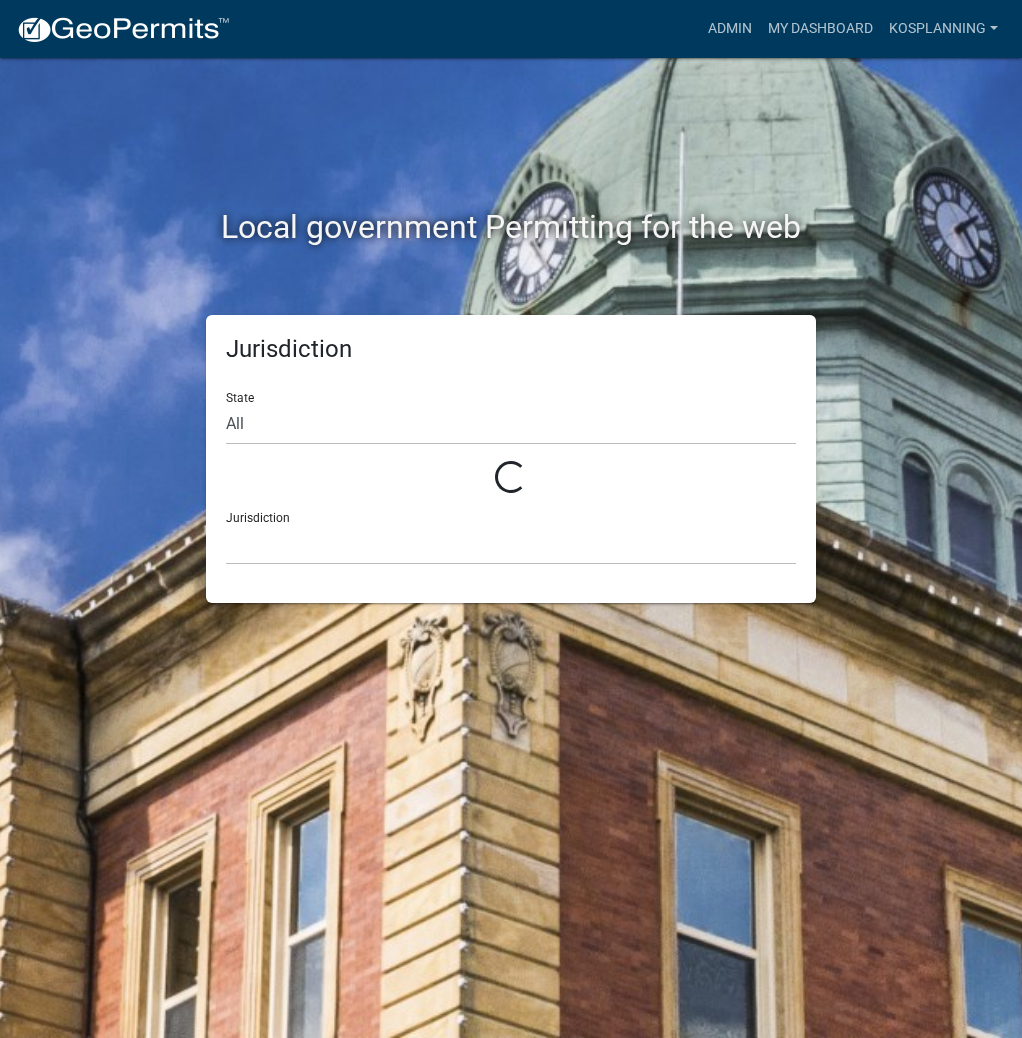 scroll, scrollTop: 0, scrollLeft: 0, axis: both 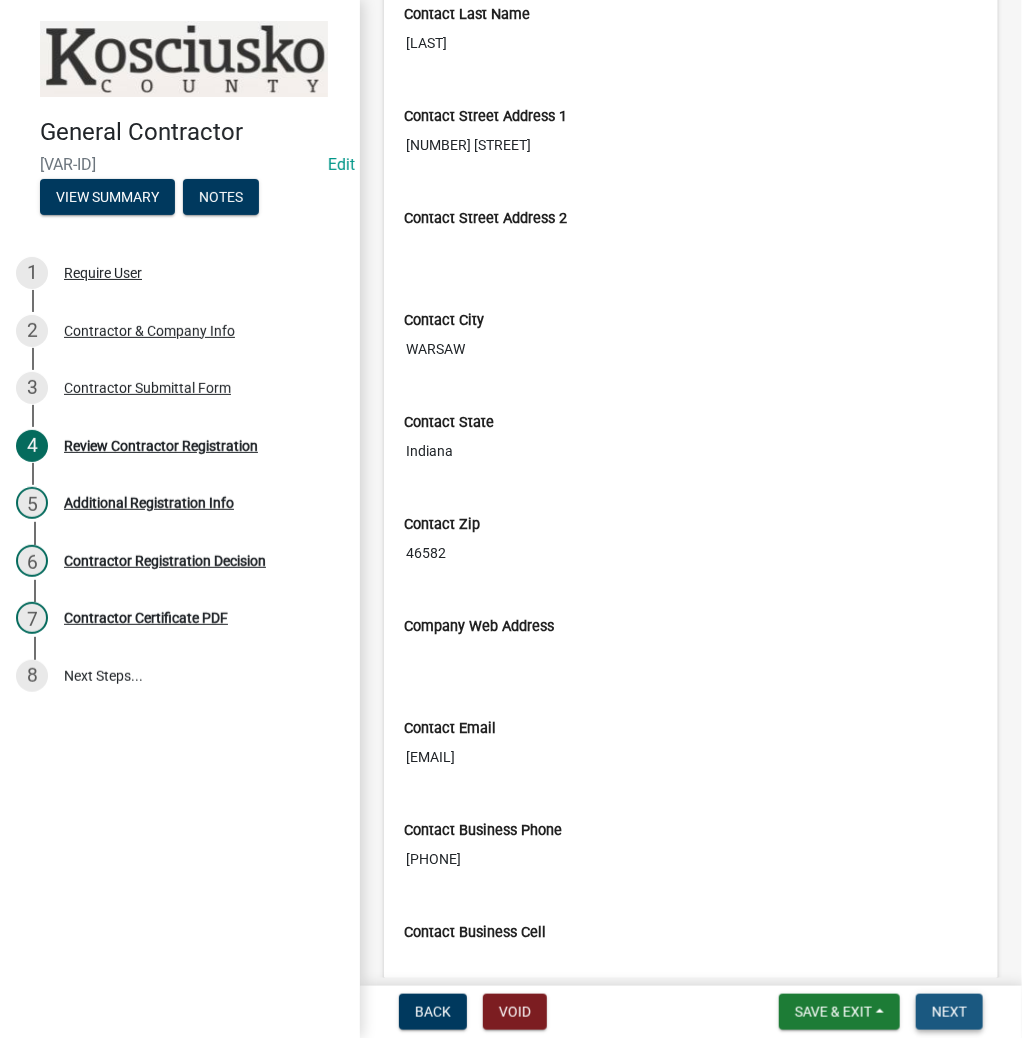 drag, startPoint x: 941, startPoint y: 1011, endPoint x: 934, endPoint y: 980, distance: 31.780497 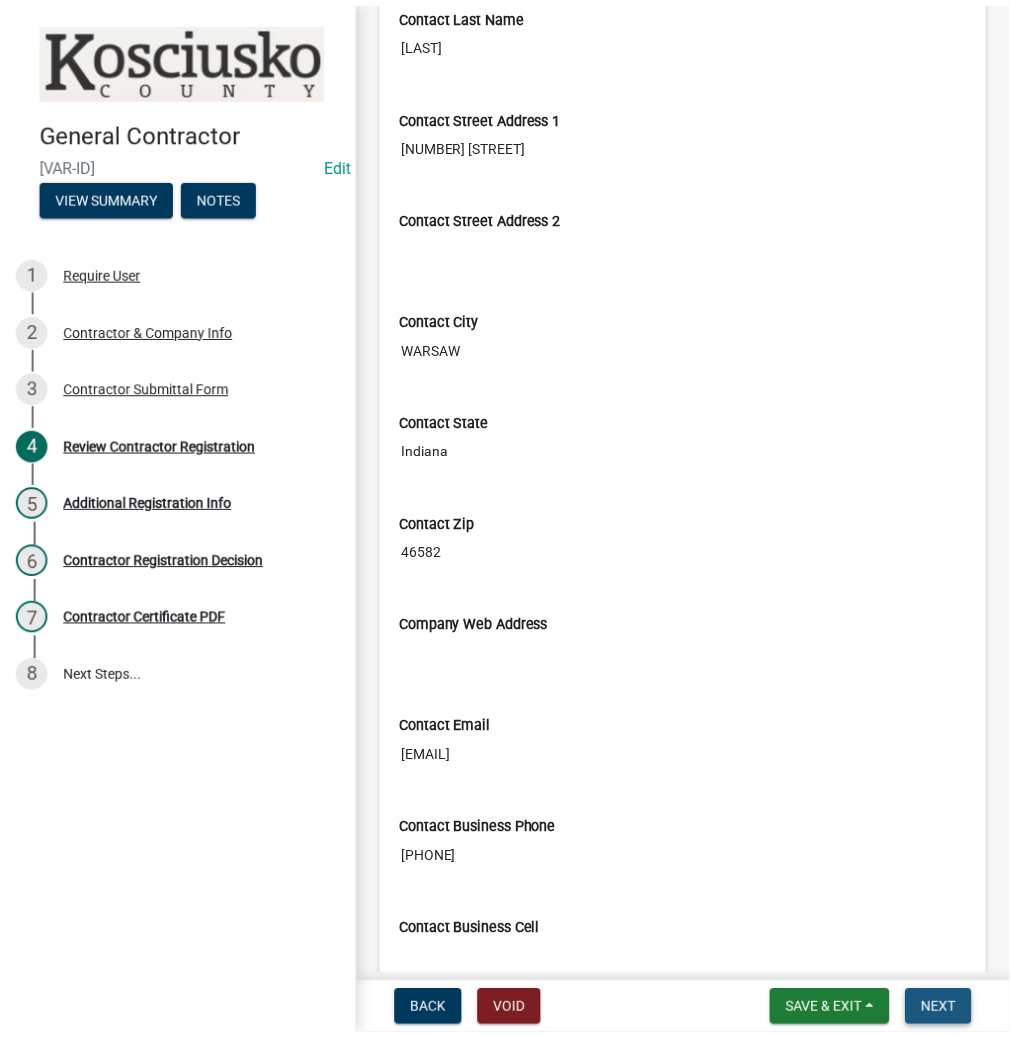 scroll, scrollTop: 0, scrollLeft: 0, axis: both 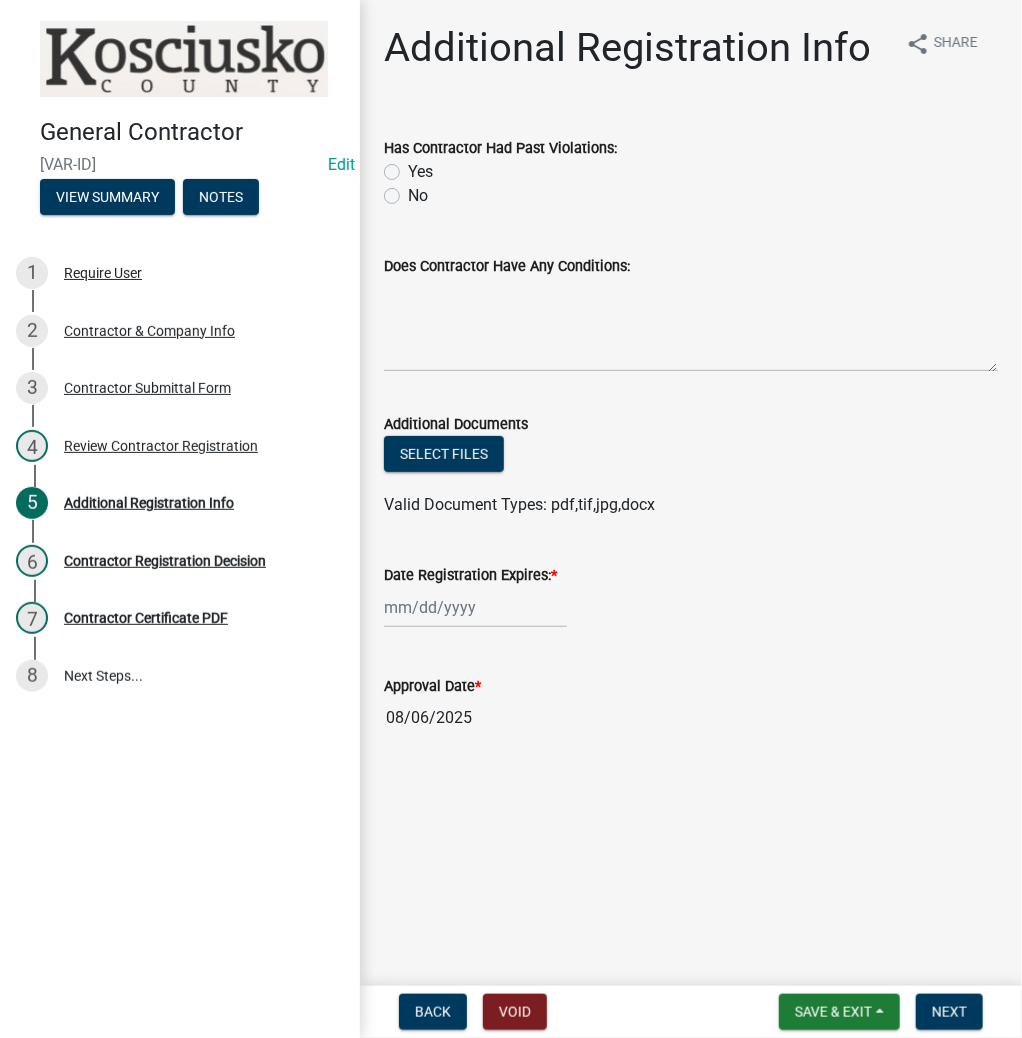 click on "No" 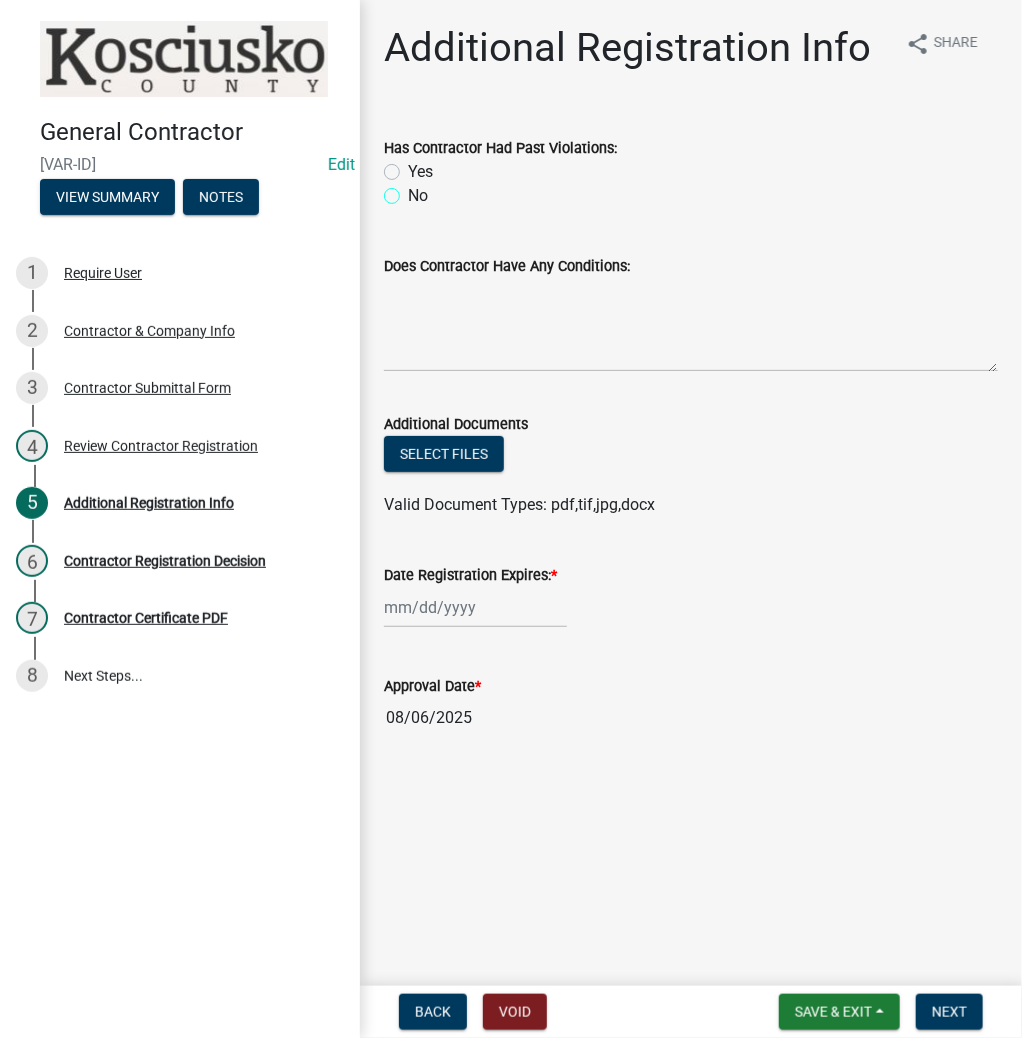 click on "No" at bounding box center [414, 190] 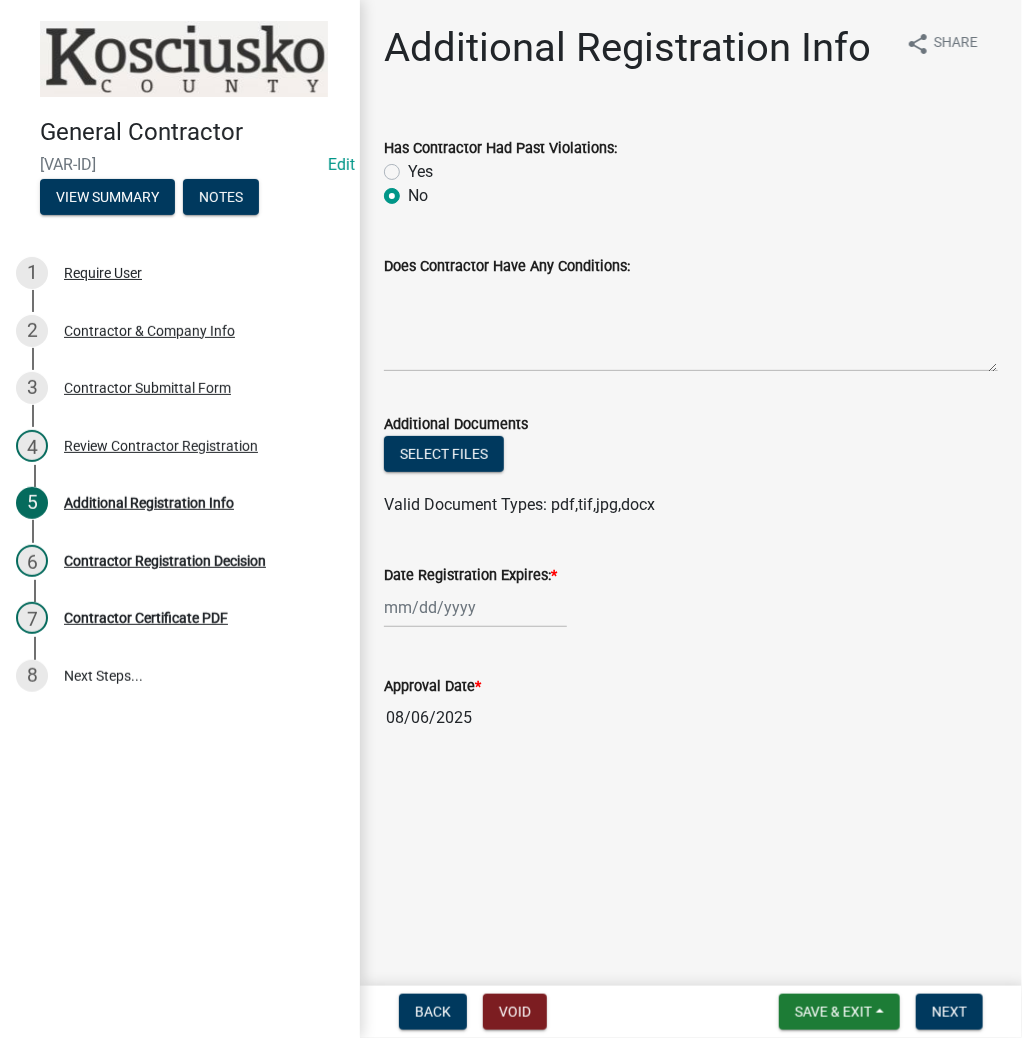 radio on "true" 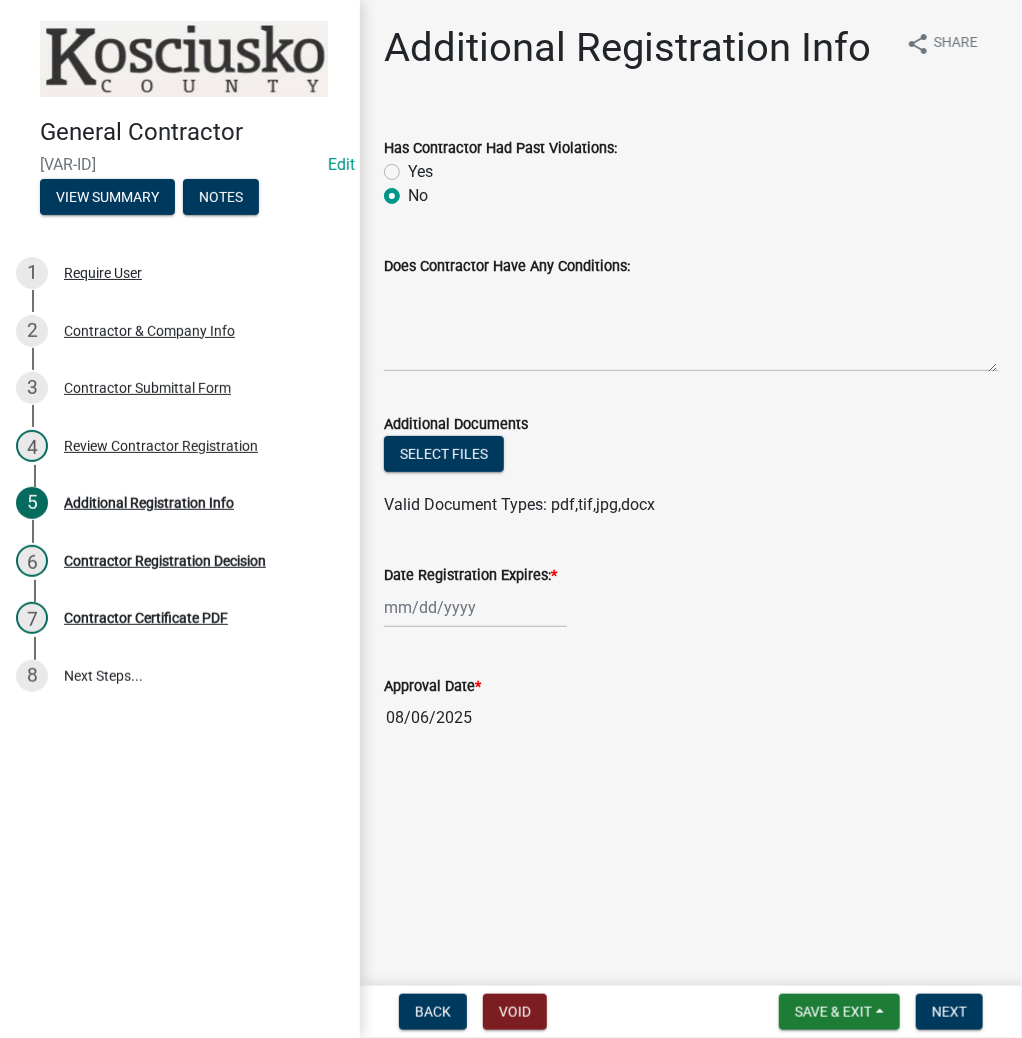 click 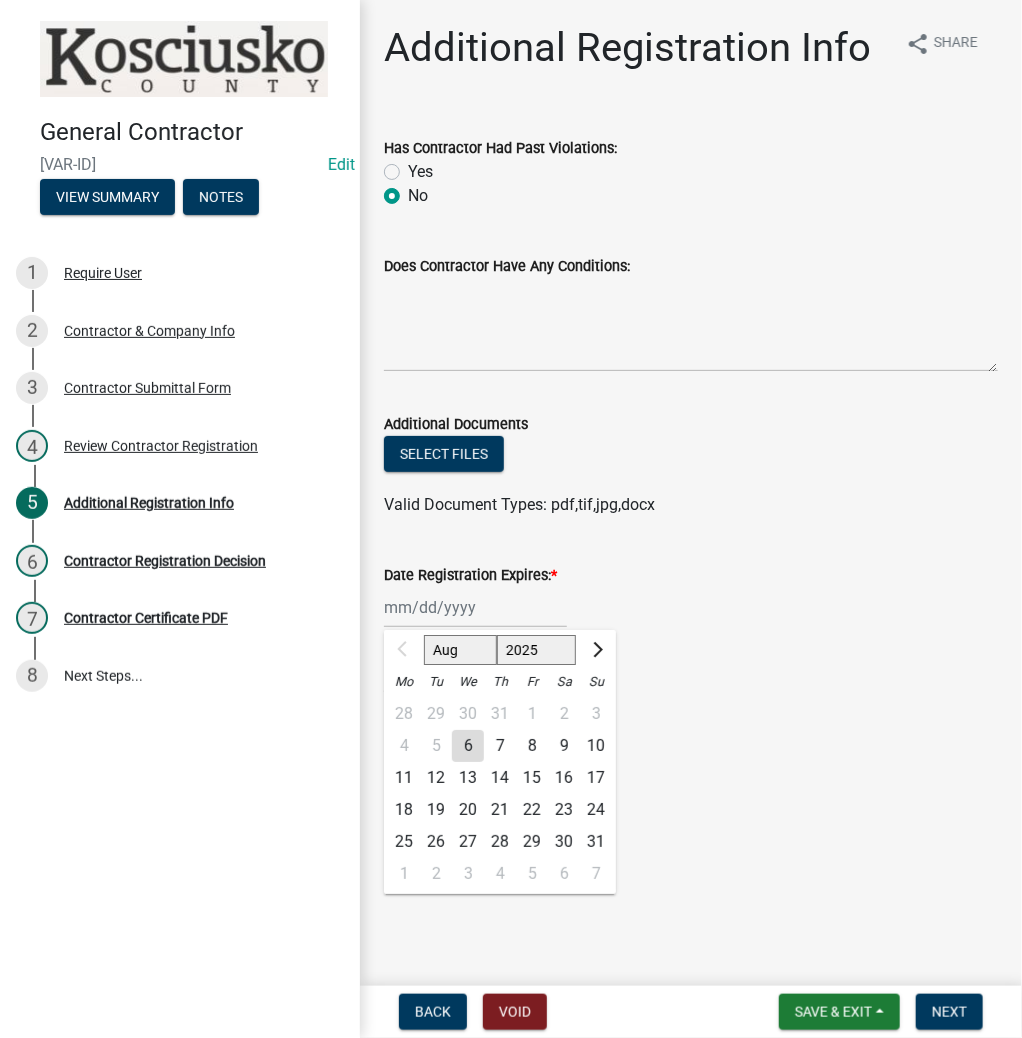 click on "2025 2026 2027 2028 2029 2030 2031 2032 2033 2034 2035 2036 2037 2038 2039 2040 2041 2042 2043 2044 2045 2046 2047 2048 2049 2050 2051 2052 2053 2054 2055 2056 2057 2058 2059 2060 2061 2062 2063 2064 2065 2066 2067 2068 2069 2070 2071 2072 2073 2074 2075 2076 2077 2078 2079 2080 2081 2082 2083 2084 2085 2086 2087 2088 2089 2090 2091 2092 2093 2094 2095 2096 2097 2098 2099 2100 2101 2102 2103 2104 2105 2106 2107 2108 2109 2110 2111 2112 2113 2114 2115 2116 2117 2118 2119 2120 2121 2122 2123 2124 2125 2126 2127 2128 2129 2130 2131 2132 2133 2134 2135 2136 2137 2138 2139 2140 2141 2142 2143 2144 2145 2146 2147 2148 2149 2150 2151 2152 2153 2154 2155 2156 2157 2158 2159 2160 2161 2162 2163 2164 2165 2166 2167 2168 2169 2170 2171 2172 2173 2174 2175 2176 2177 2178 2179 2180 2181 2182 2183 2184 2185 2186 2187 2188 2189 2190 2191 2192 2193 2194 2195 2196 2197 2198 2199 2200 2201 2202 2203 2204 2205 2206 2207 2208 2209 2210 2211 2212 2213 2214 2215 2216 2217 2218 2219 2220 2221 2222 2223 2224 2225 2226 2227 2228 2229" 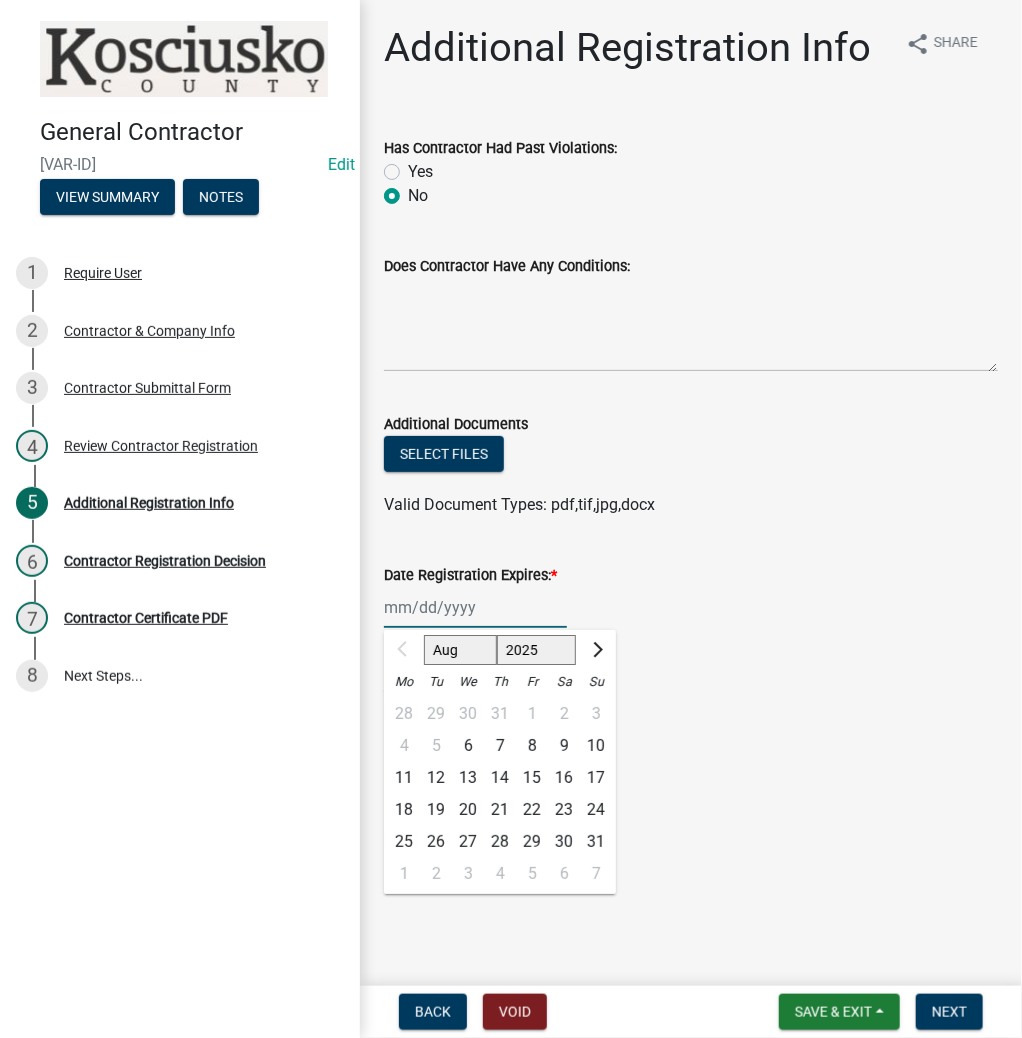 select on "2026" 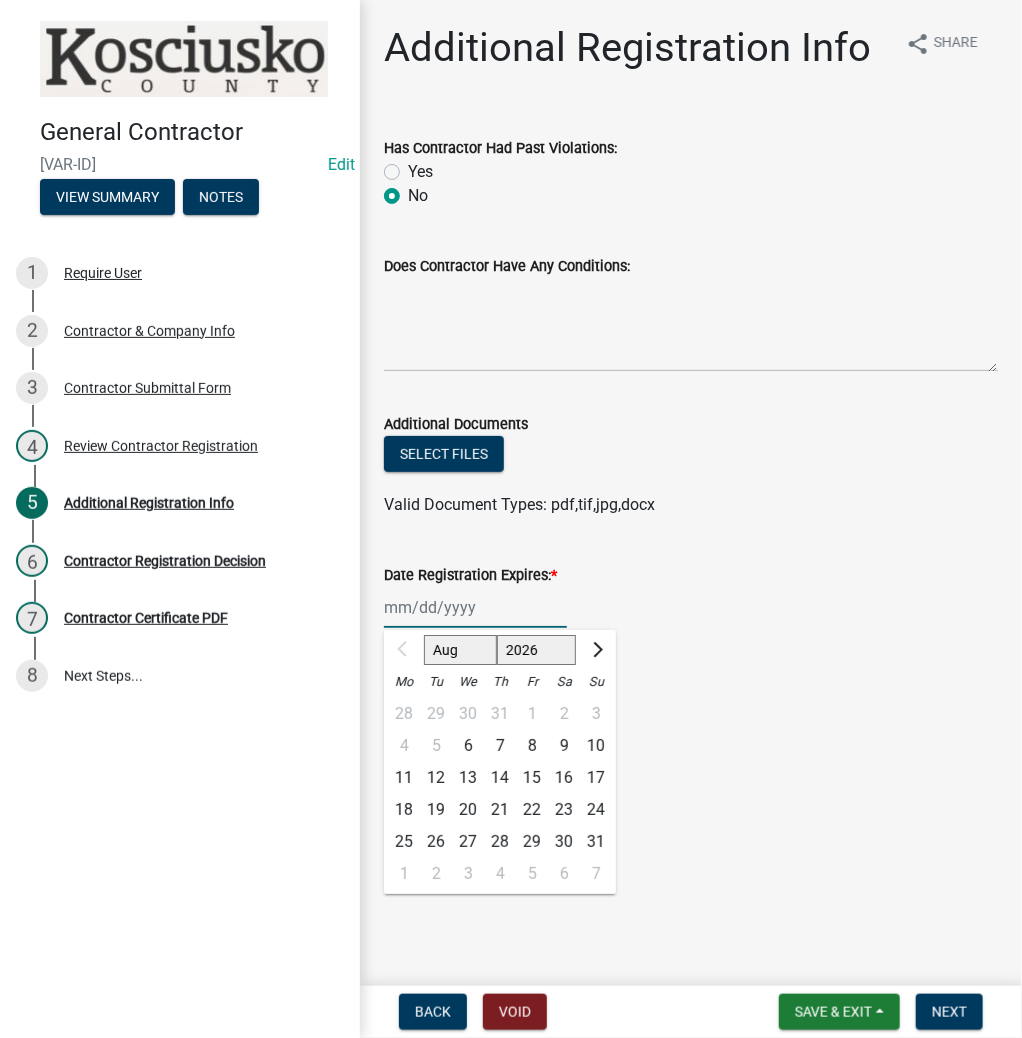 click on "2025 2026 2027 2028 2029 2030 2031 2032 2033 2034 2035 2036 2037 2038 2039 2040 2041 2042 2043 2044 2045 2046 2047 2048 2049 2050 2051 2052 2053 2054 2055 2056 2057 2058 2059 2060 2061 2062 2063 2064 2065 2066 2067 2068 2069 2070 2071 2072 2073 2074 2075 2076 2077 2078 2079 2080 2081 2082 2083 2084 2085 2086 2087 2088 2089 2090 2091 2092 2093 2094 2095 2096 2097 2098 2099 2100 2101 2102 2103 2104 2105 2106 2107 2108 2109 2110 2111 2112 2113 2114 2115 2116 2117 2118 2119 2120 2121 2122 2123 2124 2125 2126 2127 2128 2129 2130 2131 2132 2133 2134 2135 2136 2137 2138 2139 2140 2141 2142 2143 2144 2145 2146 2147 2148 2149 2150 2151 2152 2153 2154 2155 2156 2157 2158 2159 2160 2161 2162 2163 2164 2165 2166 2167 2168 2169 2170 2171 2172 2173 2174 2175 2176 2177 2178 2179 2180 2181 2182 2183 2184 2185 2186 2187 2188 2189 2190 2191 2192 2193 2194 2195 2196 2197 2198 2199 2200 2201 2202 2203 2204 2205 2206 2207 2208 2209 2210 2211 2212 2213 2214 2215 2216 2217 2218 2219 2220 2221 2222 2223 2224 2225 2226 2227 2228 2229" 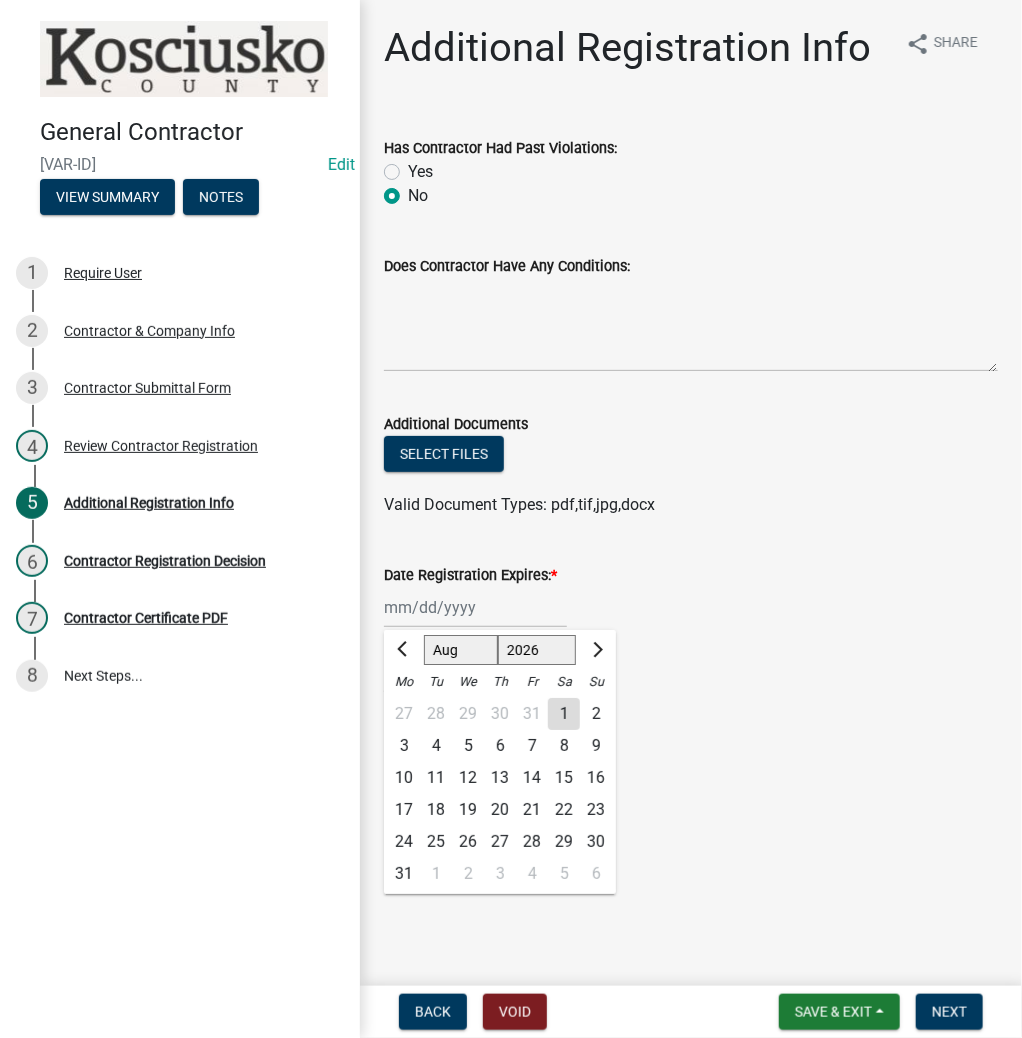 click on "6" 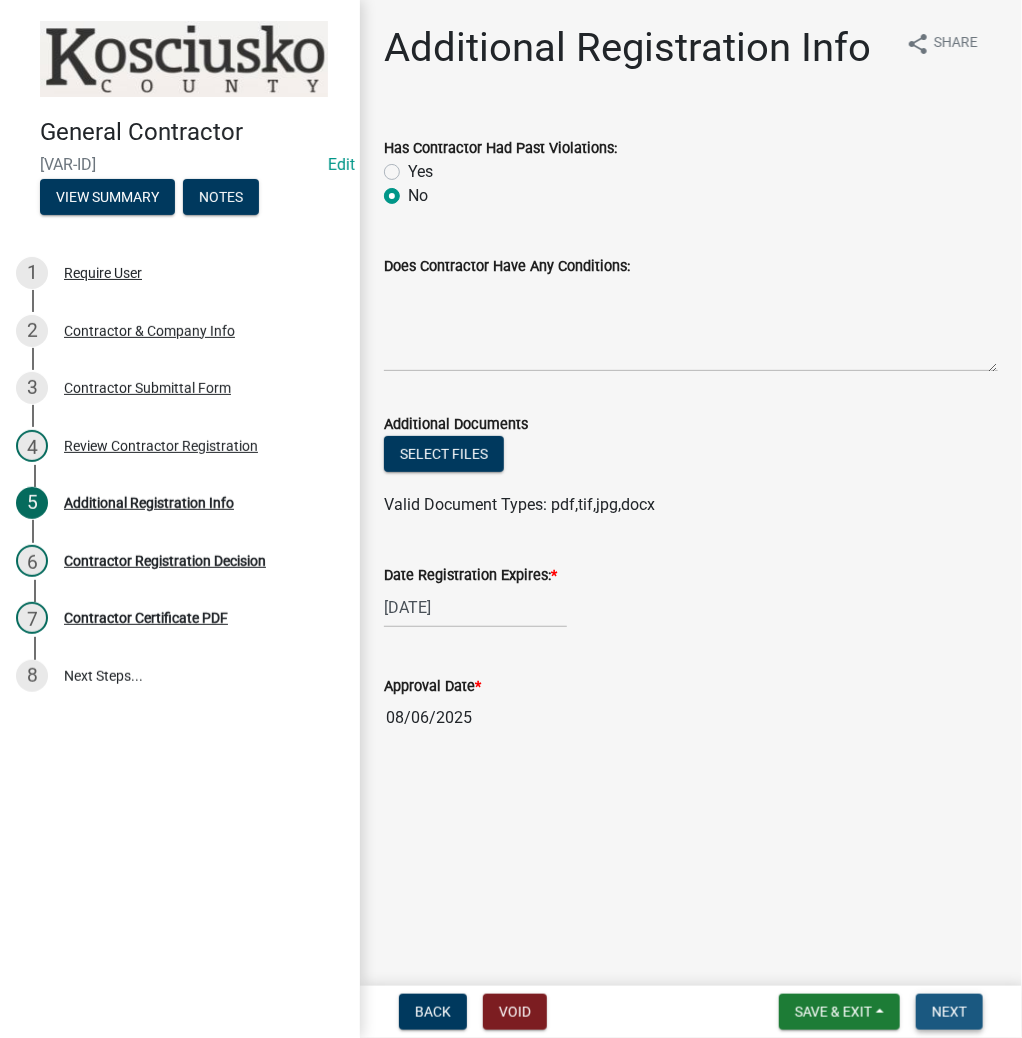 click on "Next" at bounding box center (949, 1012) 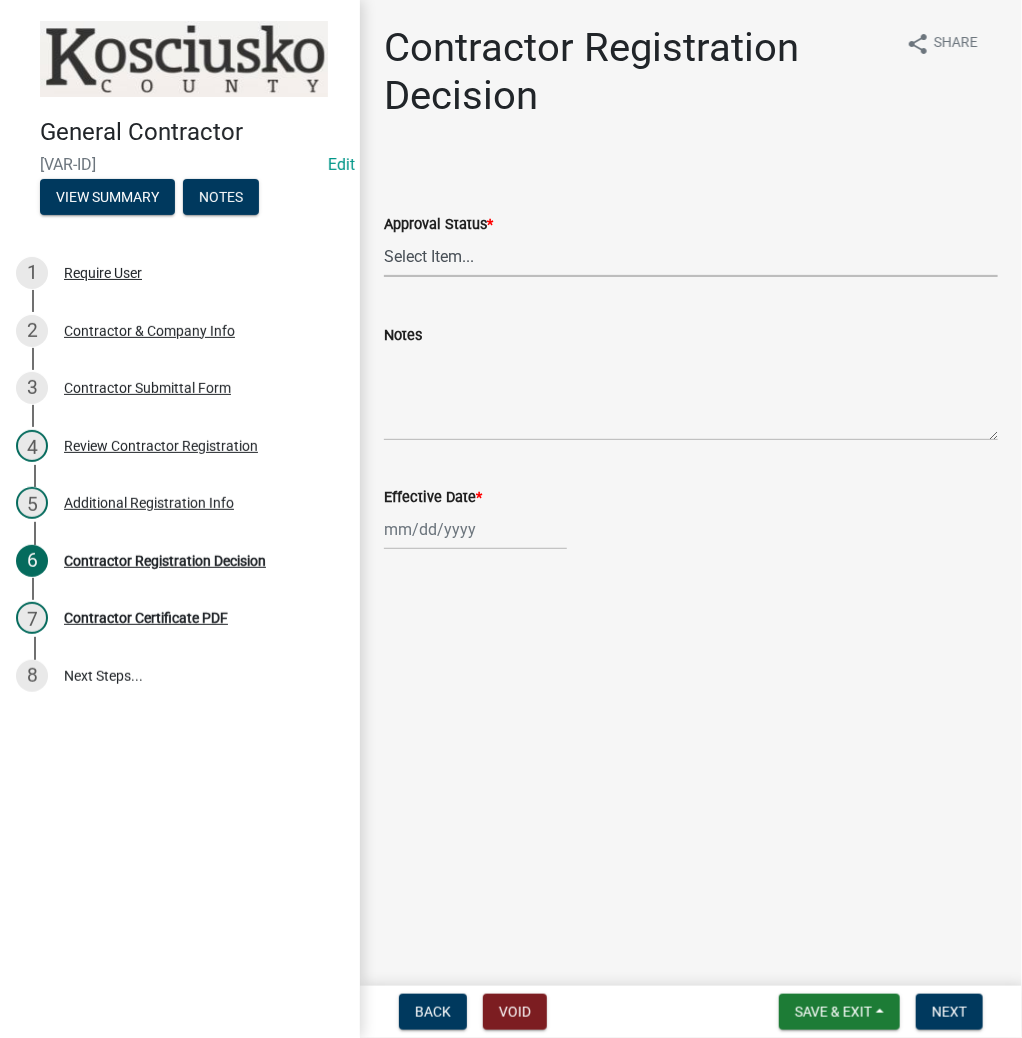 click on "Select Item...   Approved   Denied" at bounding box center (691, 256) 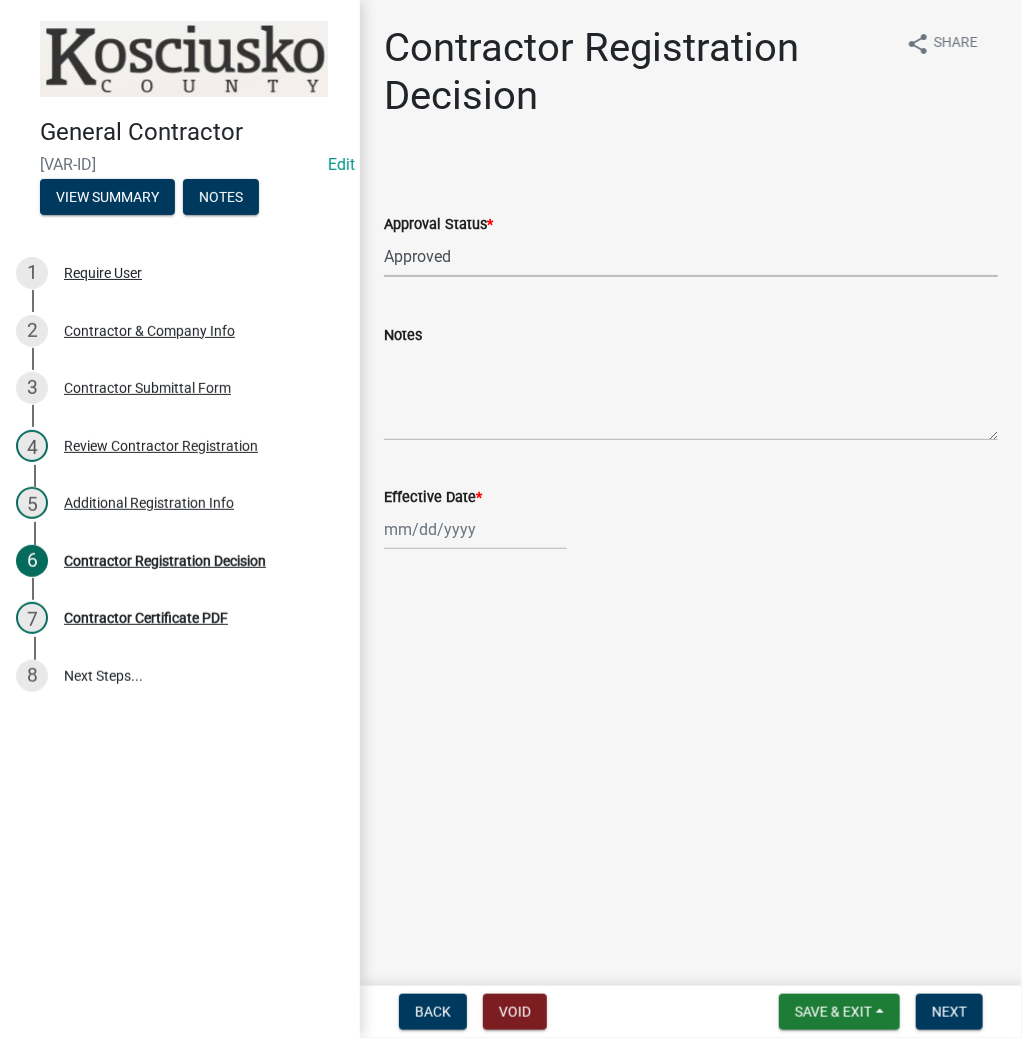 click on "Select Item...   Approved   Denied" at bounding box center [691, 256] 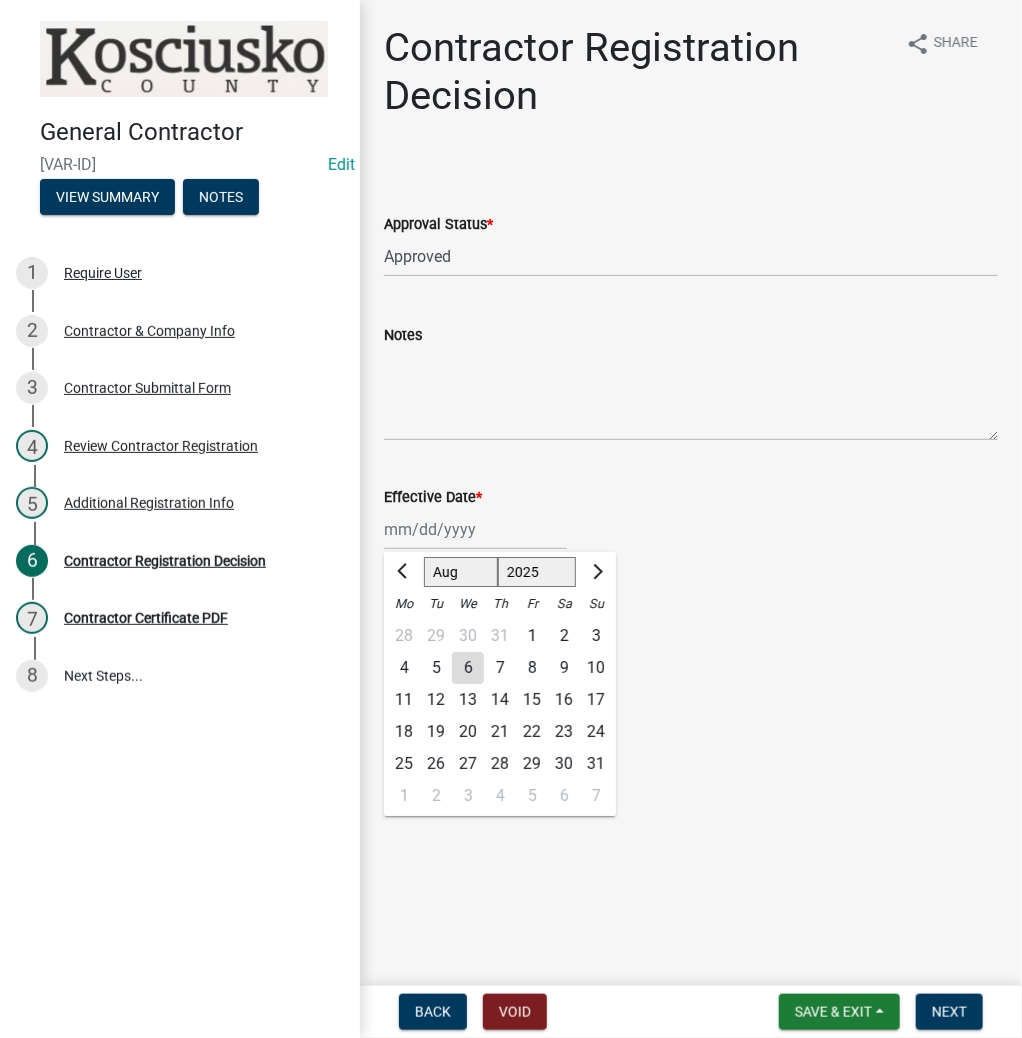 click on "Jan Feb Mar Apr May Jun Jul Aug Sep Oct Nov Dec 1525 1526 1527 1528 1529 1530 1531 1532 1533 1534 1535 1536 1537 1538 1539 1540 1541 1542 1543 1544 1545 1546 1547 1548 1549 1550 1551 1552 1553 1554 1555 1556 1557 1558 1559 1560 1561 1562 1563 1564 1565 1566 1567 1568 1569 1570 1571 1572 1573 1574 1575 1576 1577 1578 1579 1580 1581 1582 1583 1584 1585 1586 1587 1588 1589 1590 1591 1592 1593 1594 1595 1596 1597 1598 1599 1600 1601 1602 1603 1604 1605 1606 1607 1608 1609 1610 1611 1612 1613 1614 1615 1616 1617 1618 1619 1620 1621 1622 1623 1624 1625 1626 1627 1628 1629 1630 1631 1632 1633 1634 1635 1636 1637 1638 1639 1640 1641 1642 1643 1644 1645 1646 1647 1648 1649 1650 1651 1652 1653 1654 1655 1656 1657 1658 1659 1660 1661 1662 1663 1664 1665 1666 1667 1668 1669 1670 1671 1672 1673 1674 1675 1676 1677 1678 1679 1680 1681 1682 1683 1684 1685 1686 1687 1688 1689 1690 1691 1692 1693 1694 1695 1696 1697 1698 1699 1700 1701 1702 1703 1704 1705 1706 1707 1708 1709 1710 1711 1712 1713 1714 1715 1716 1717 1718 1719 1" 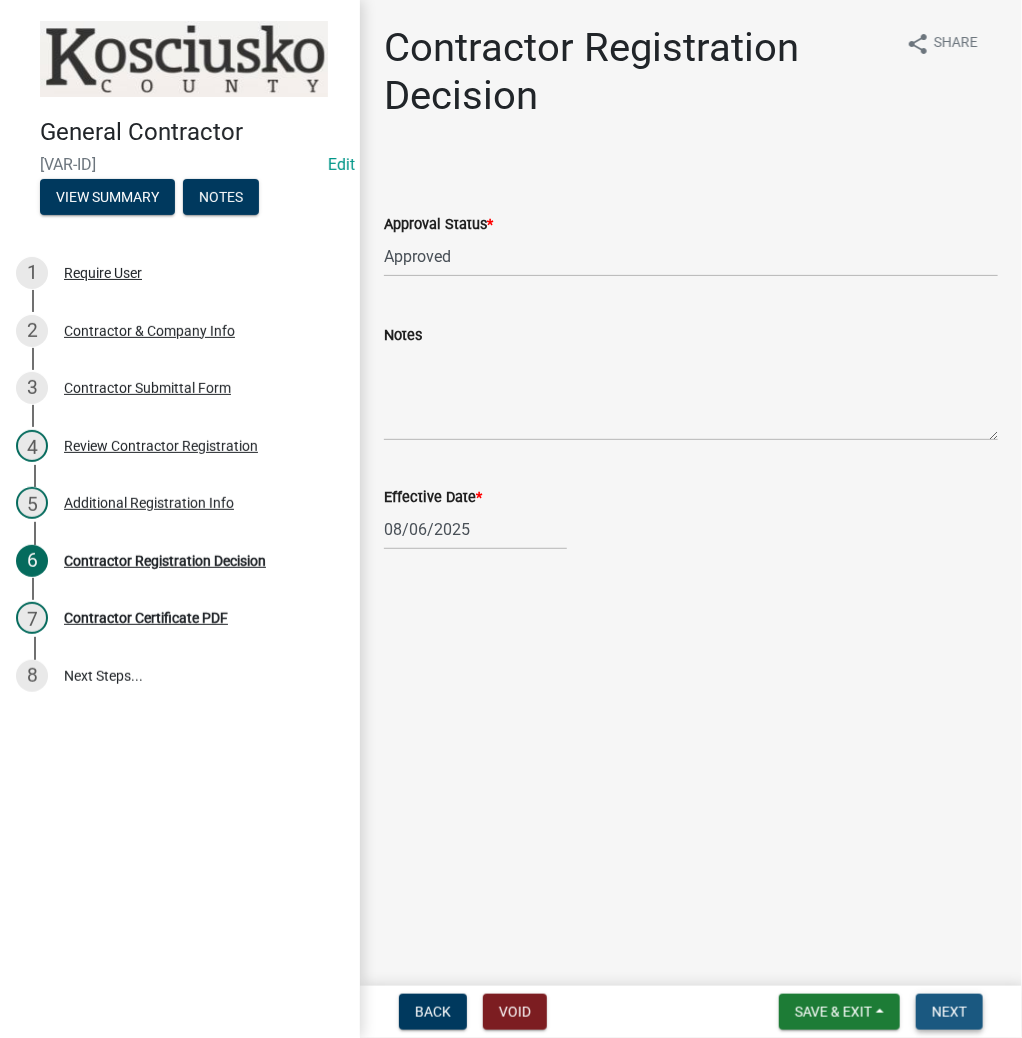drag, startPoint x: 956, startPoint y: 1004, endPoint x: 945, endPoint y: 996, distance: 13.601471 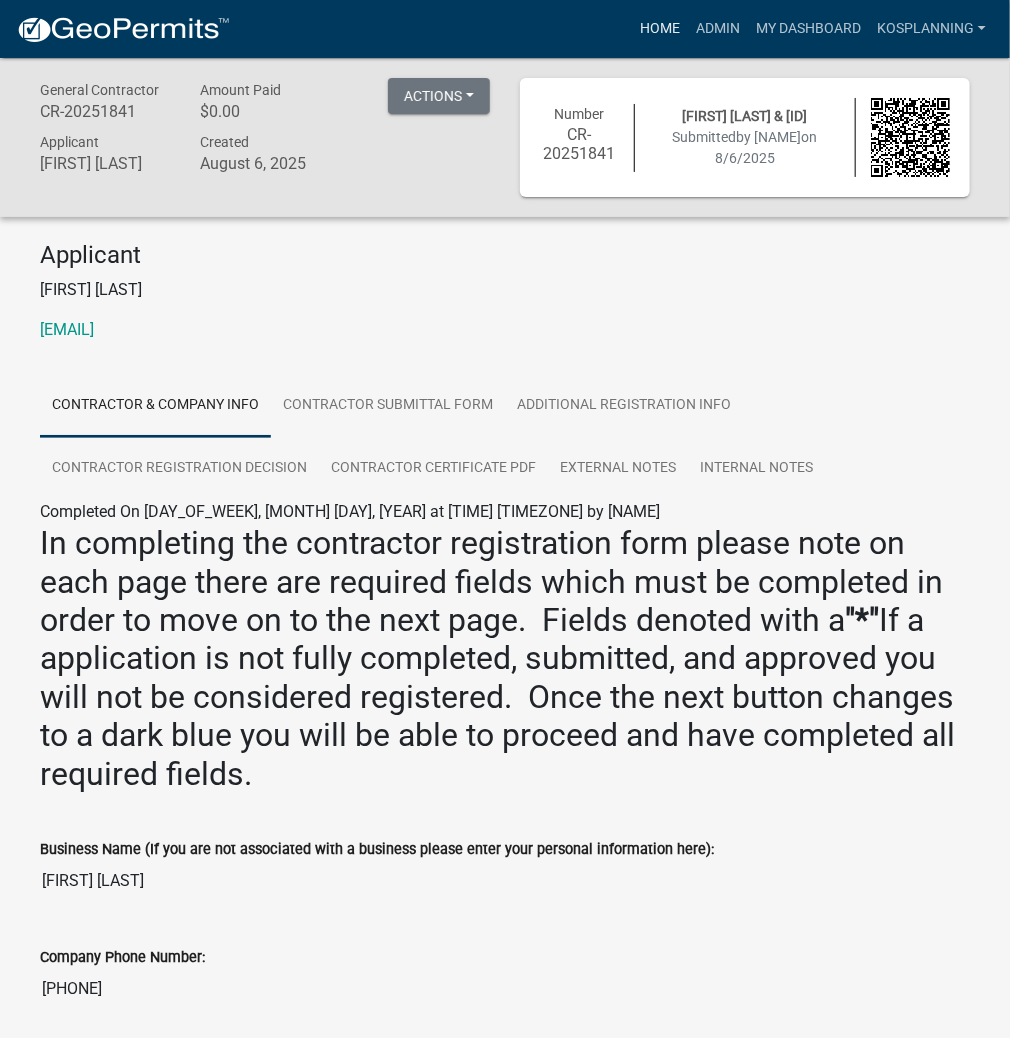 click on "Home" at bounding box center [660, 29] 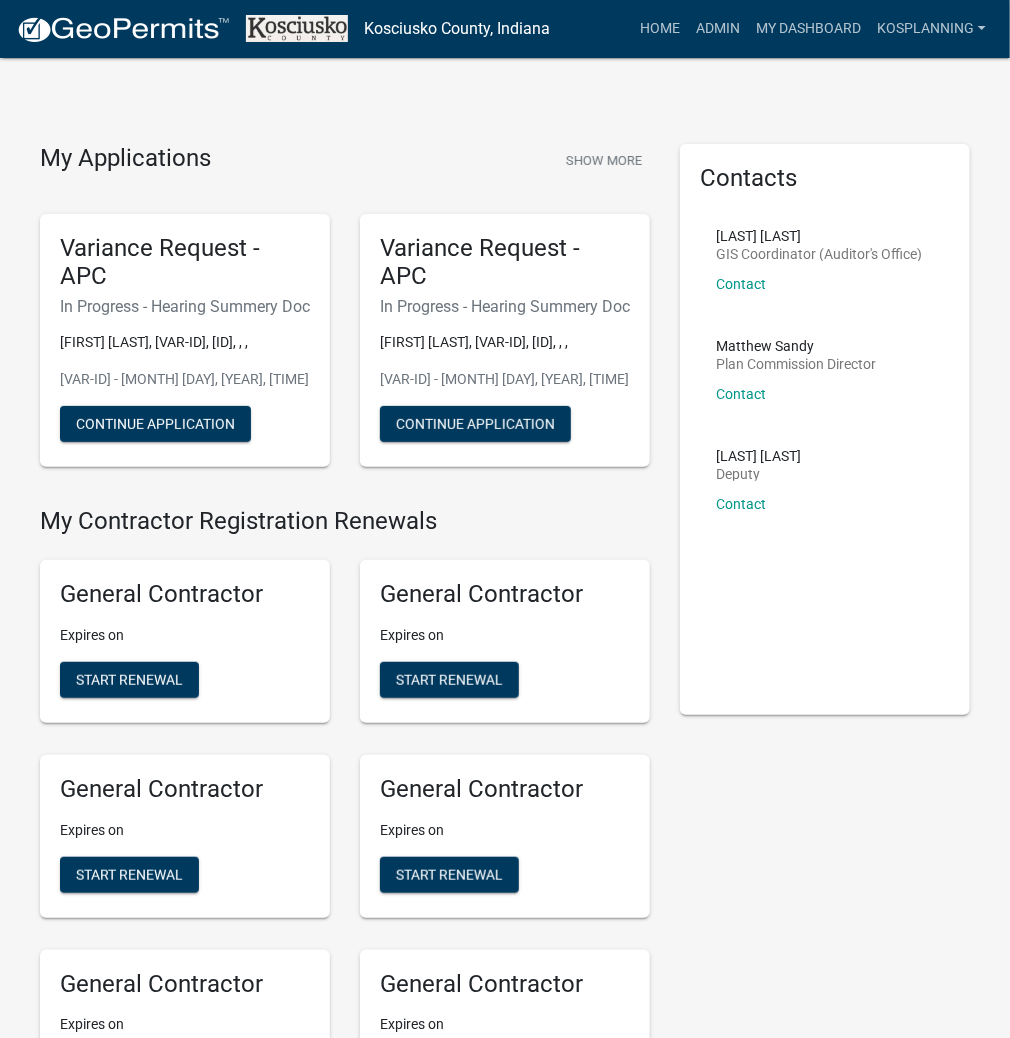 scroll, scrollTop: 1735, scrollLeft: 0, axis: vertical 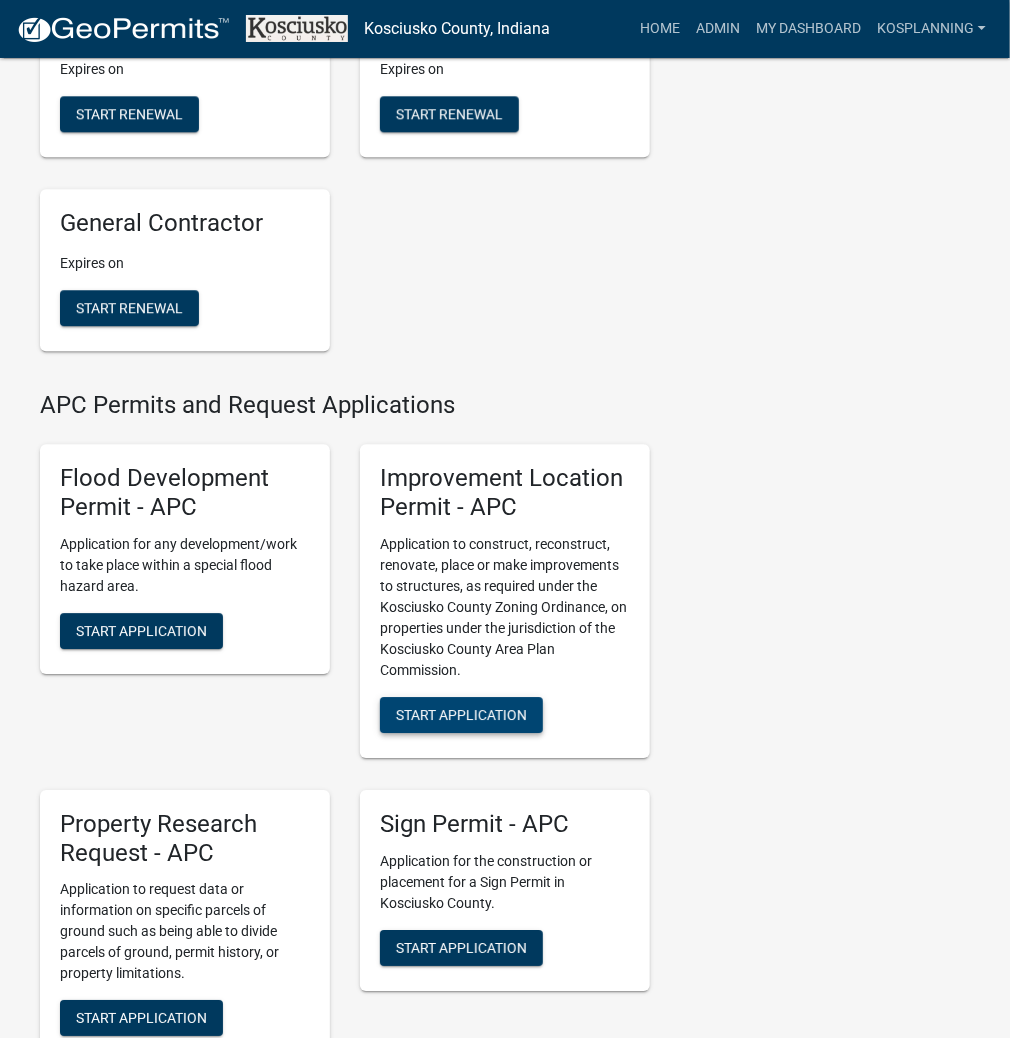 click on "Start Application" at bounding box center [461, 714] 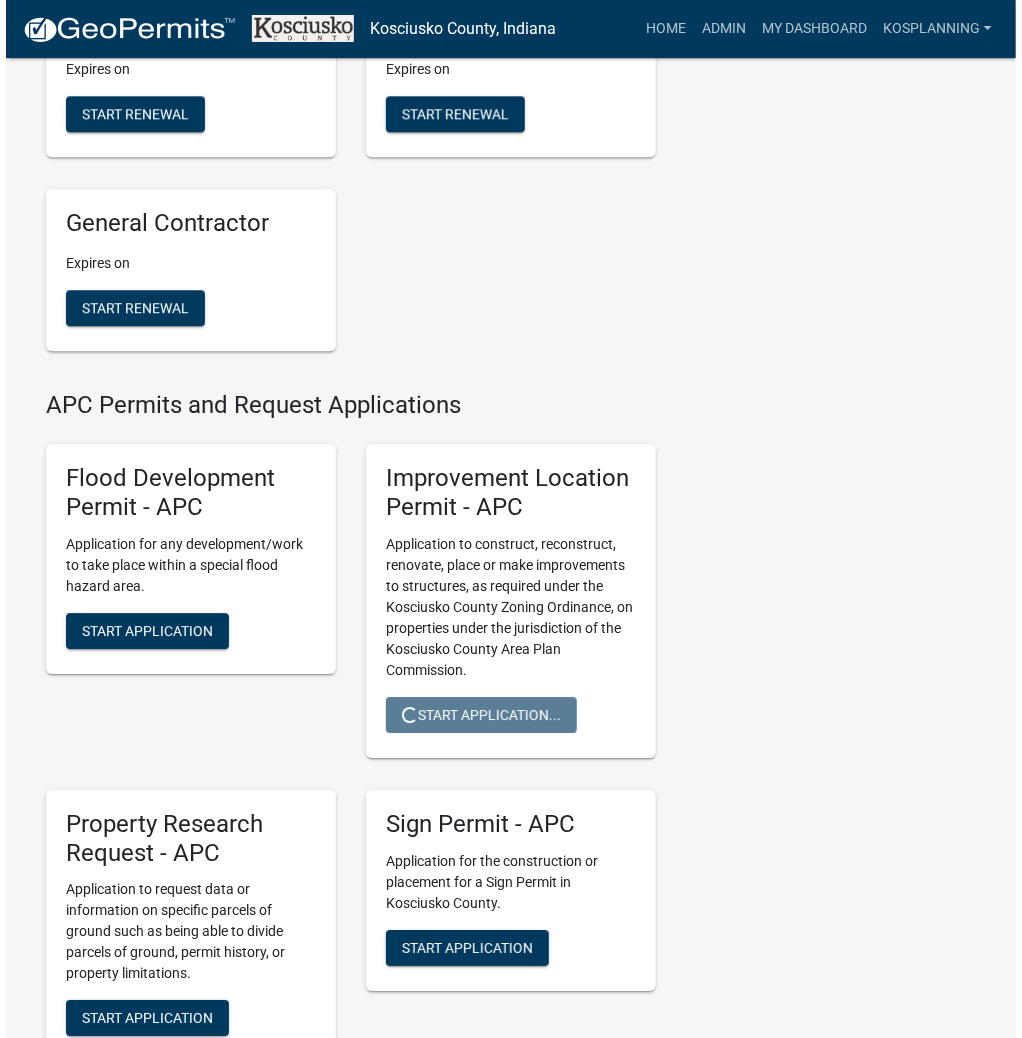 scroll, scrollTop: 0, scrollLeft: 0, axis: both 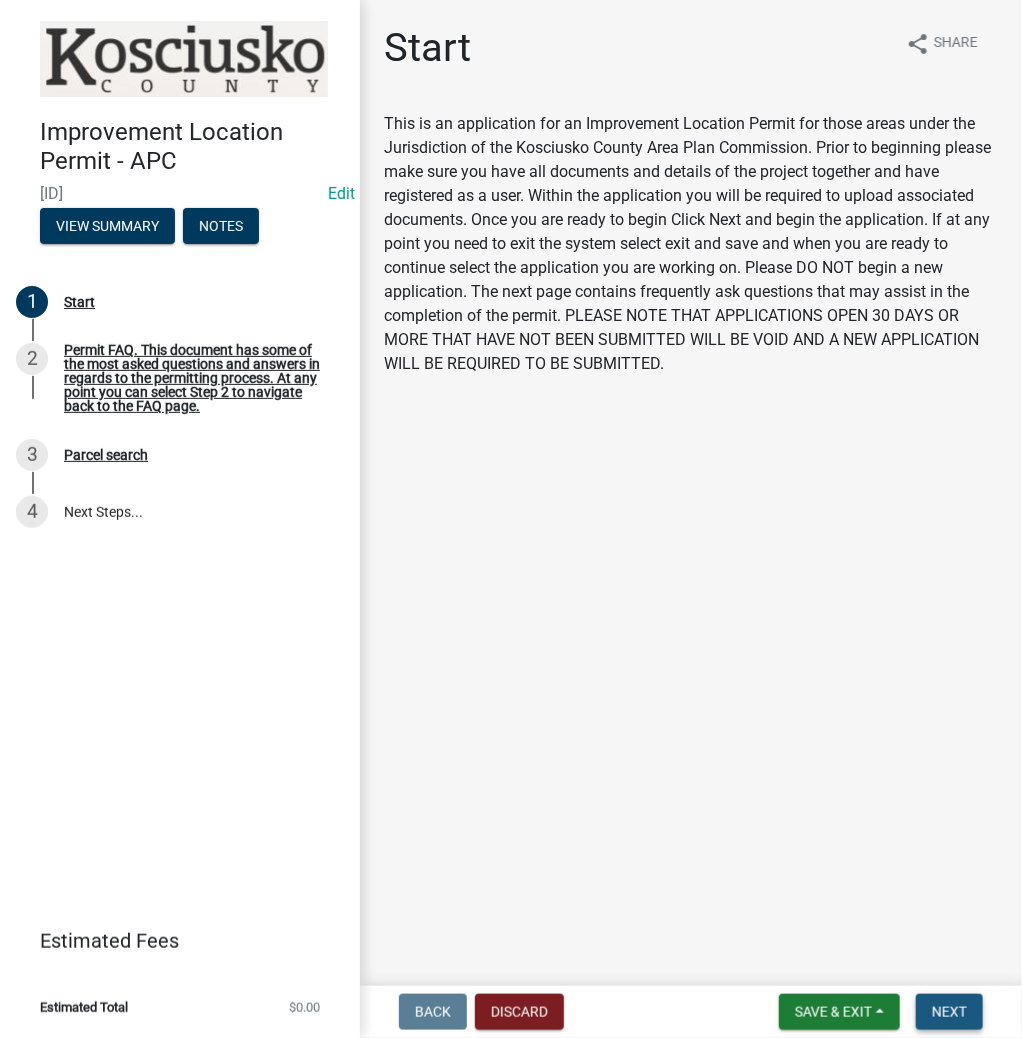 click on "Next" at bounding box center (949, 1012) 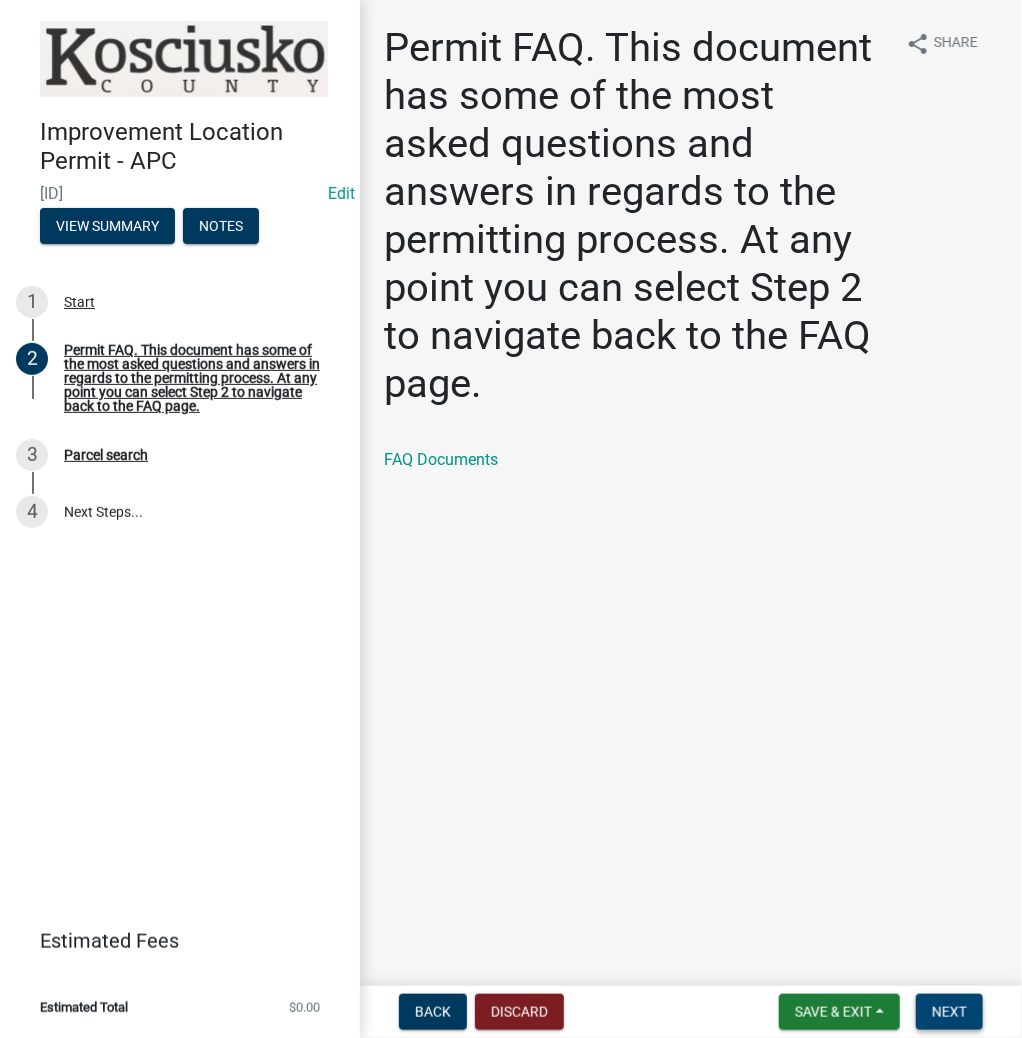 click on "Next" at bounding box center (949, 1012) 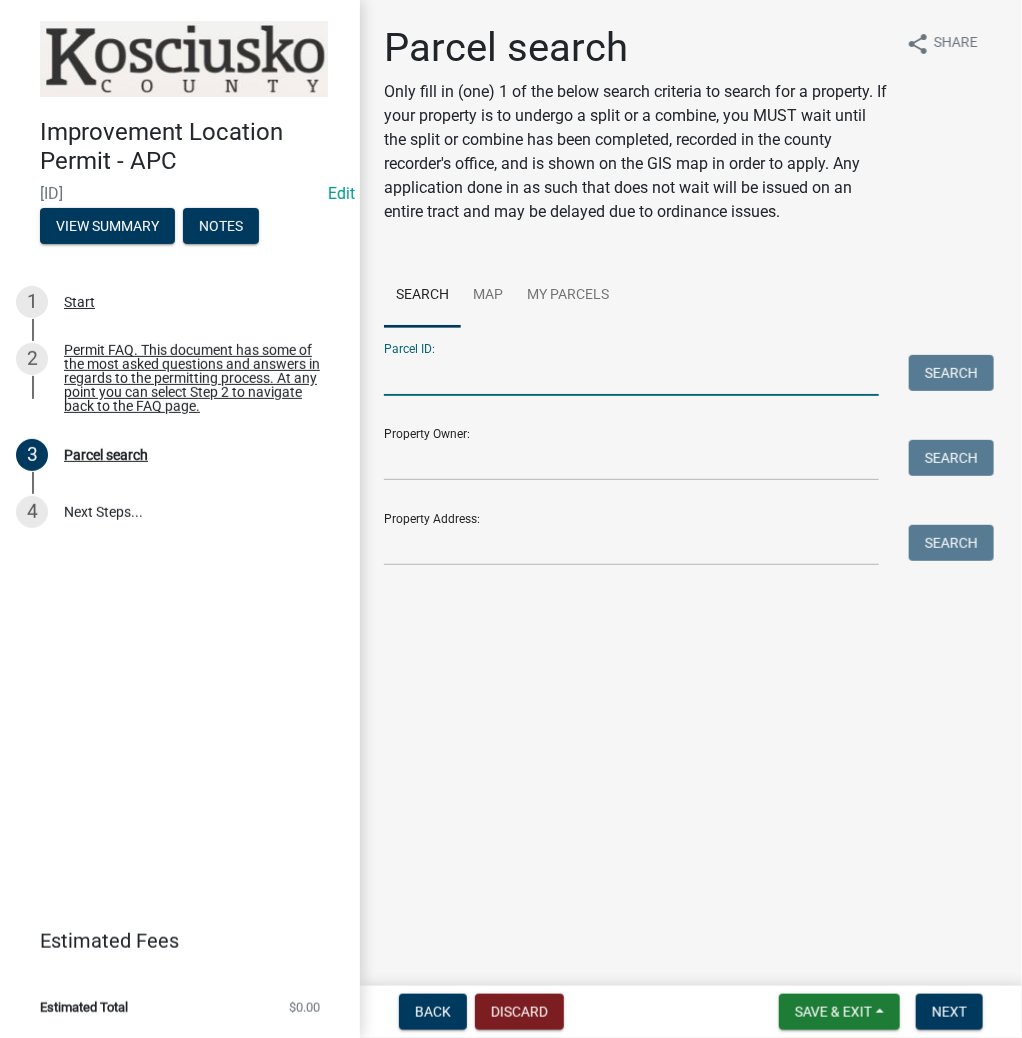 click on "Parcel ID:" at bounding box center (631, 375) 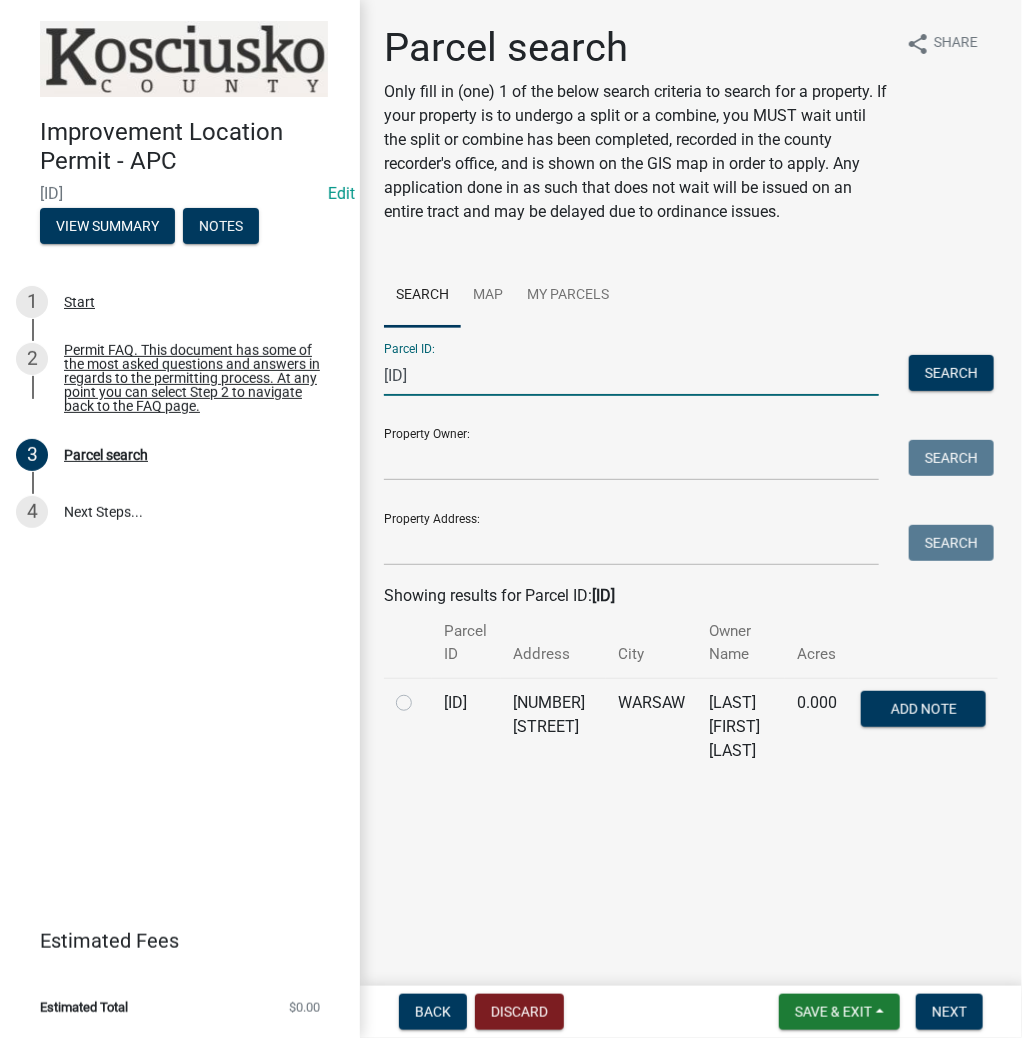 type on "[ID]" 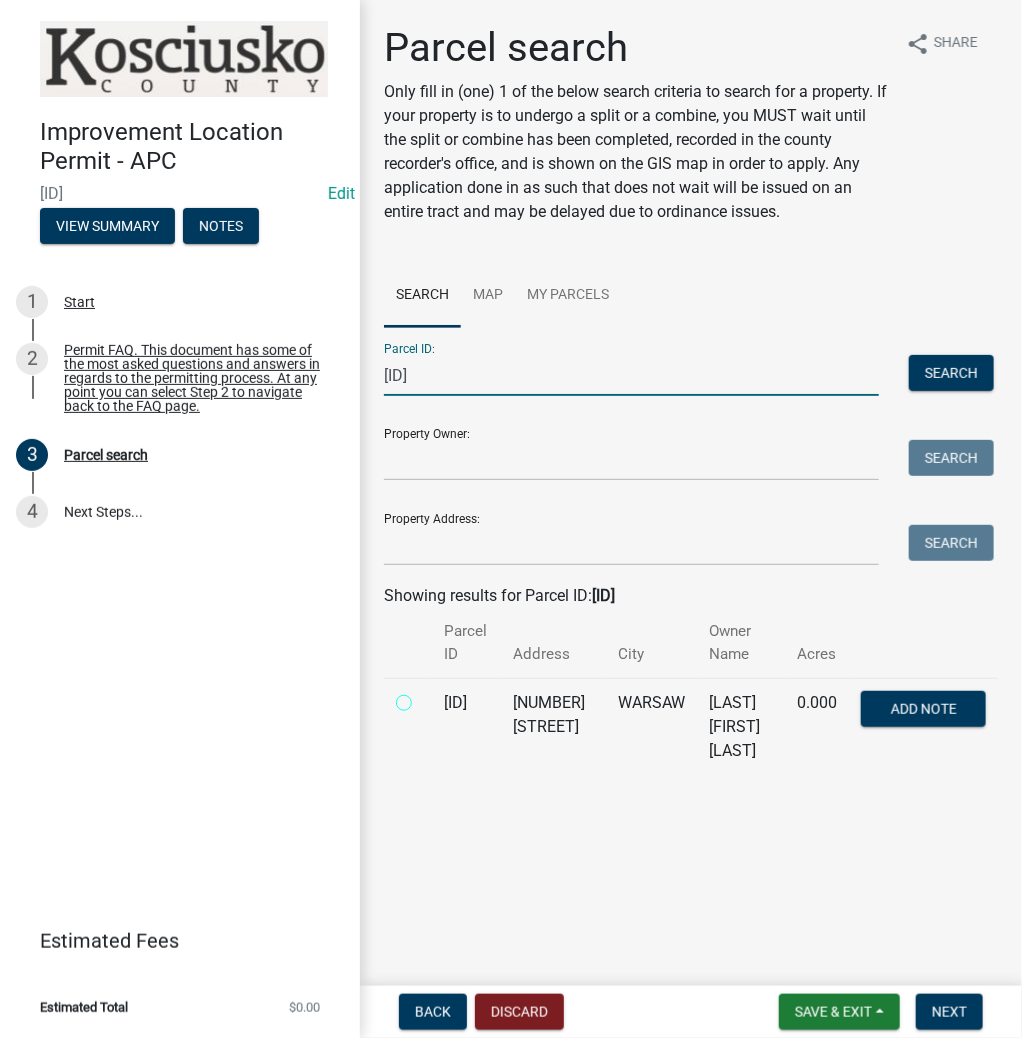 click at bounding box center [426, 697] 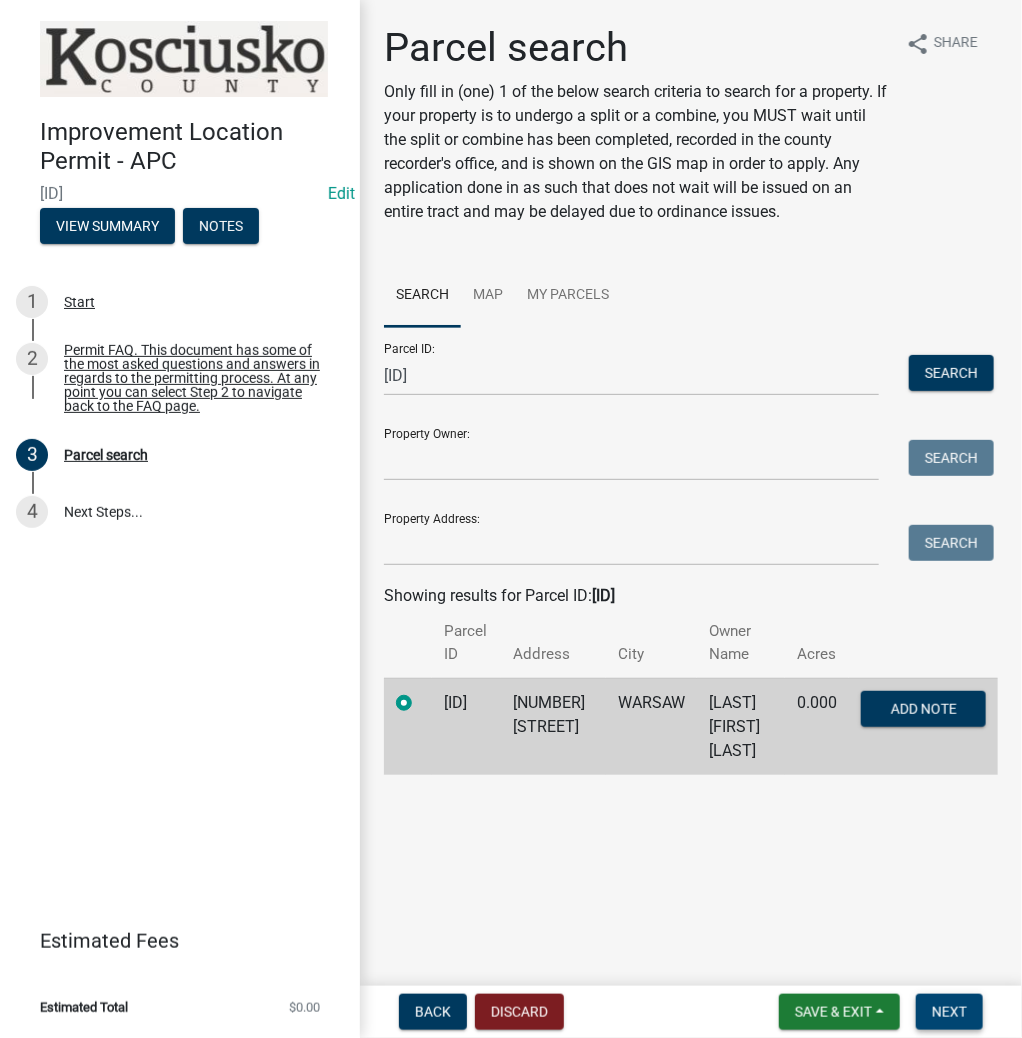 click on "Next" at bounding box center [949, 1012] 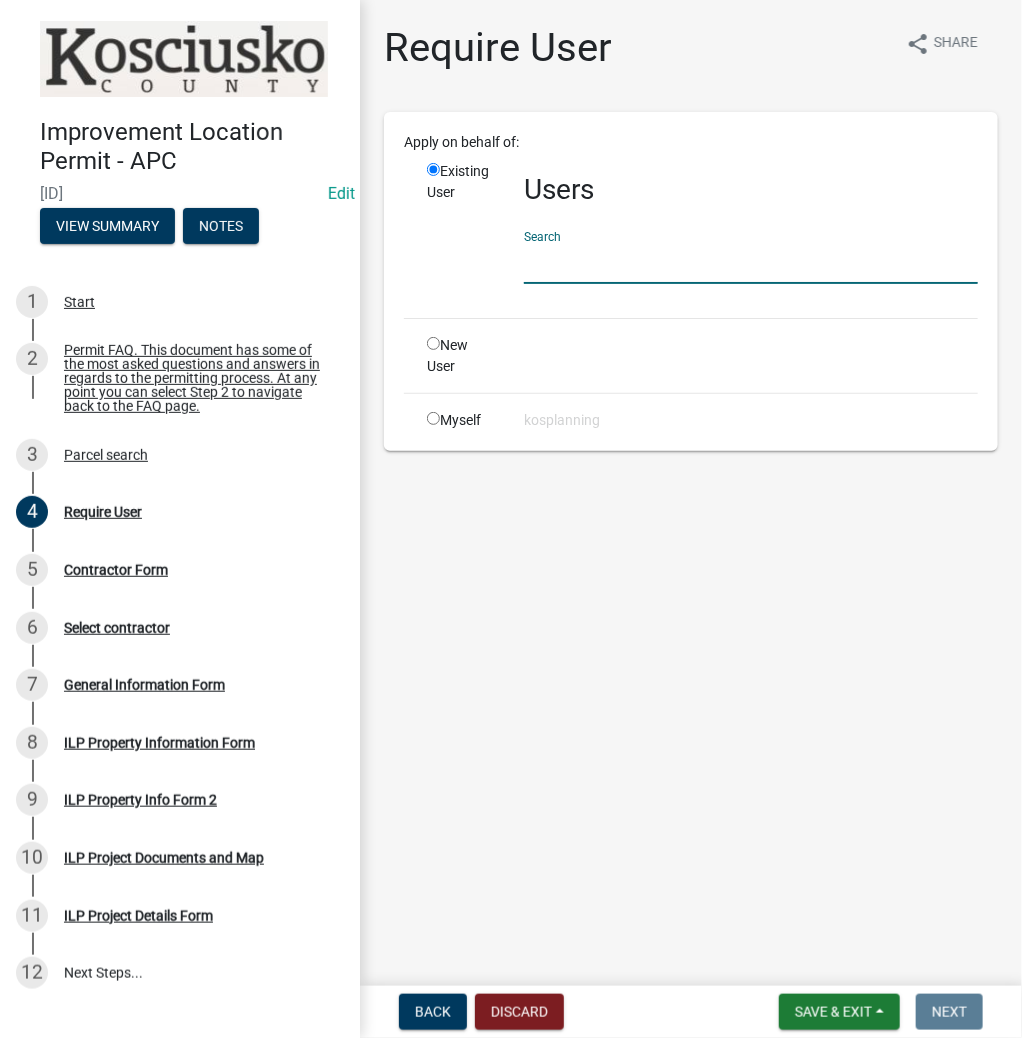 paste on "[LAST][FIRST]" 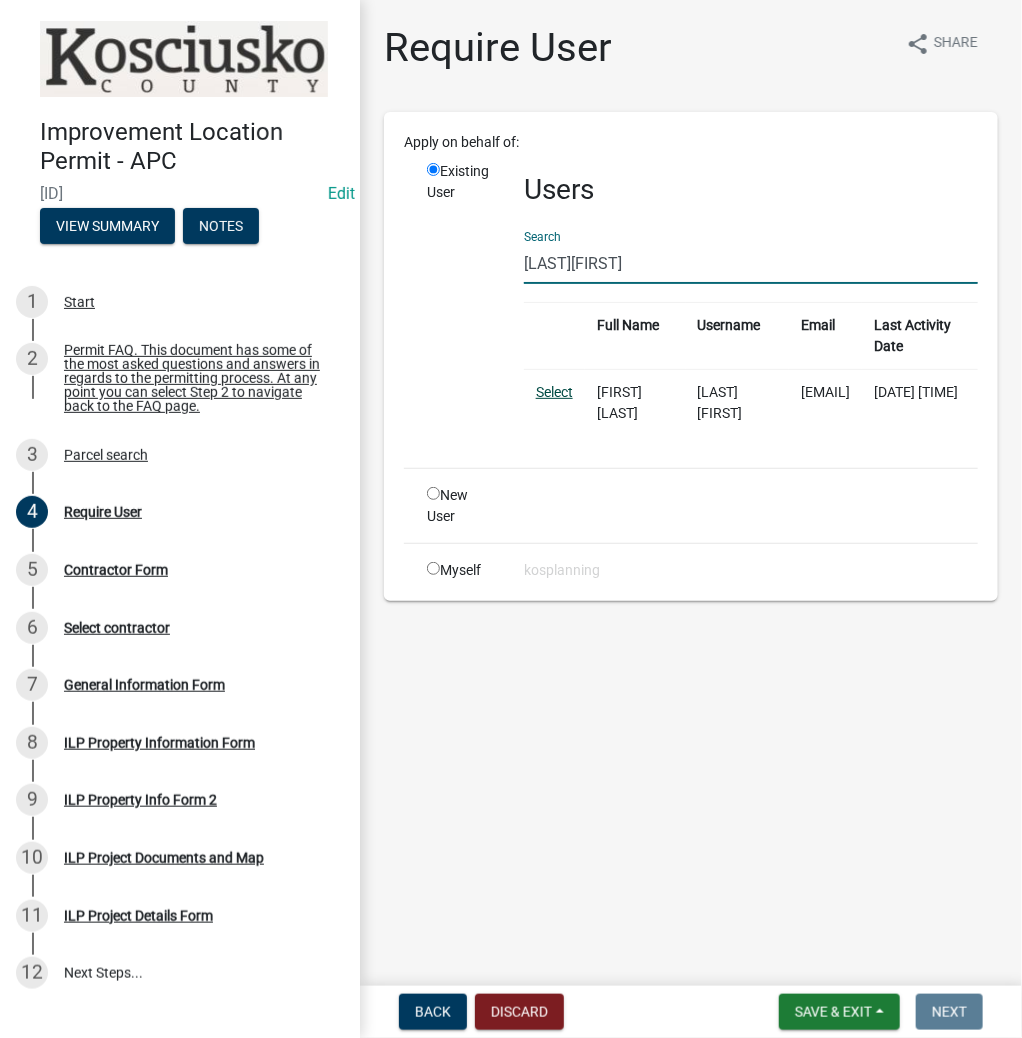 type on "[LAST][FIRST]" 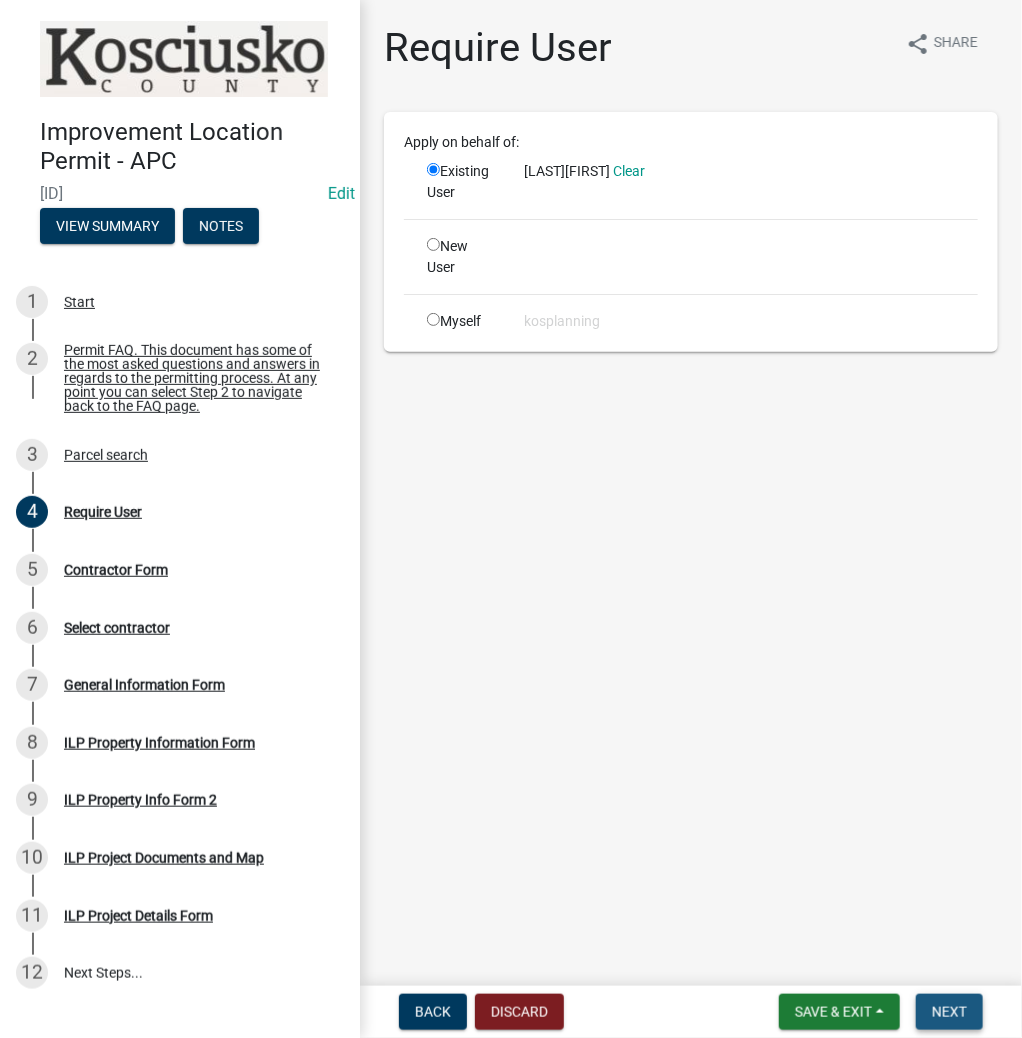click on "Next" at bounding box center (949, 1012) 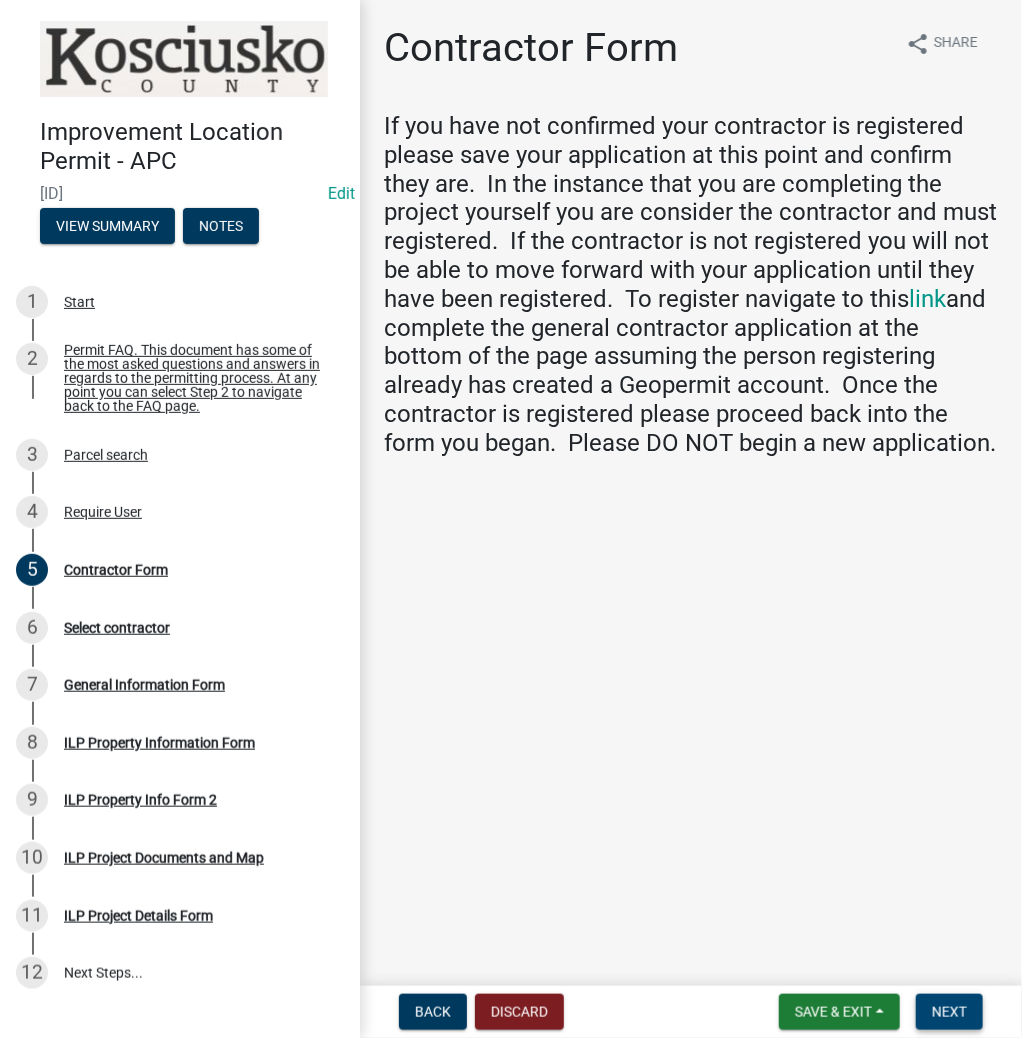 drag, startPoint x: 944, startPoint y: 1018, endPoint x: 927, endPoint y: 1010, distance: 18.788294 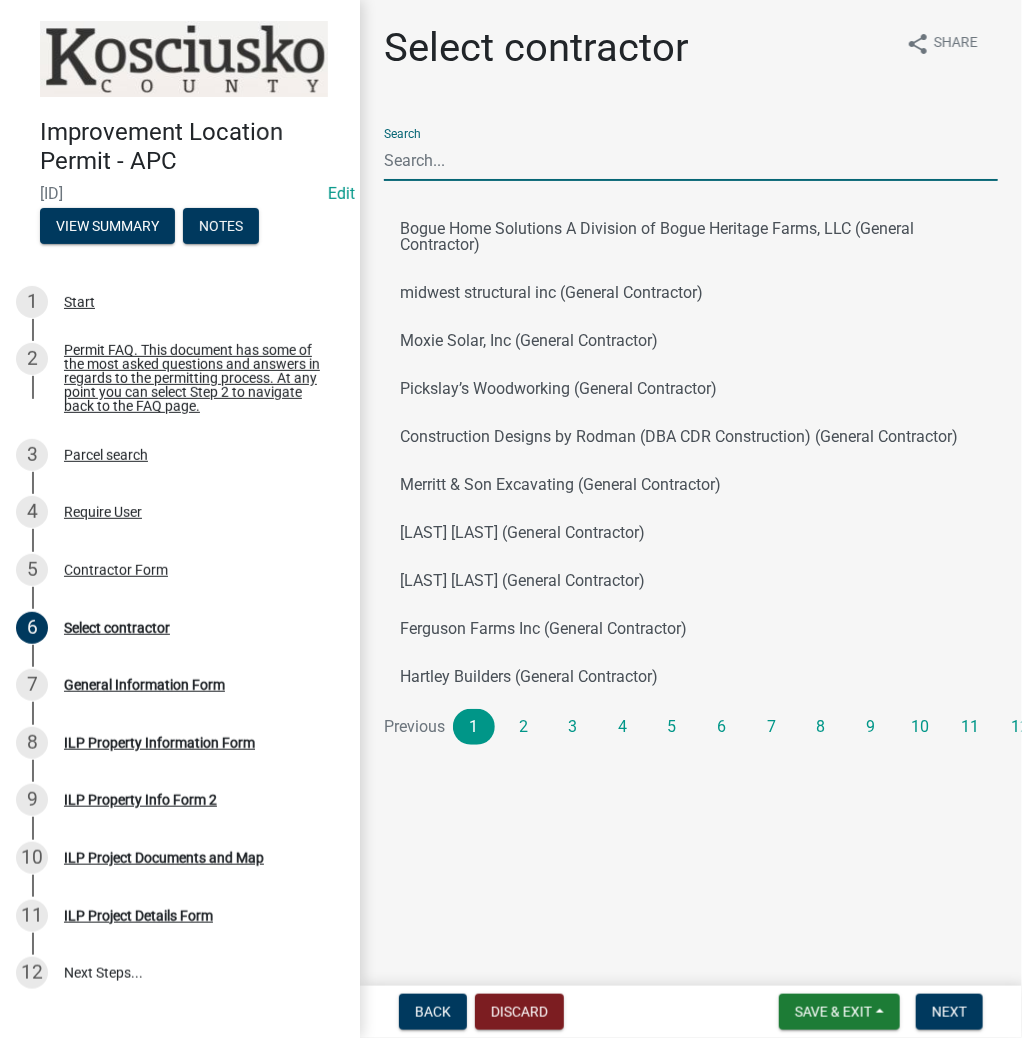 paste on "[LAST][FIRST]" 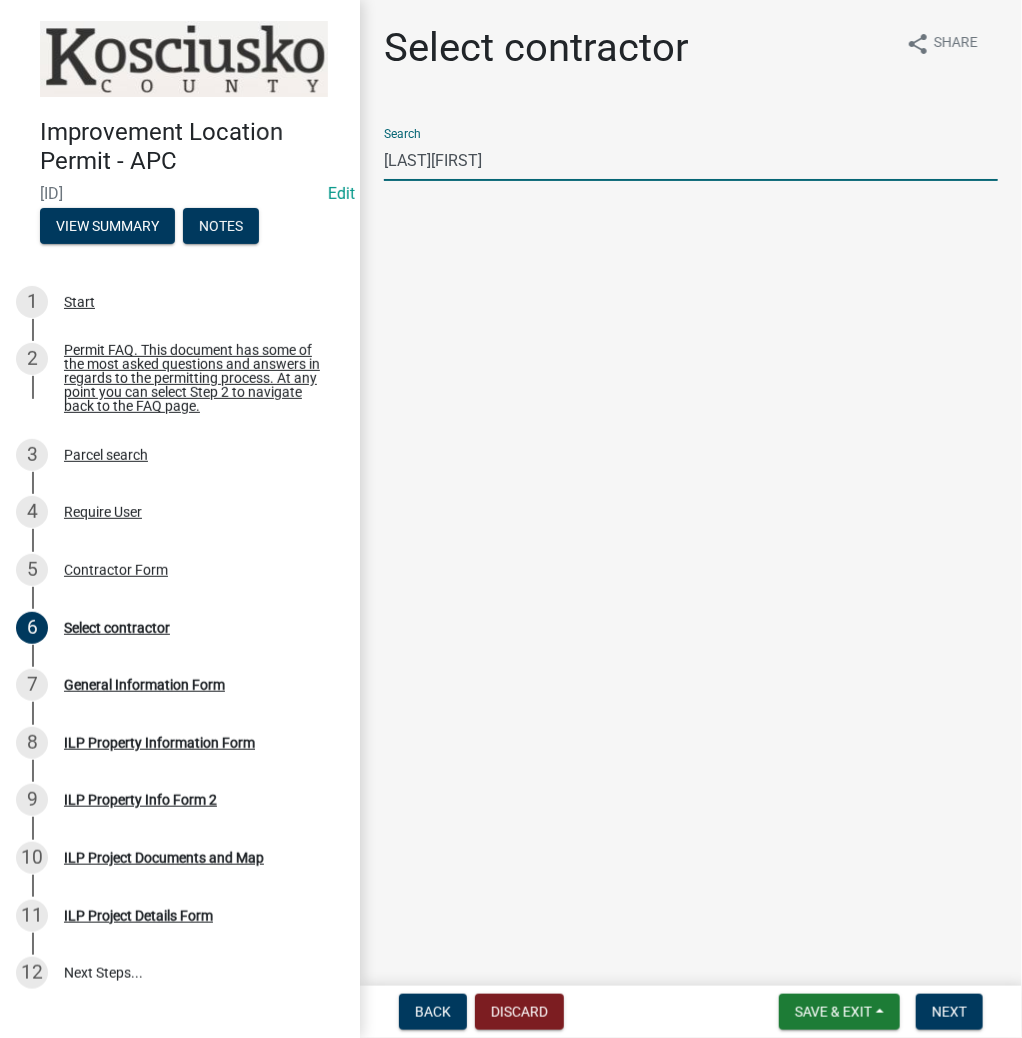 click on "[LAST][FIRST]" at bounding box center [691, 160] 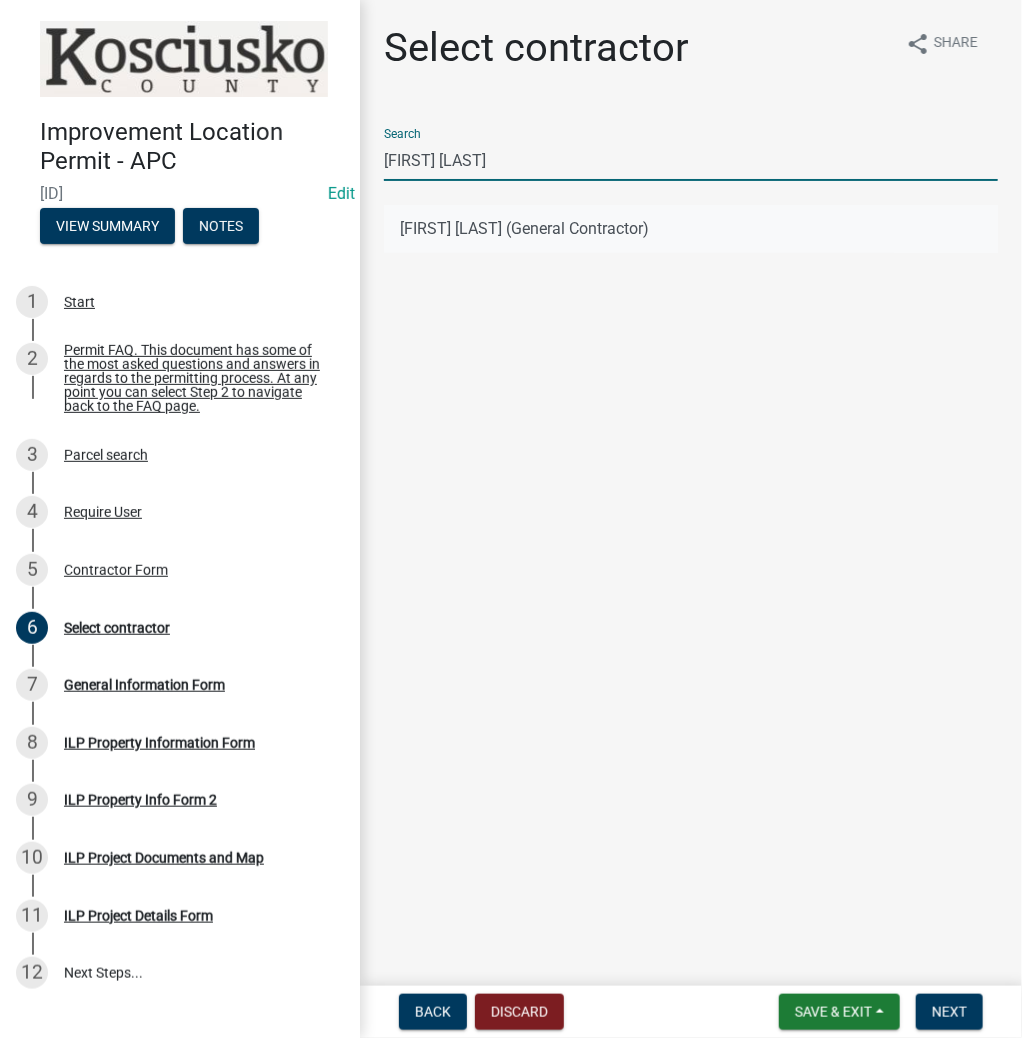type on "[FIRST] [LAST]" 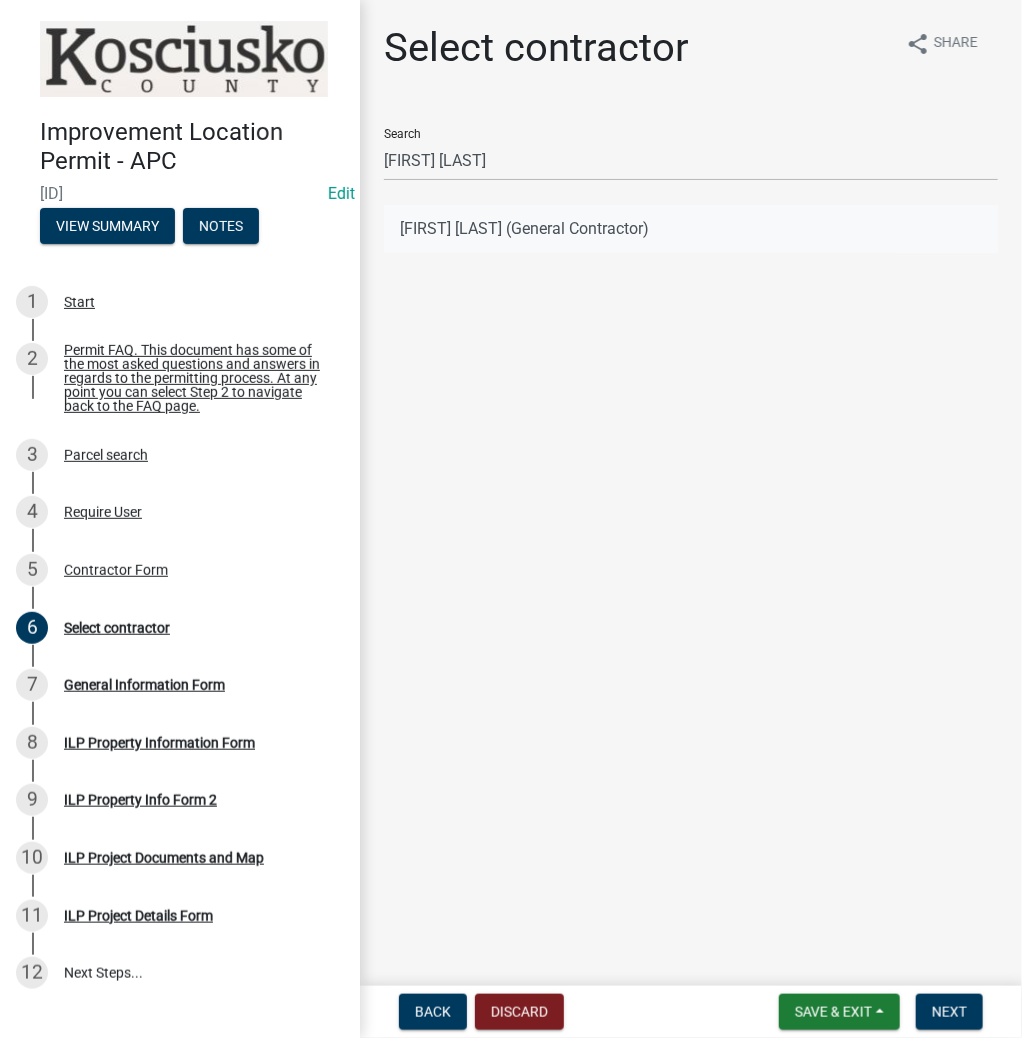 click on "[FIRST] [LAST] (General Contractor)" 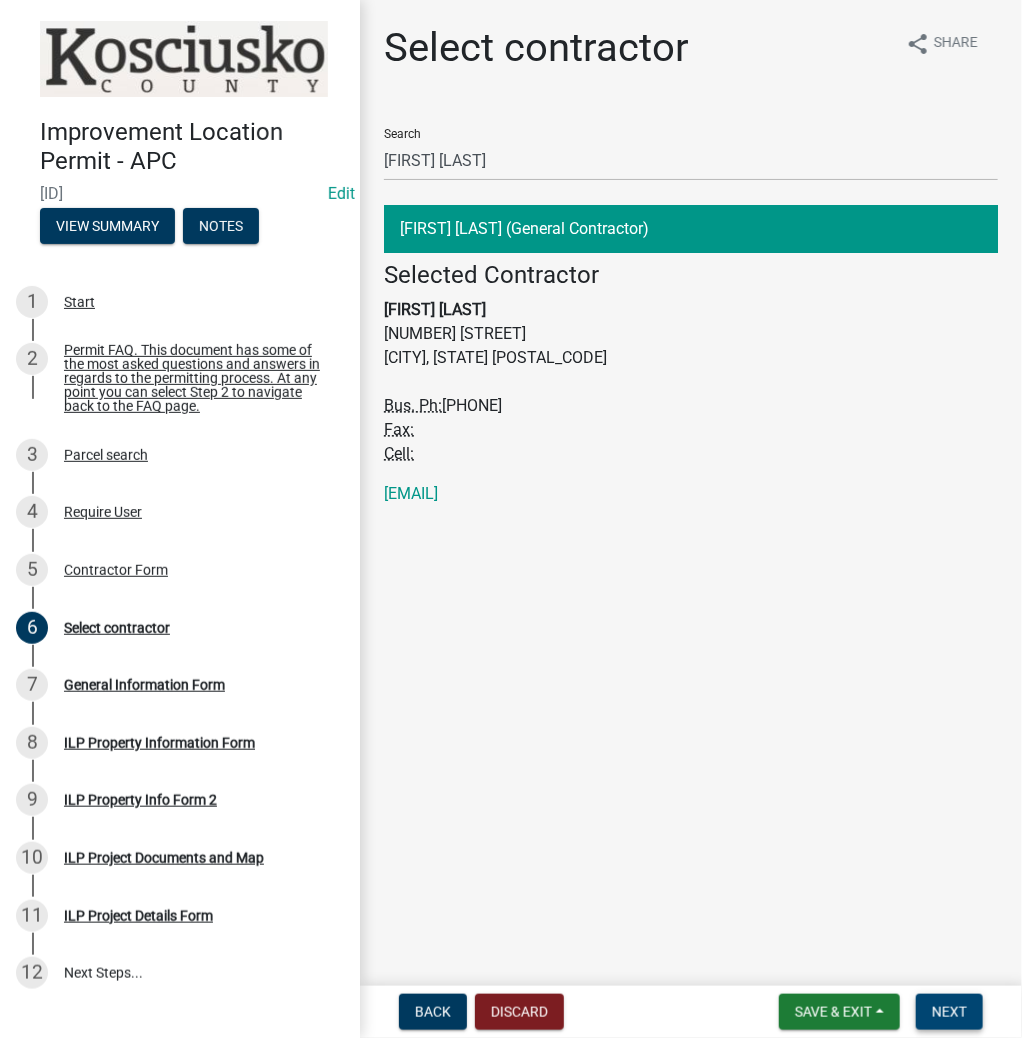 click on "Next" at bounding box center (949, 1012) 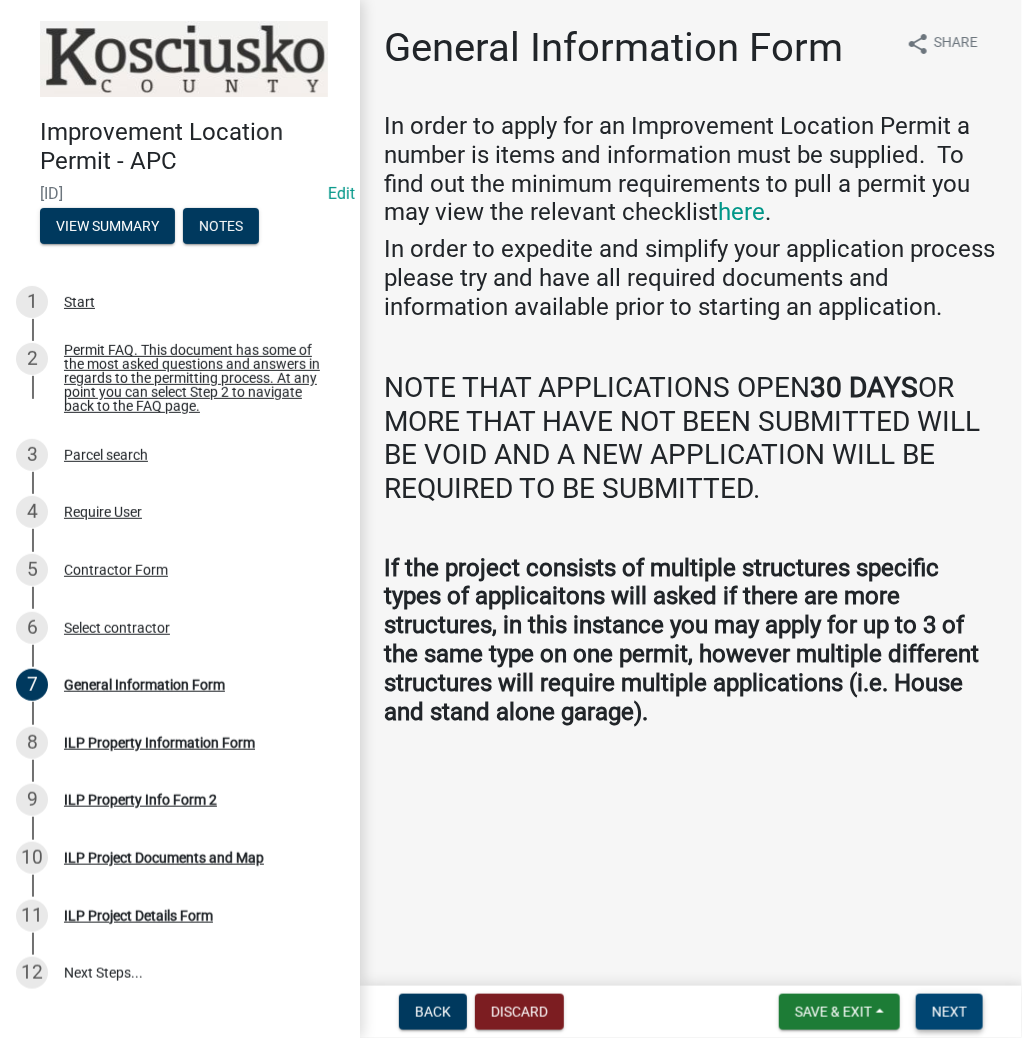 click on "Next" at bounding box center [949, 1012] 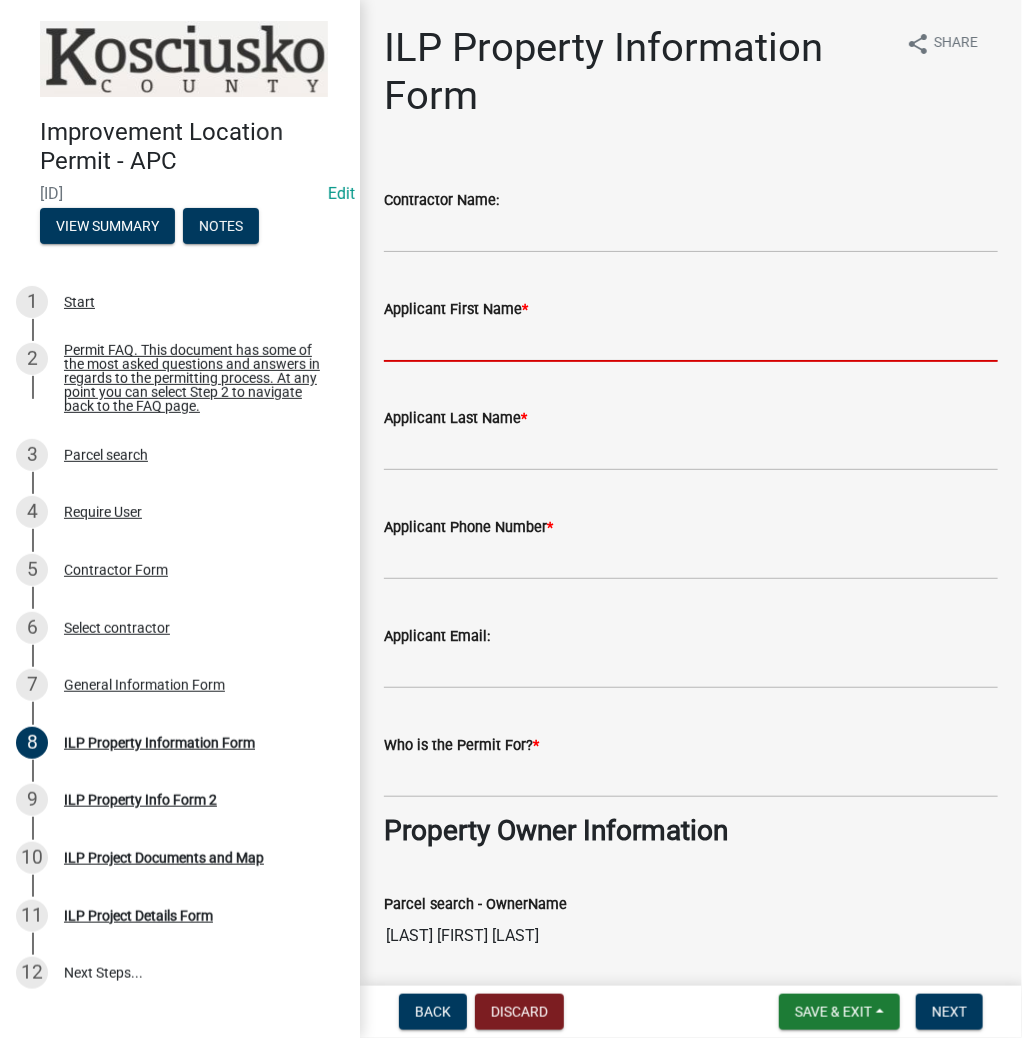 click on "Applicant First Name  *" at bounding box center [691, 341] 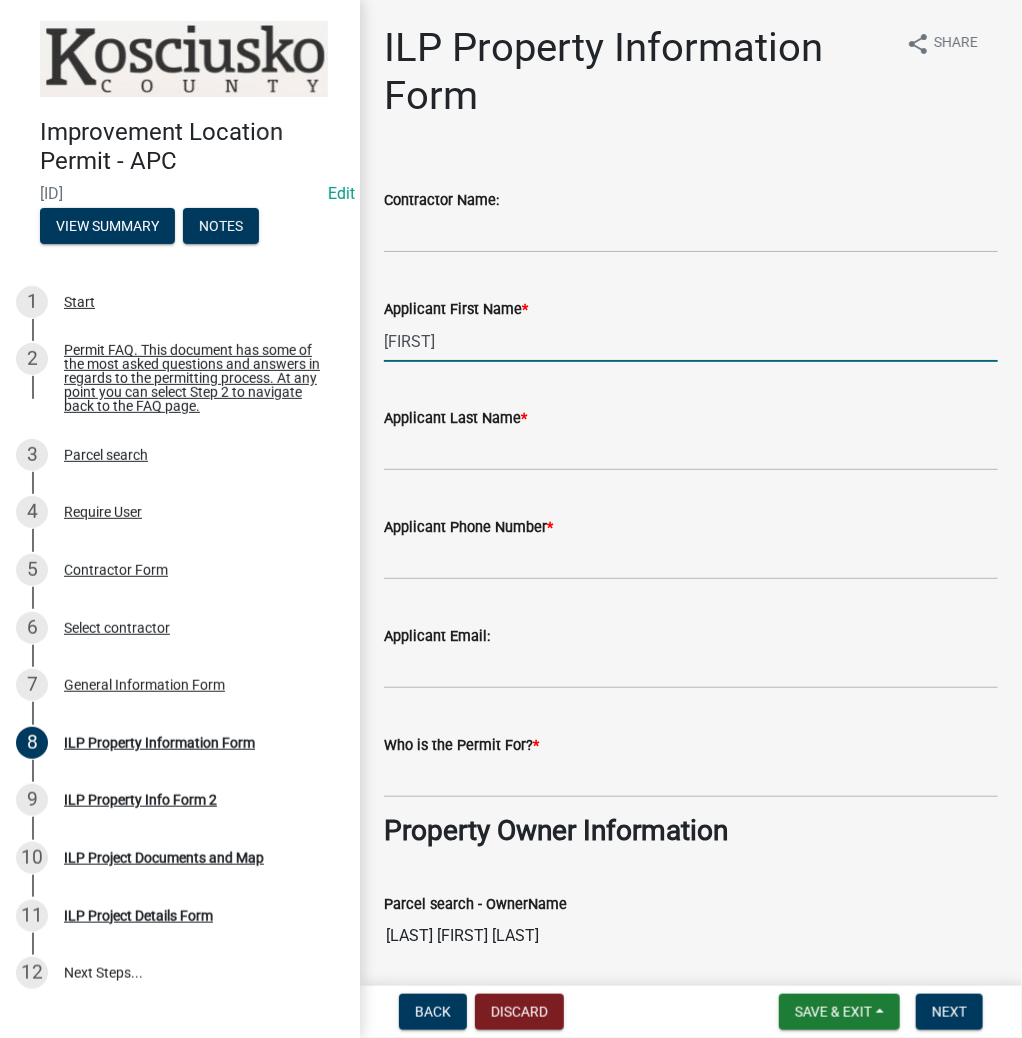 type on "[FIRST]" 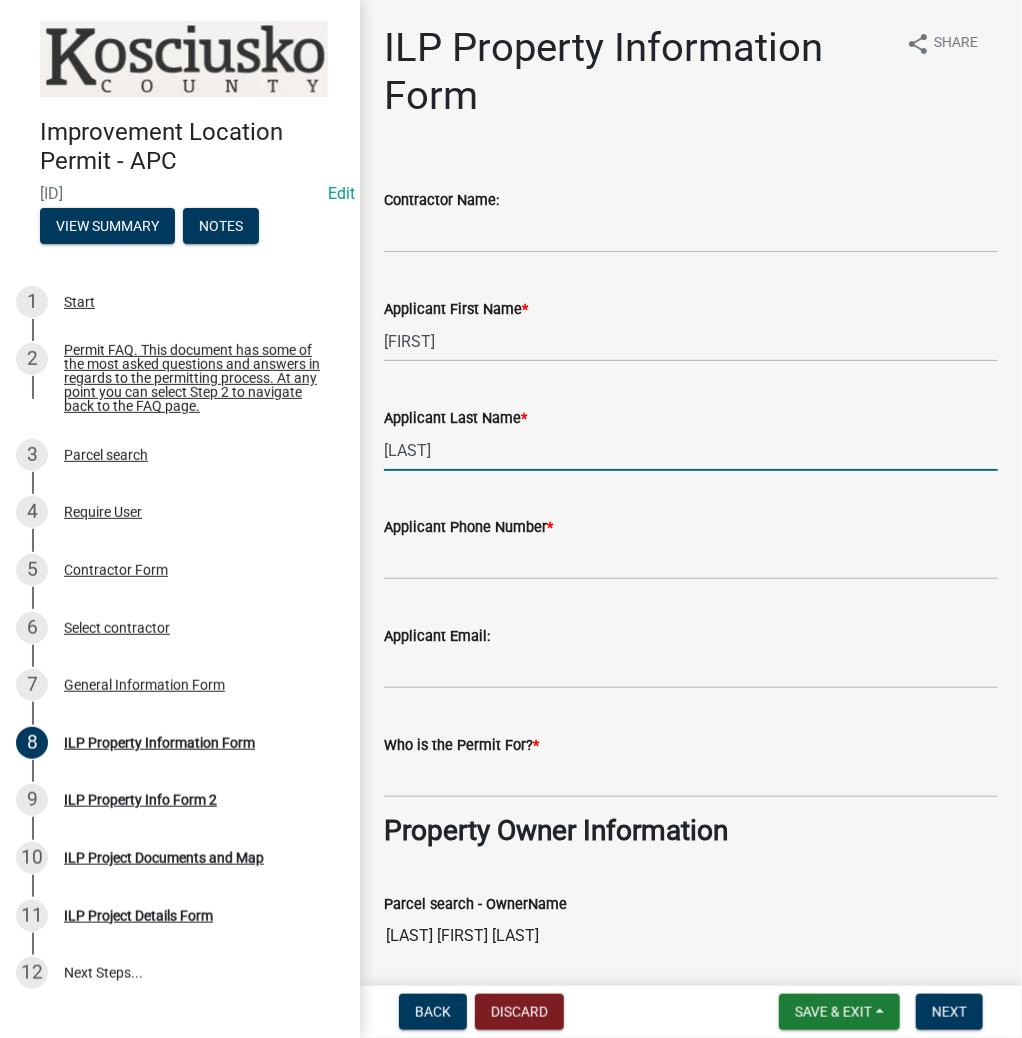 type on "[LAST]" 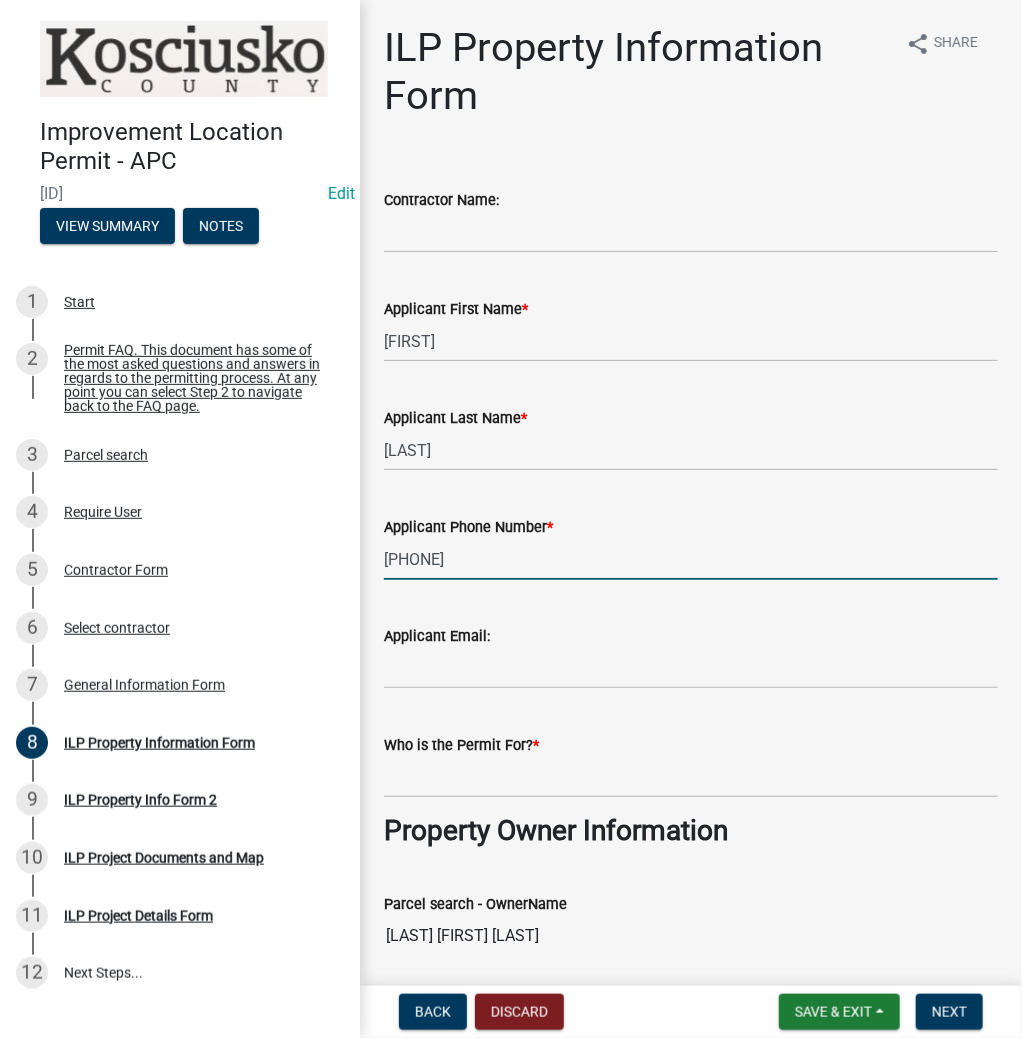 type on "[PHONE]" 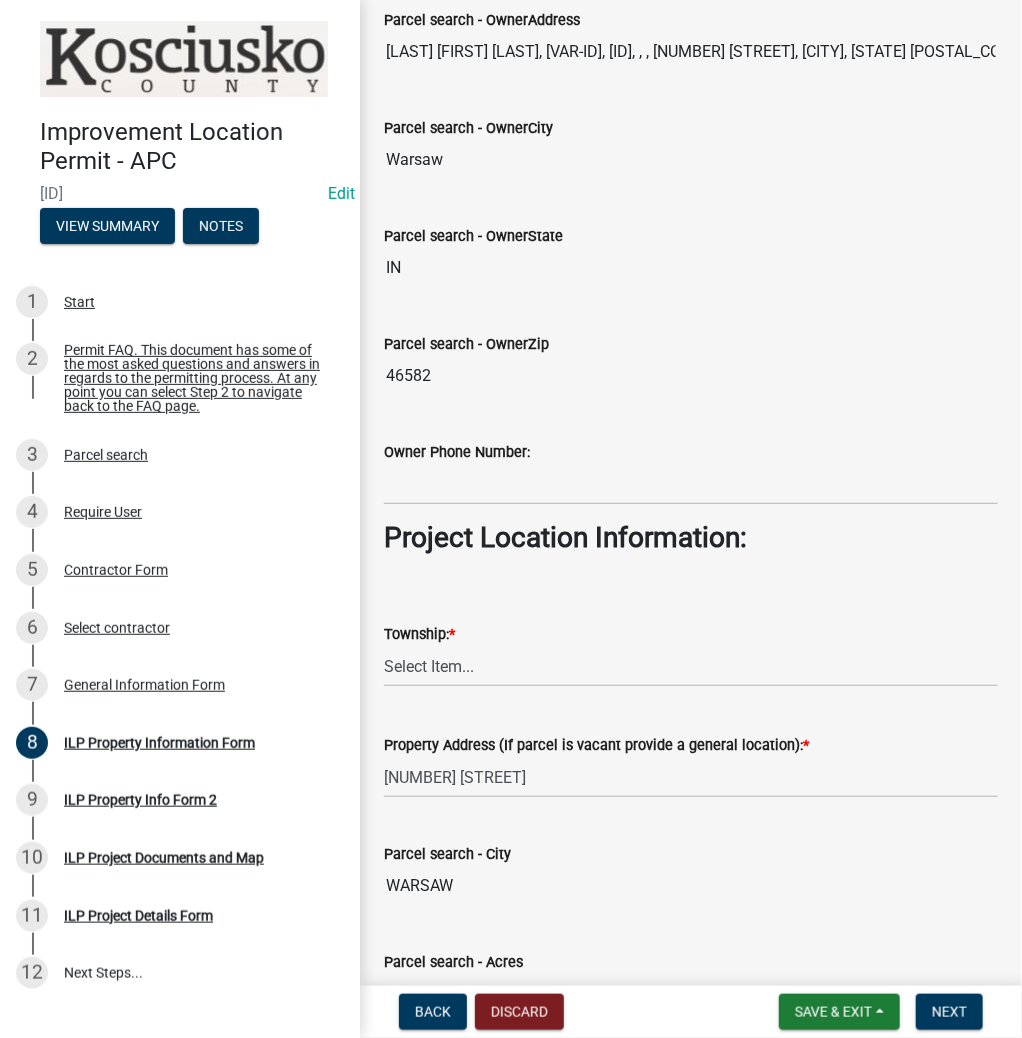 scroll, scrollTop: 1120, scrollLeft: 0, axis: vertical 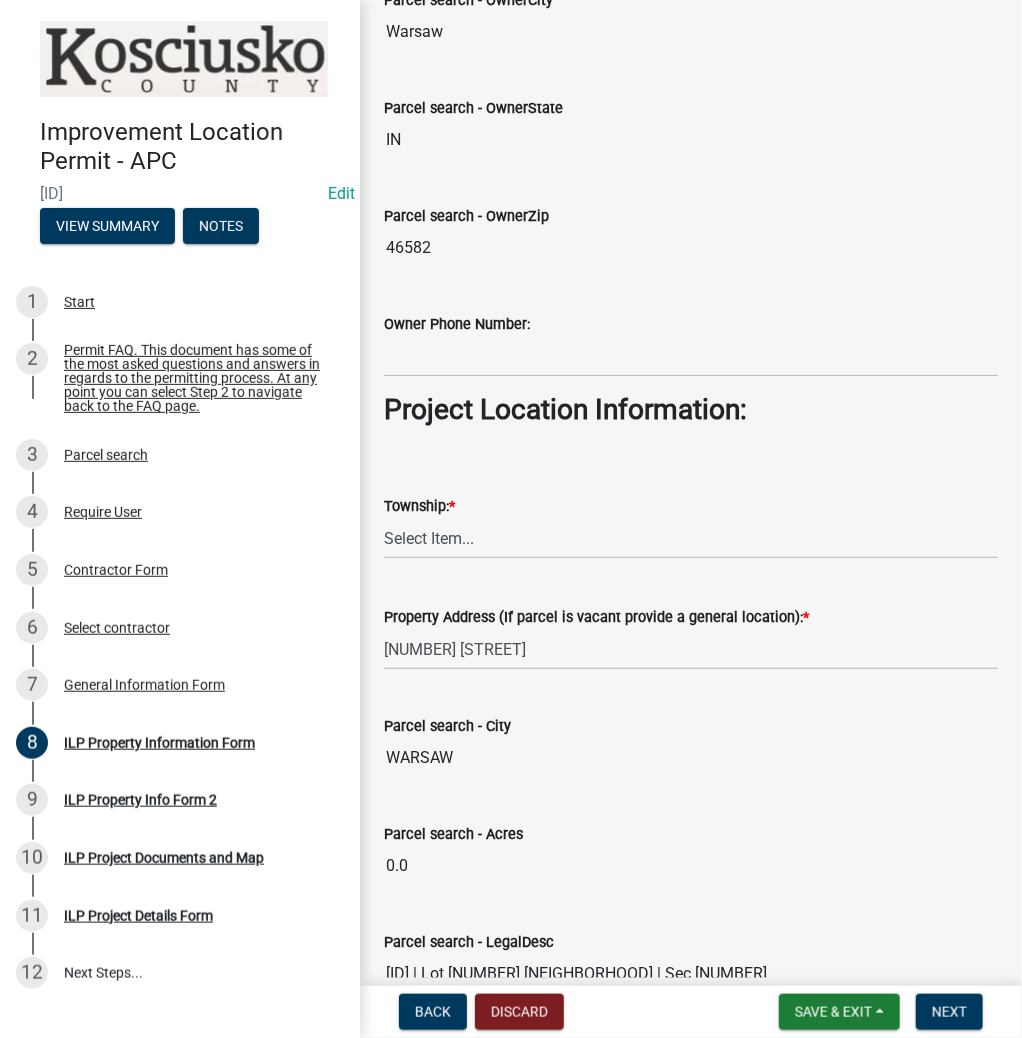 type on "[FIRST] [LAST]" 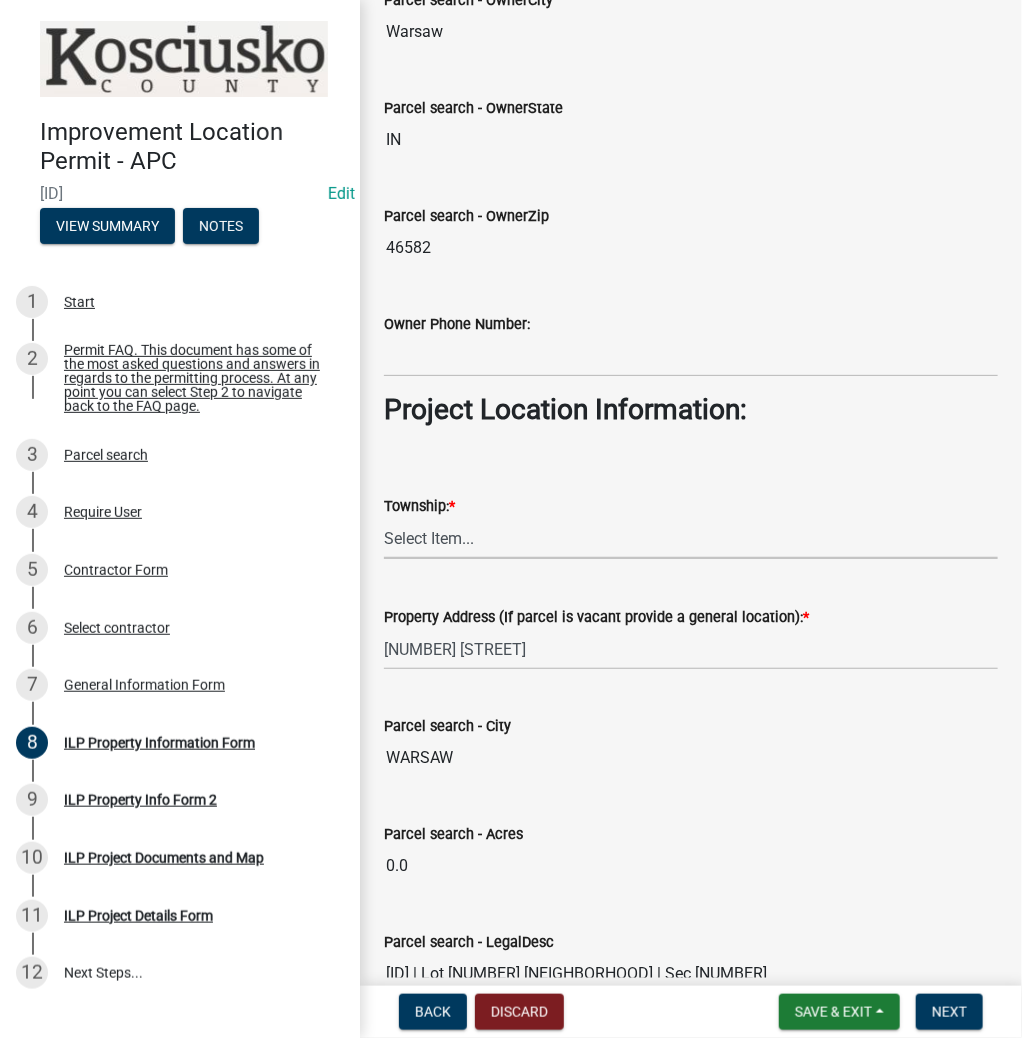 click on "Select Item...   Benton - Elkhart Co   Clay   Etna   Franklin   Harrison   Jackson   Jefferson   Lake   Monroe   Plain   Prairie   Scott   Seward   Tippecanoe   Turkey Creek   Van Buren   Washington   Wayne" at bounding box center (691, 538) 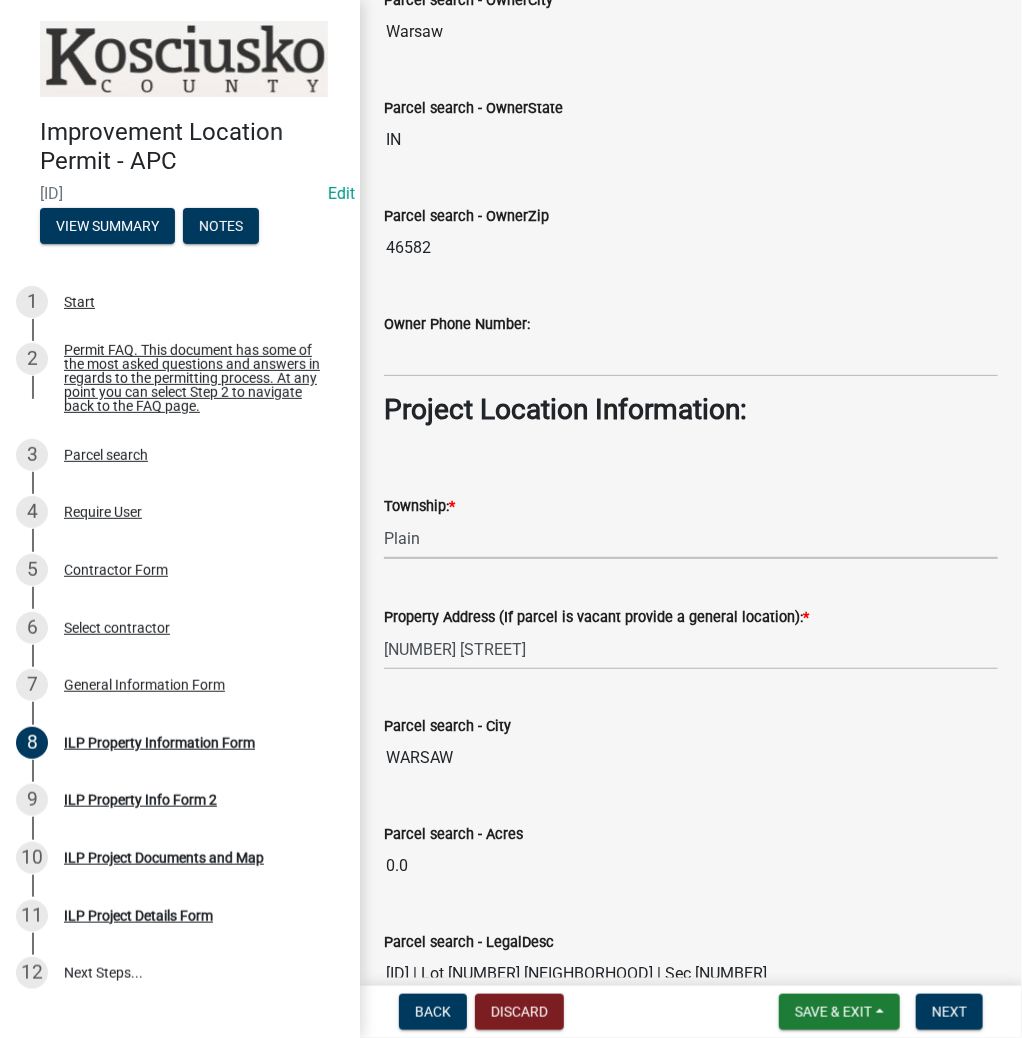 click on "Select Item...   Benton - Elkhart Co   Clay   Etna   Franklin   Harrison   Jackson   Jefferson   Lake   Monroe   Plain   Prairie   Scott   Seward   Tippecanoe   Turkey Creek   Van Buren   Washington   Wayne" at bounding box center (691, 538) 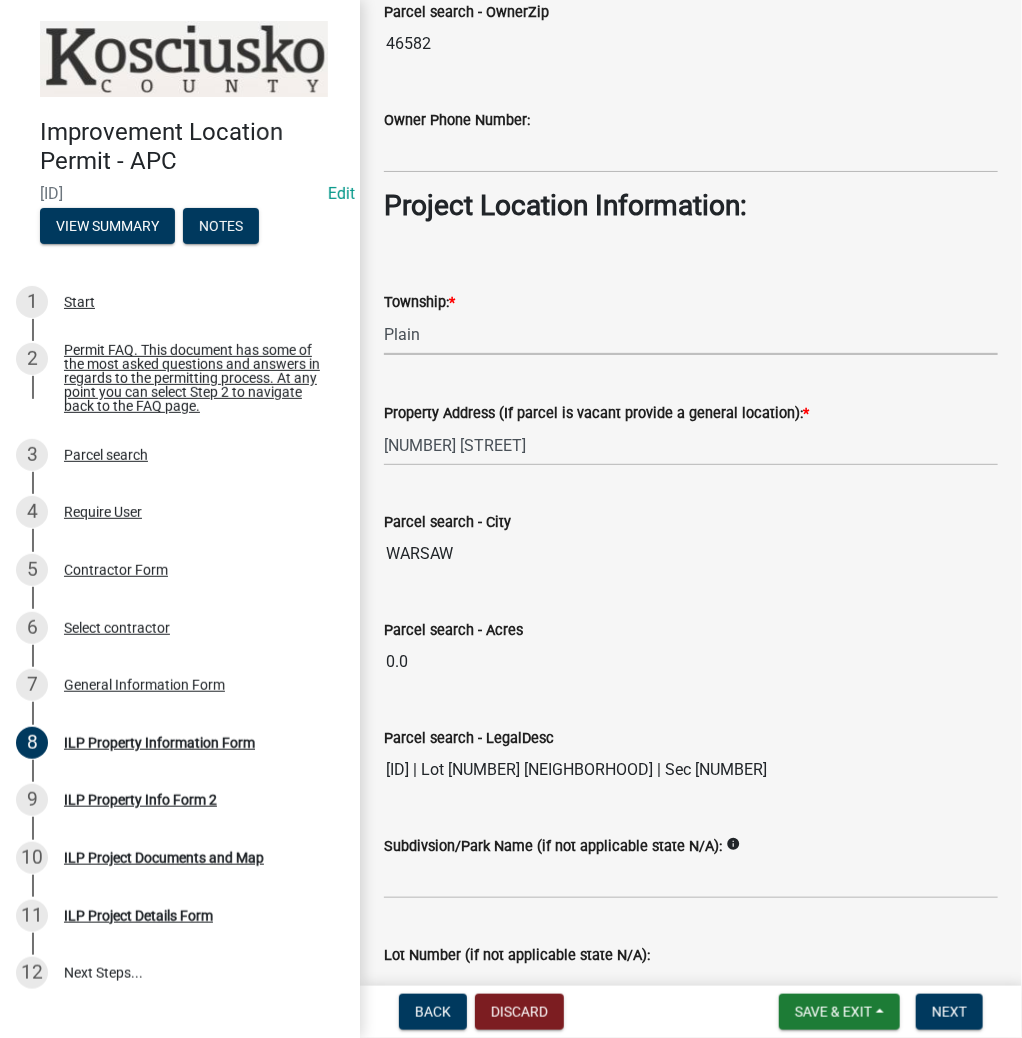 scroll, scrollTop: 1445, scrollLeft: 0, axis: vertical 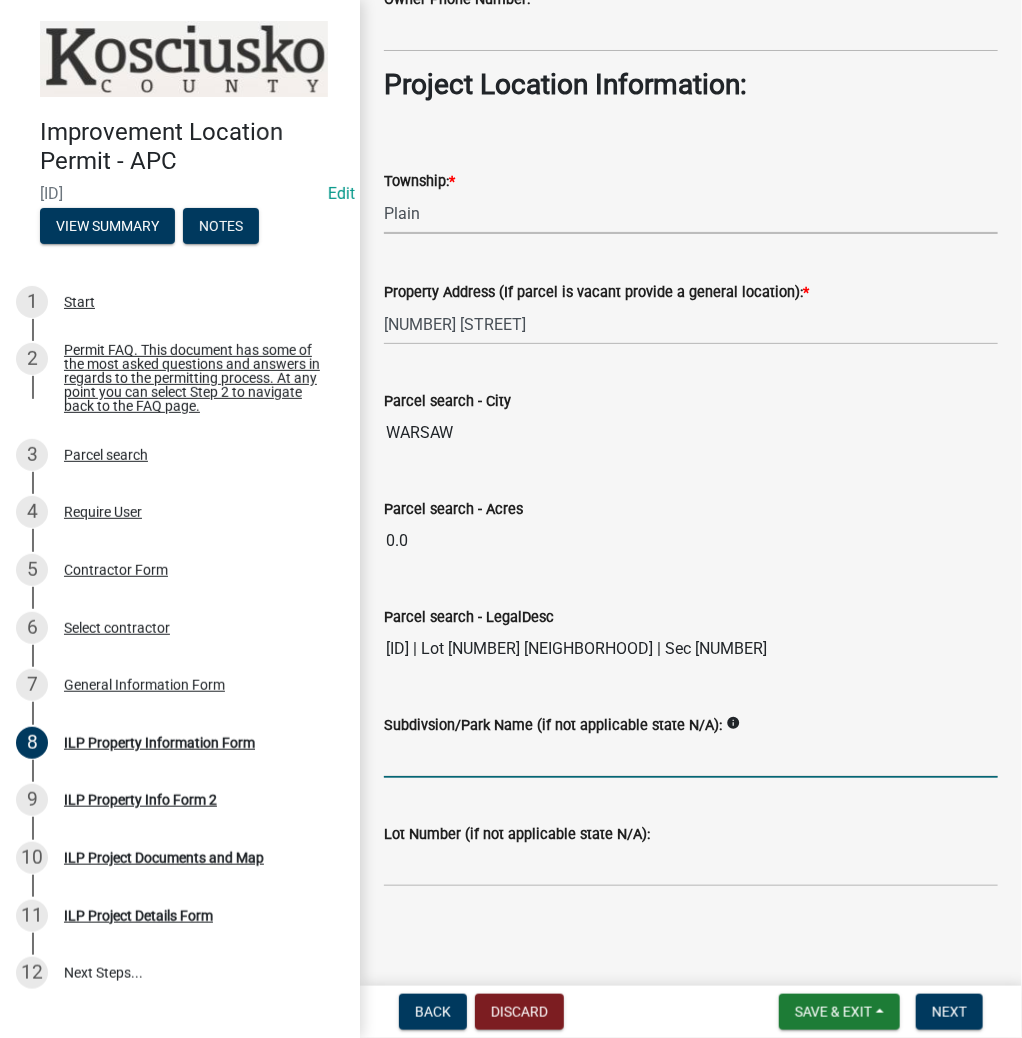 click on "Subdivsion/Park Name (if not applicable state N/A):" at bounding box center (691, 757) 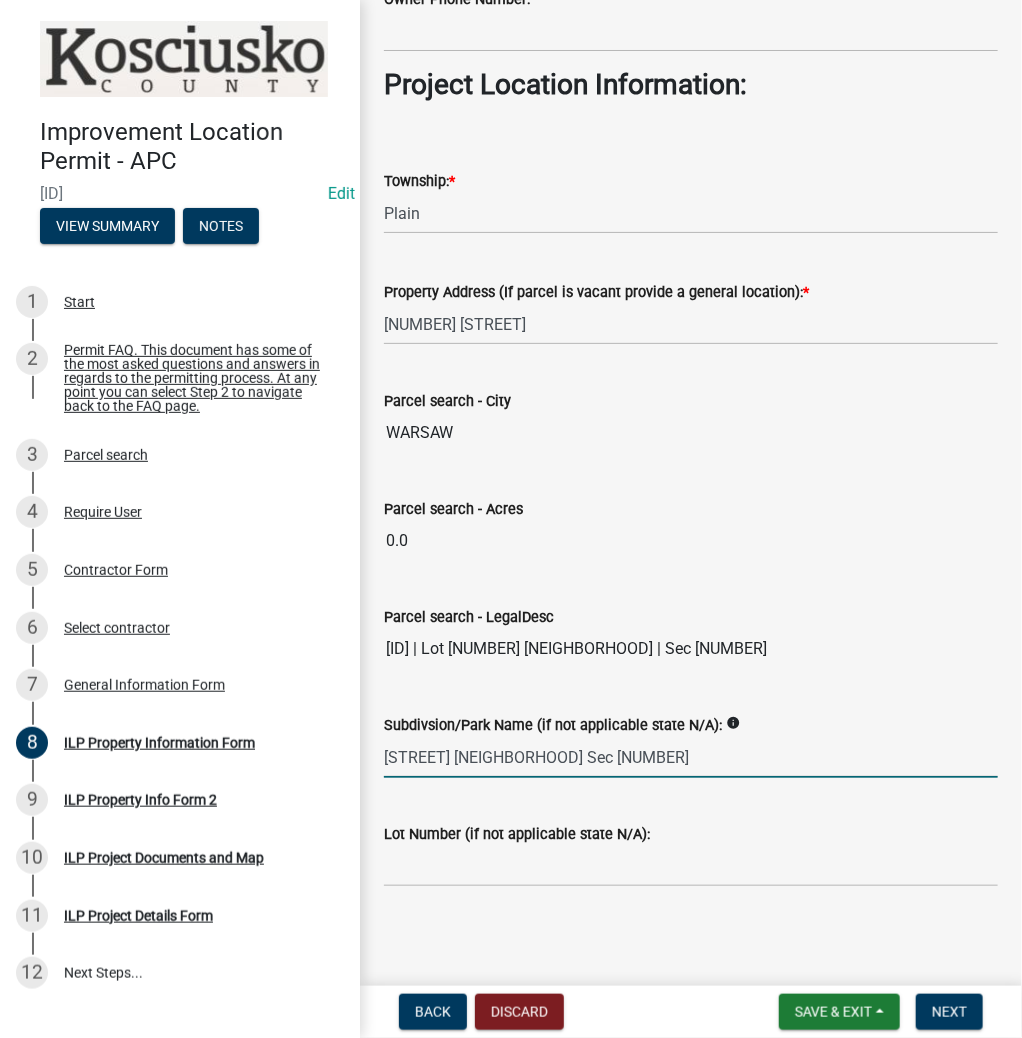 type on "[STREET] [NEIGHBORHOOD] Sec [NUMBER]" 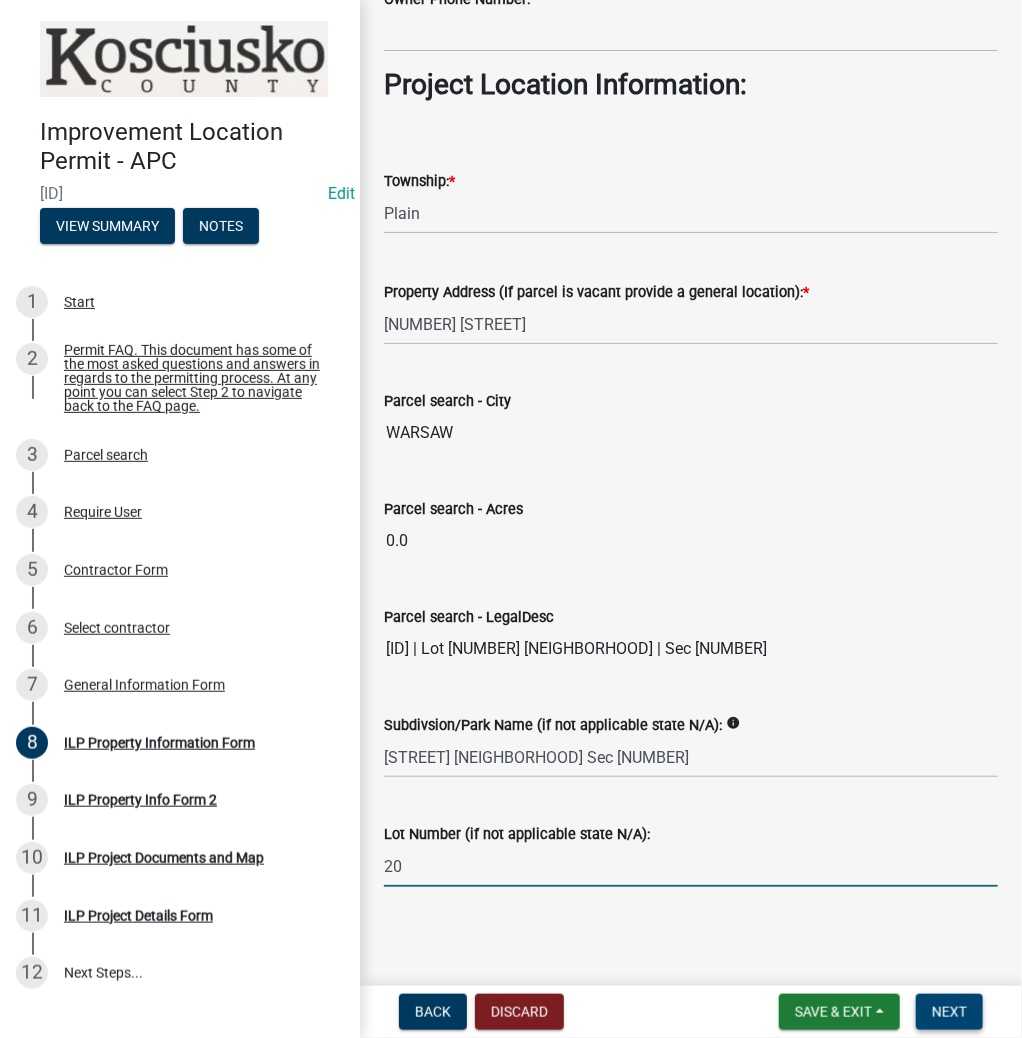 type on "20" 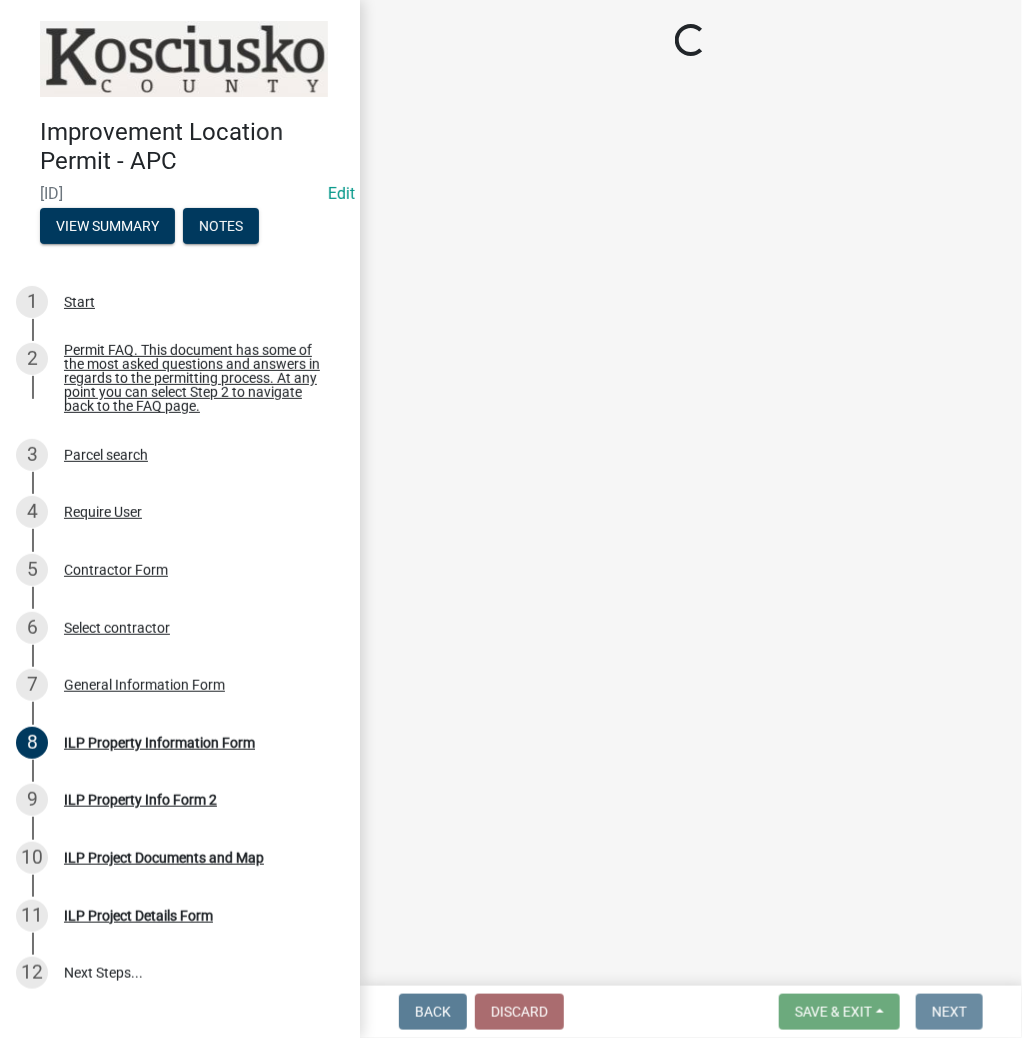scroll, scrollTop: 0, scrollLeft: 0, axis: both 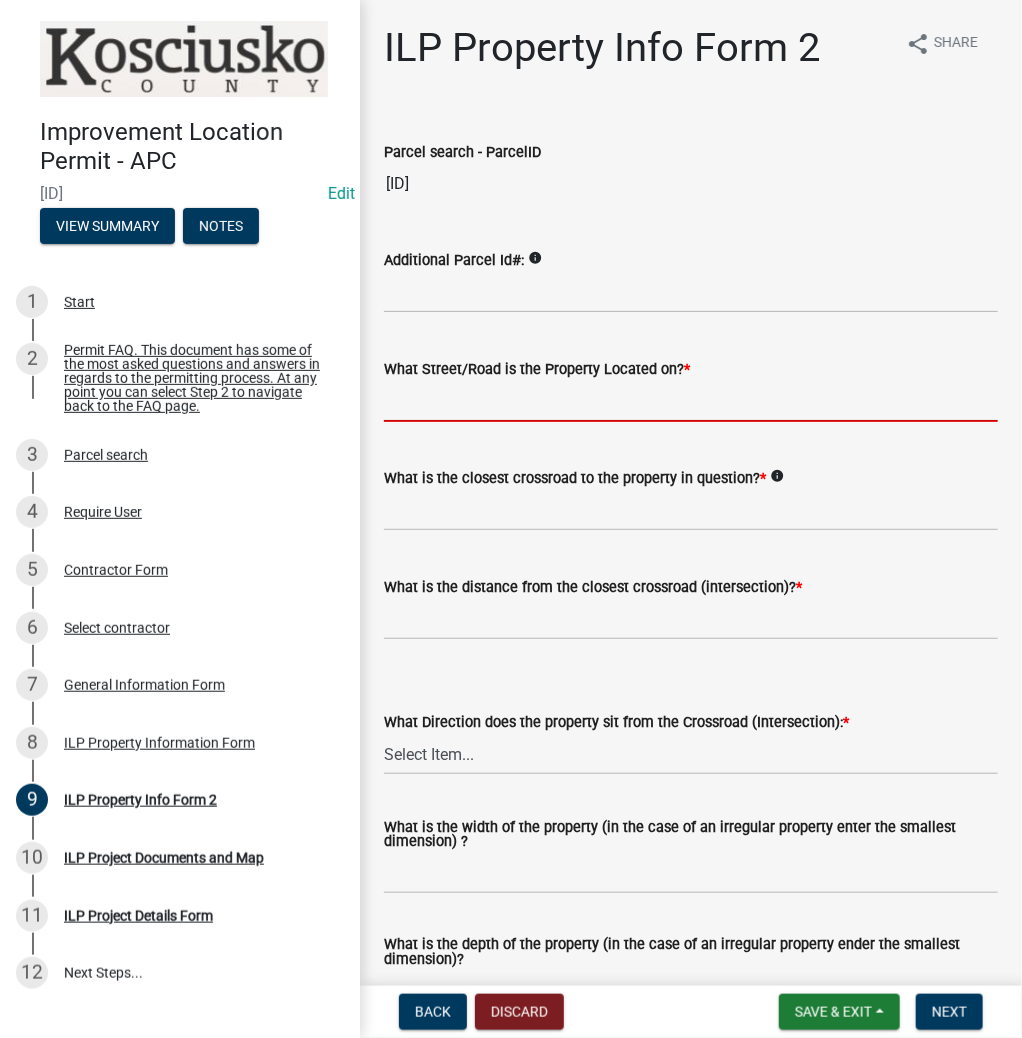 click on "What Street/Road is the Property Located on?  *" at bounding box center [691, 401] 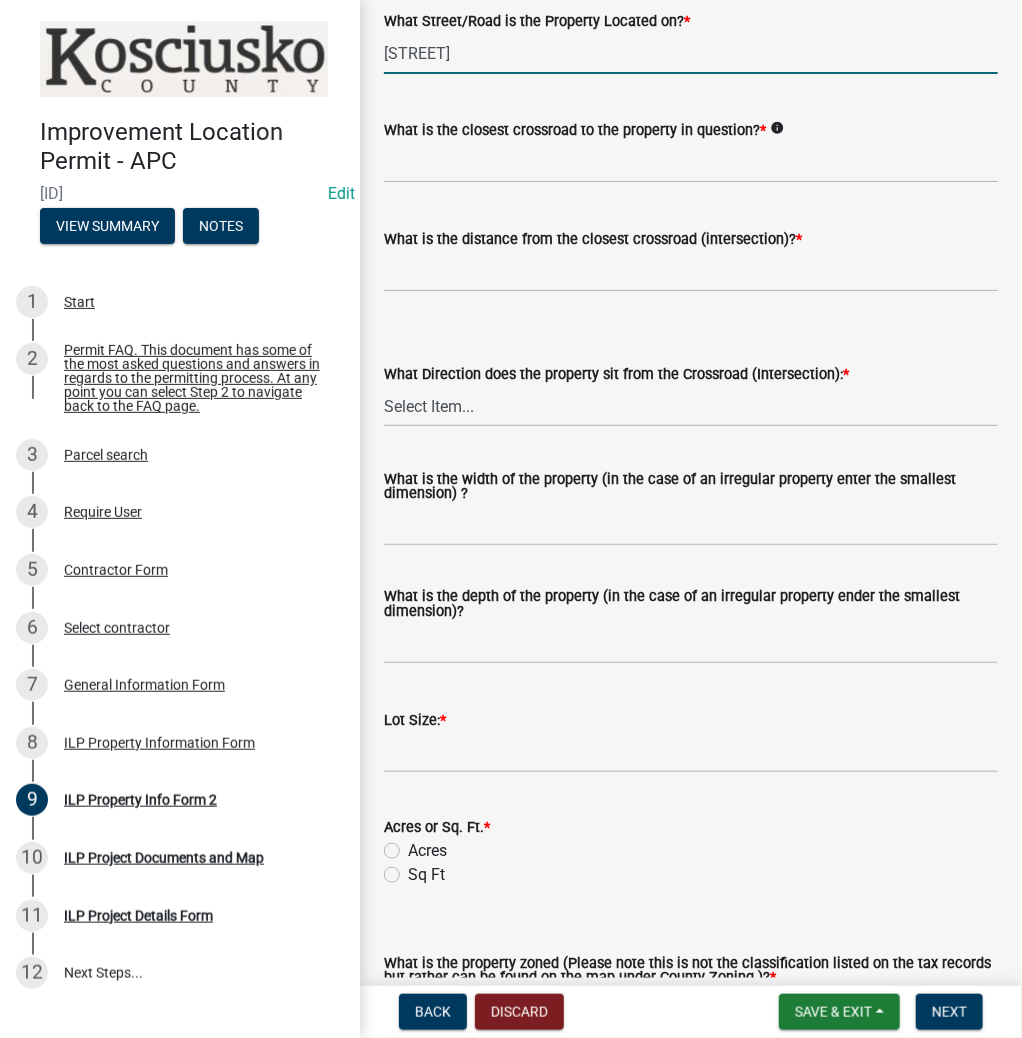 scroll, scrollTop: 320, scrollLeft: 0, axis: vertical 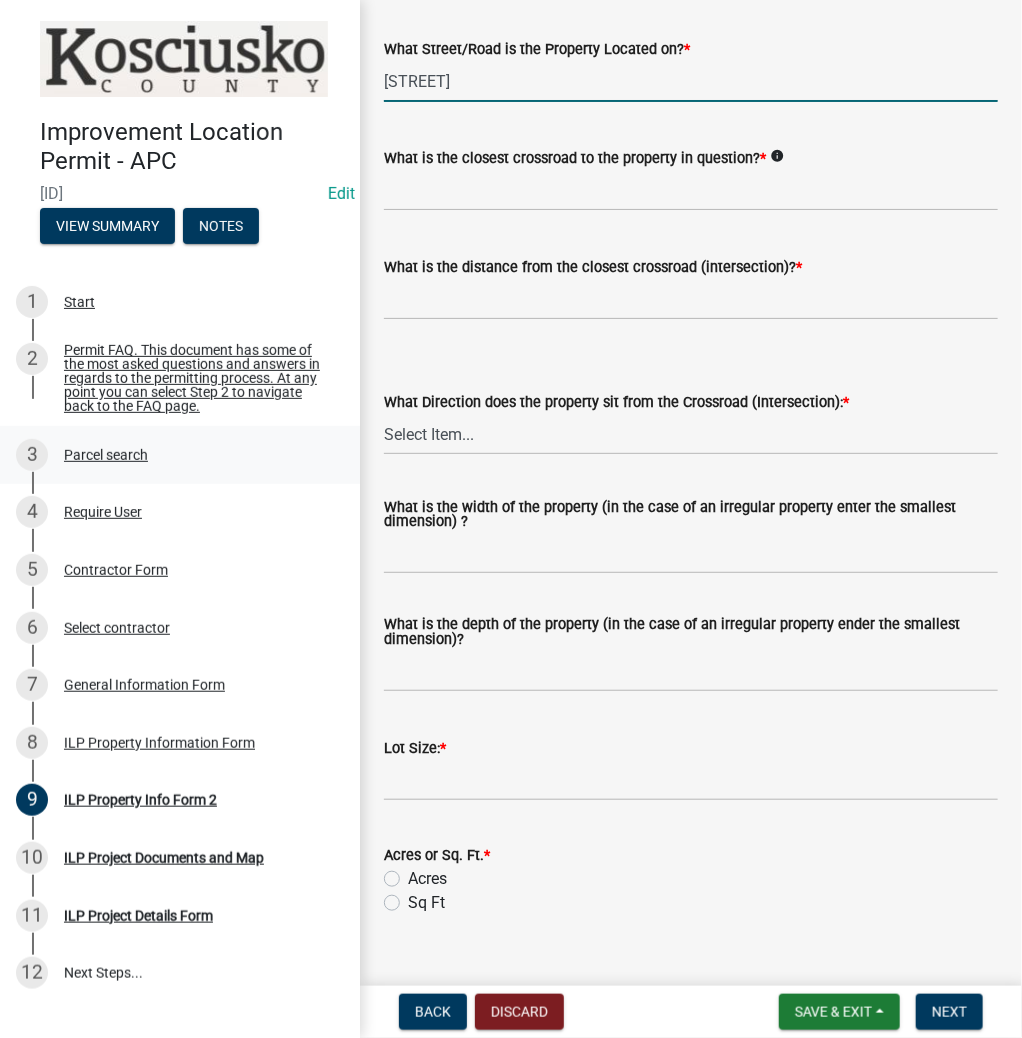 type on "[STREET]" 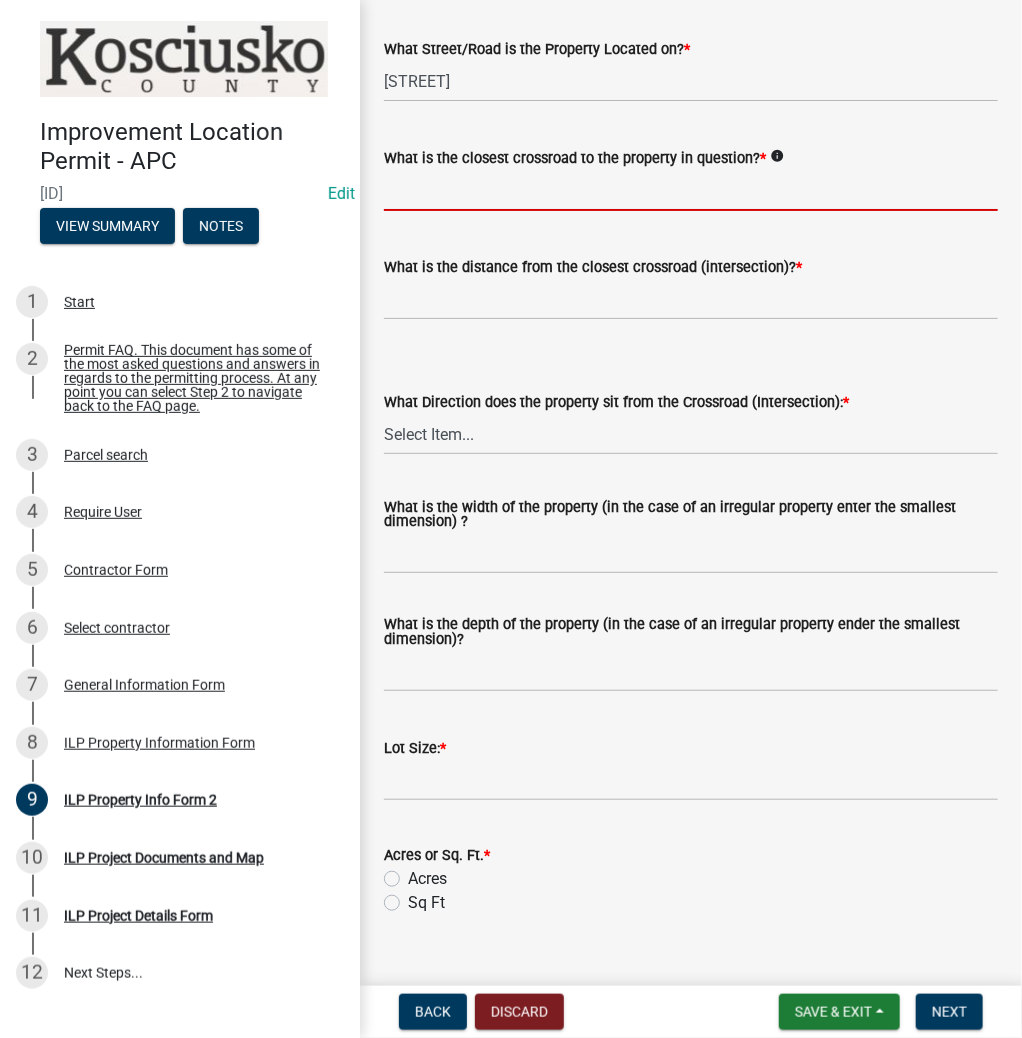 click on "What is the closest crossroad to the property in question?  *" at bounding box center (691, 190) 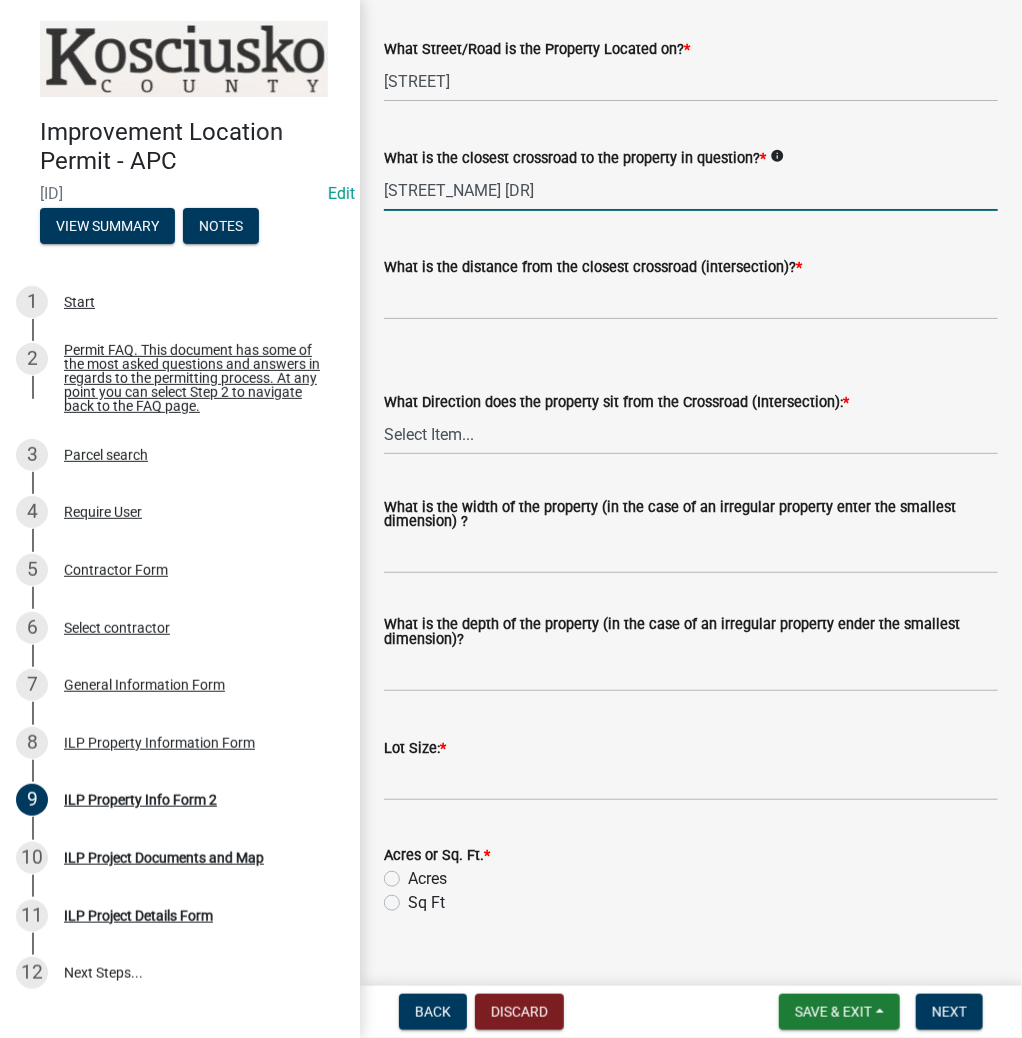 type on "[STREET_NAME] [DR]" 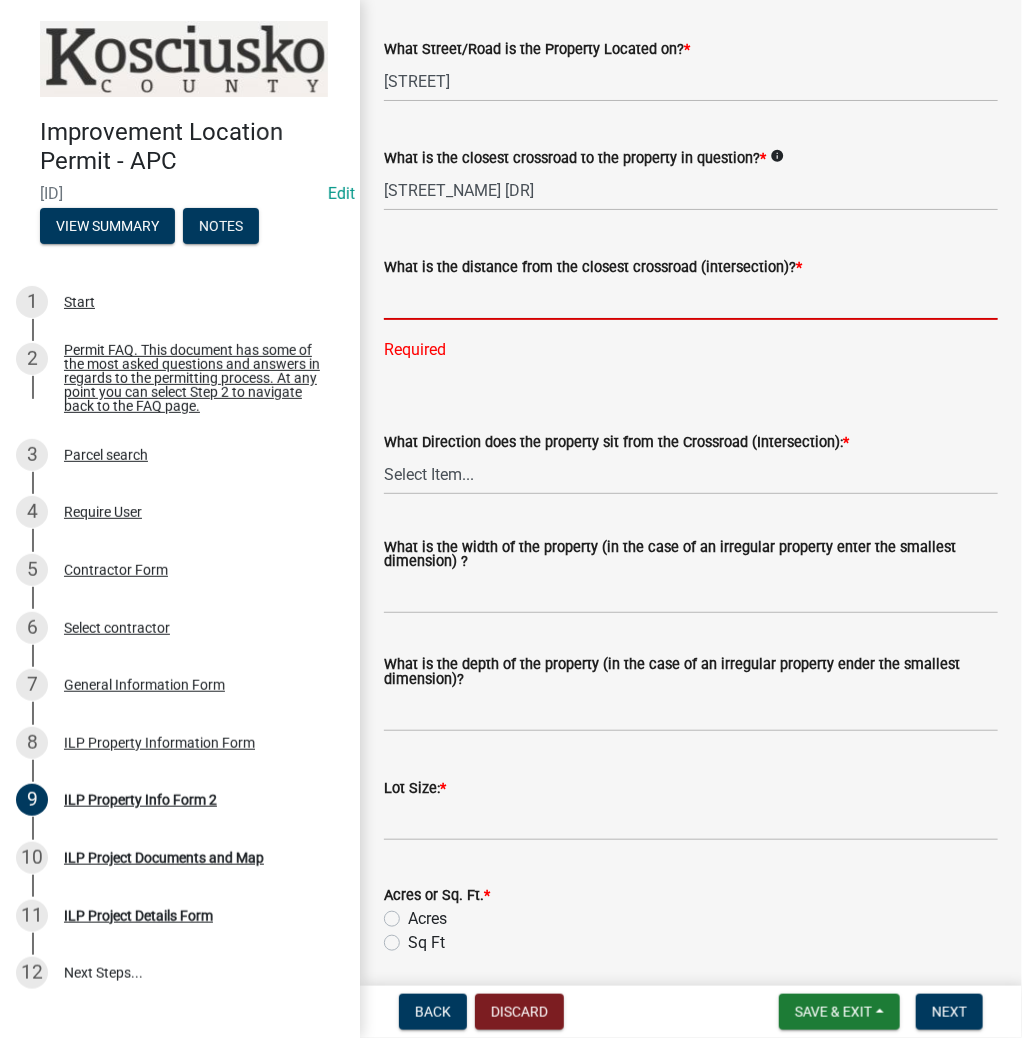 click 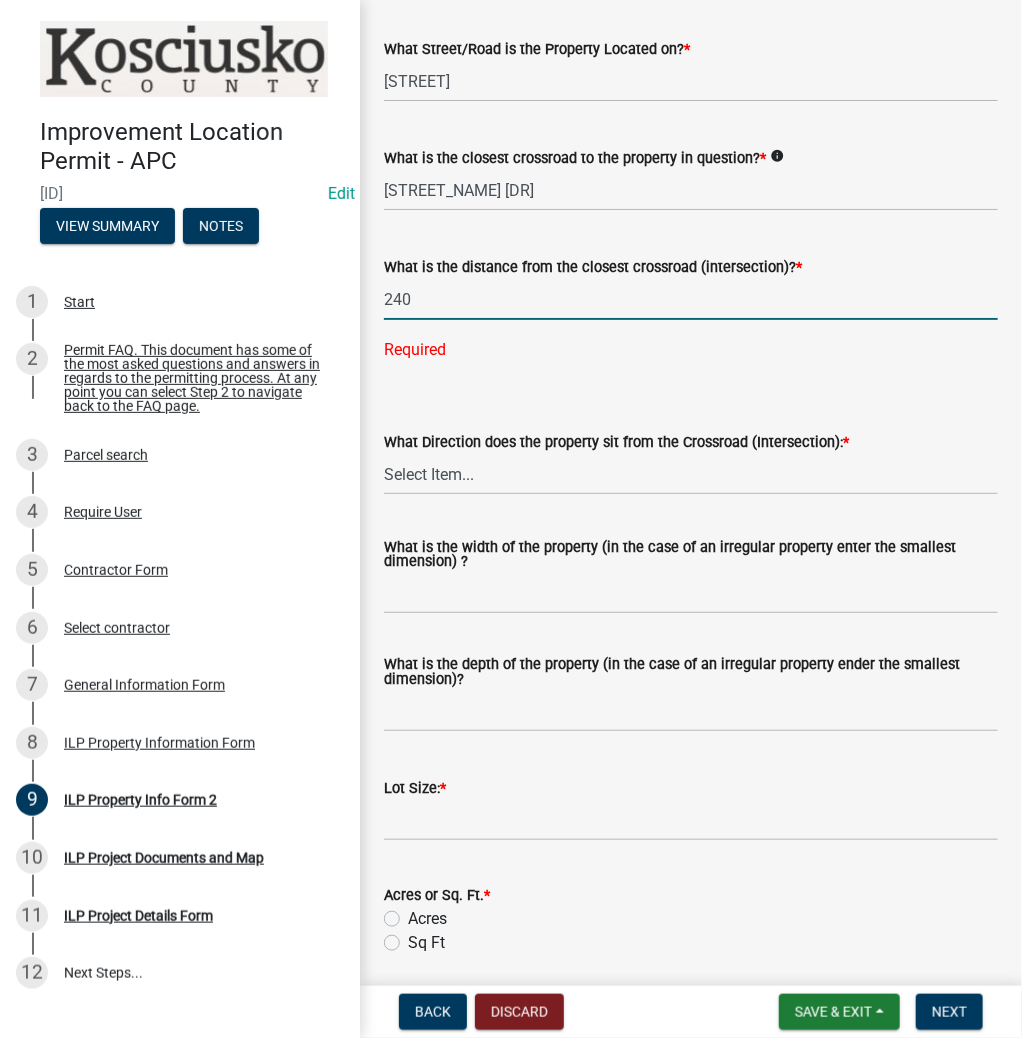 type on "240" 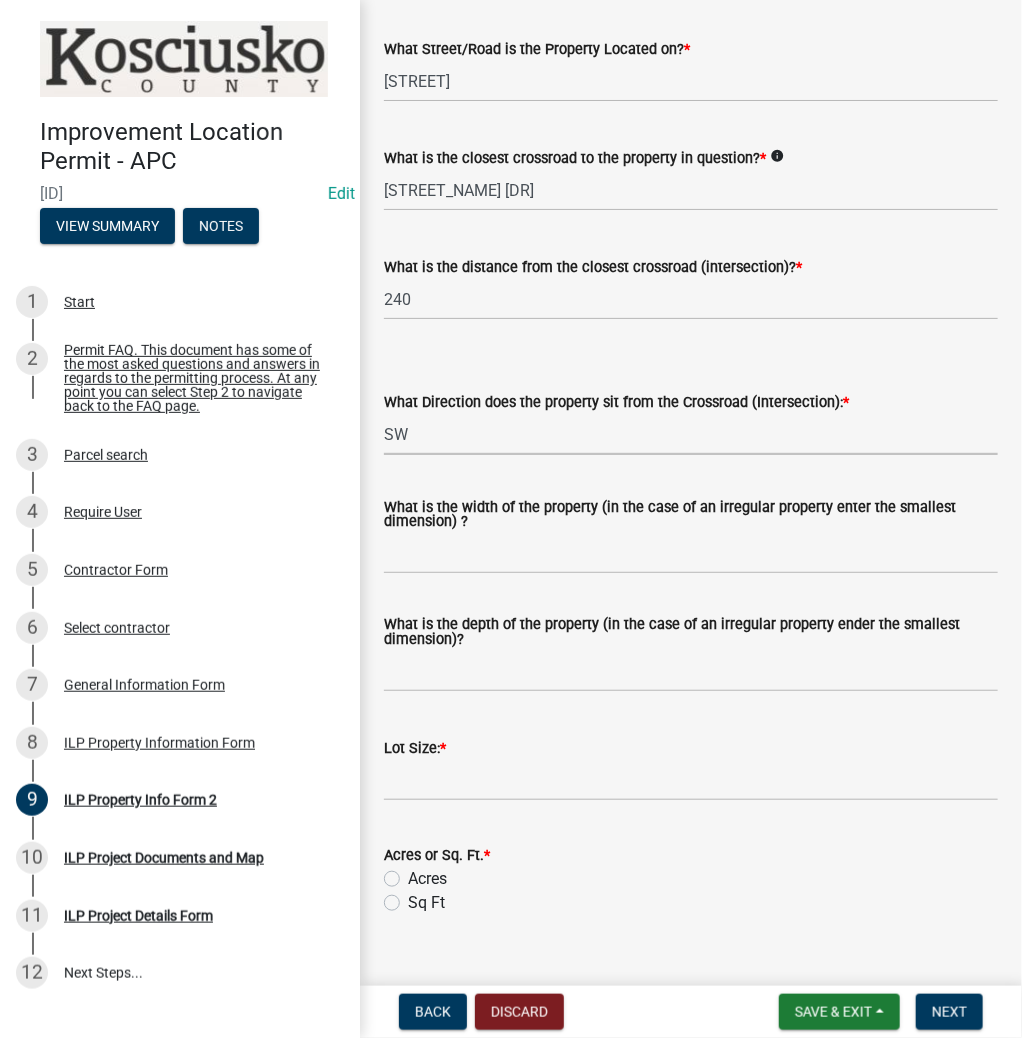 select on "d1e29b26-5d4c-45d9-9a17-32724f9b6679" 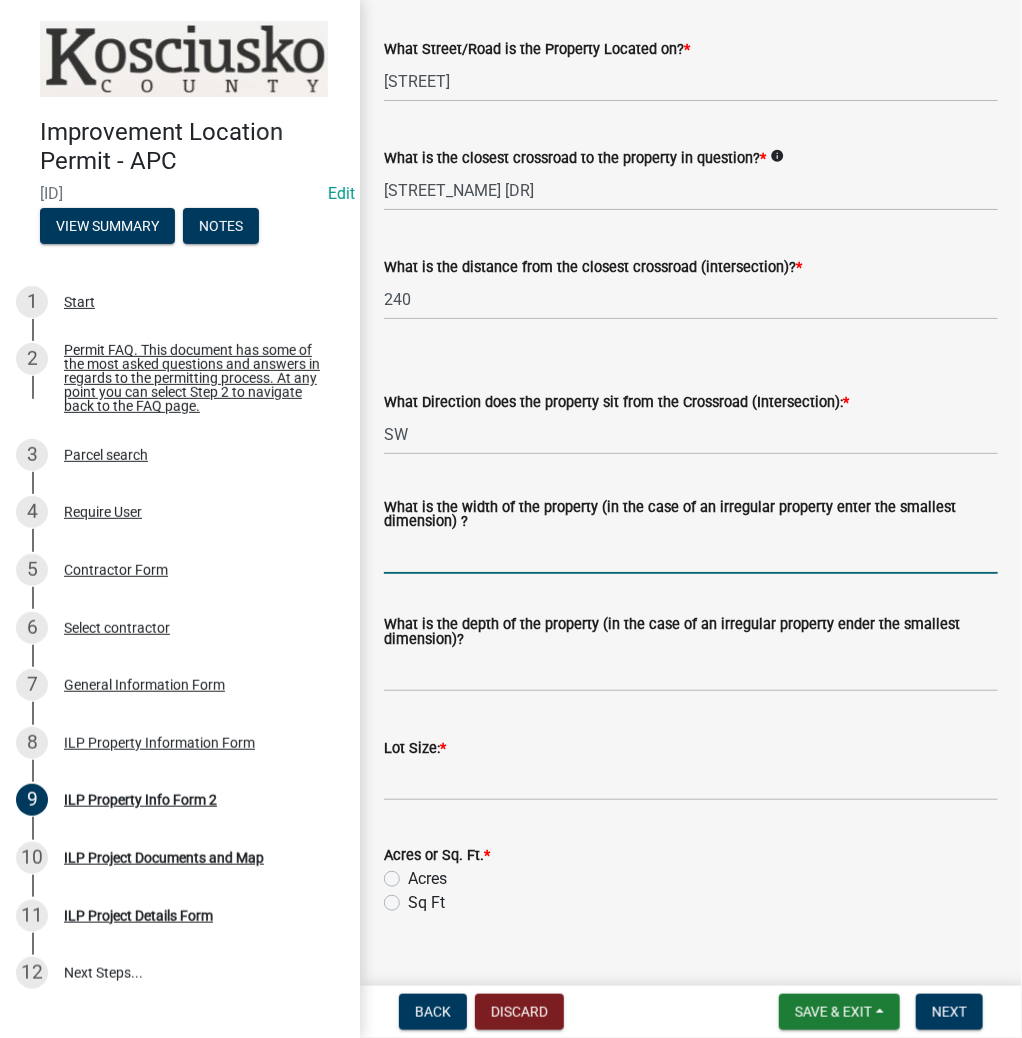click on "What is the width of the property (in the case of an irregular property enter the smallest dimension) ?" at bounding box center [691, 553] 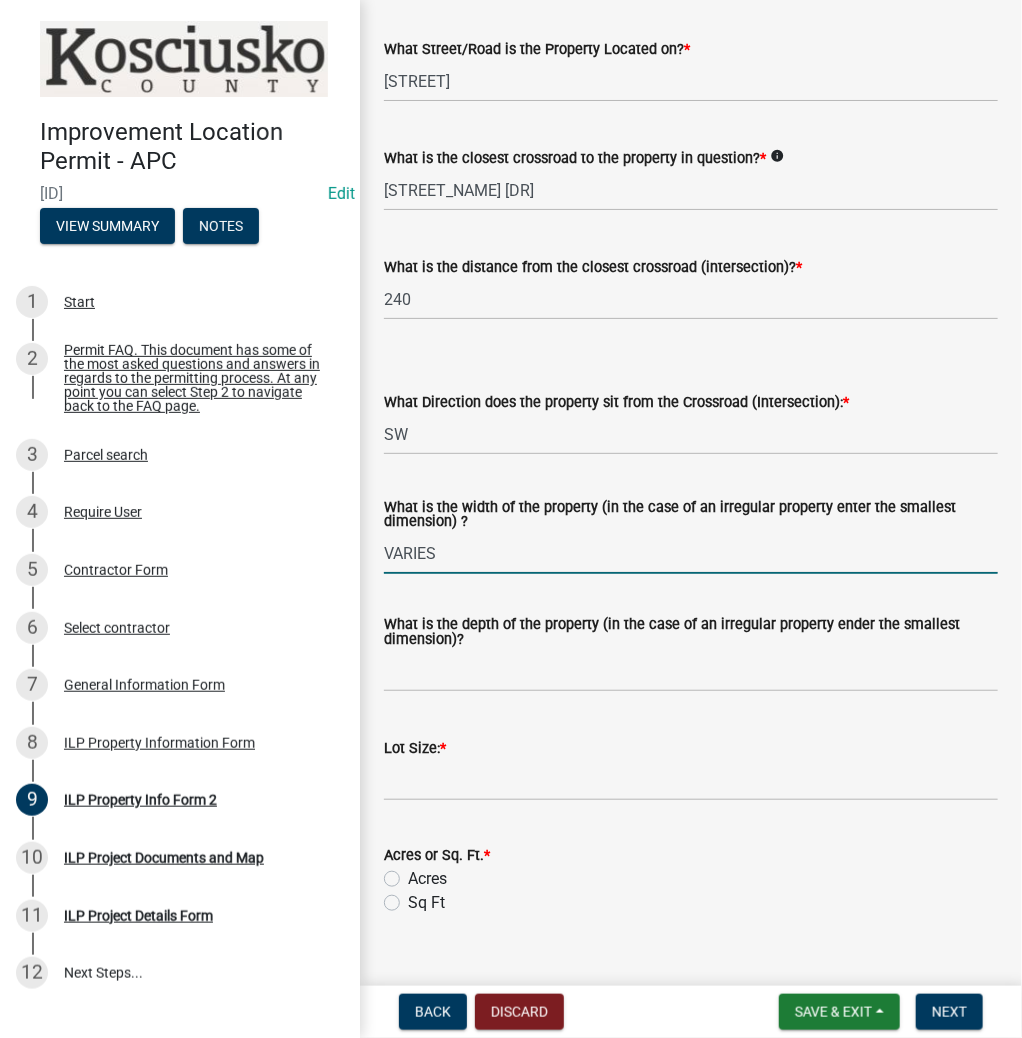 type on "VARIES" 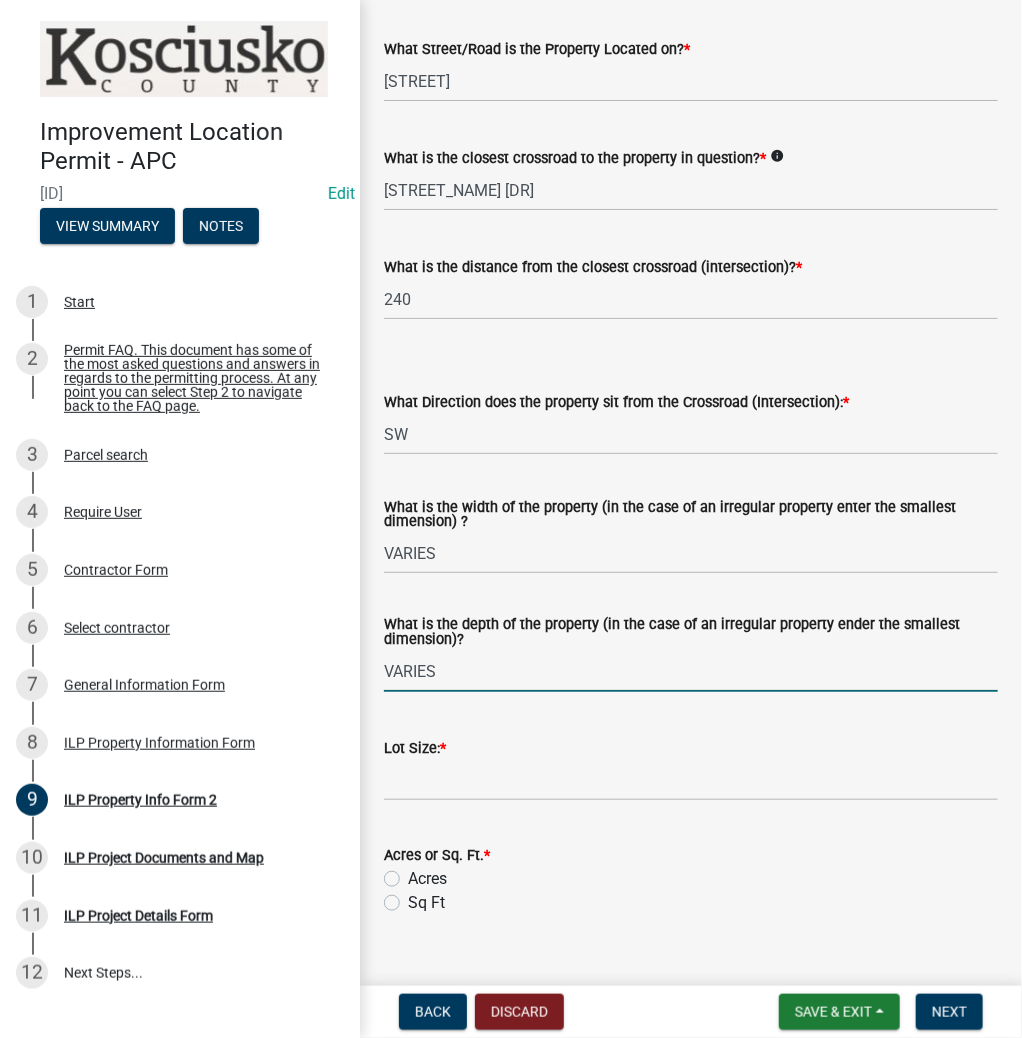 type on "VARIES" 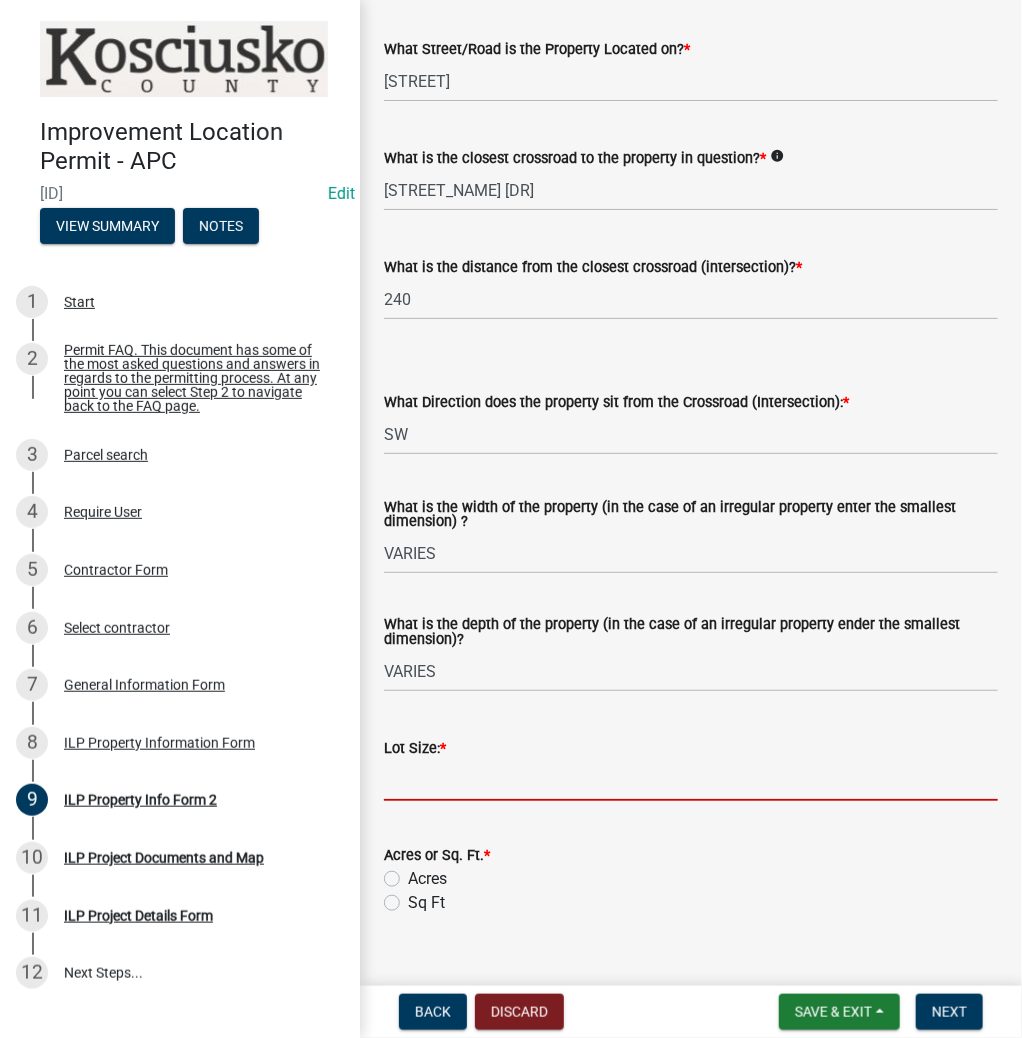 drag, startPoint x: 428, startPoint y: 774, endPoint x: 372, endPoint y: 745, distance: 63.06346 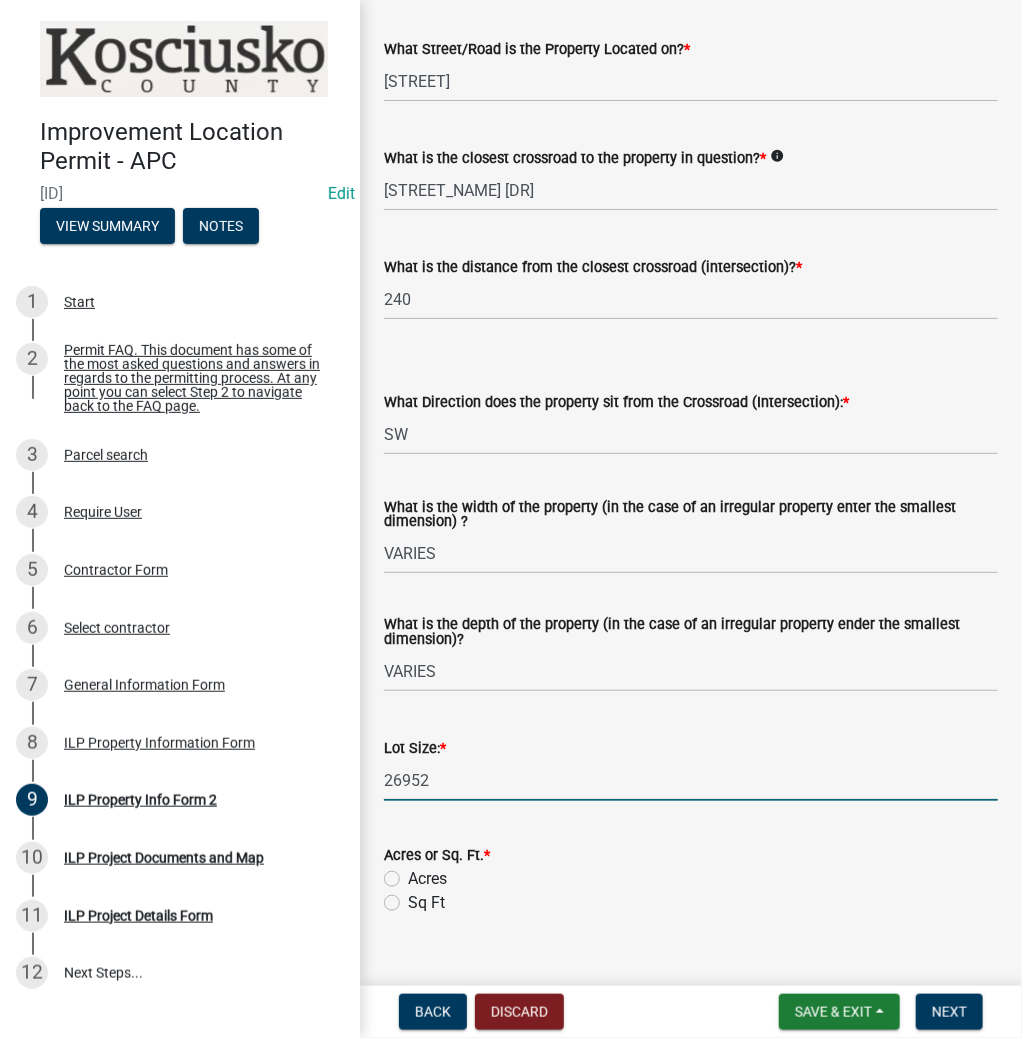 type on "26952" 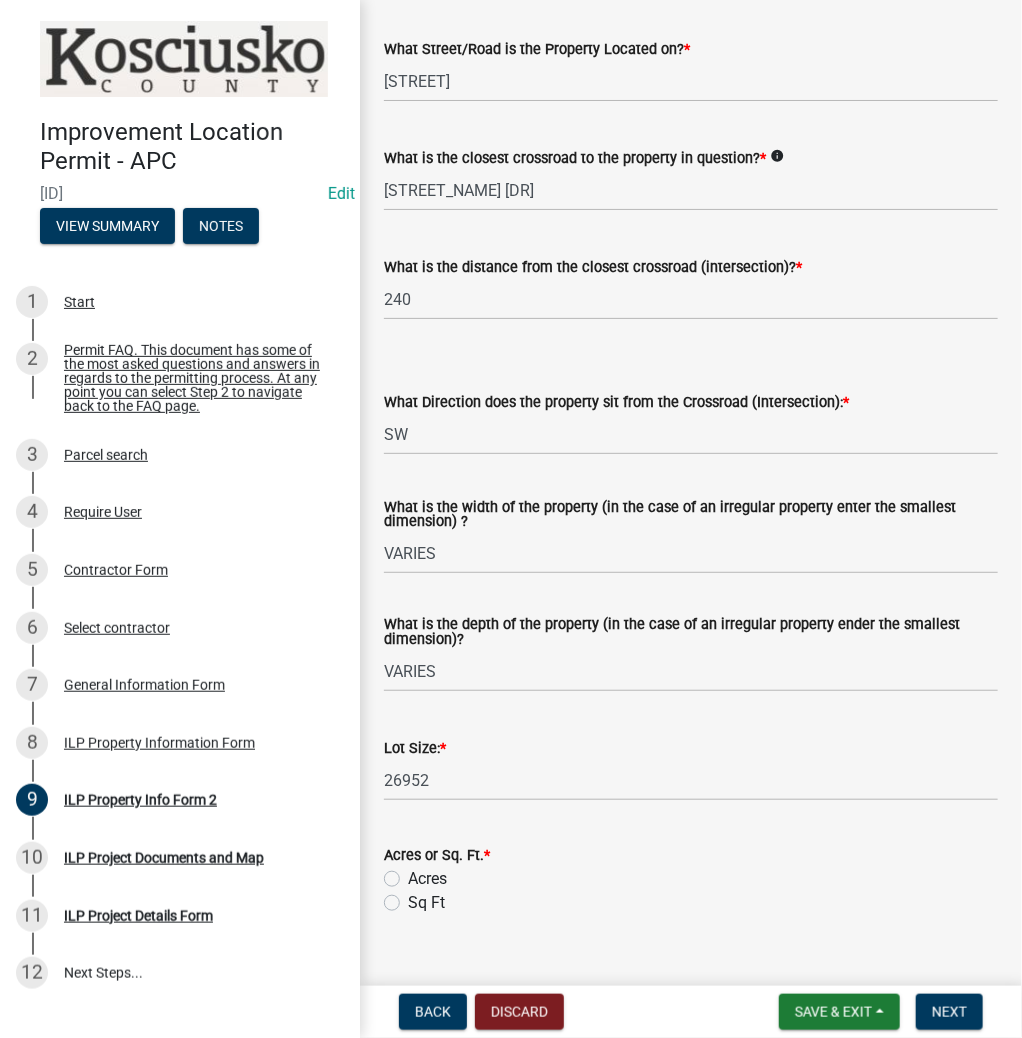 click on "Sq Ft" at bounding box center [414, 897] 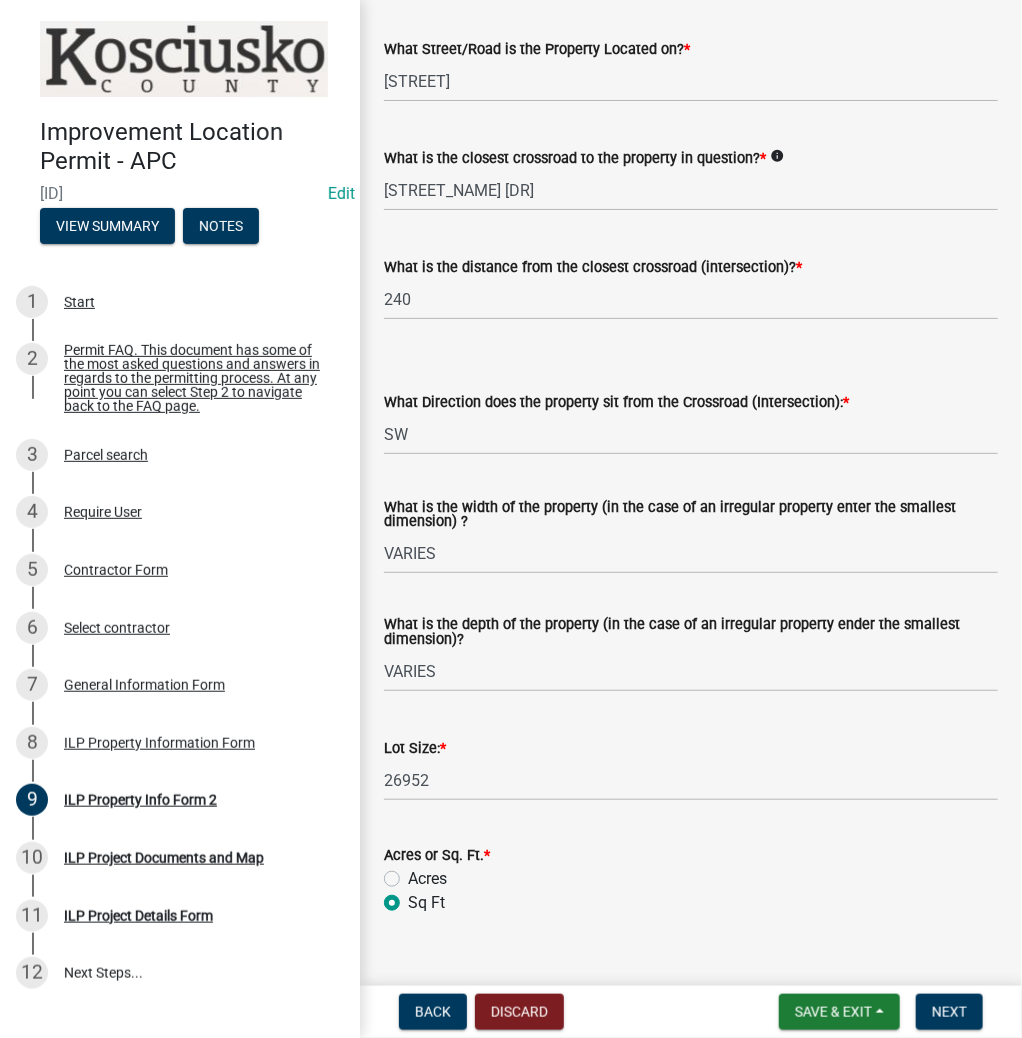 radio on "true" 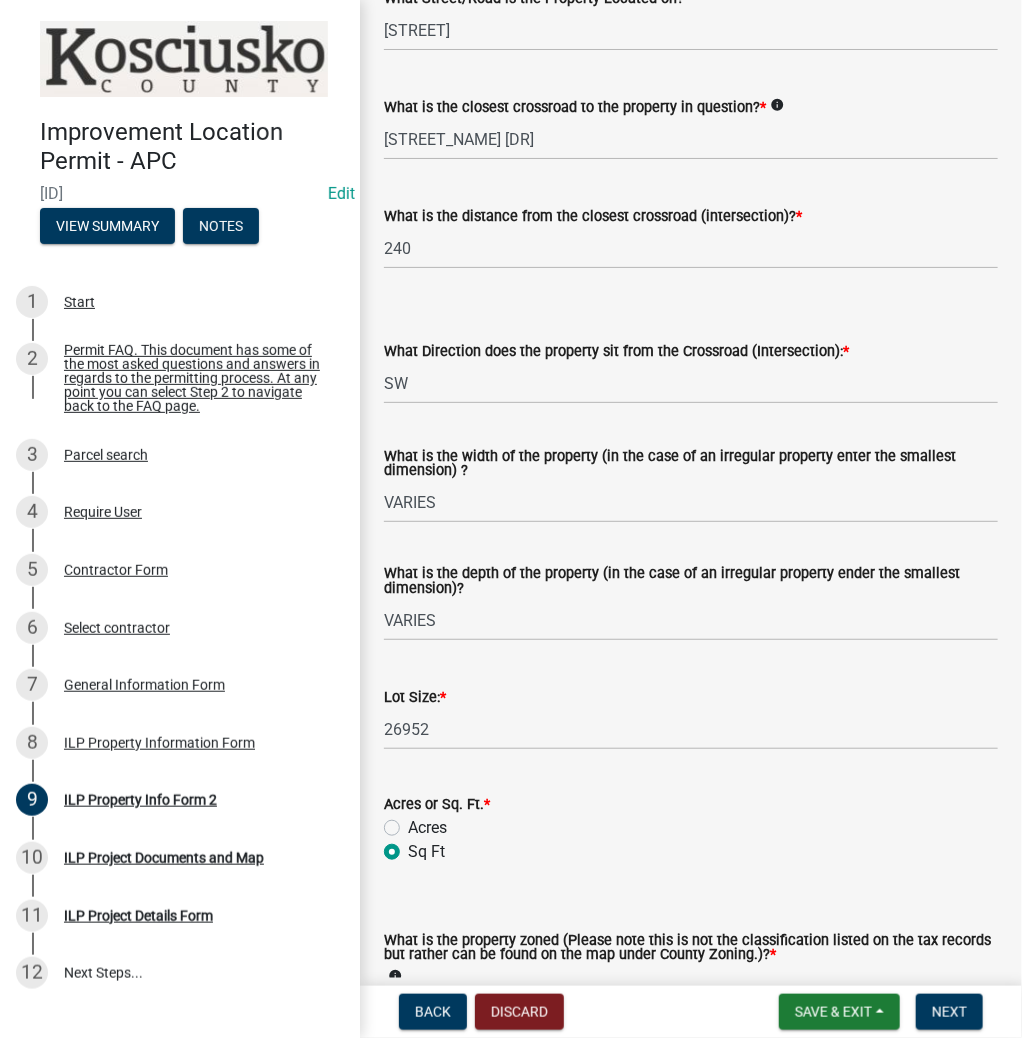 scroll, scrollTop: 683, scrollLeft: 0, axis: vertical 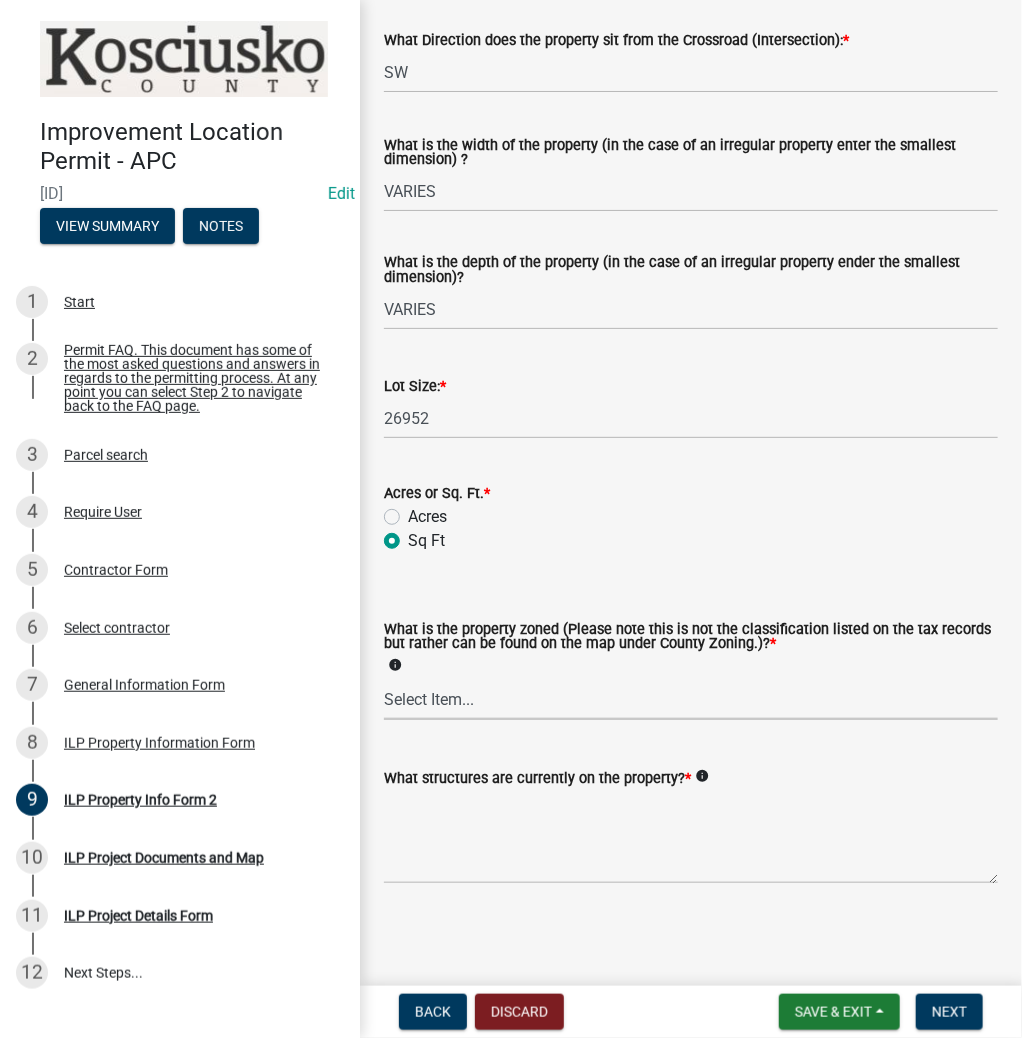 click on "Select Item...   Agricultural   Agricultural 2   Commercial   Environmental   Industrial 1   Industrial 2   Industrial 3   Public Use   Residential" at bounding box center [691, 699] 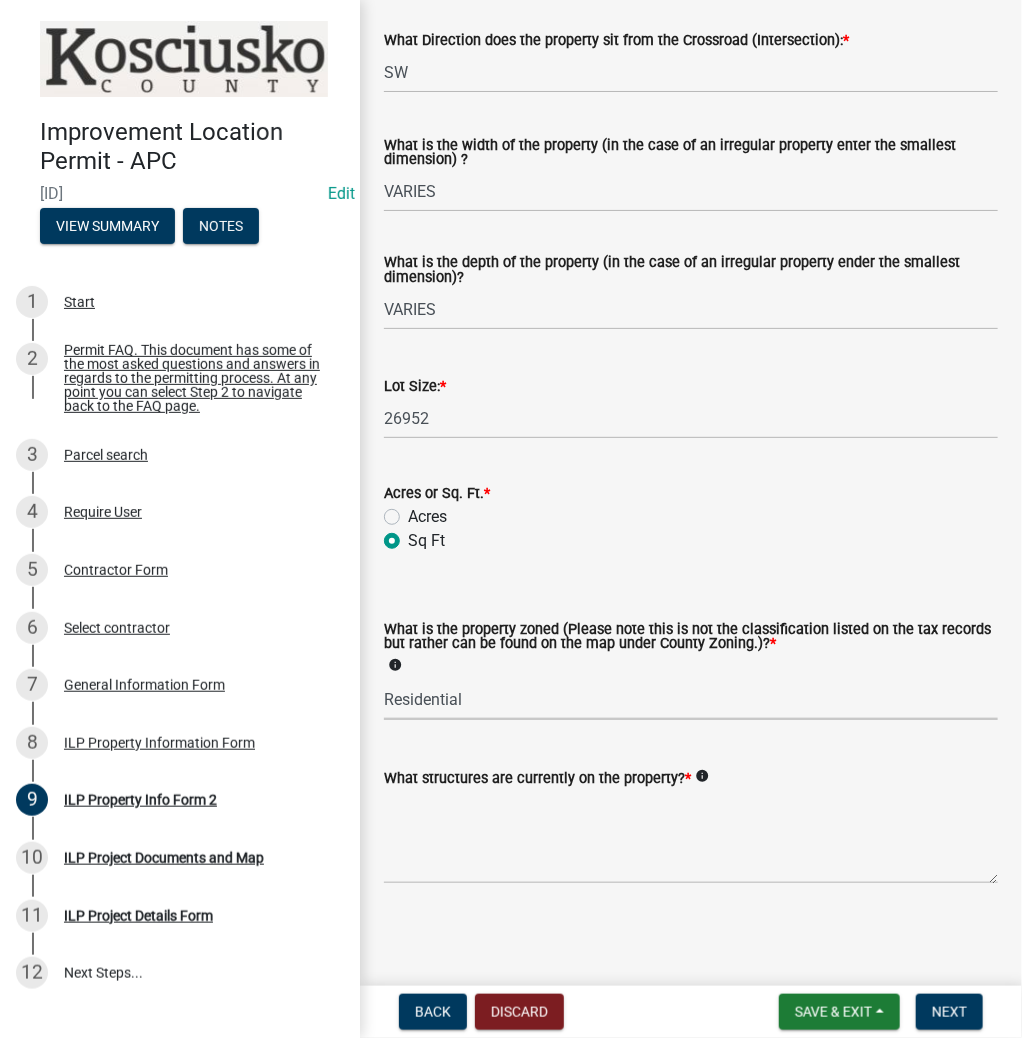 click on "Select Item...   Agricultural   Agricultural 2   Commercial   Environmental   Industrial 1   Industrial 2   Industrial 3   Public Use   Residential" at bounding box center [691, 699] 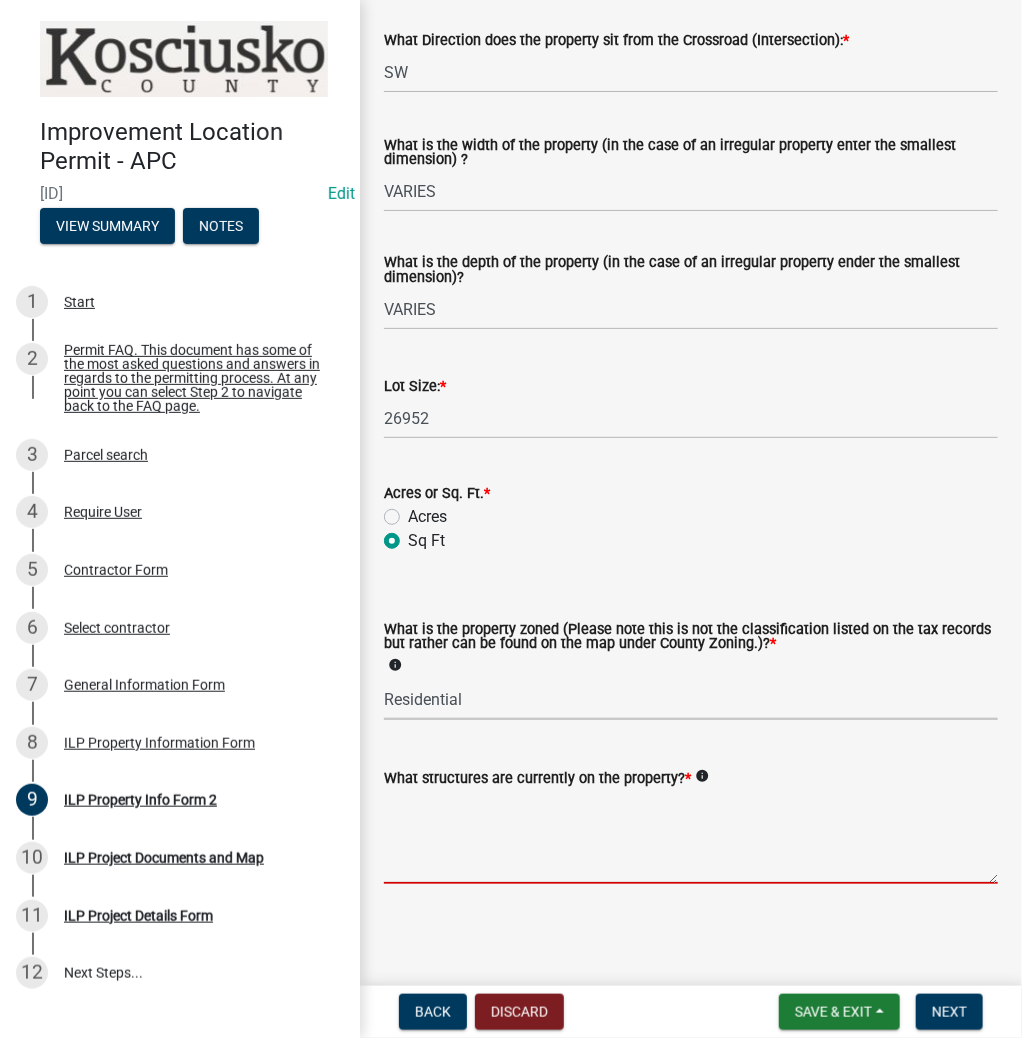 click on "What structures are currently on the property?  *" at bounding box center [691, 837] 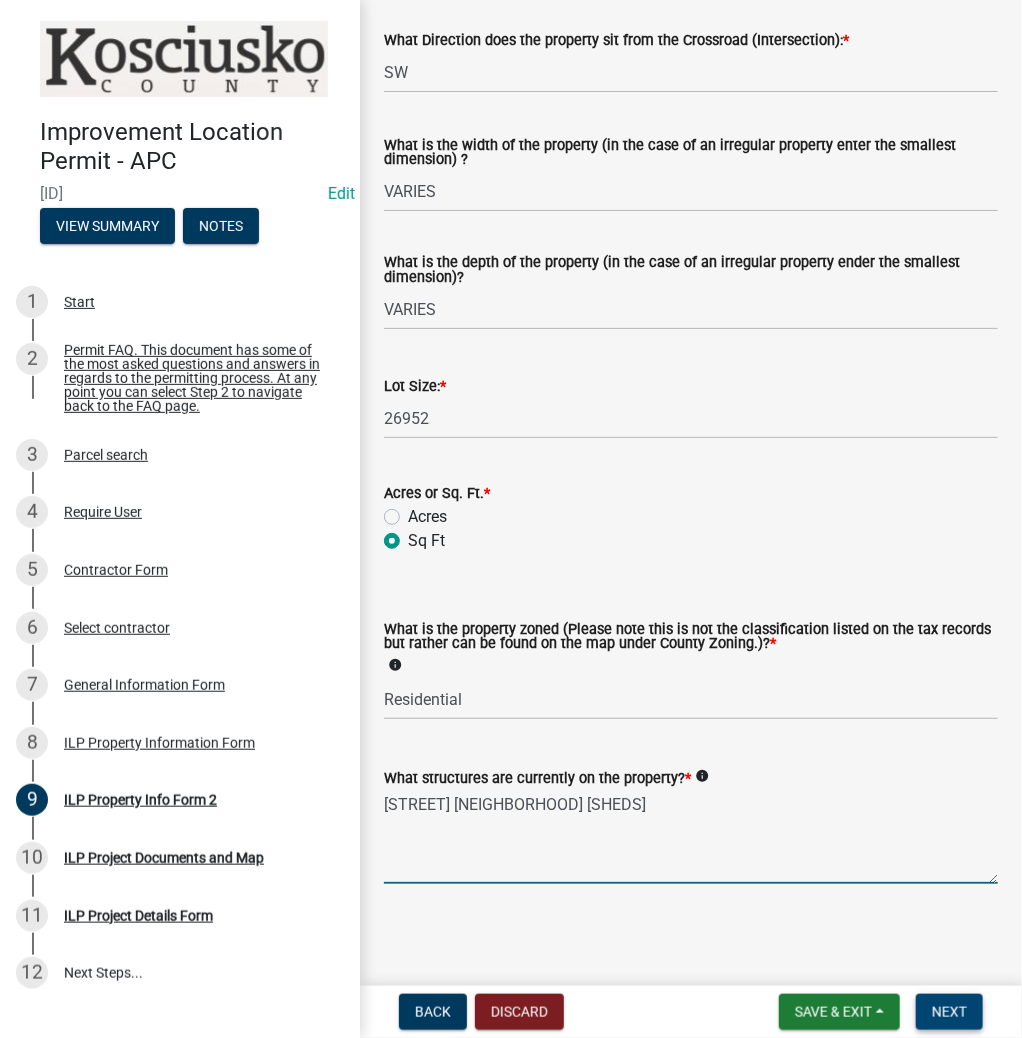 type on "[STREET] [NEIGHBORHOOD] [SHEDS]" 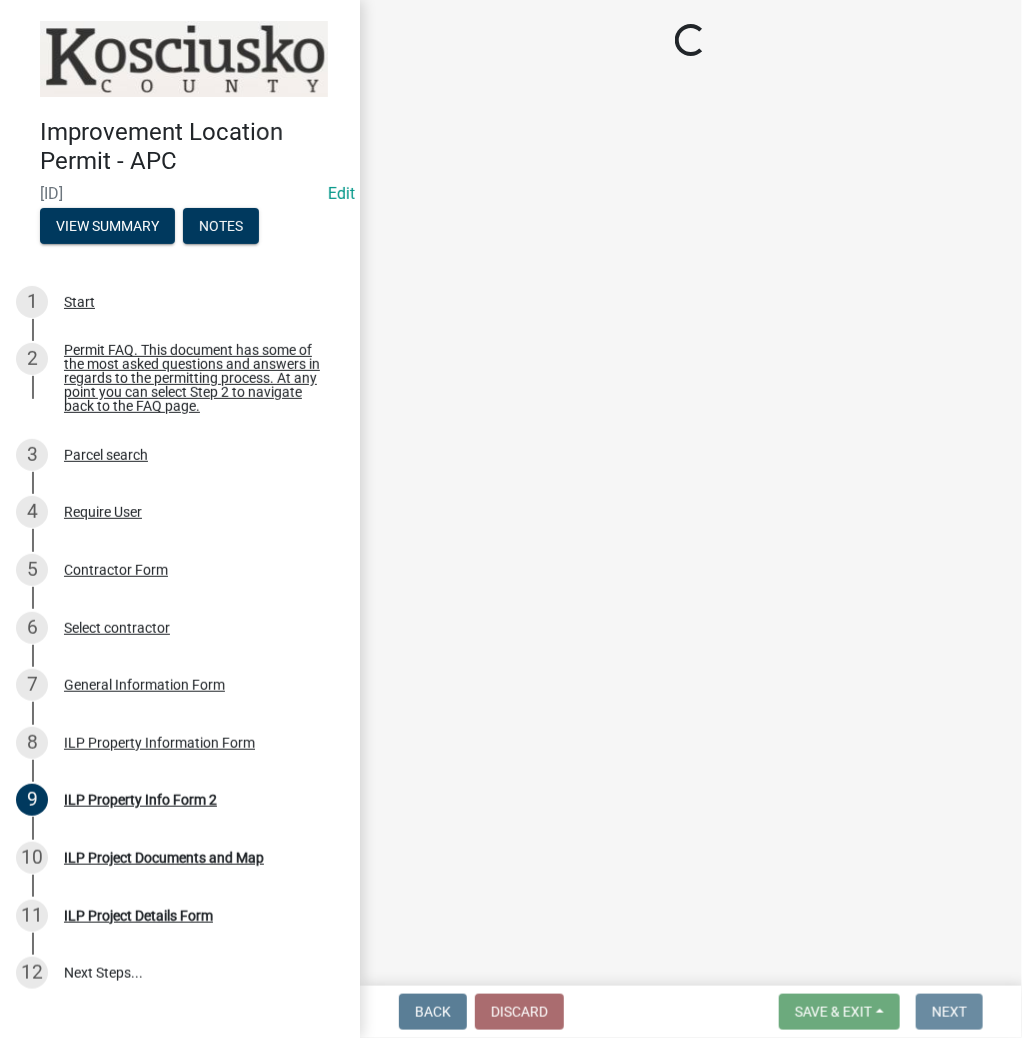scroll, scrollTop: 0, scrollLeft: 0, axis: both 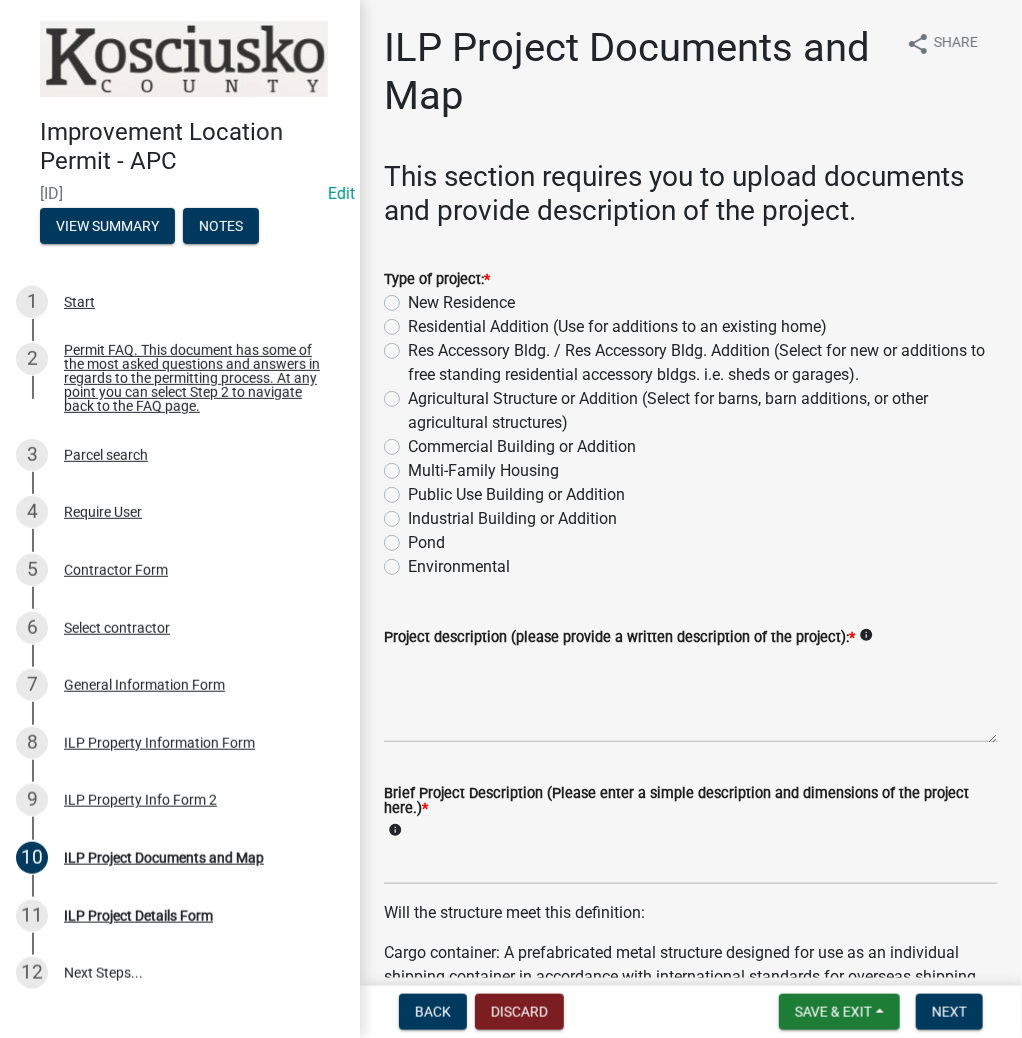 click on "Residential Addition (Use for additions to an existing home)" 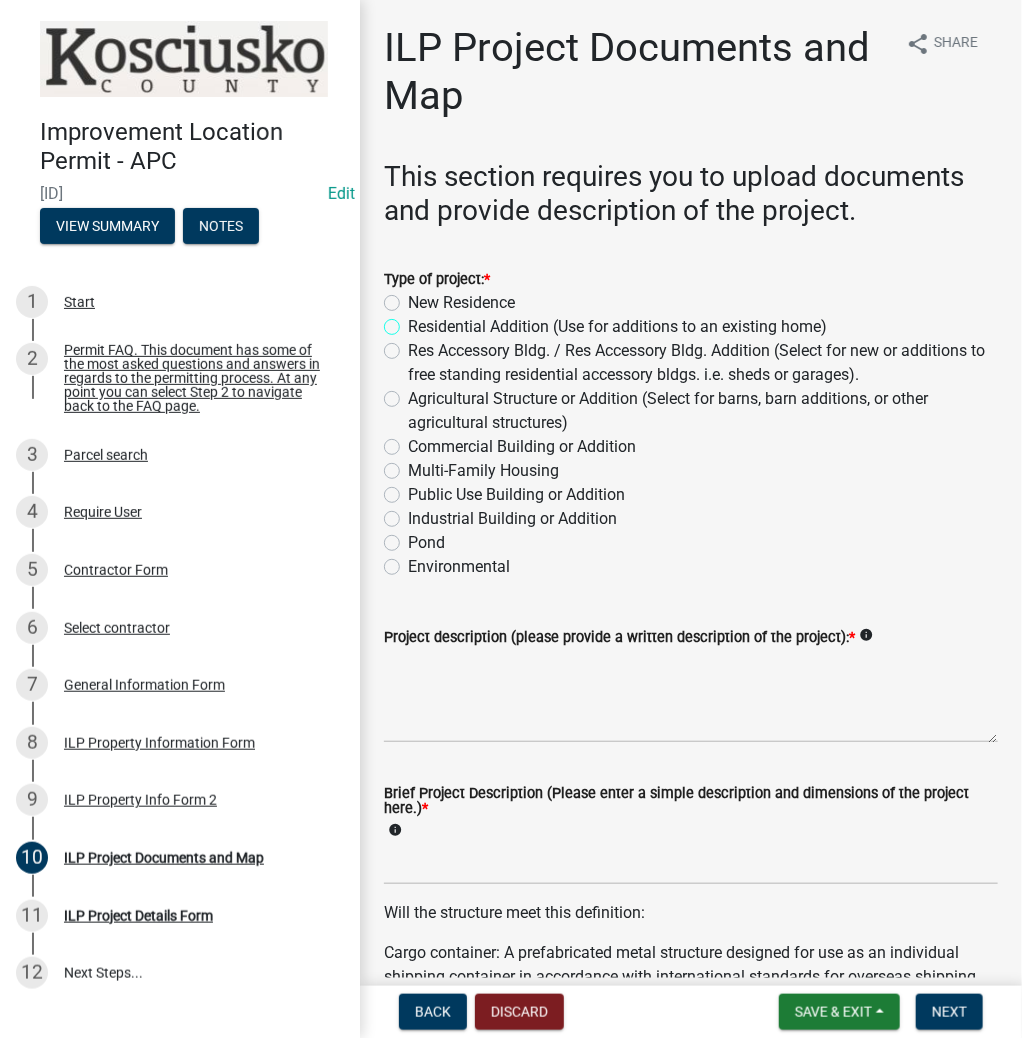 click on "Residential Addition (Use for additions to an existing home)" at bounding box center [414, 321] 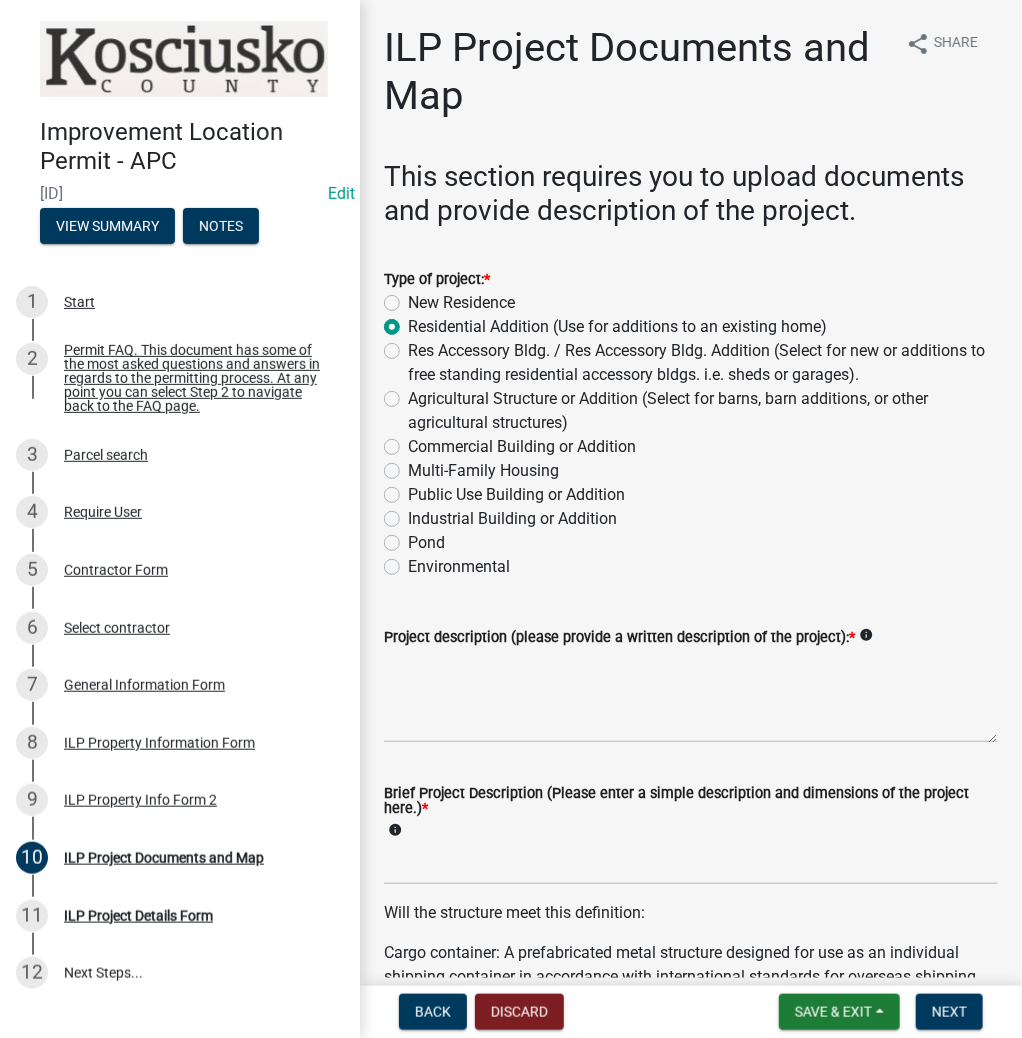 radio on "true" 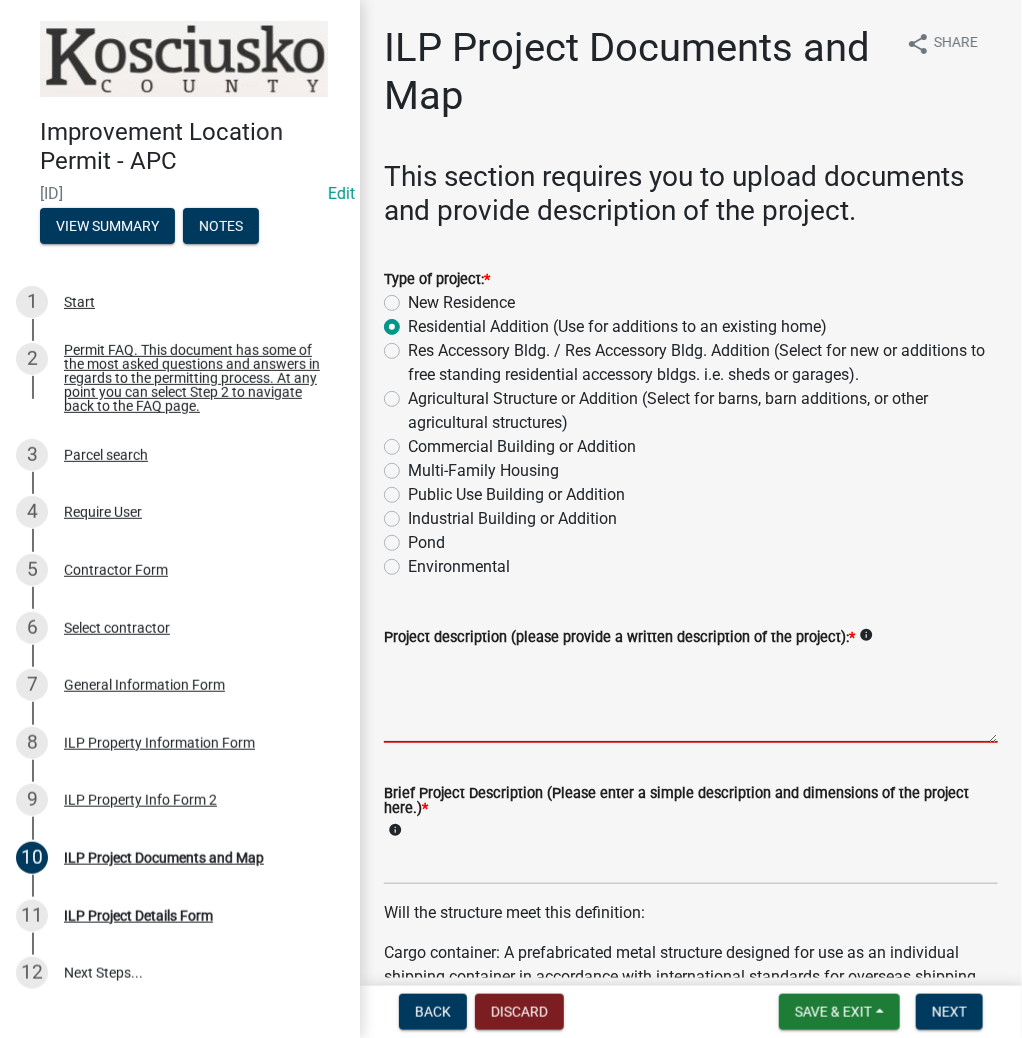 click on "Project description (please provide a written description of the project):  *" at bounding box center (691, 696) 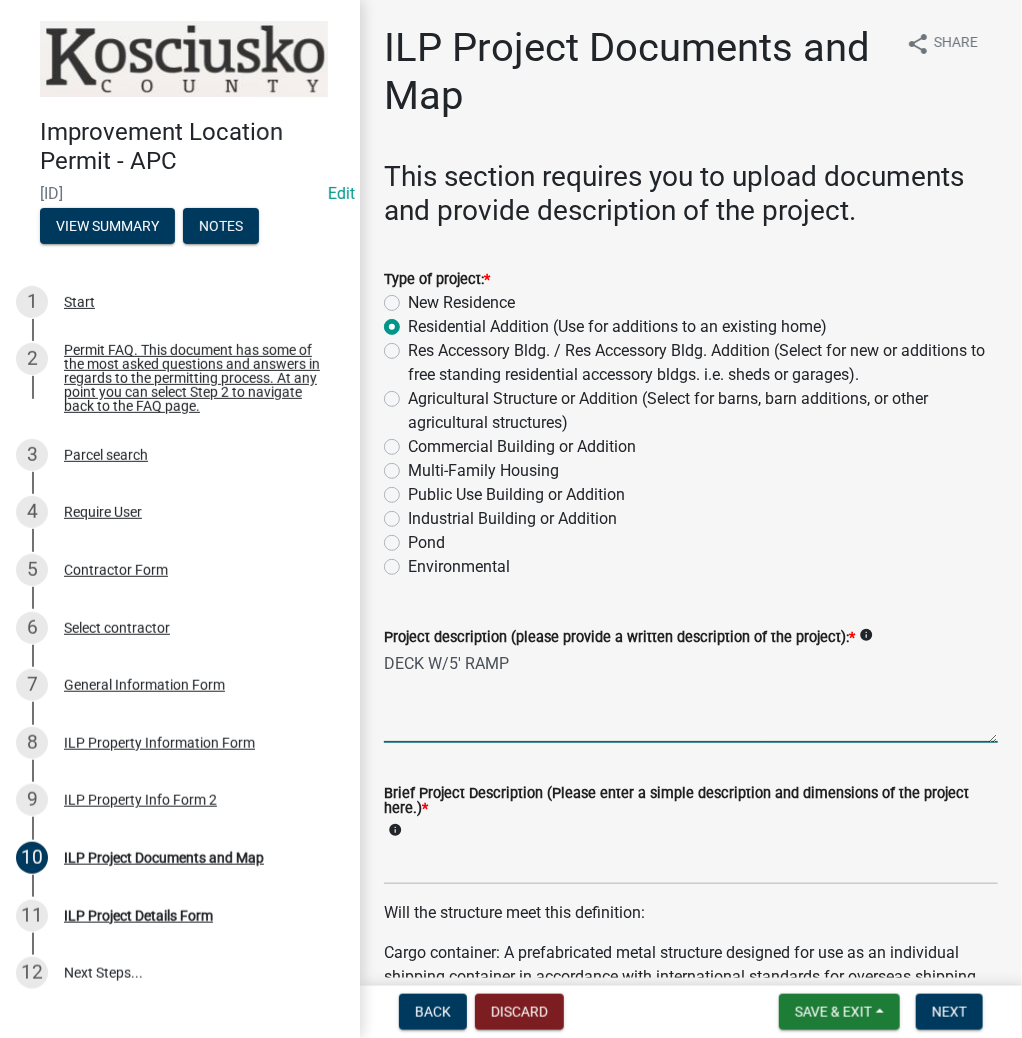 type on "DECK W/5' RAMP" 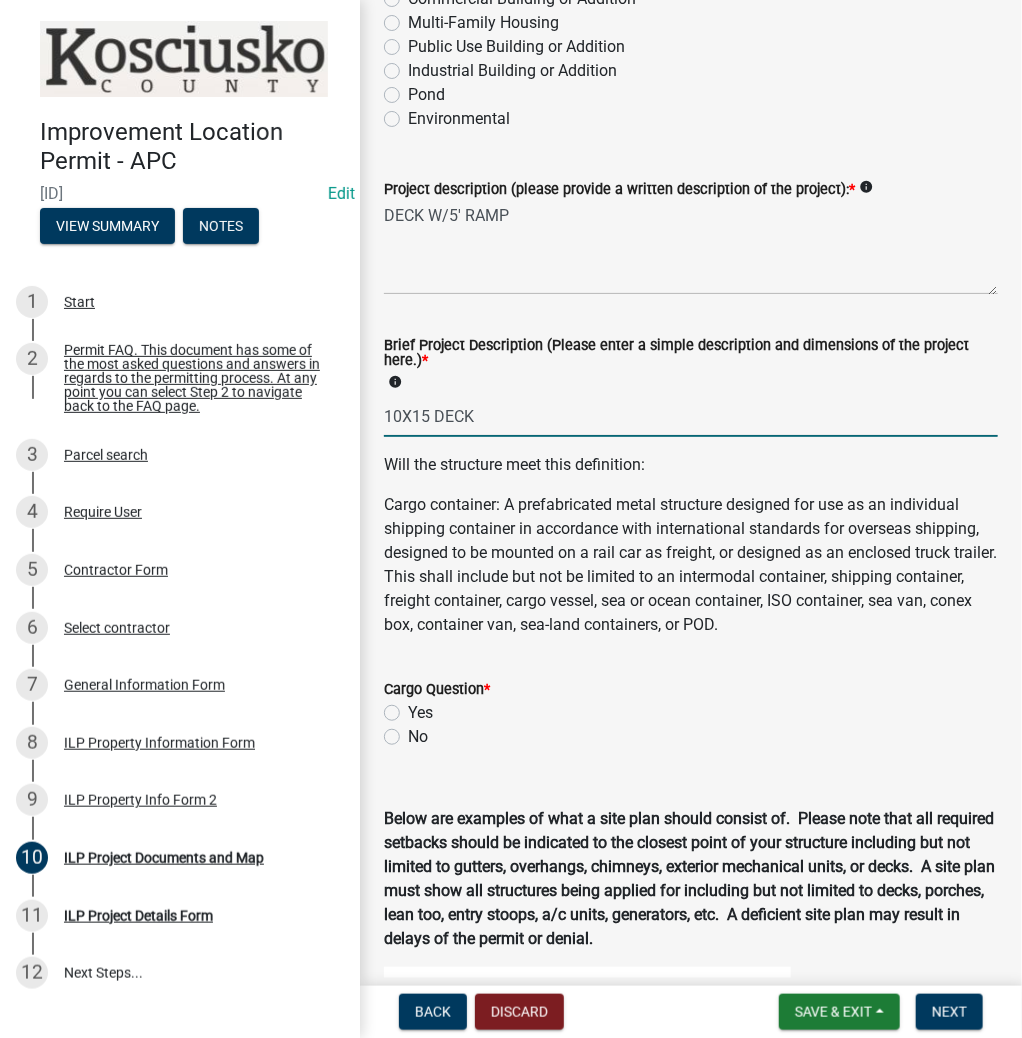 scroll, scrollTop: 480, scrollLeft: 0, axis: vertical 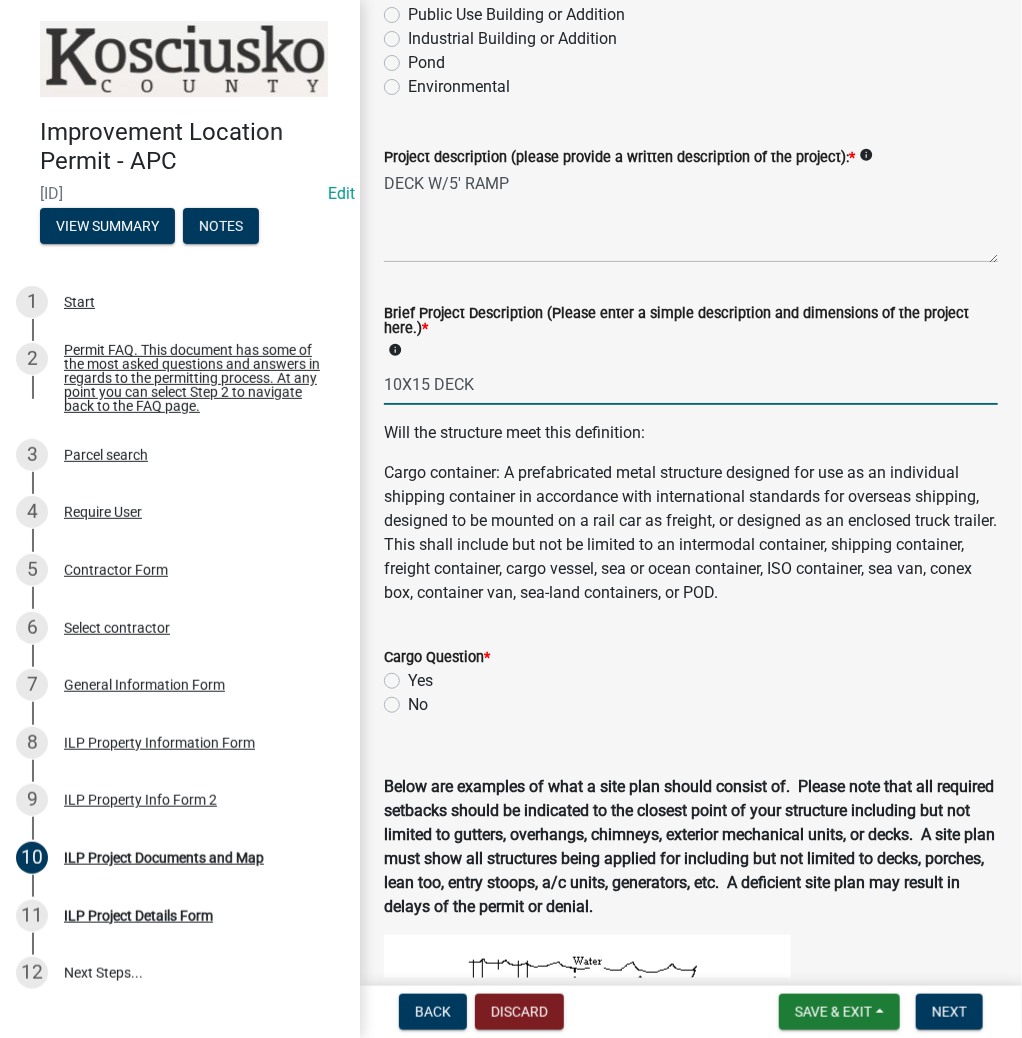 type on "10X15 DECK" 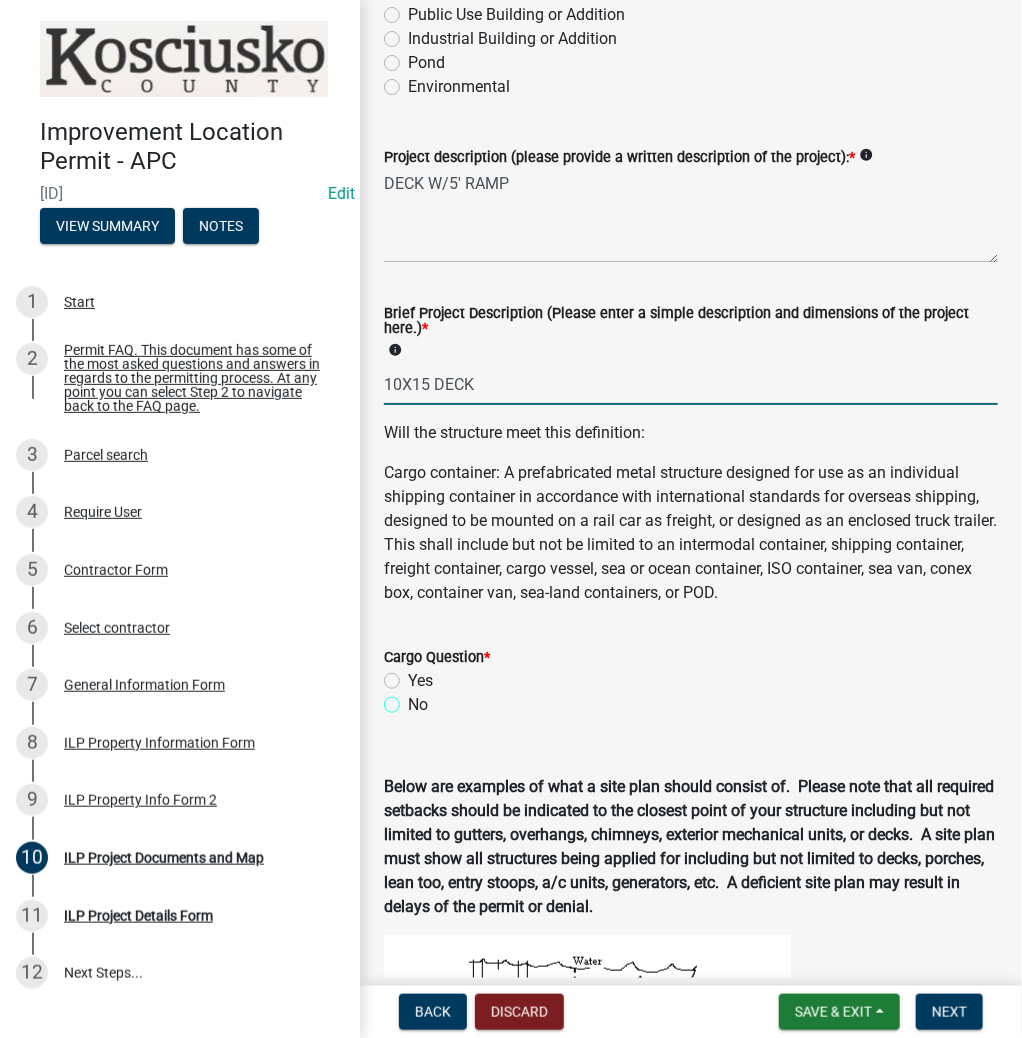 click on "No" at bounding box center (414, 699) 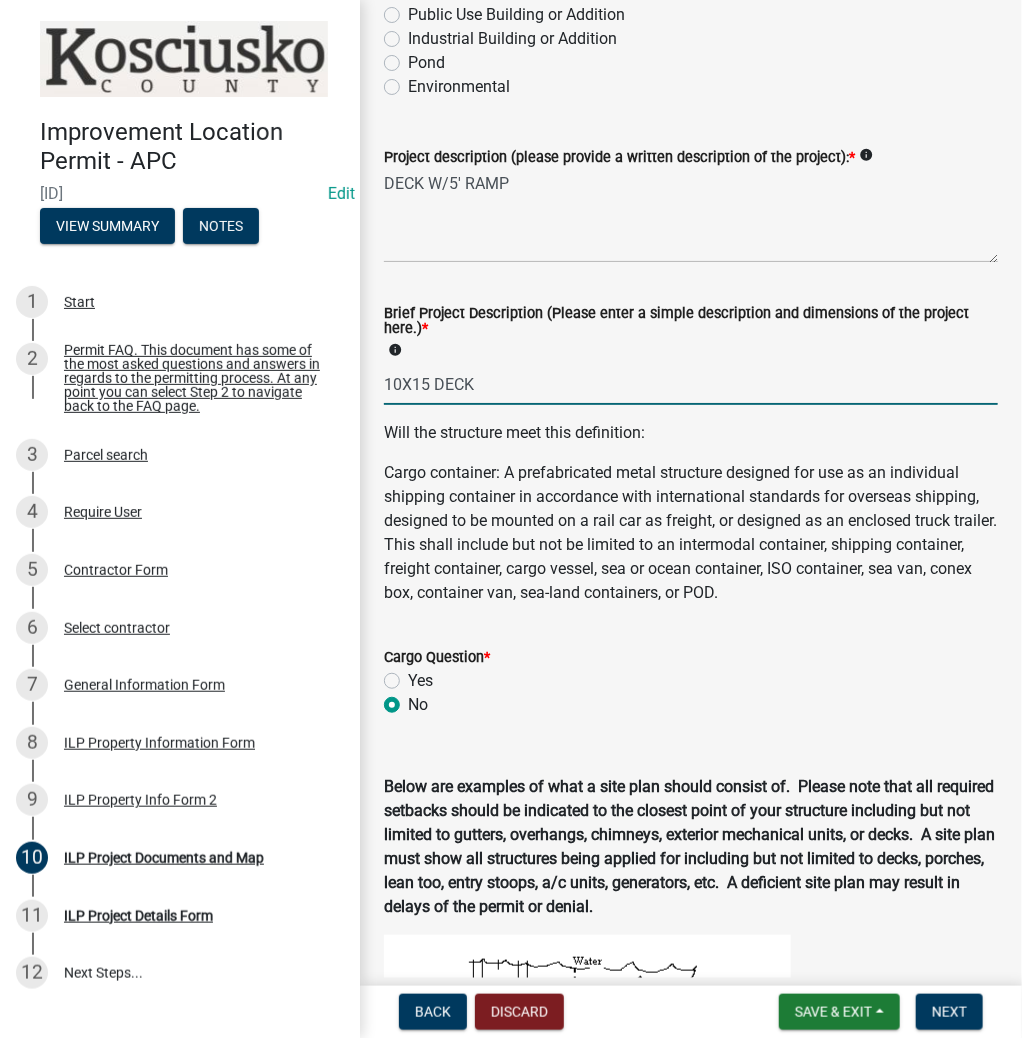 radio on "true" 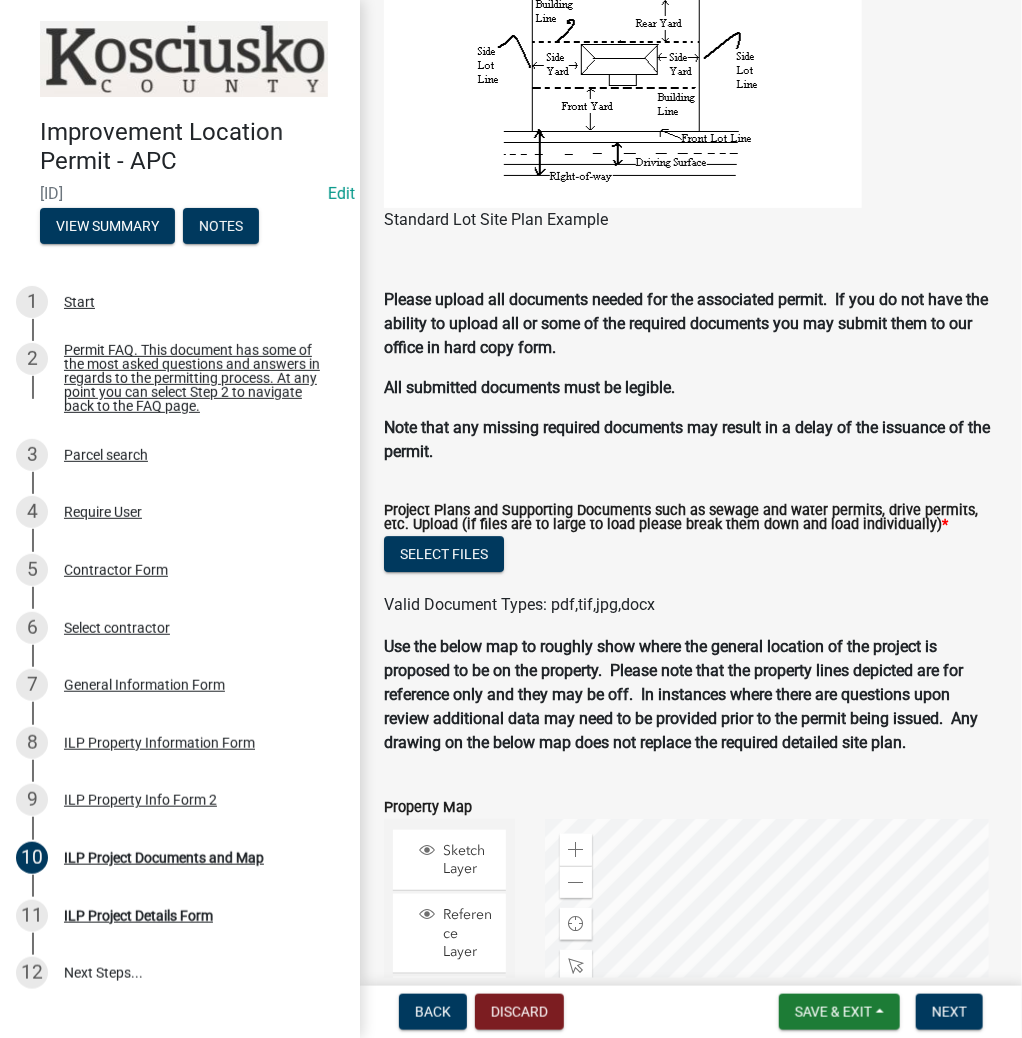 scroll, scrollTop: 1805, scrollLeft: 0, axis: vertical 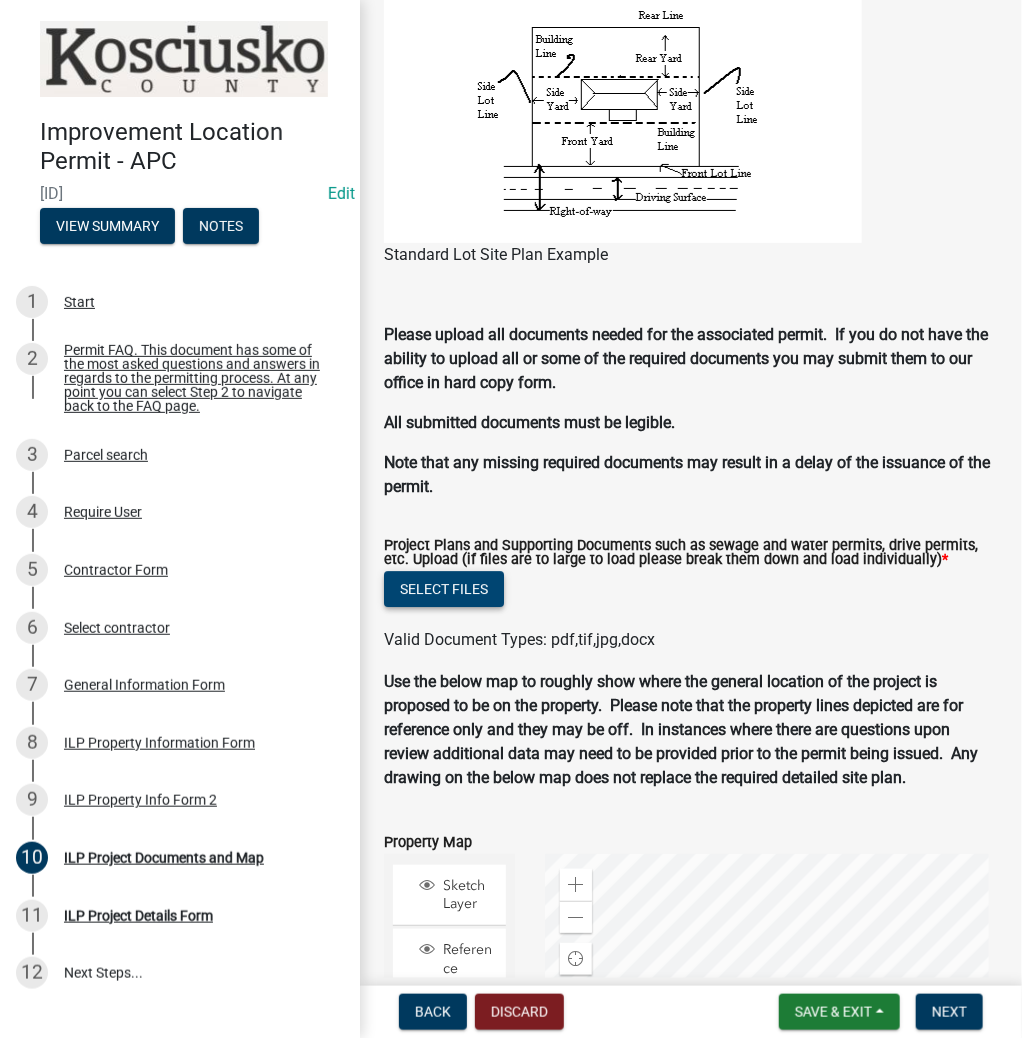click on "Select files" 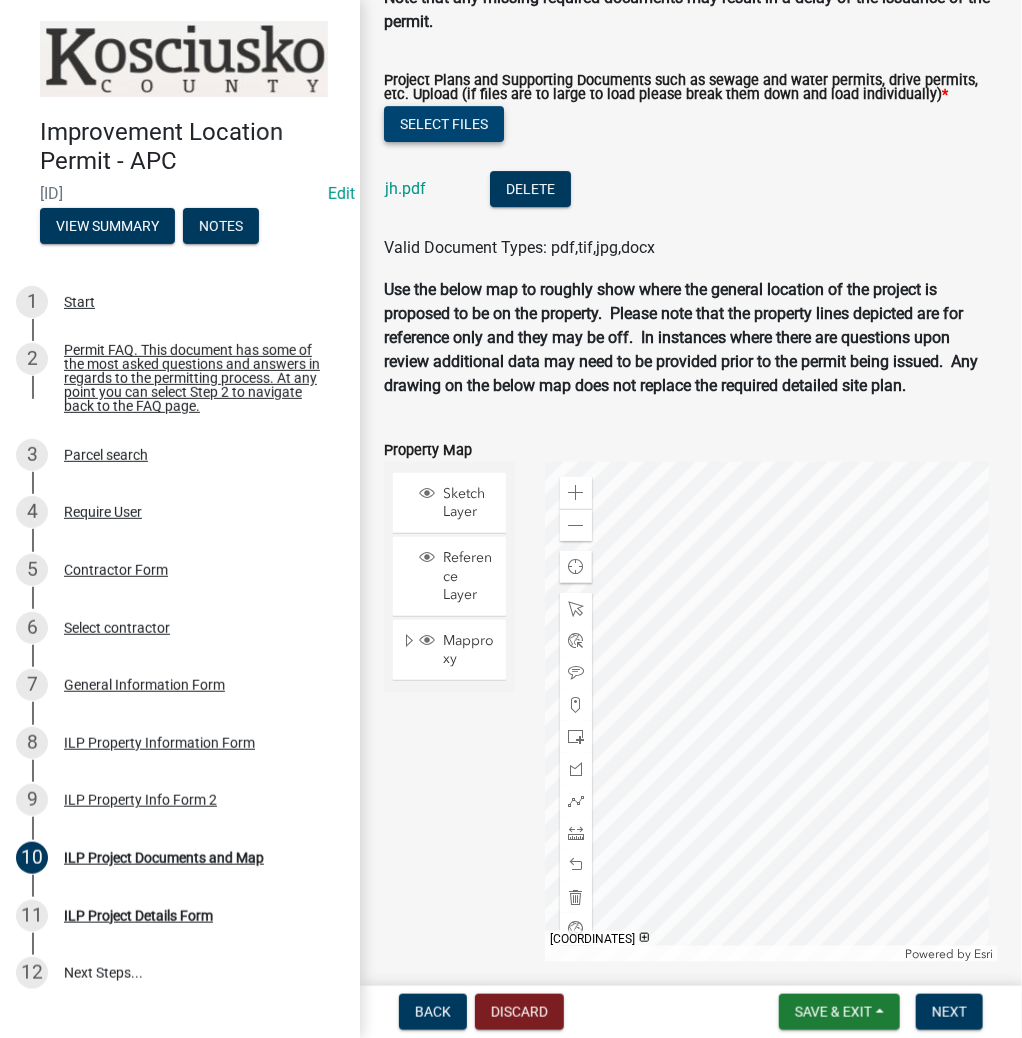 scroll, scrollTop: 2285, scrollLeft: 0, axis: vertical 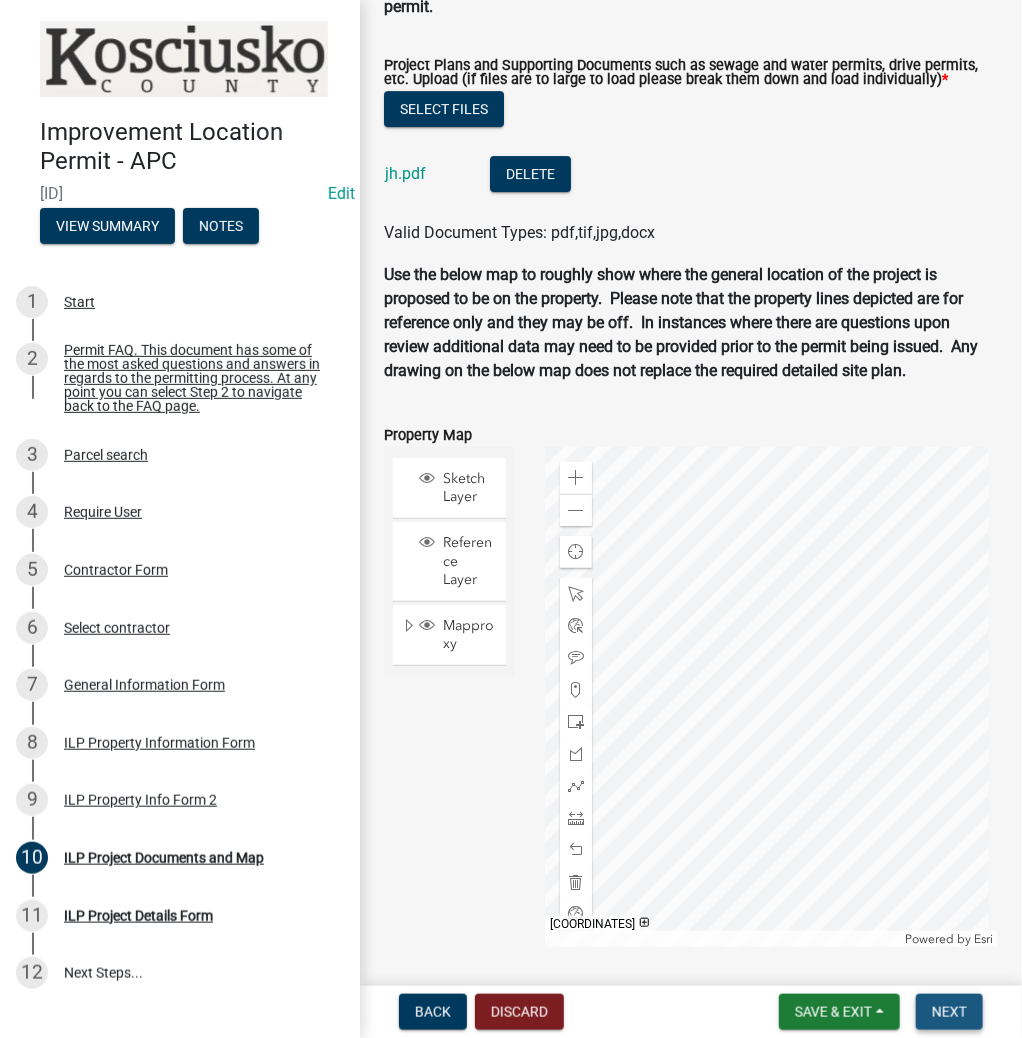 click on "Next" at bounding box center (949, 1012) 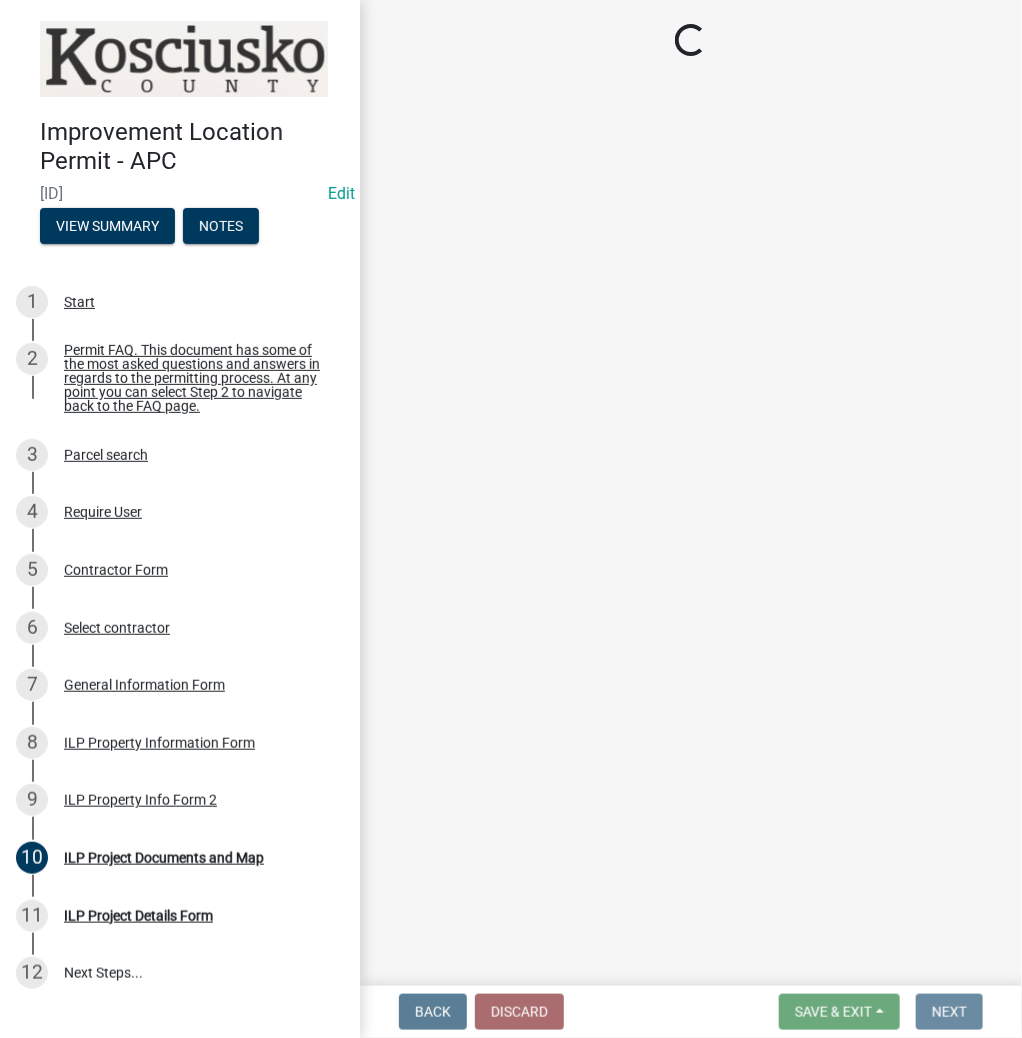 scroll, scrollTop: 0, scrollLeft: 0, axis: both 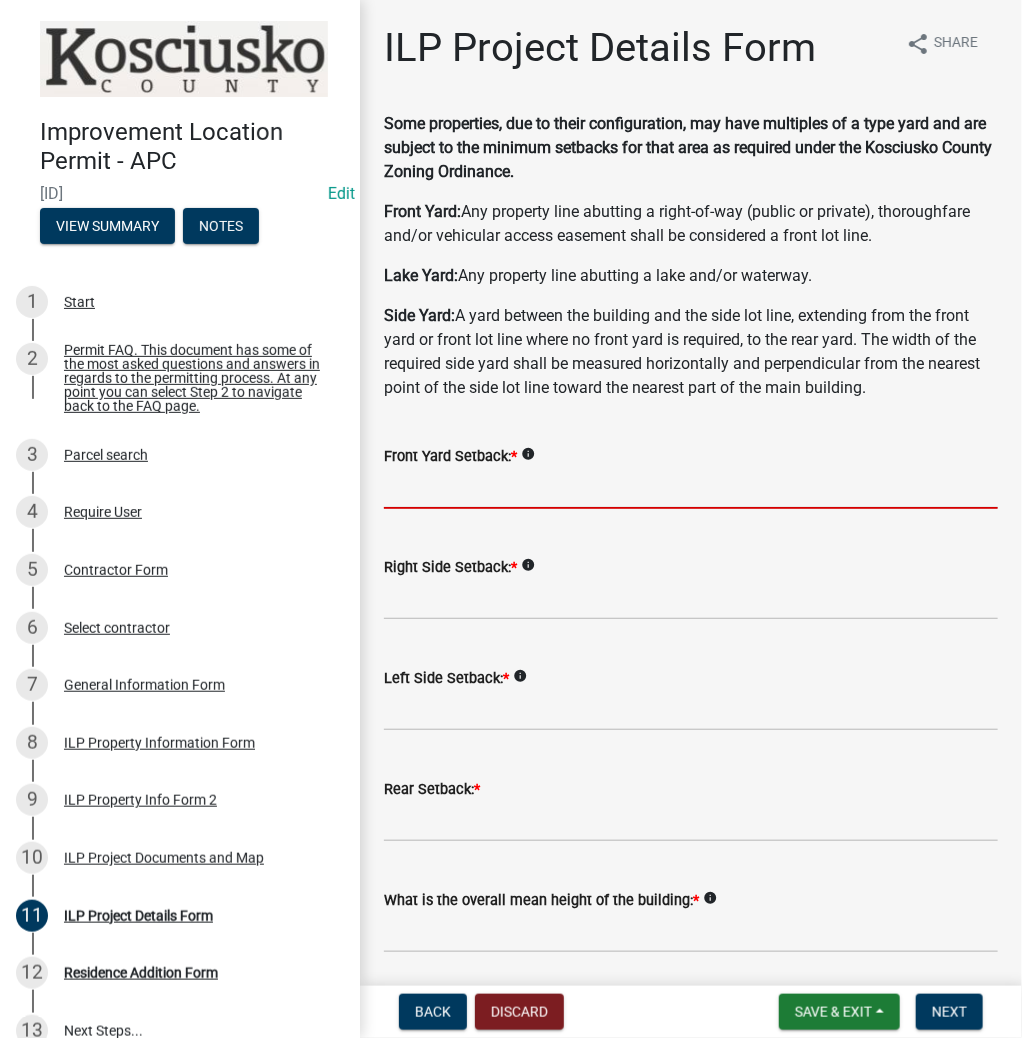 drag, startPoint x: 440, startPoint y: 495, endPoint x: 415, endPoint y: 488, distance: 25.96151 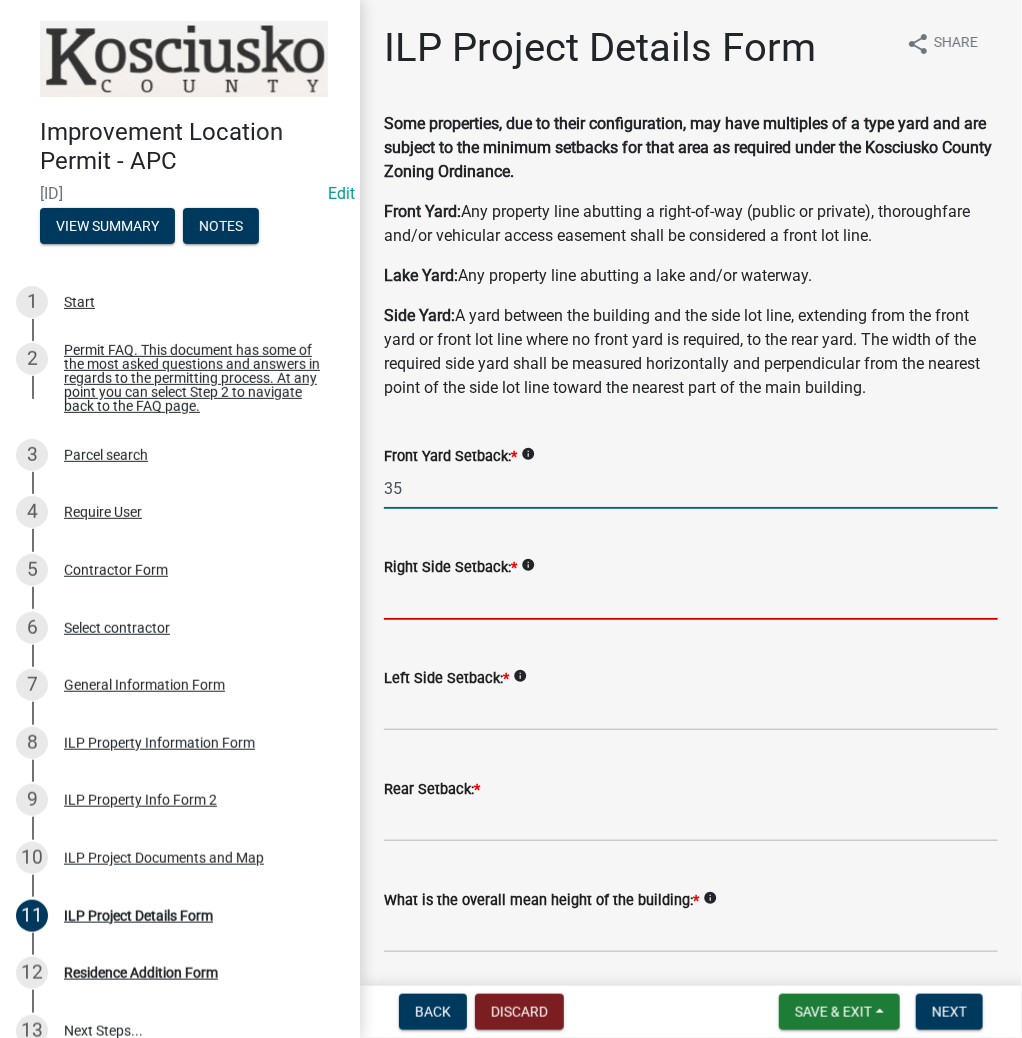 type on "35.0" 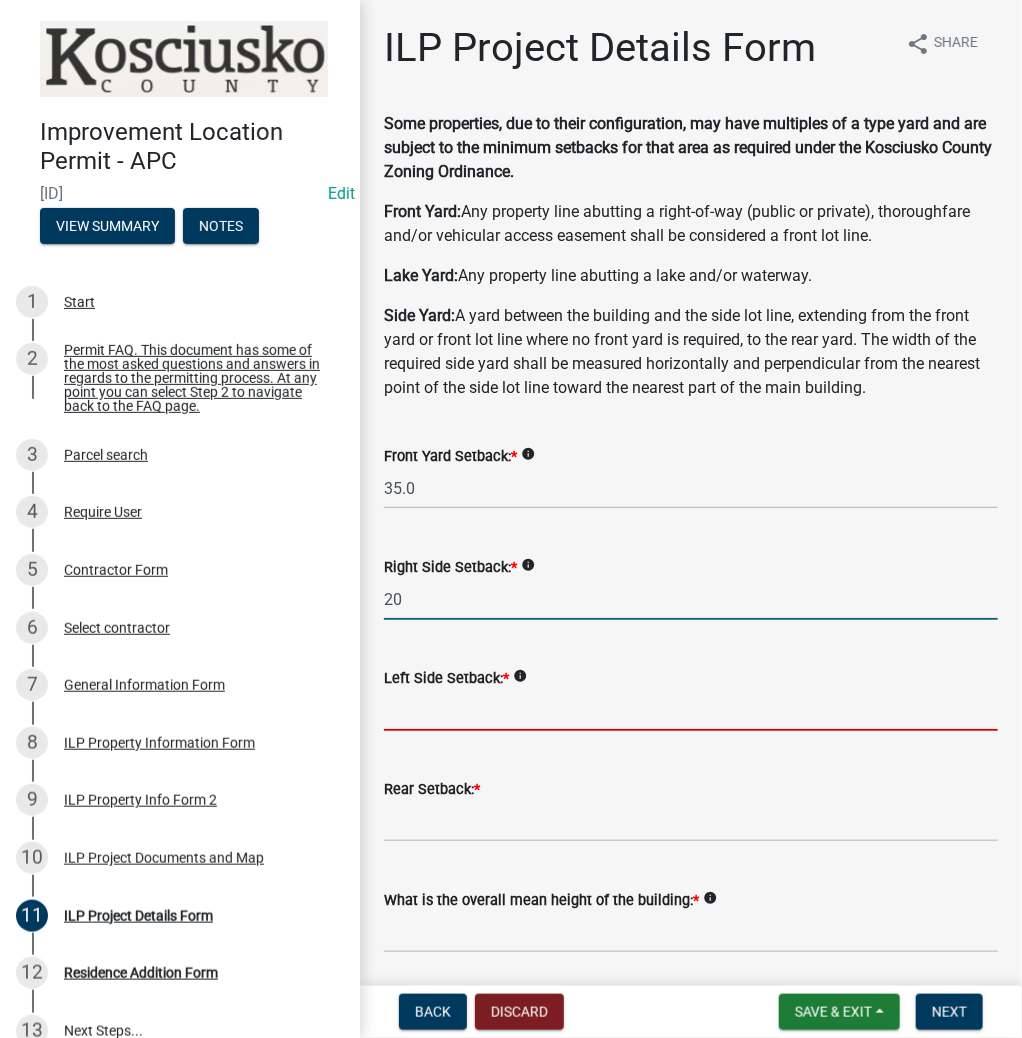 type on "20.0" 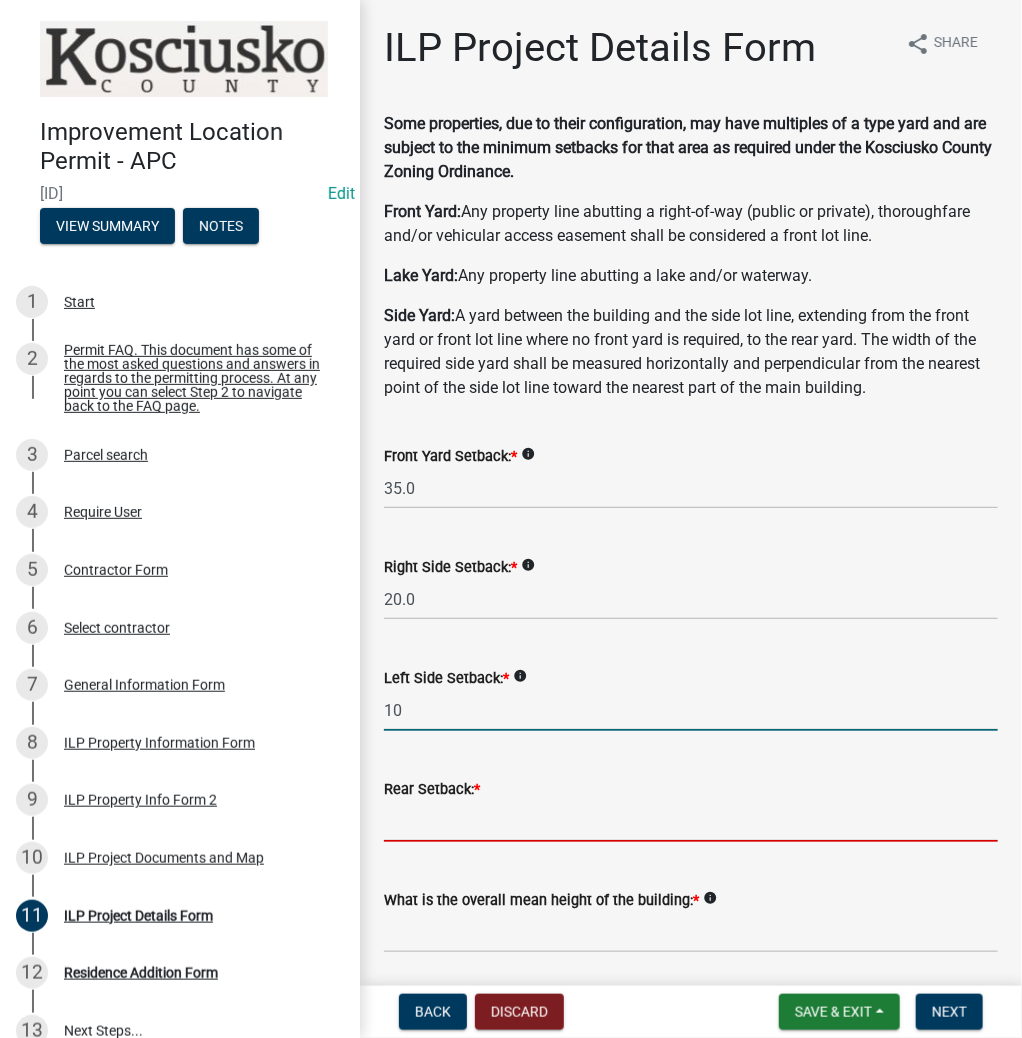 type on "10.0" 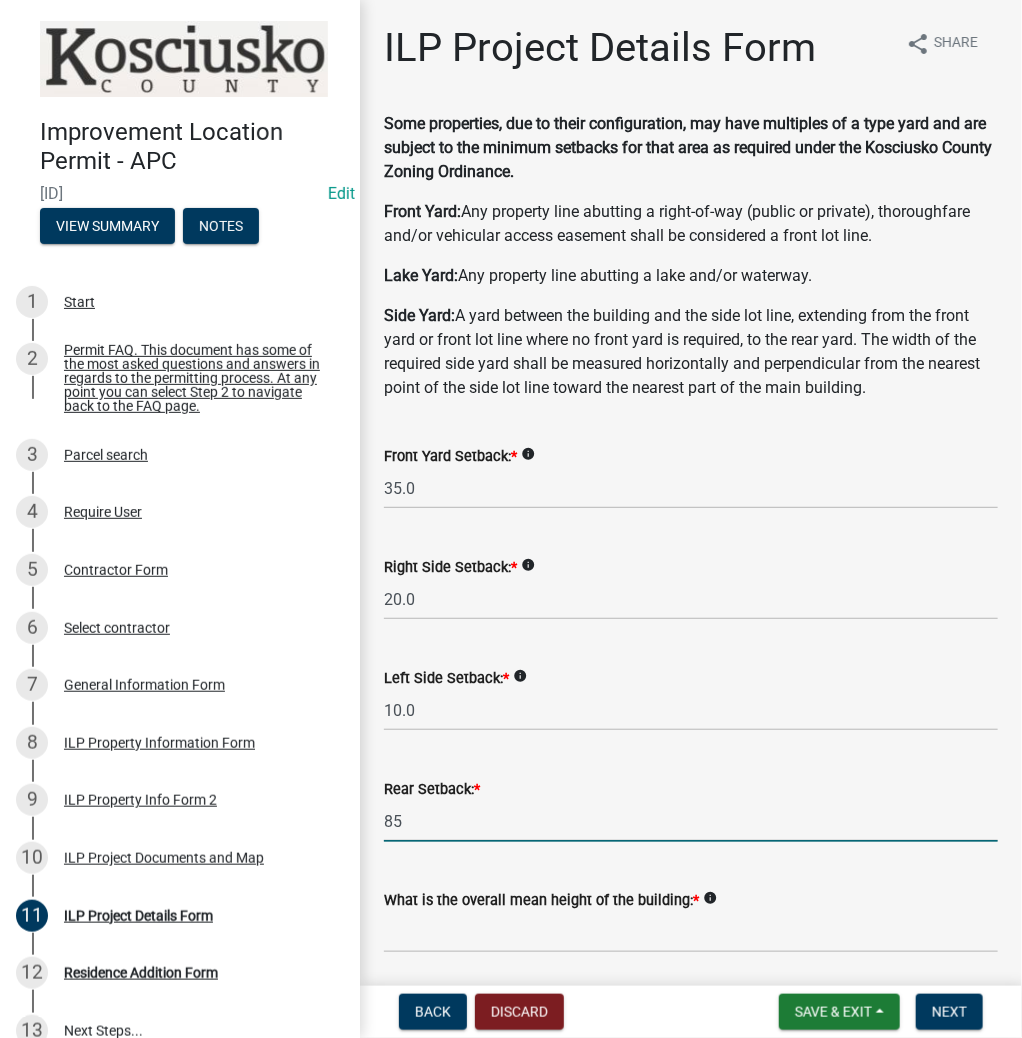 type on "8" 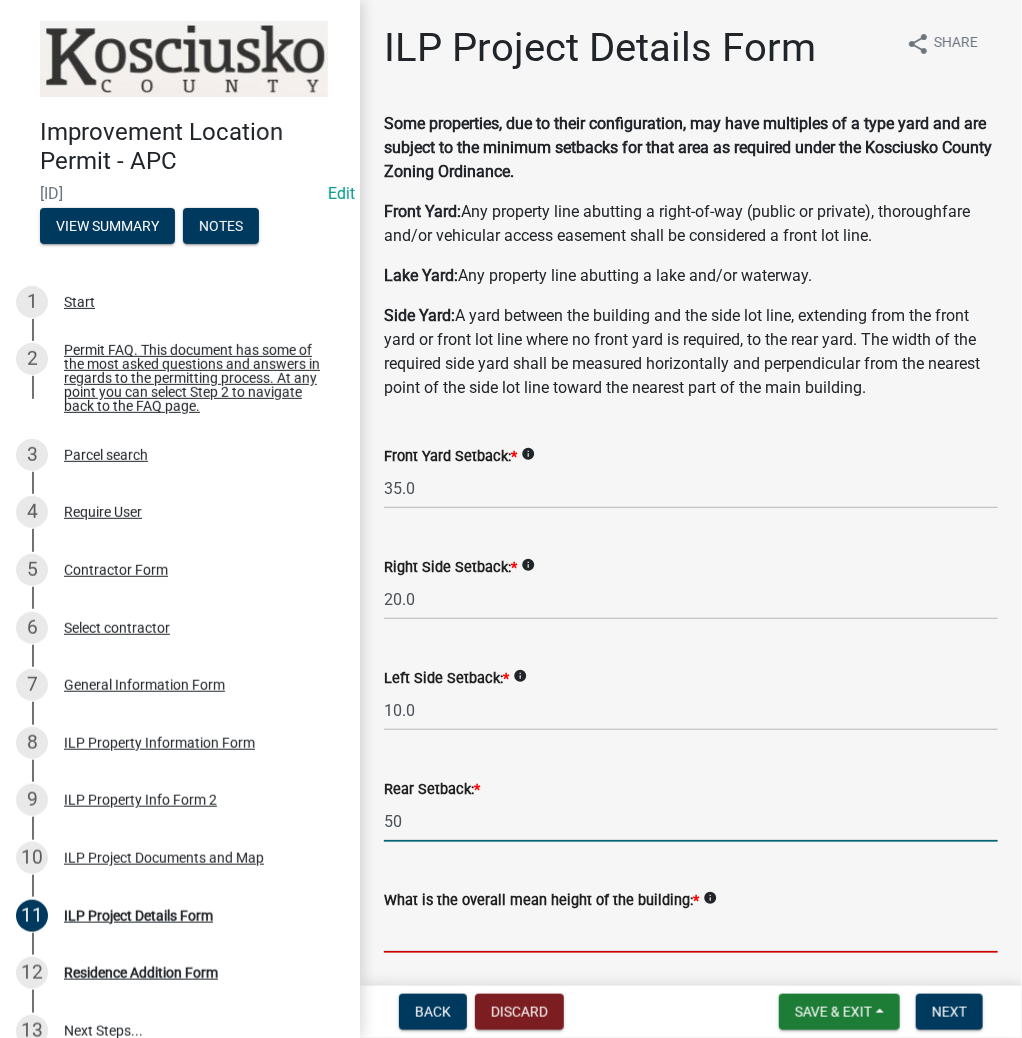 type on "50.0" 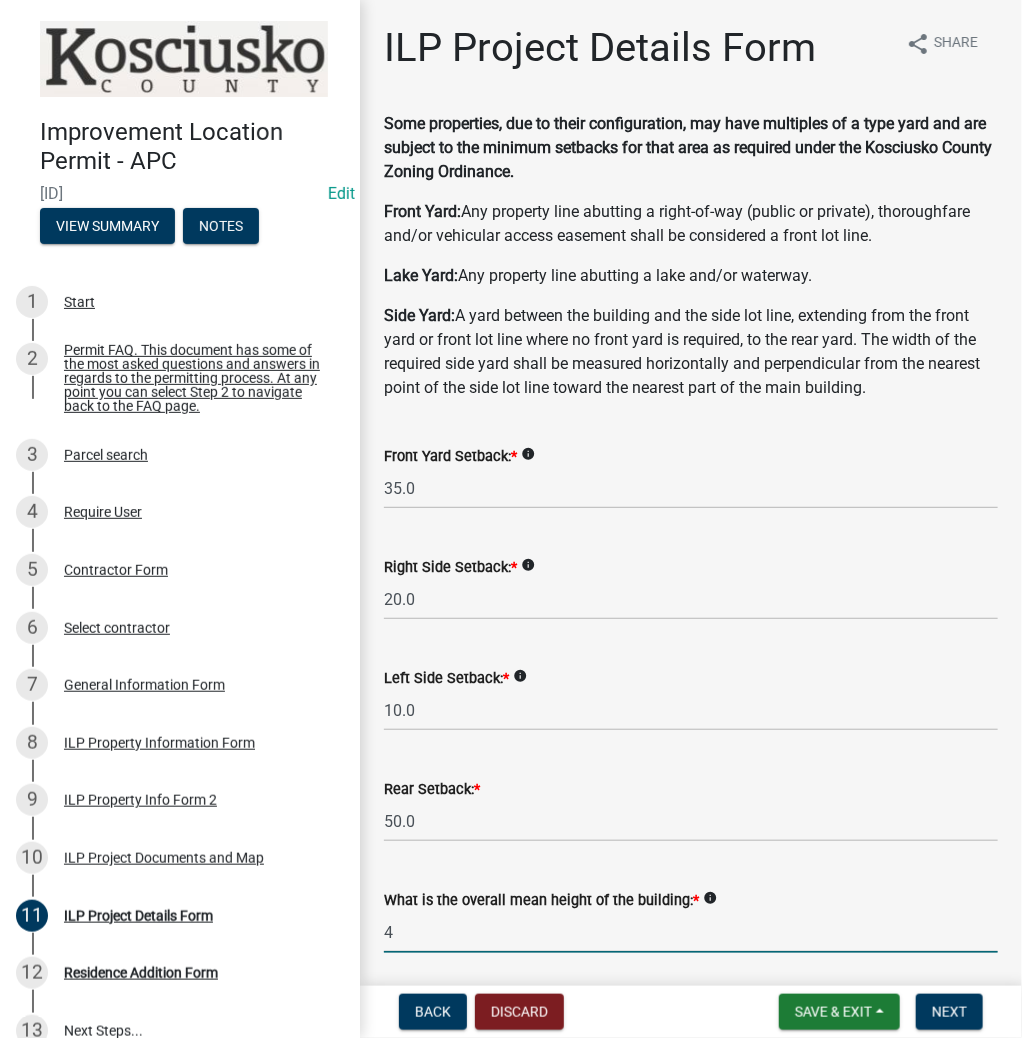 type on "4.0" 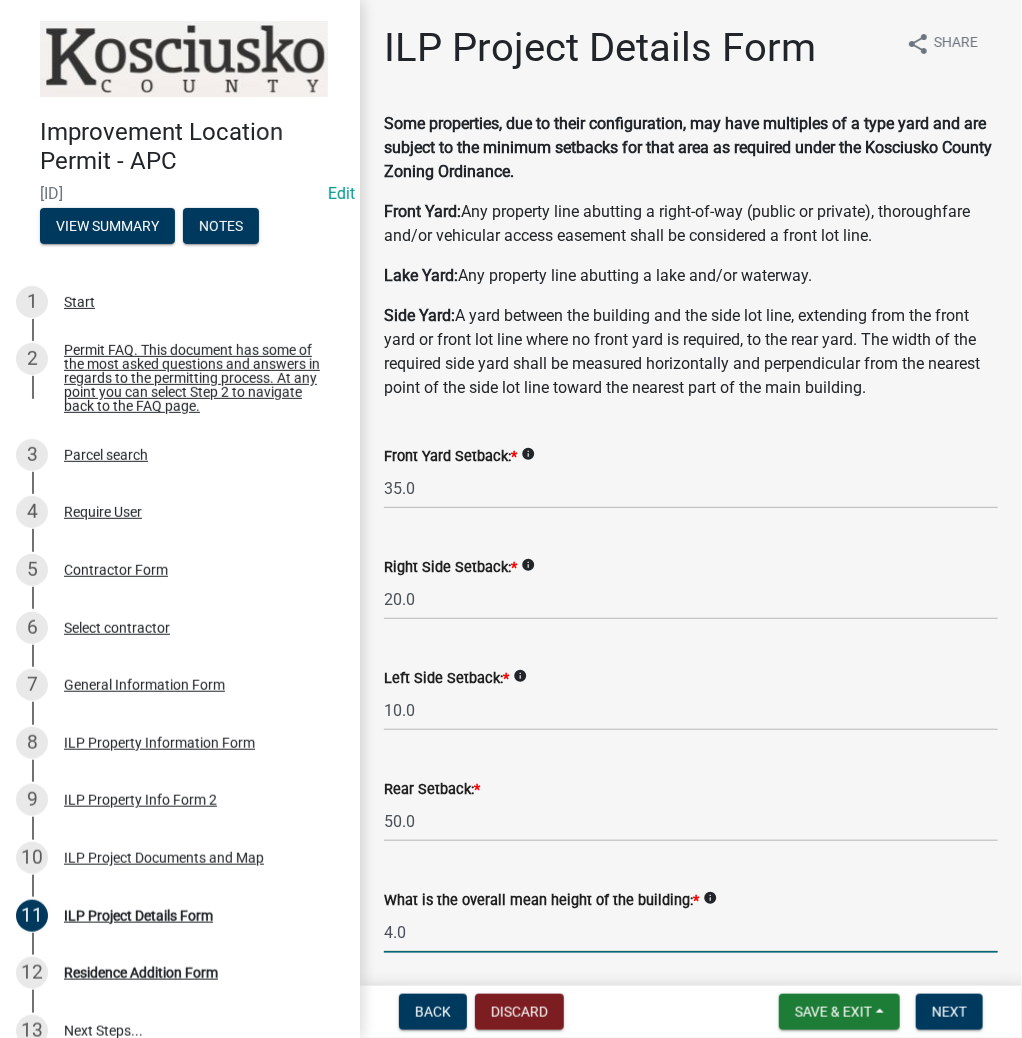 scroll, scrollTop: 554, scrollLeft: 0, axis: vertical 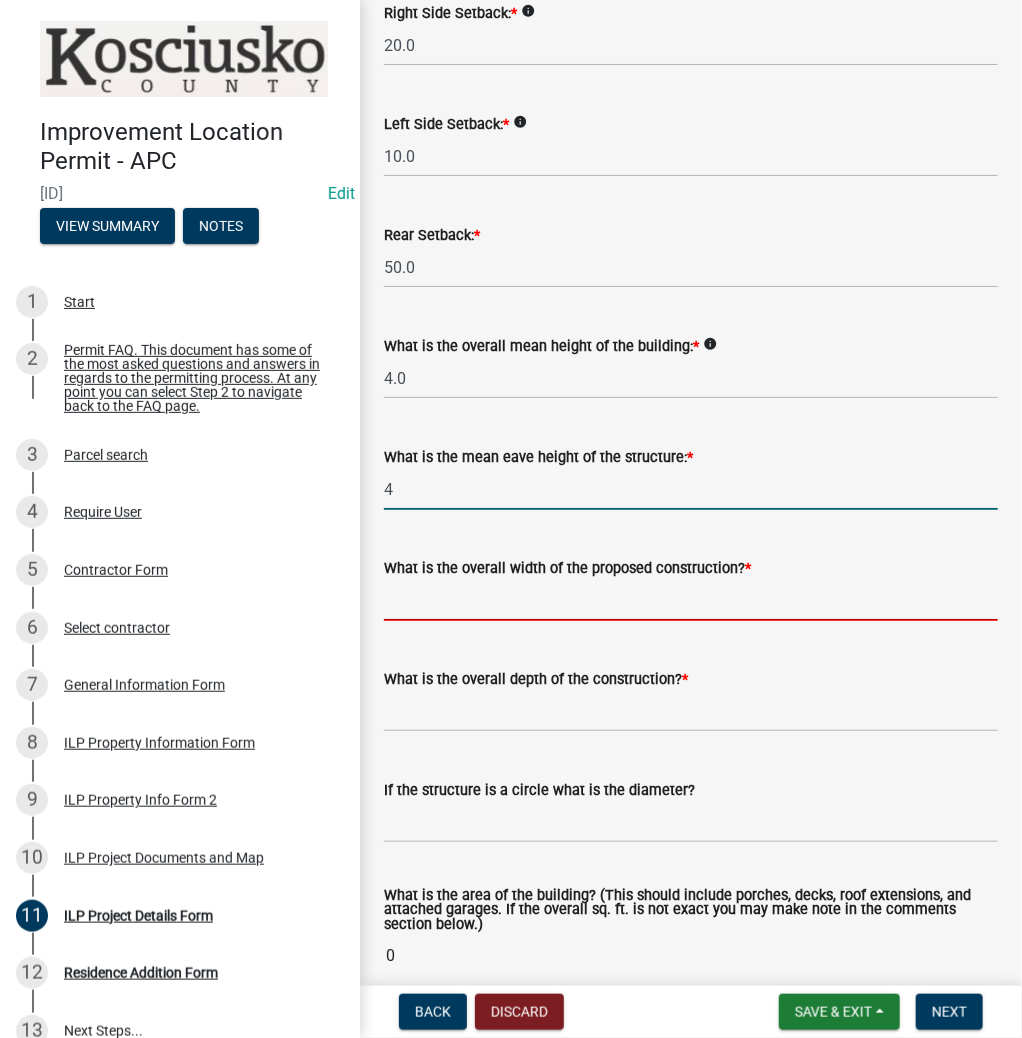 type on "4.0" 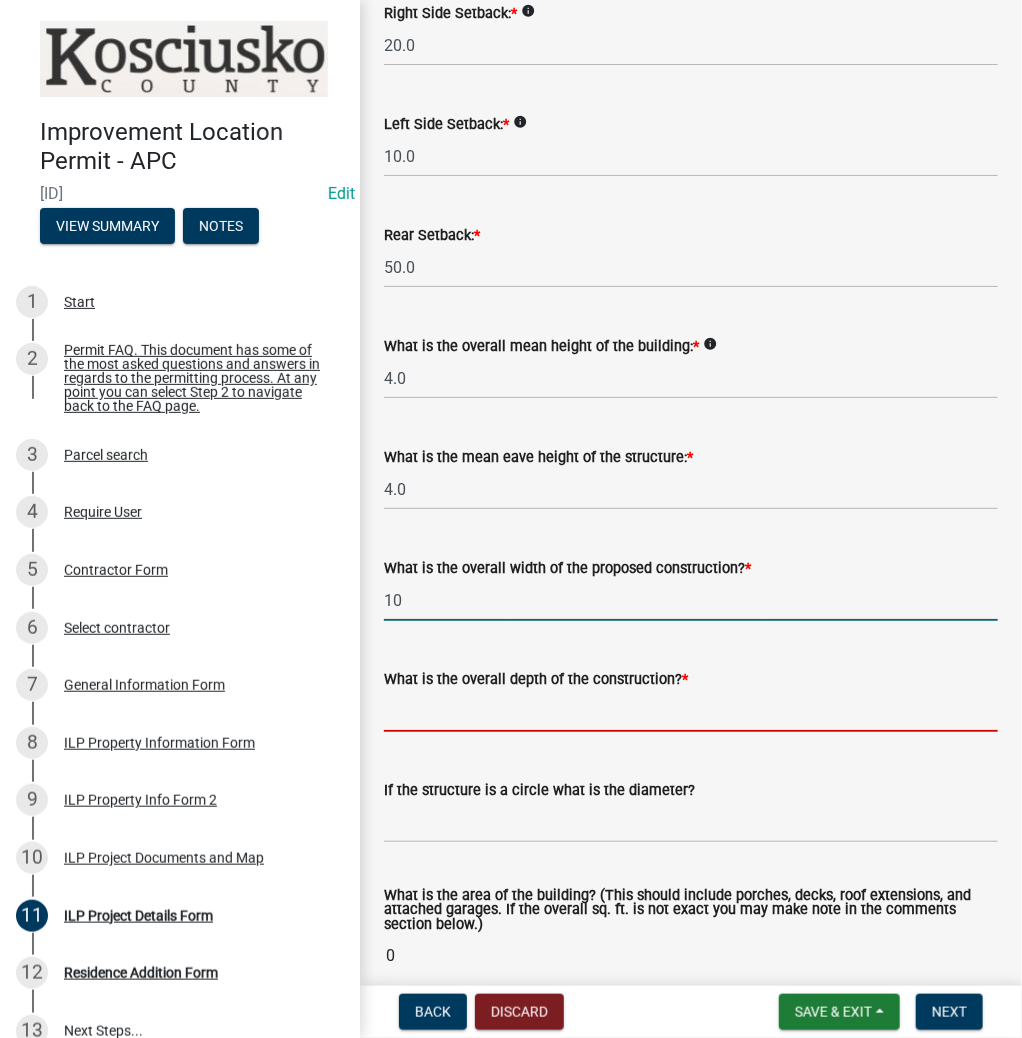 type on "10.00" 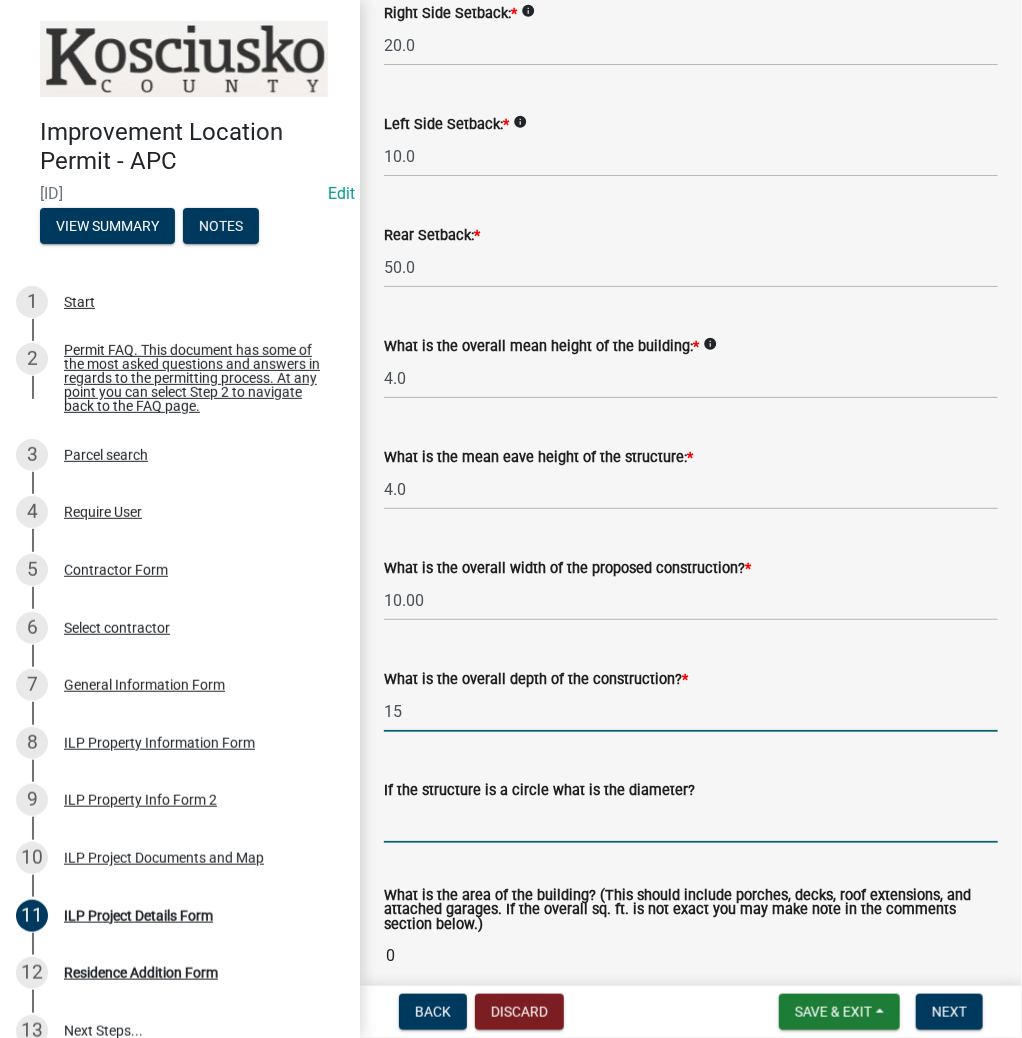 type on "15.00" 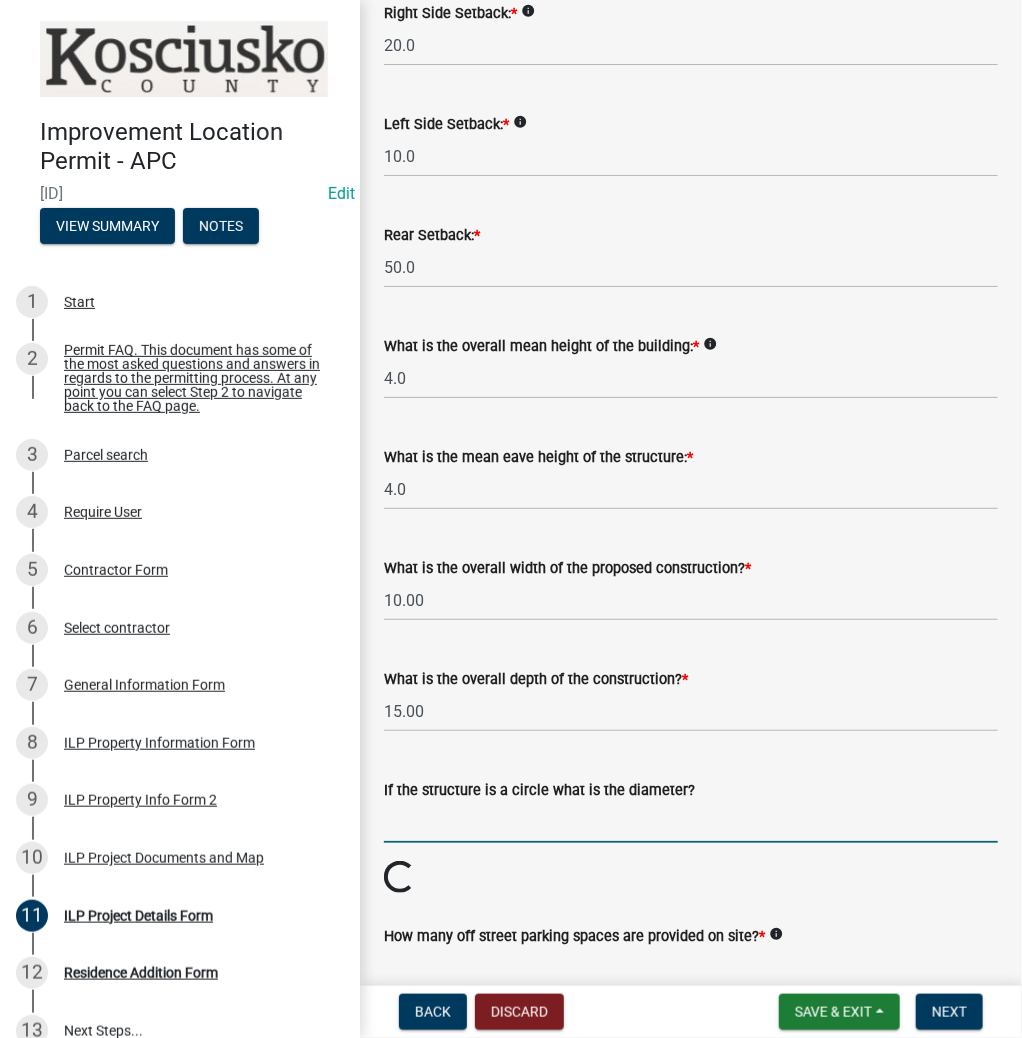 scroll, scrollTop: 564, scrollLeft: 0, axis: vertical 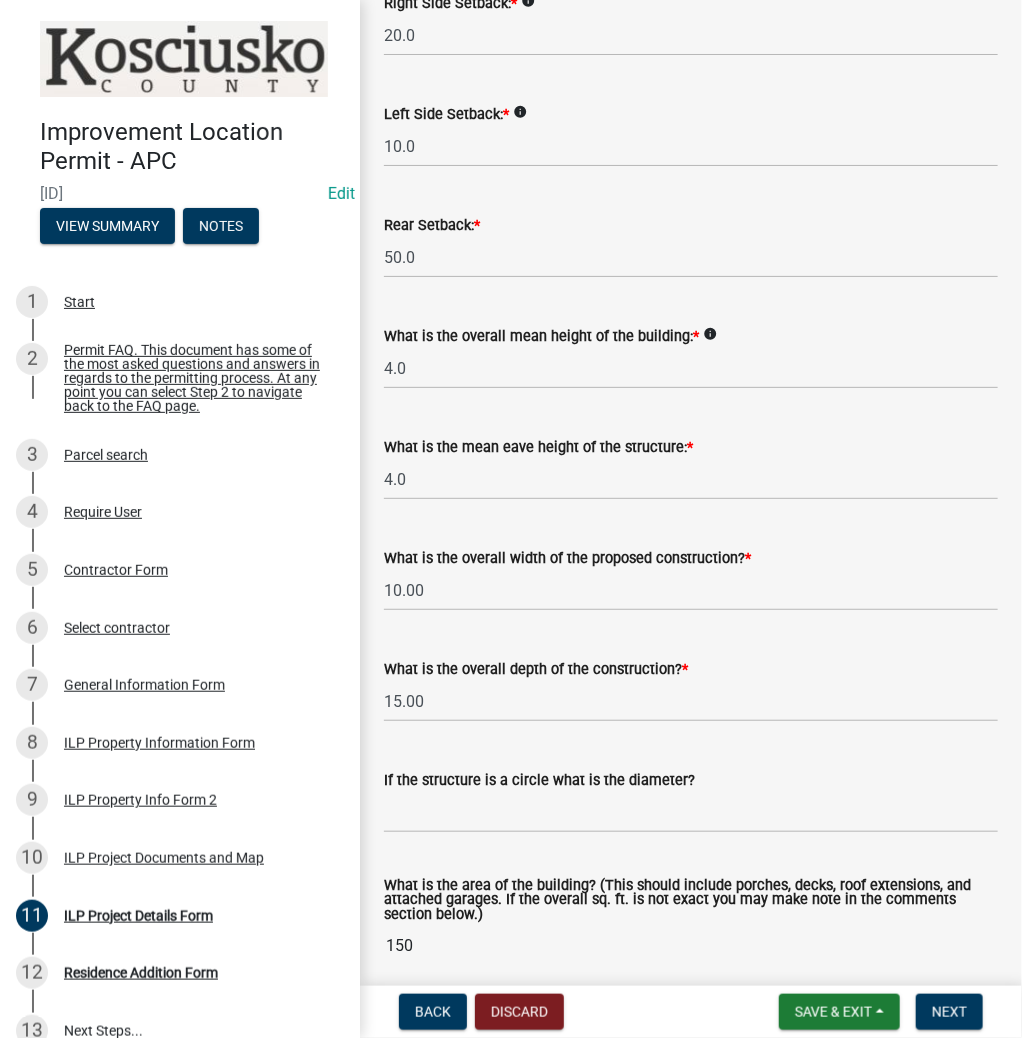 type on "2" 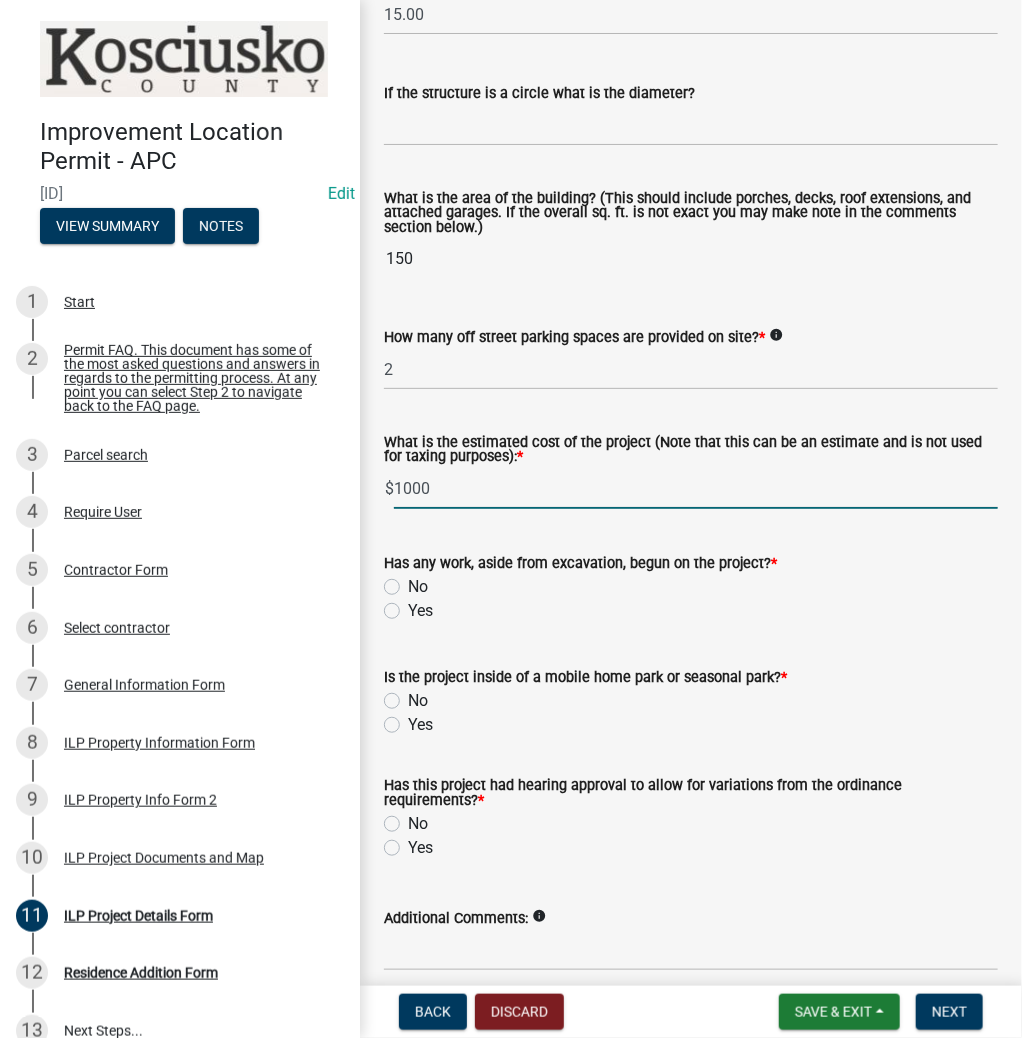 type on "1000" 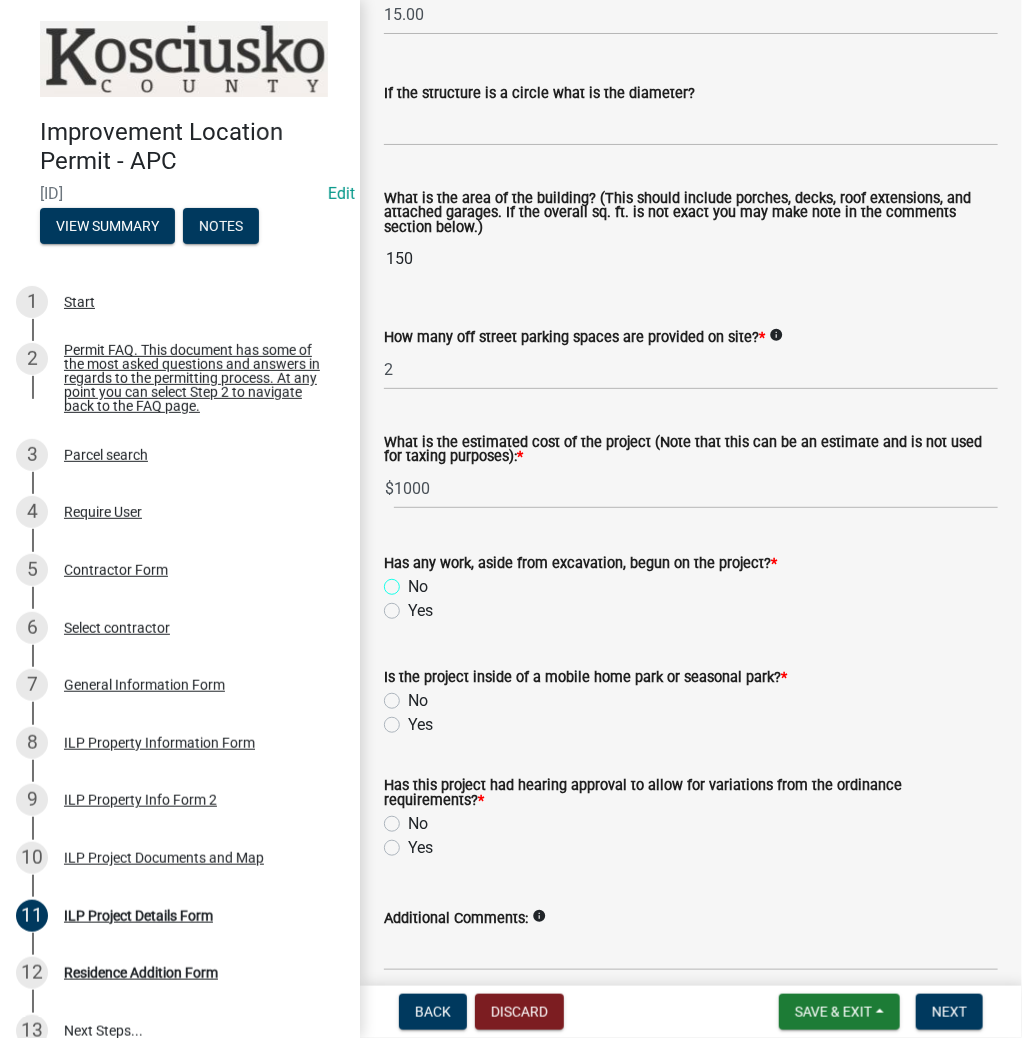 click on "No" at bounding box center [414, 581] 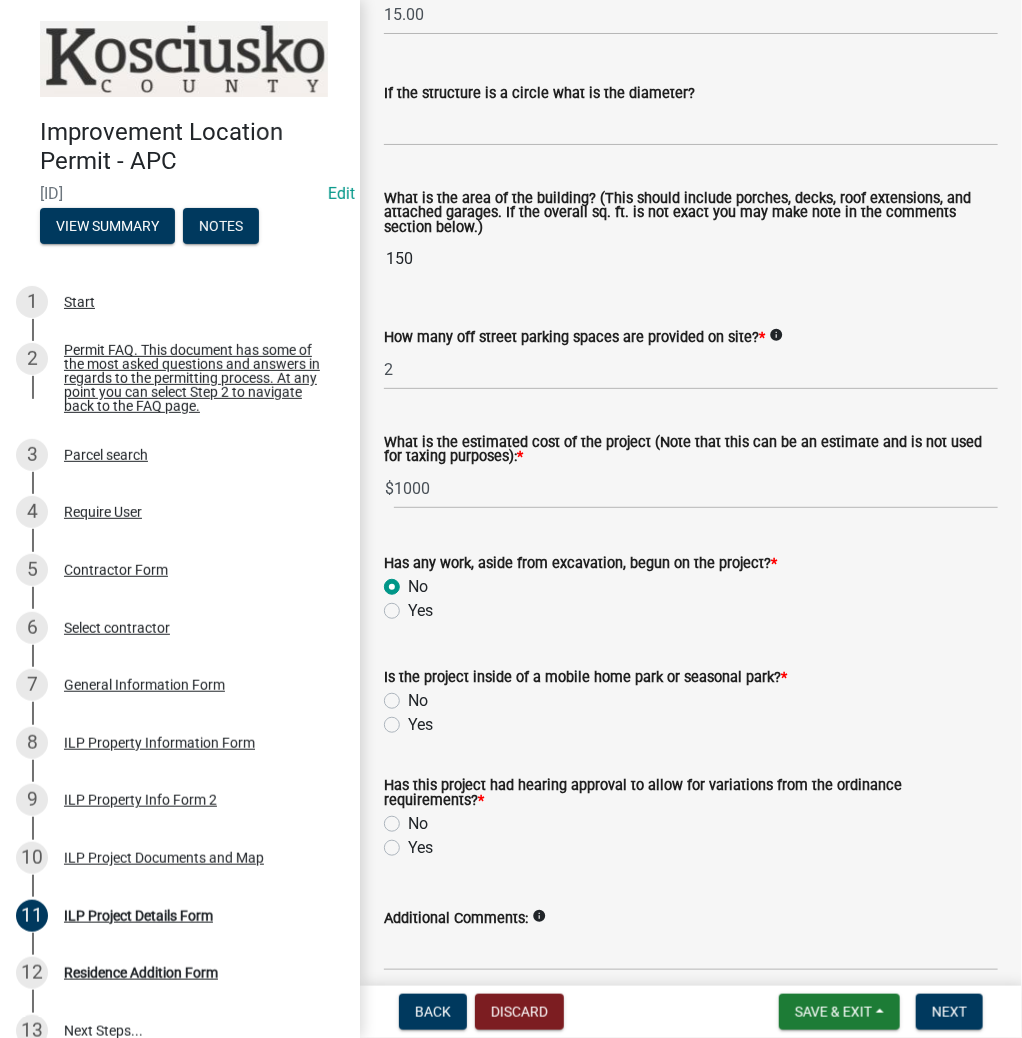 radio on "true" 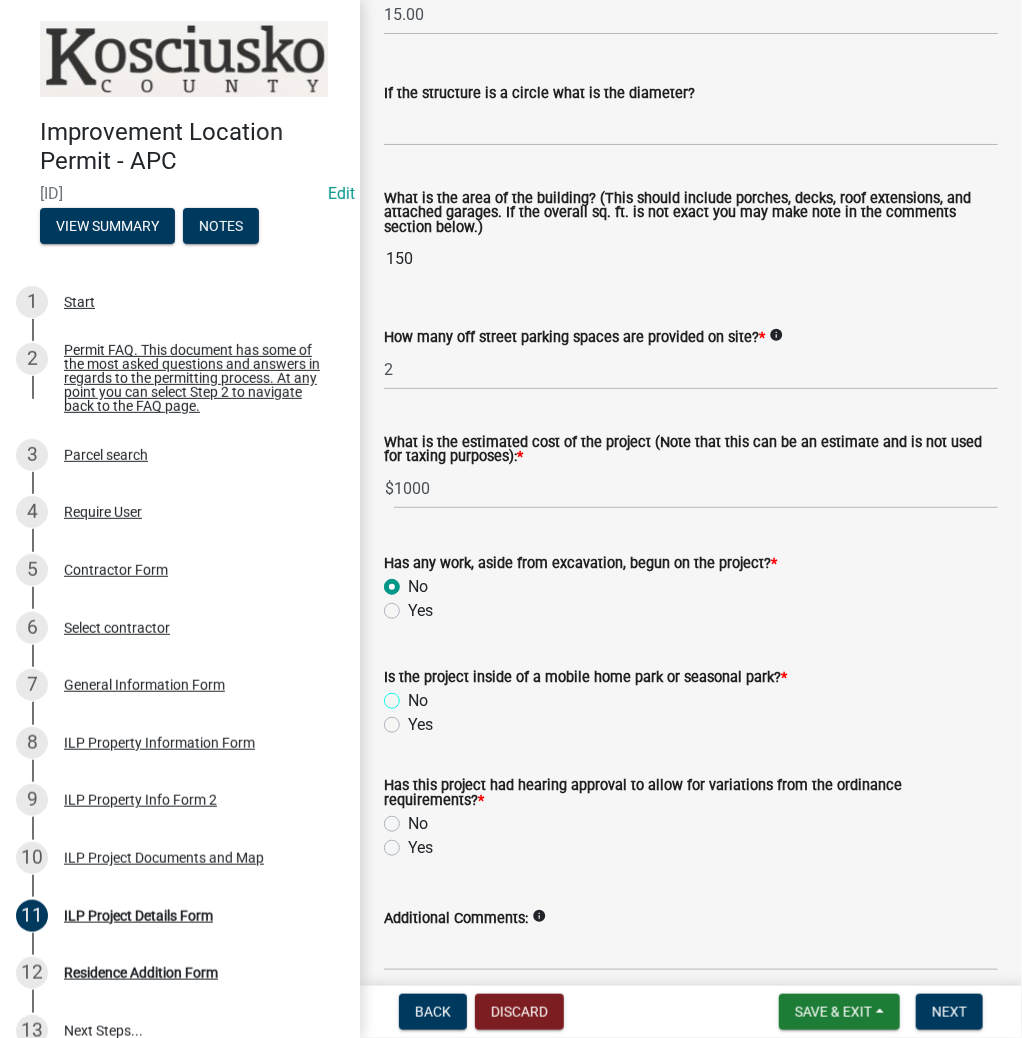 click on "No" at bounding box center (414, 695) 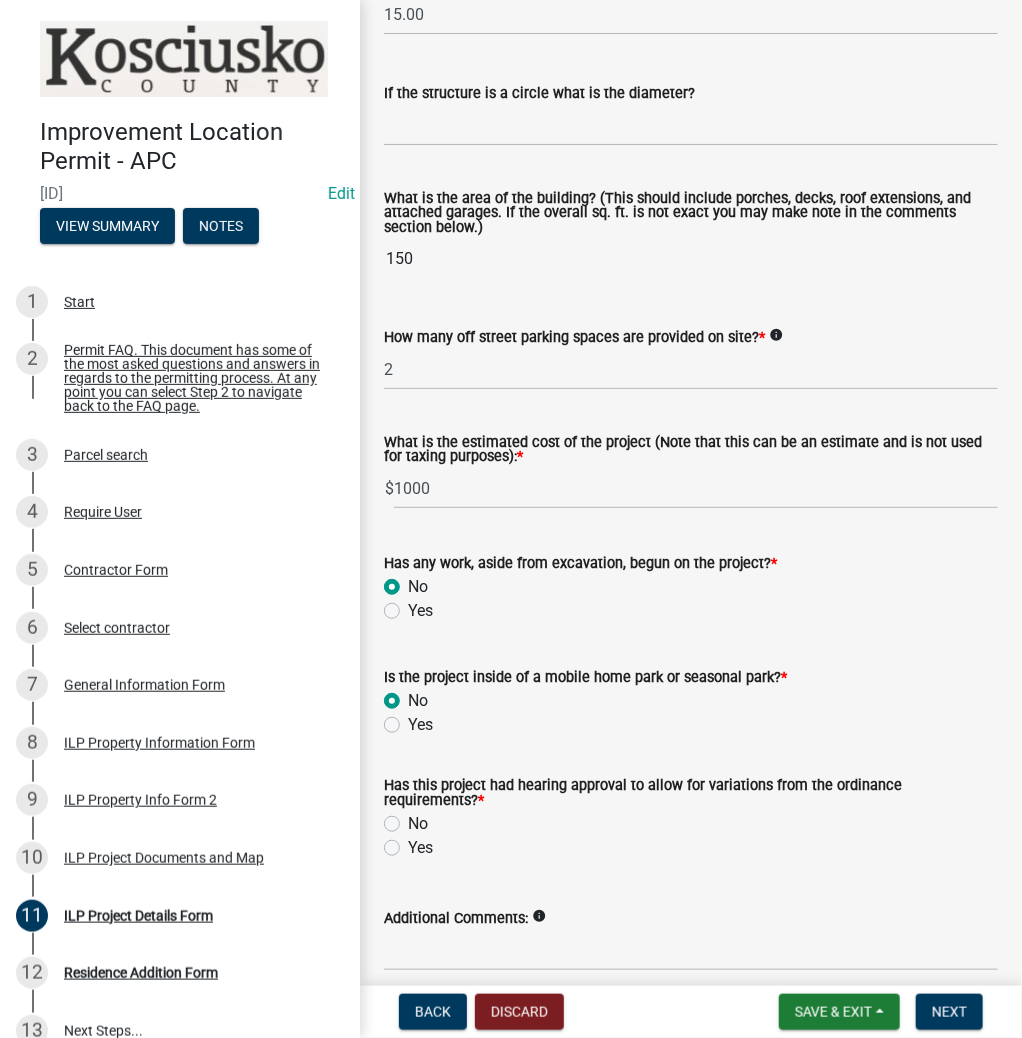 radio on "true" 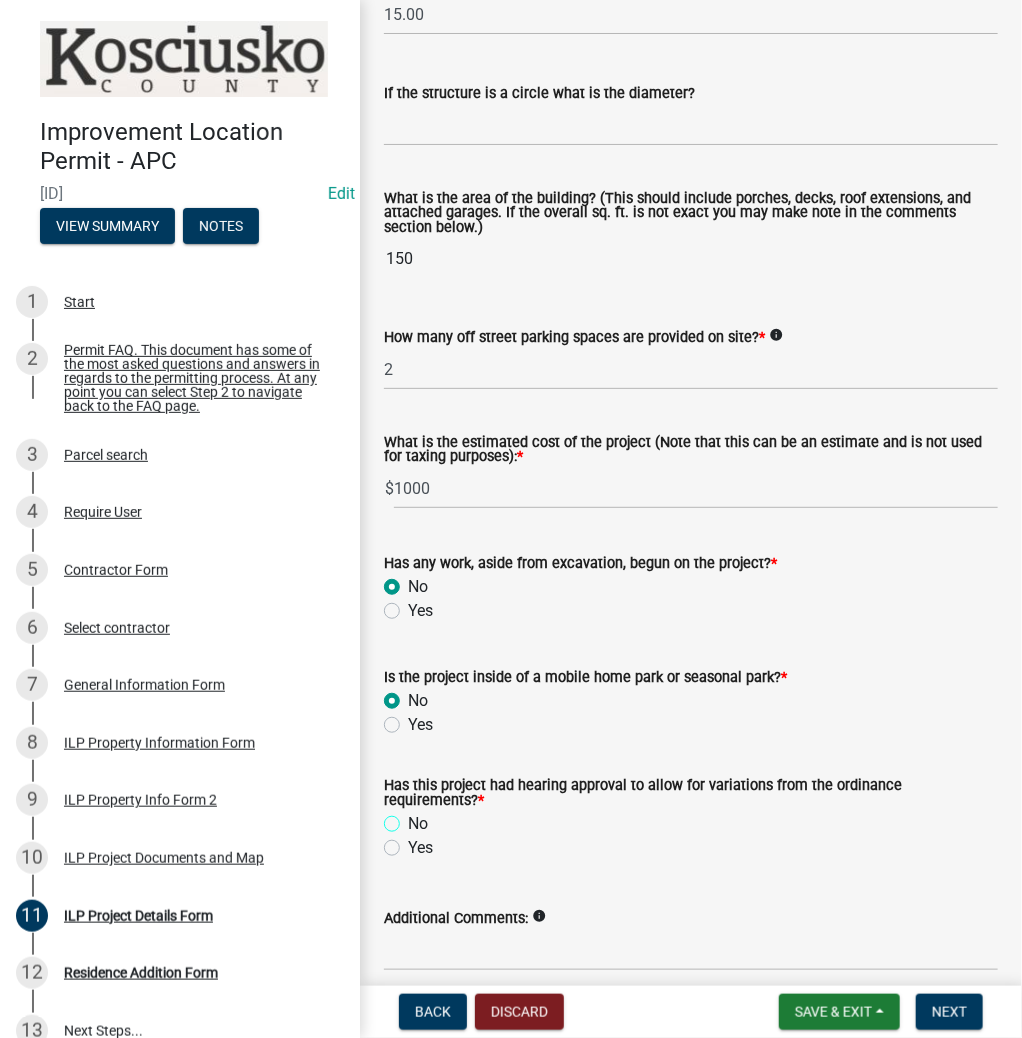 click on "No" at bounding box center (414, 818) 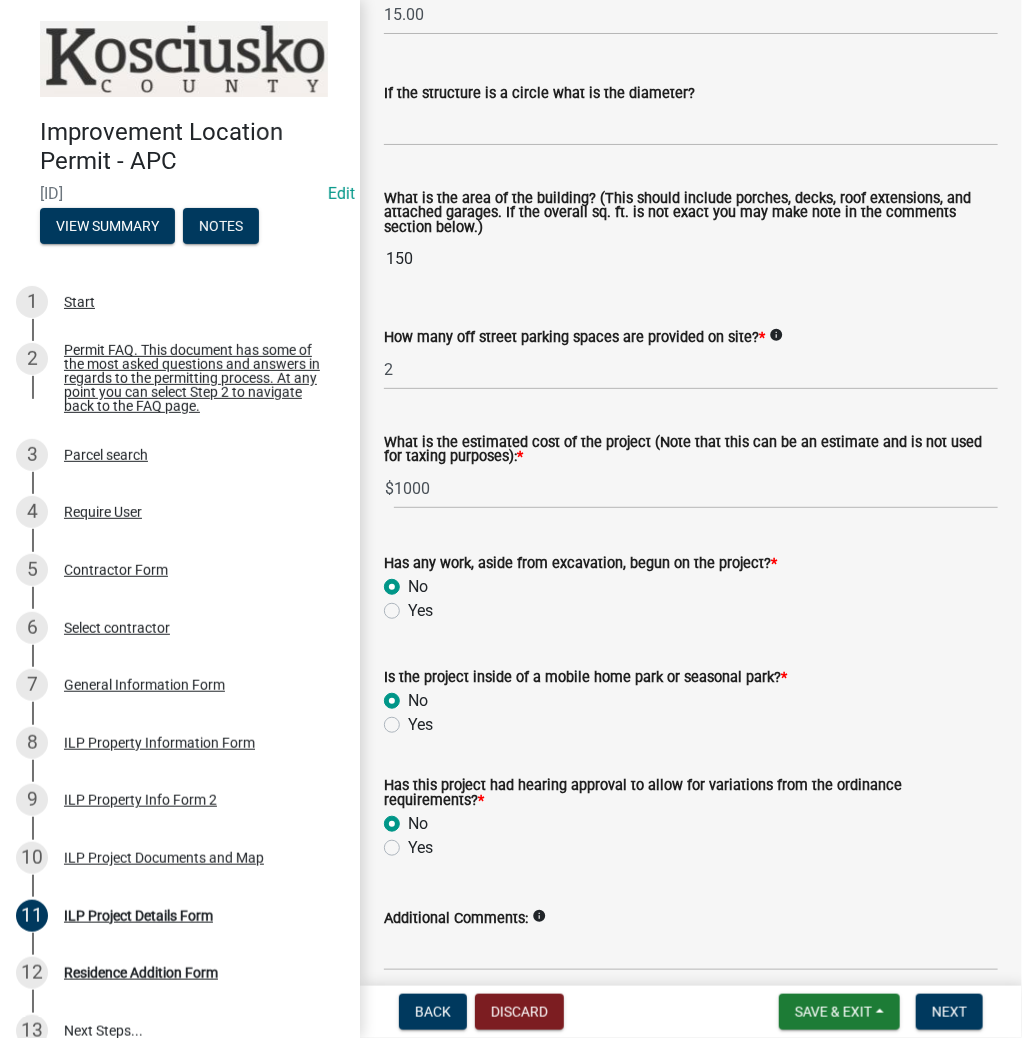 radio on "true" 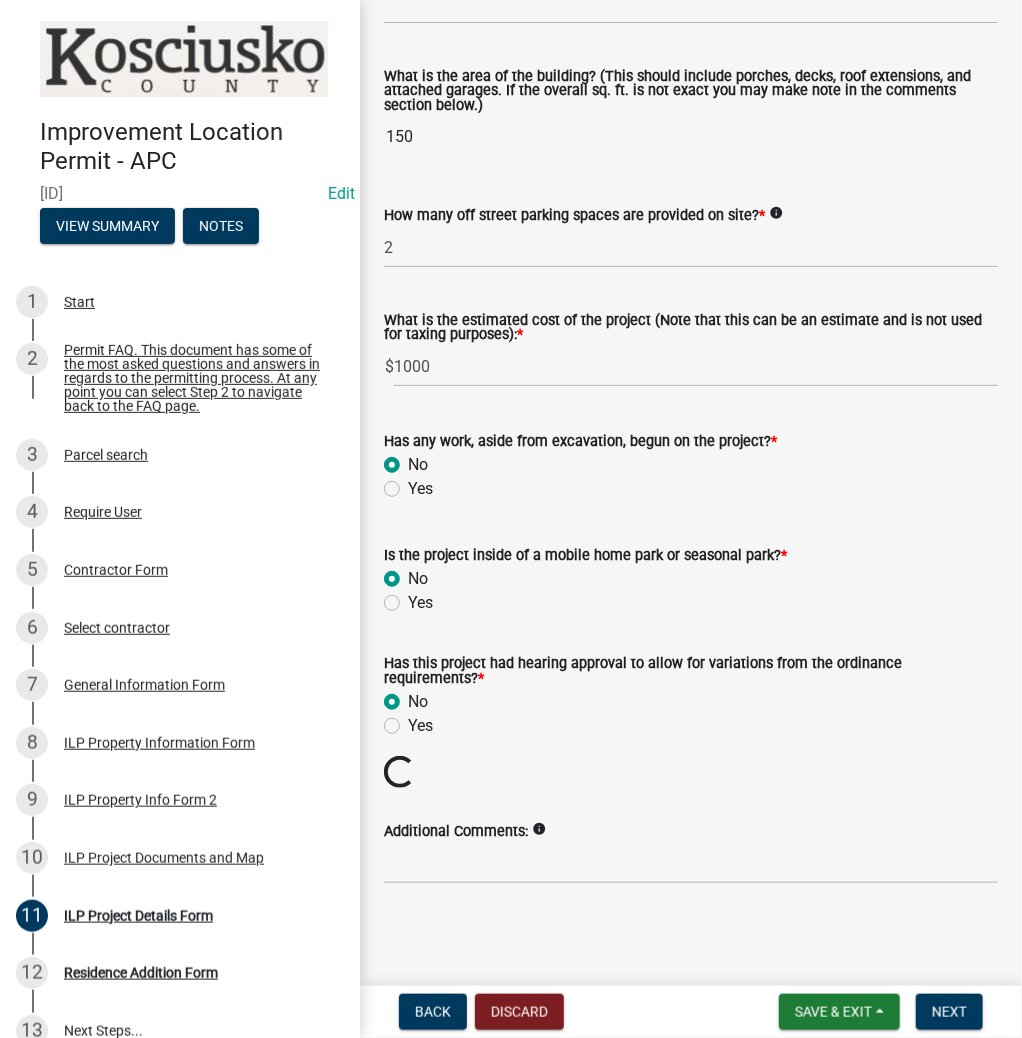 scroll, scrollTop: 1339, scrollLeft: 0, axis: vertical 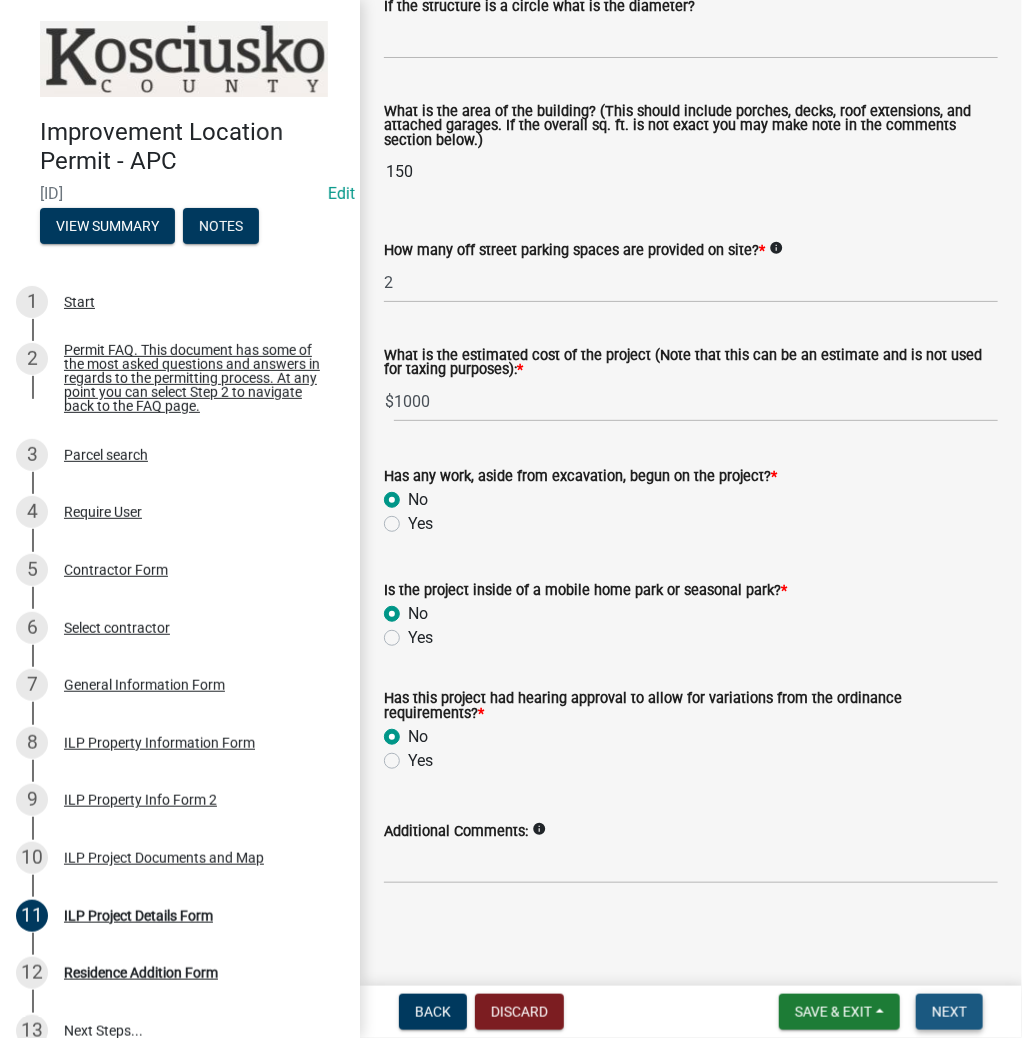 click on "Next" at bounding box center [949, 1012] 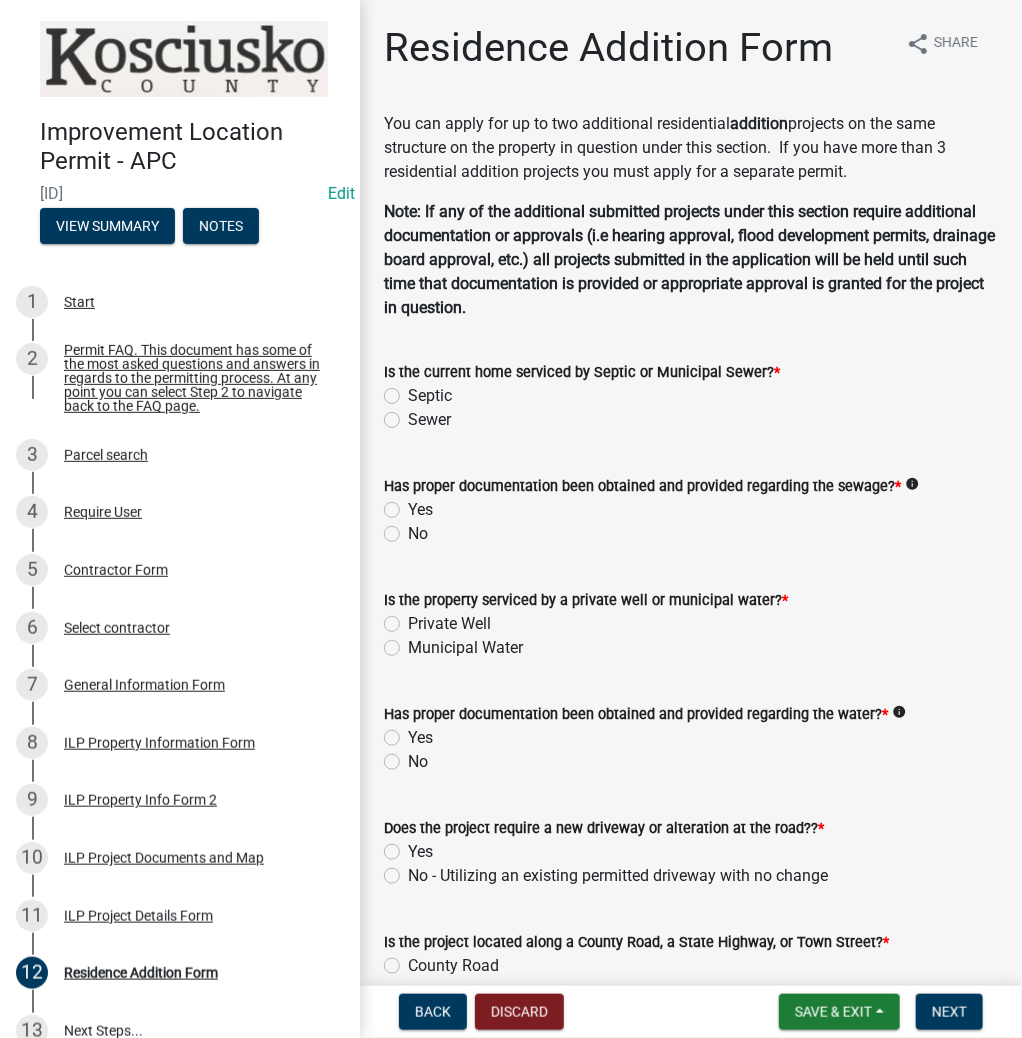 click on "Septic" 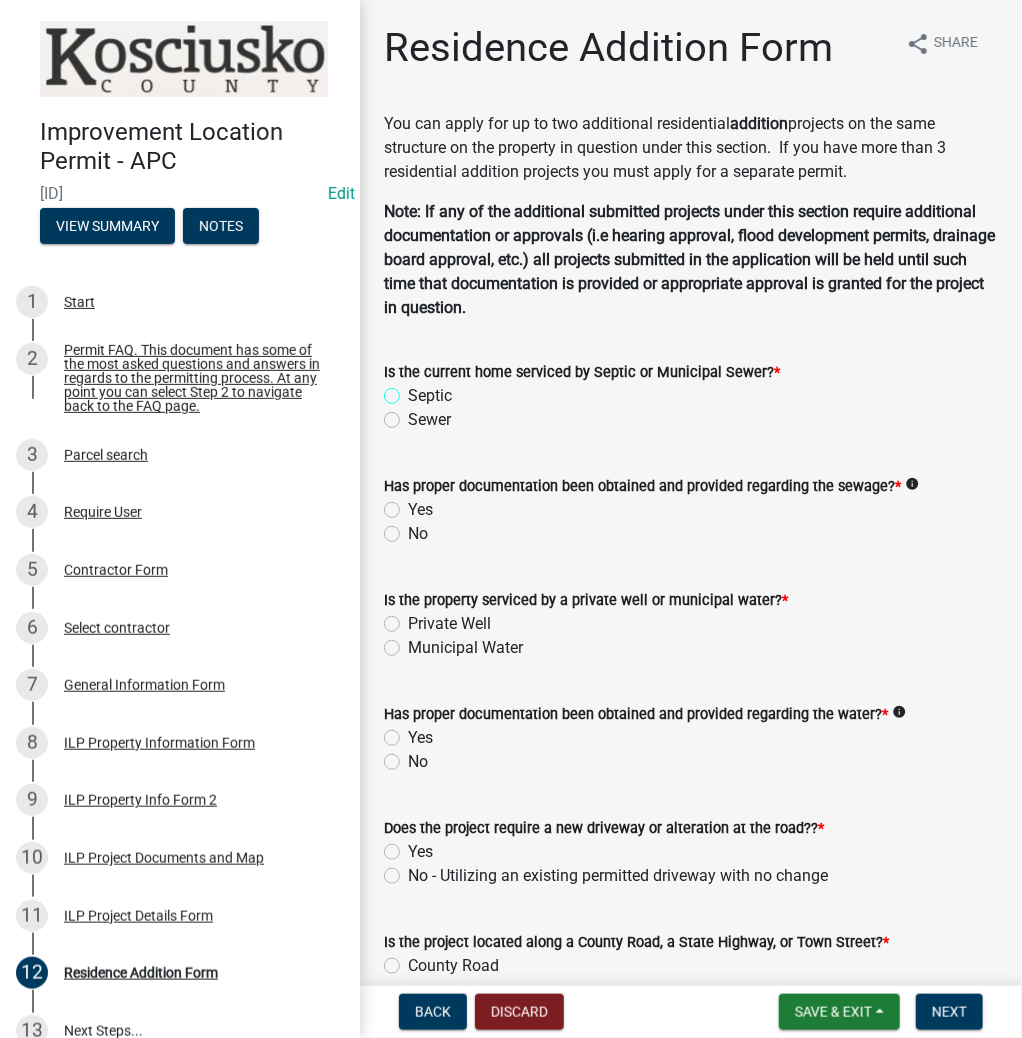 click on "Septic" at bounding box center [414, 390] 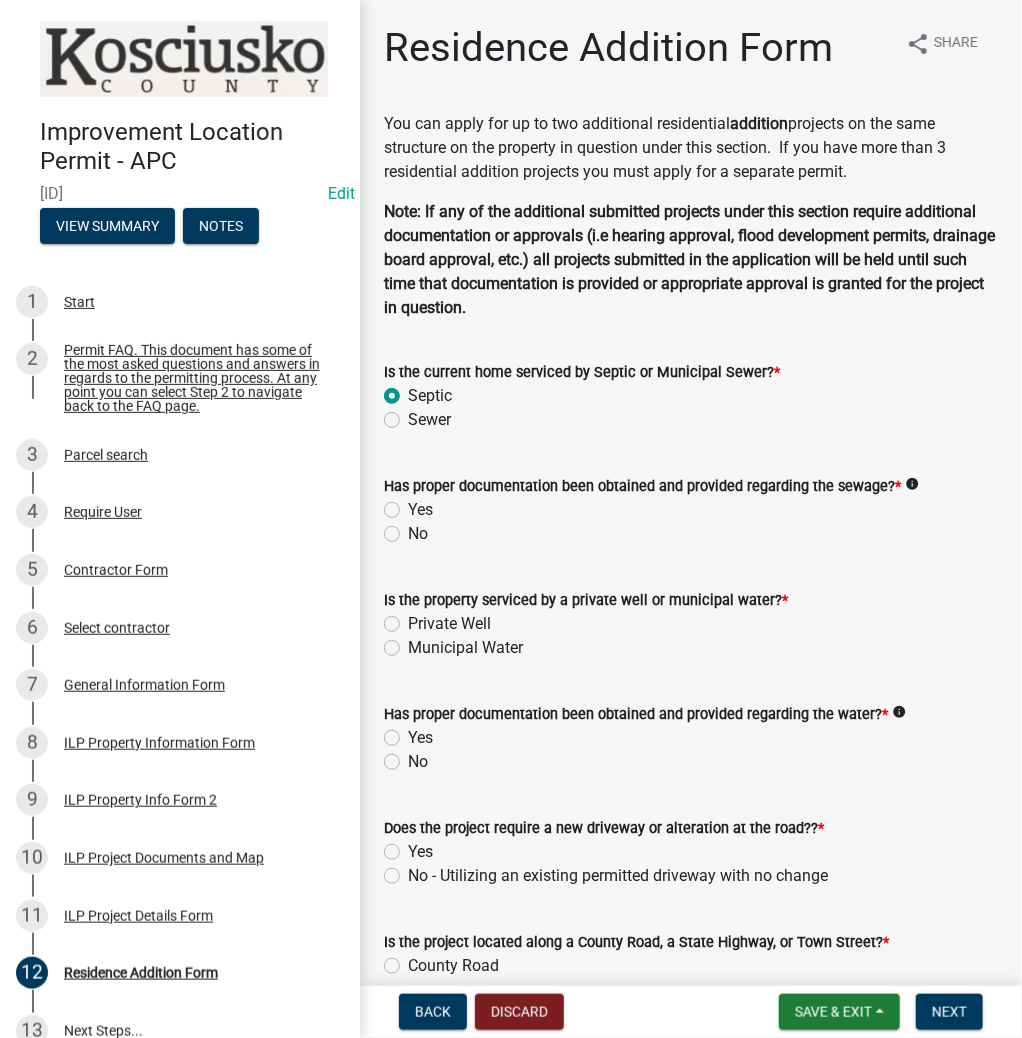 radio on "true" 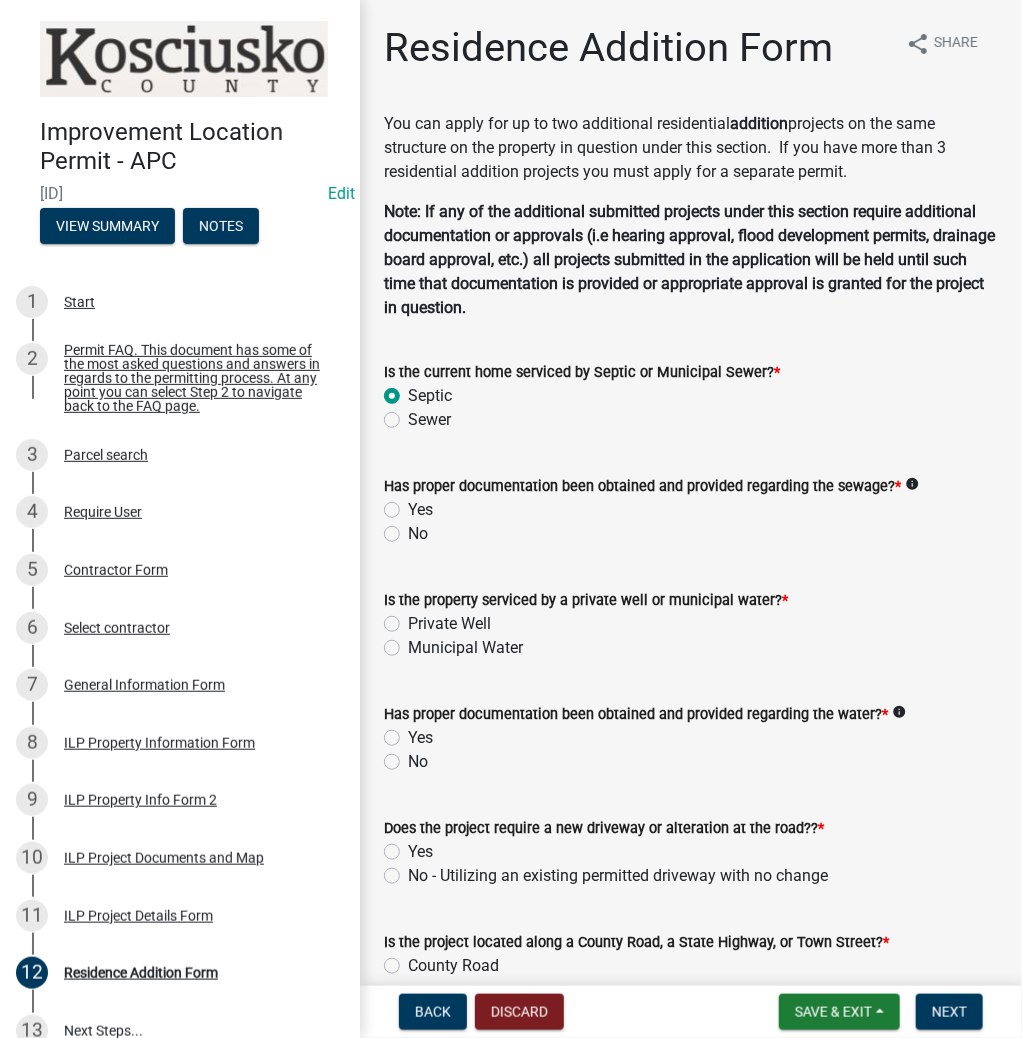 click on "Yes" 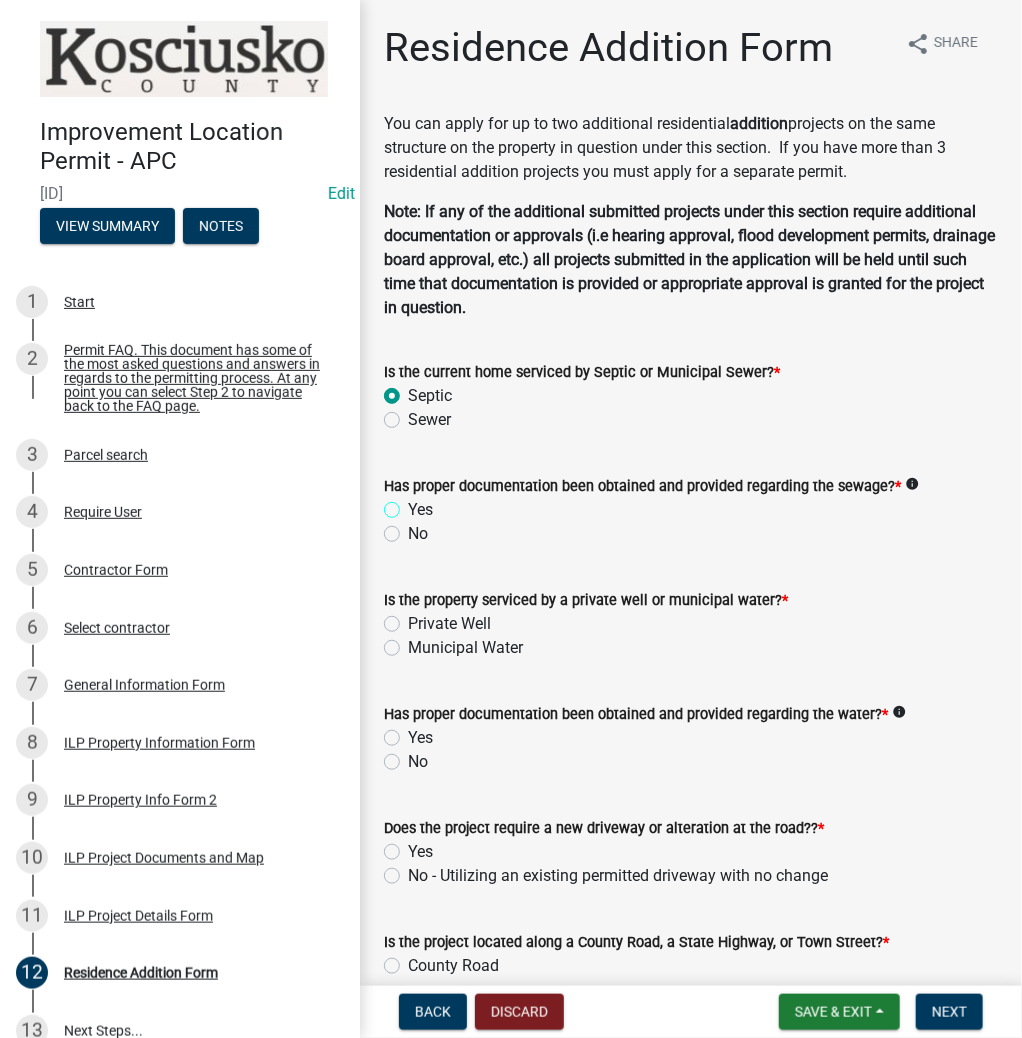 click on "Yes" at bounding box center (414, 504) 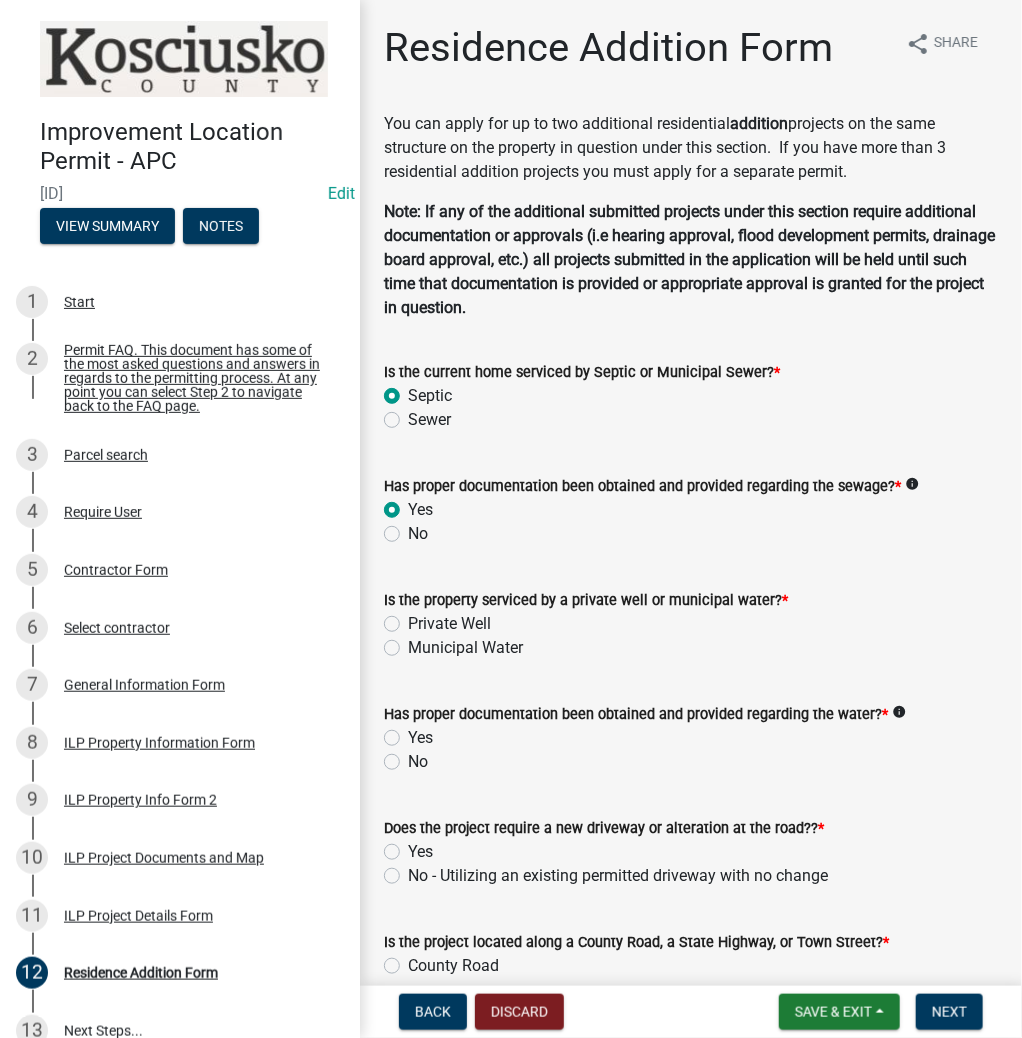 radio on "true" 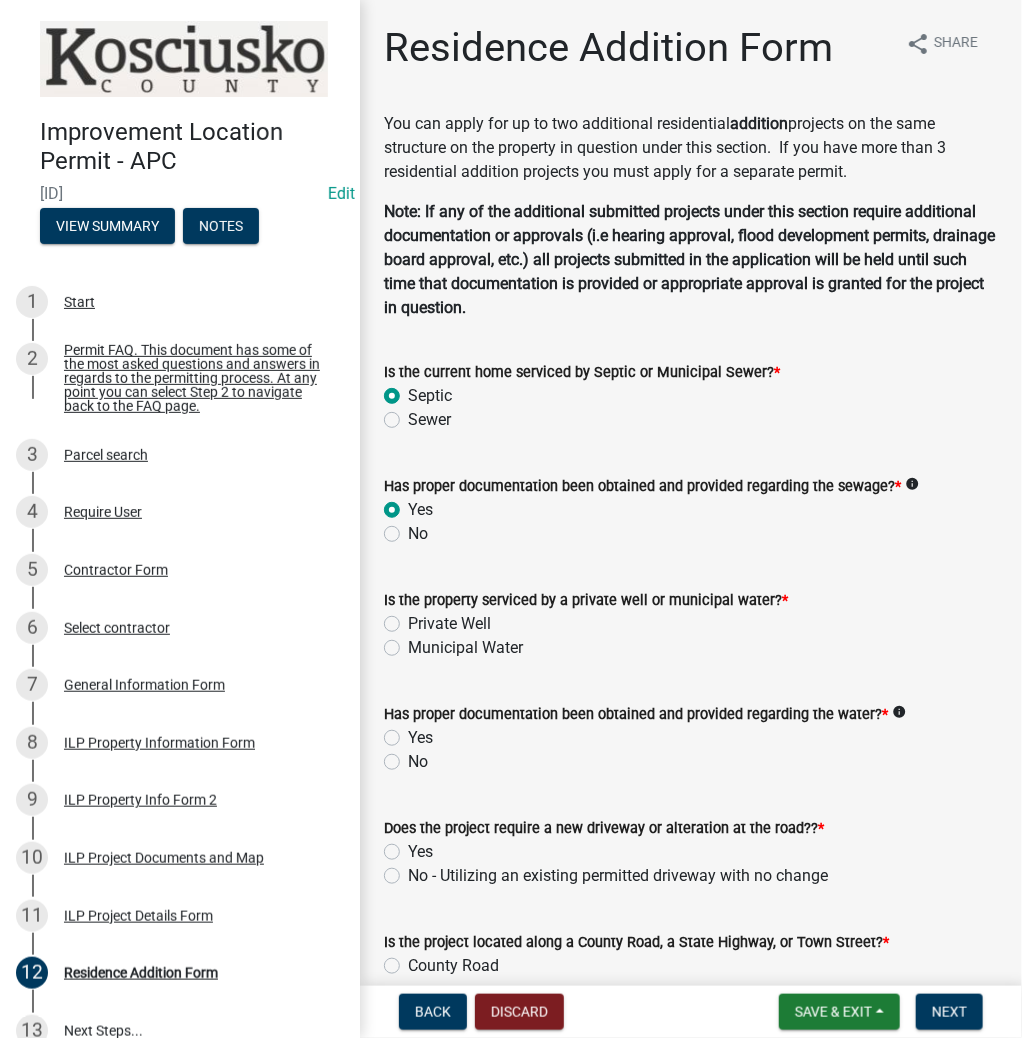 click on "Private Well" 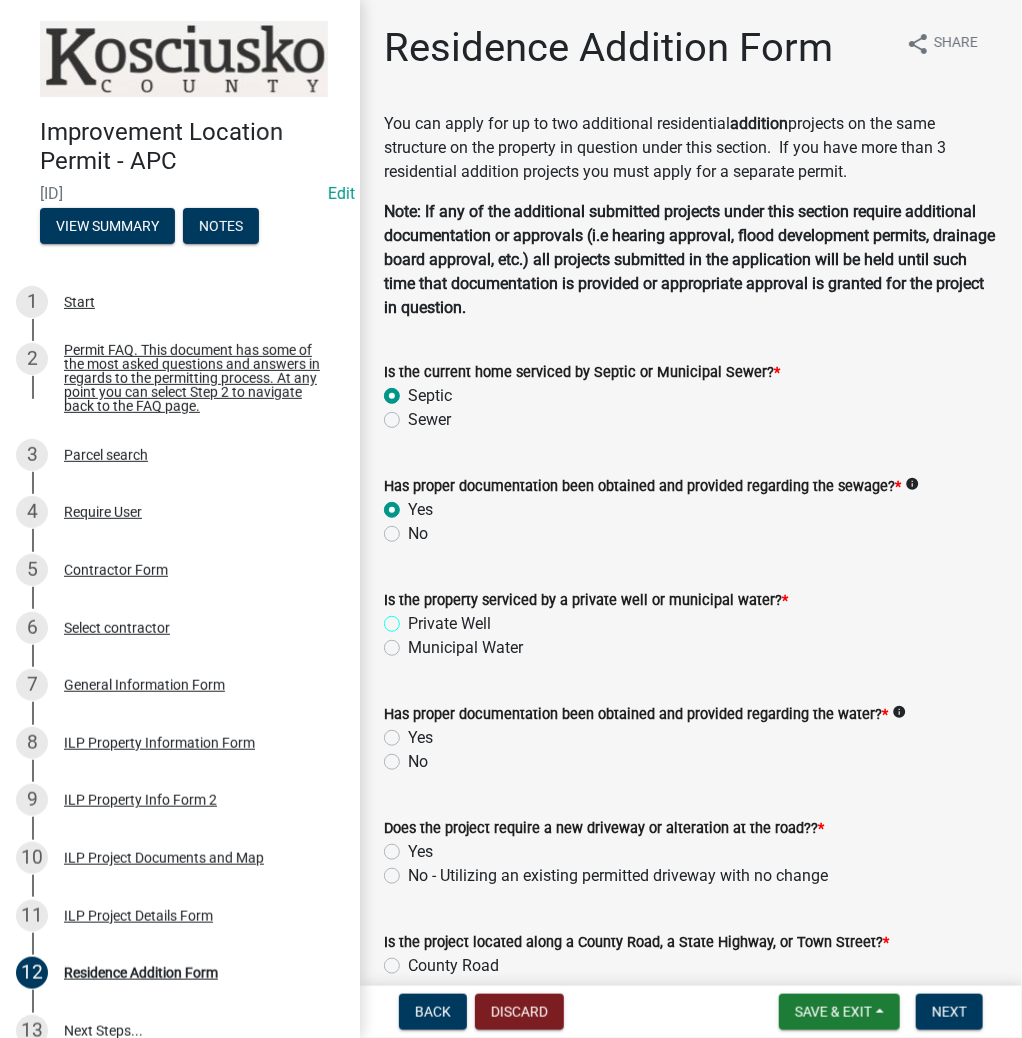 click on "Private Well" at bounding box center [414, 618] 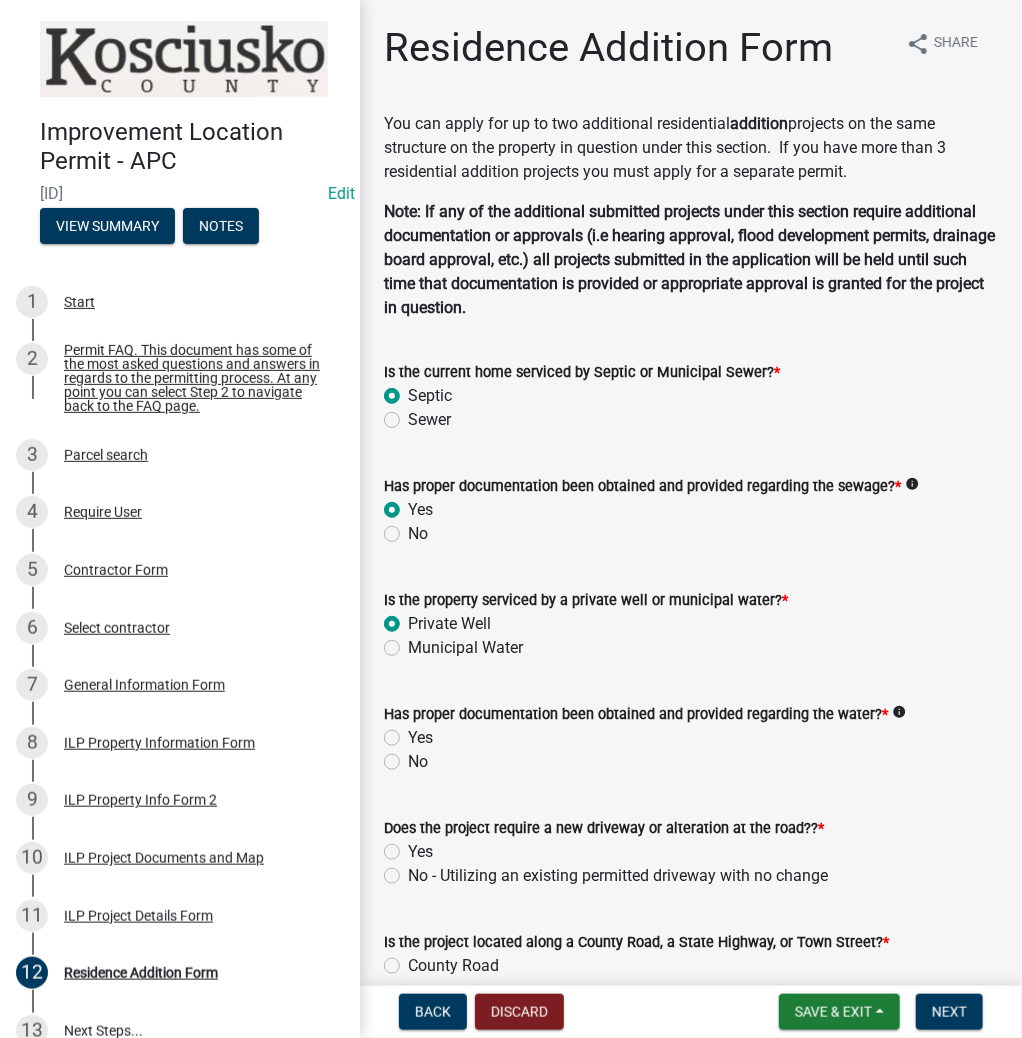radio on "true" 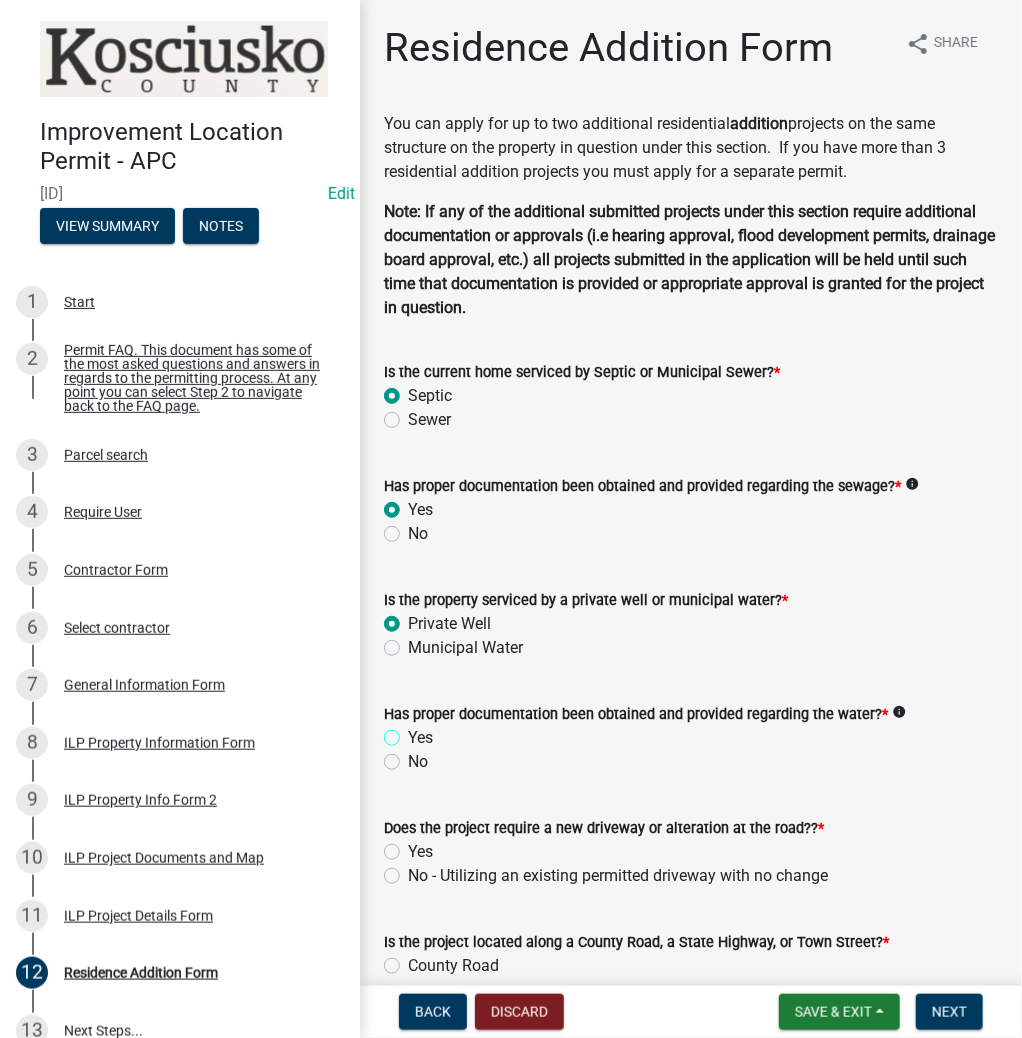 click on "Yes" at bounding box center (414, 732) 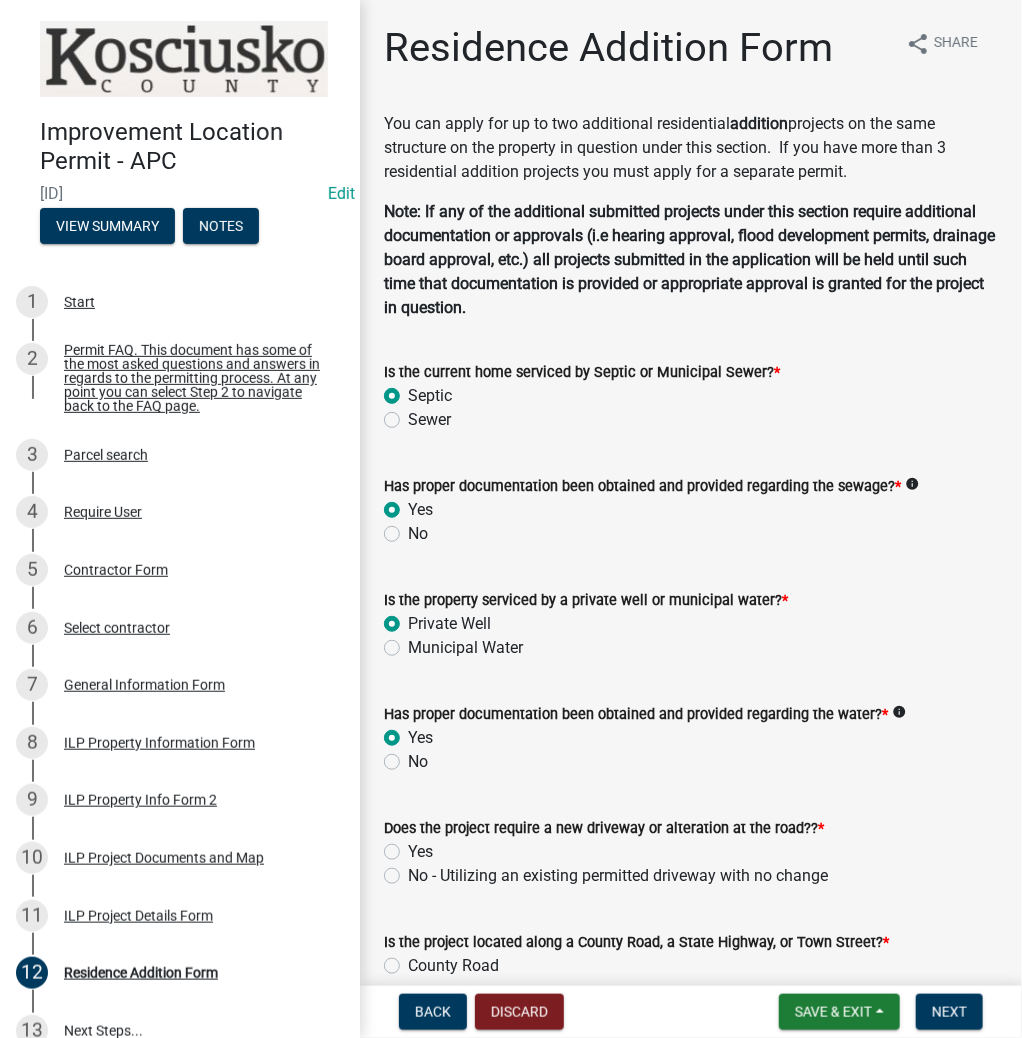 radio on "true" 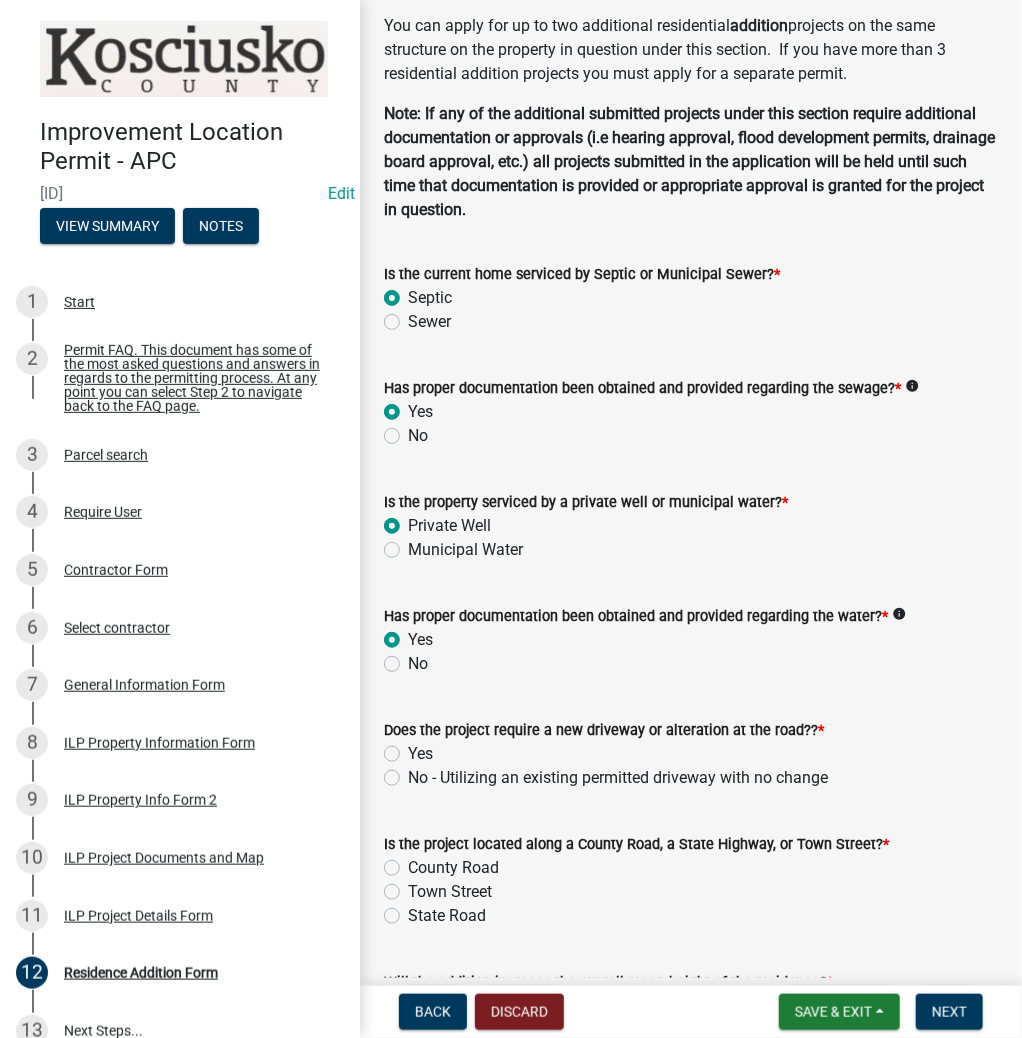 scroll, scrollTop: 372, scrollLeft: 0, axis: vertical 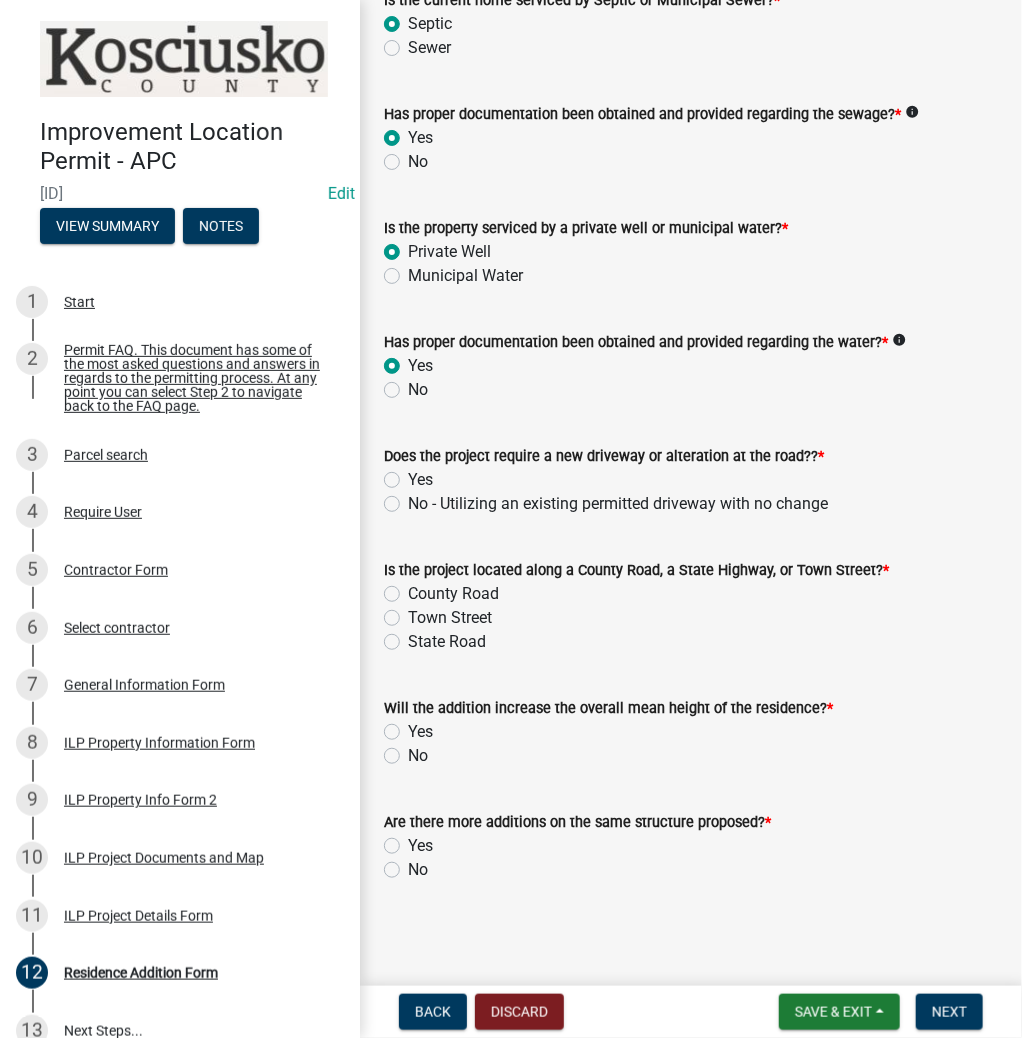 click on "No - Utilizing an existing permitted driveway with no change" 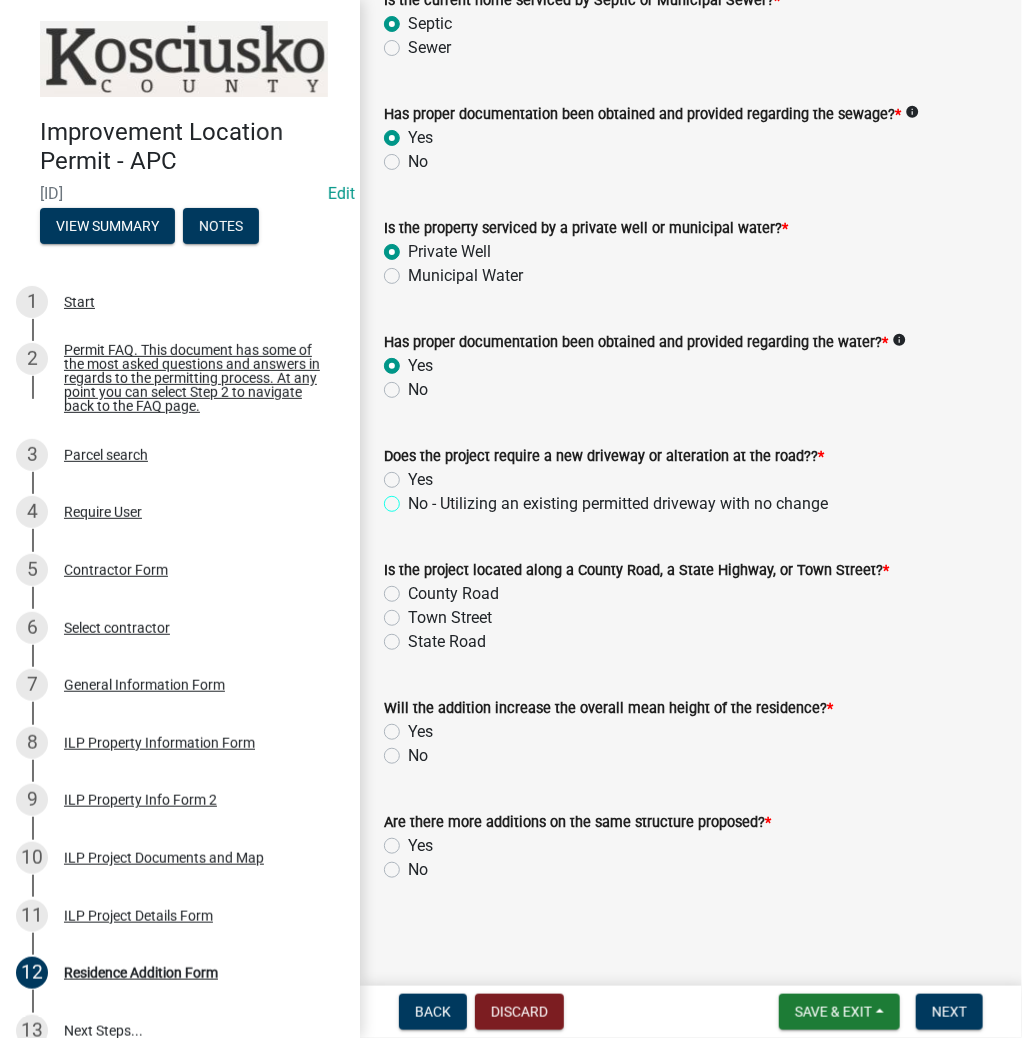 click on "No - Utilizing an existing permitted driveway with no change" at bounding box center [414, 498] 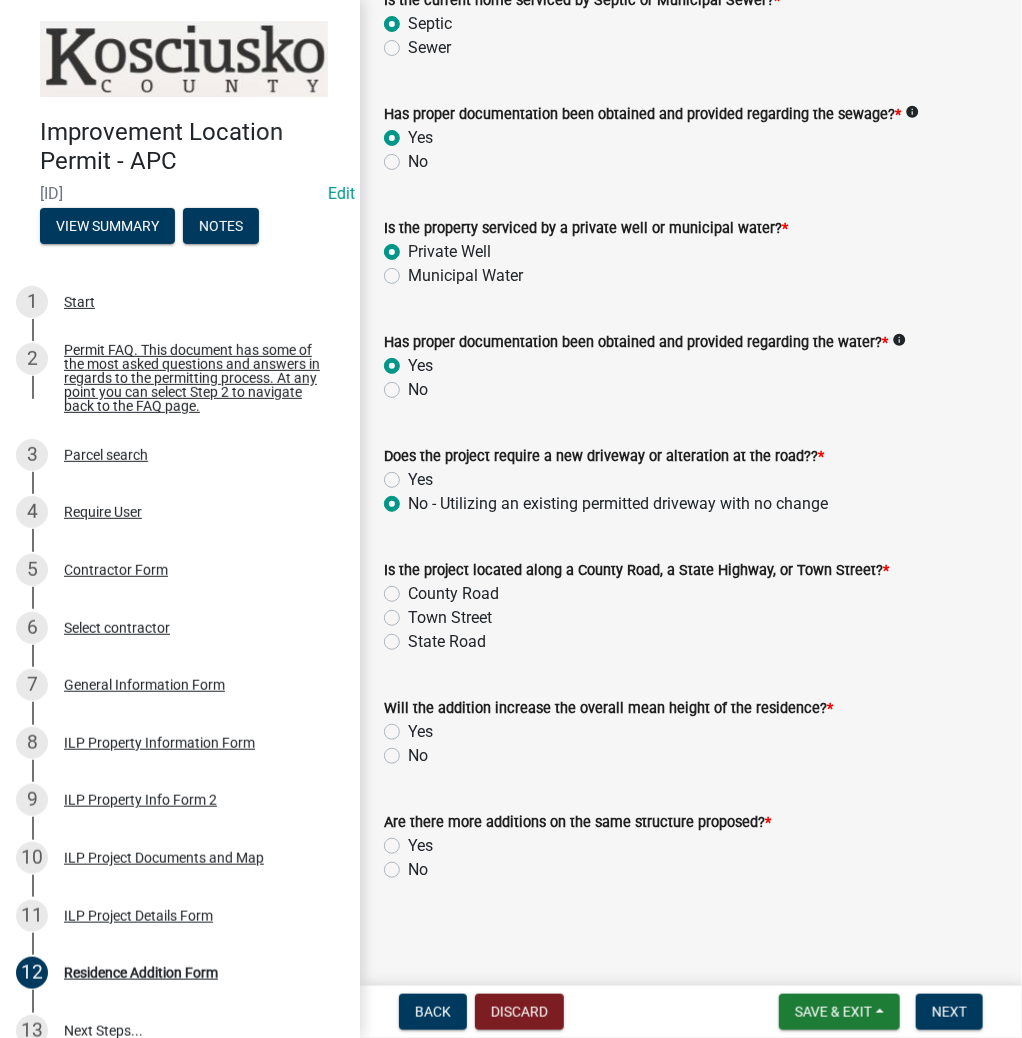 radio on "true" 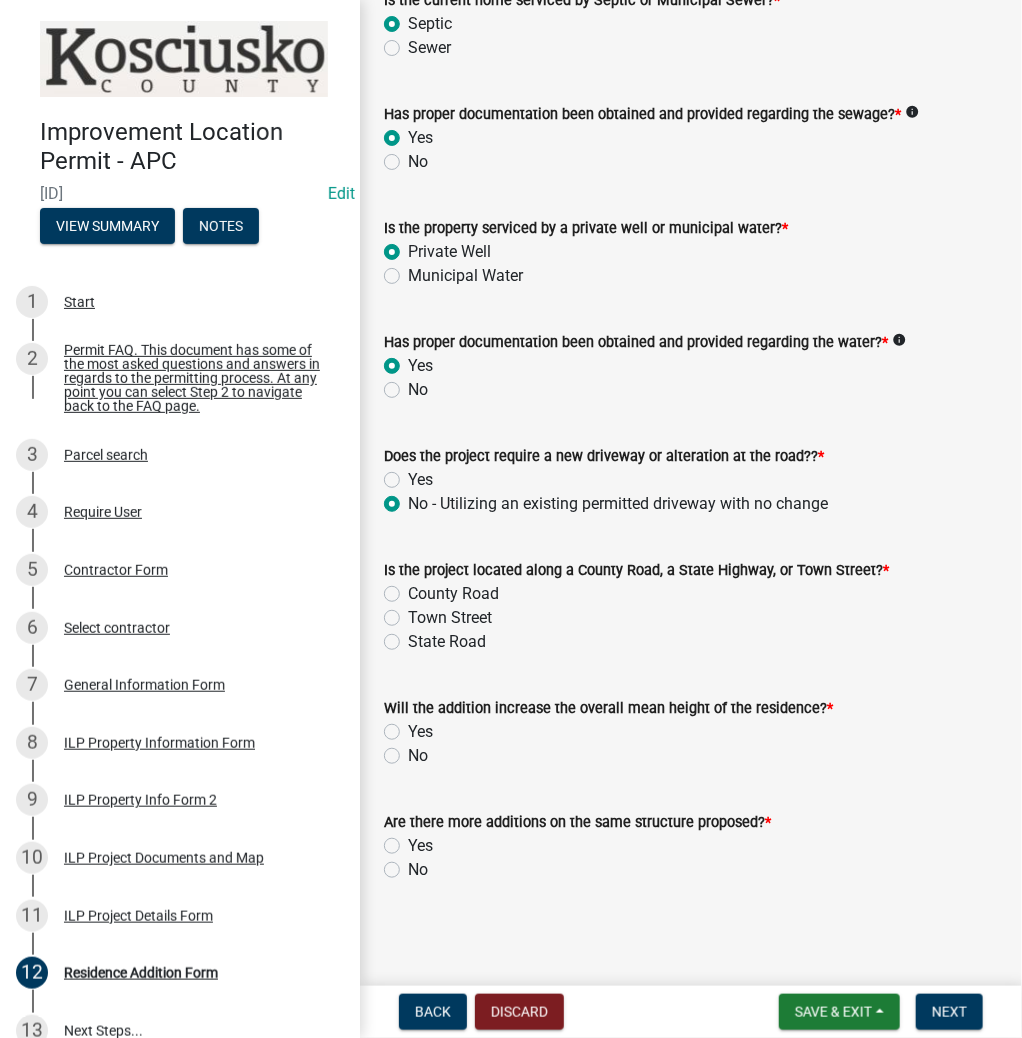 click on "County Road" 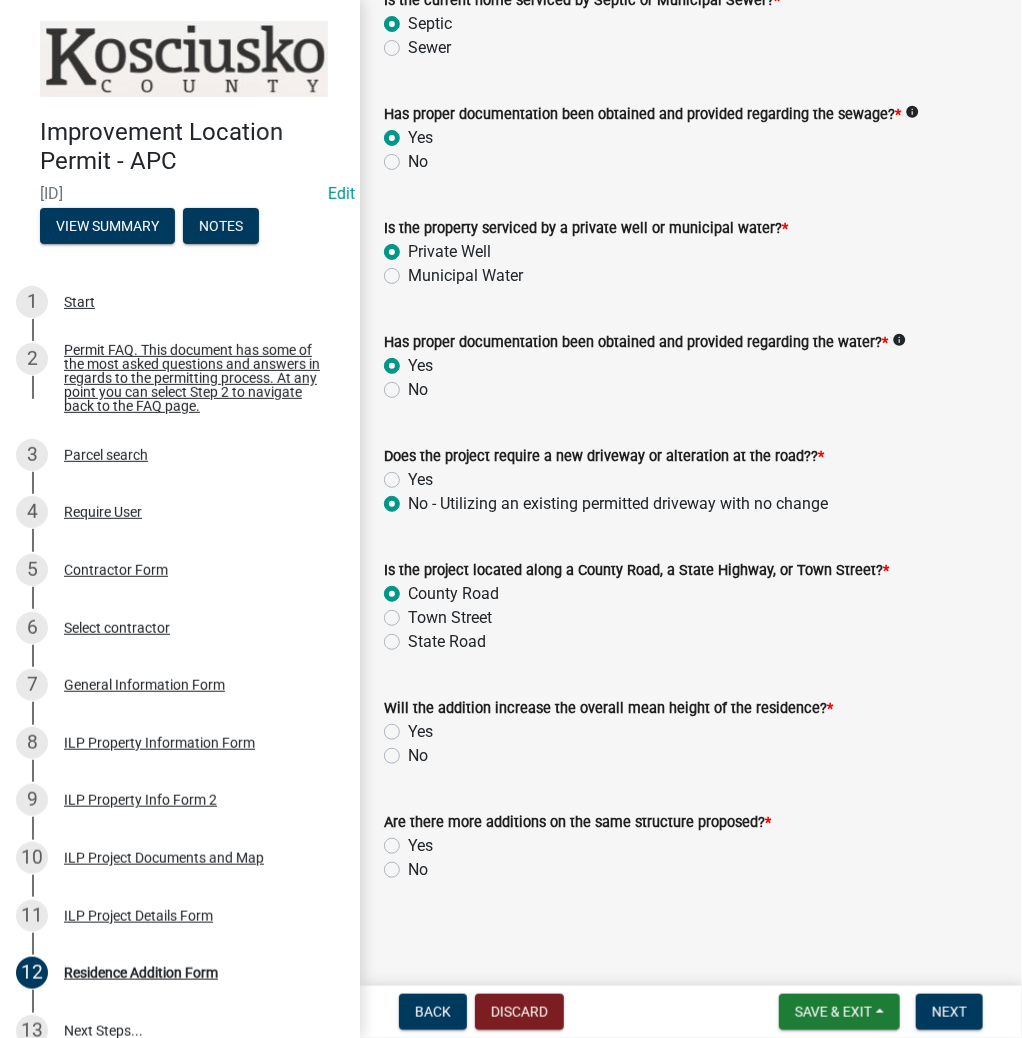 radio on "true" 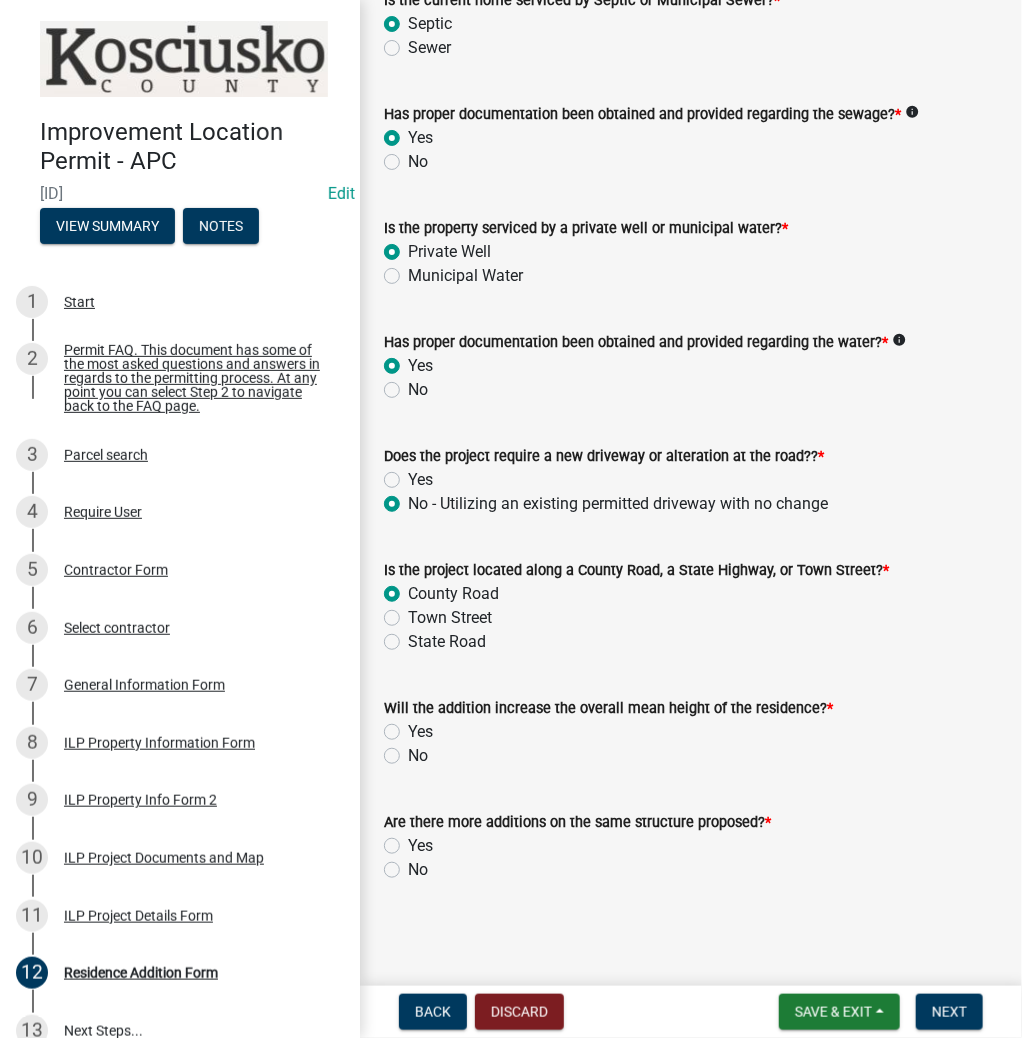 click on "No" 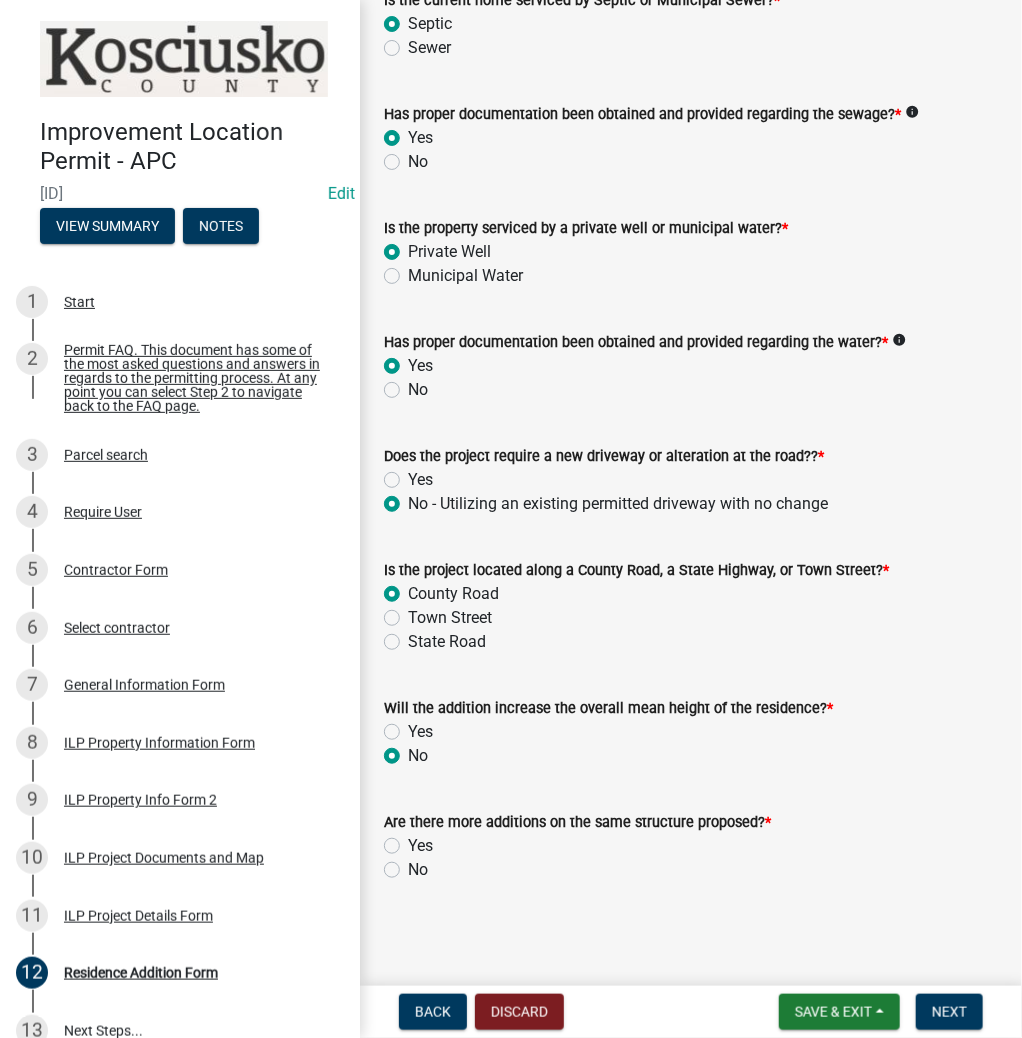 radio on "true" 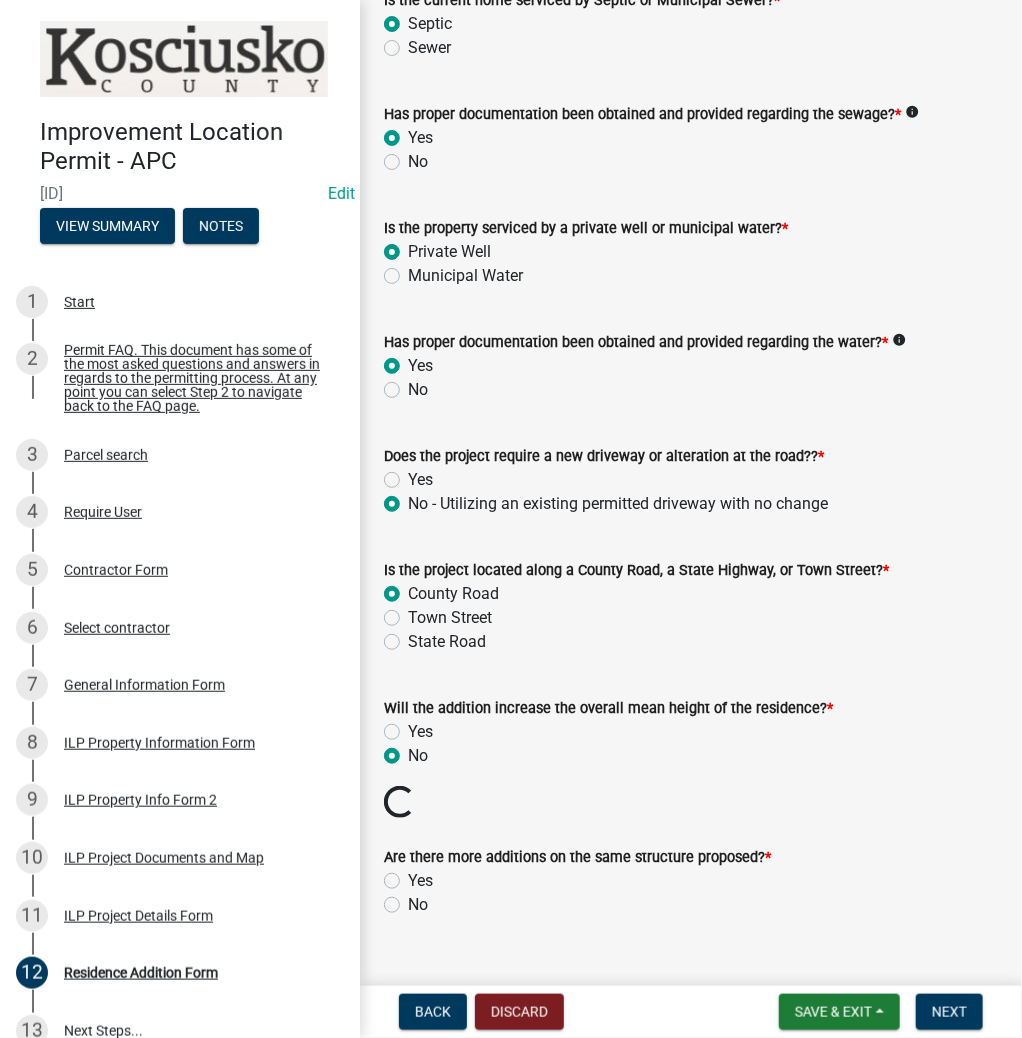 click on "No" 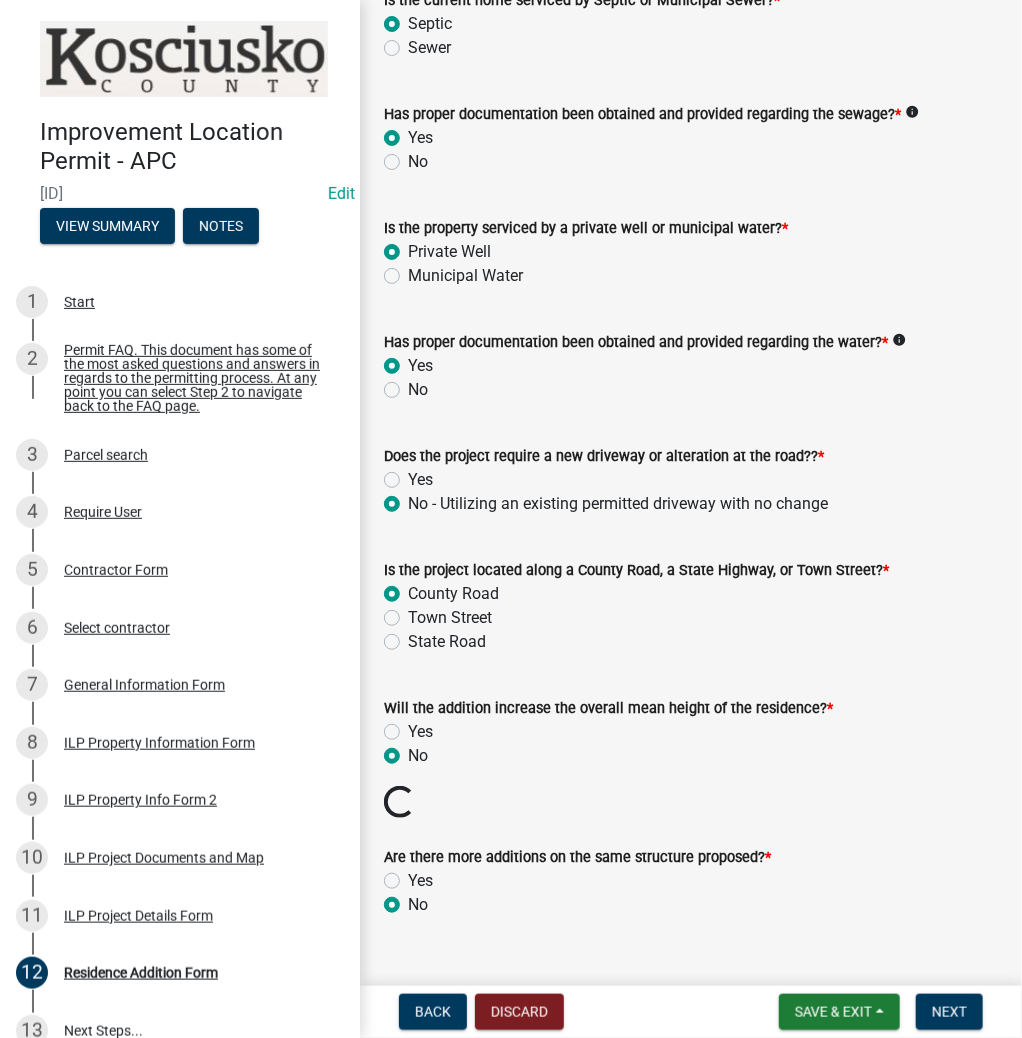 radio on "true" 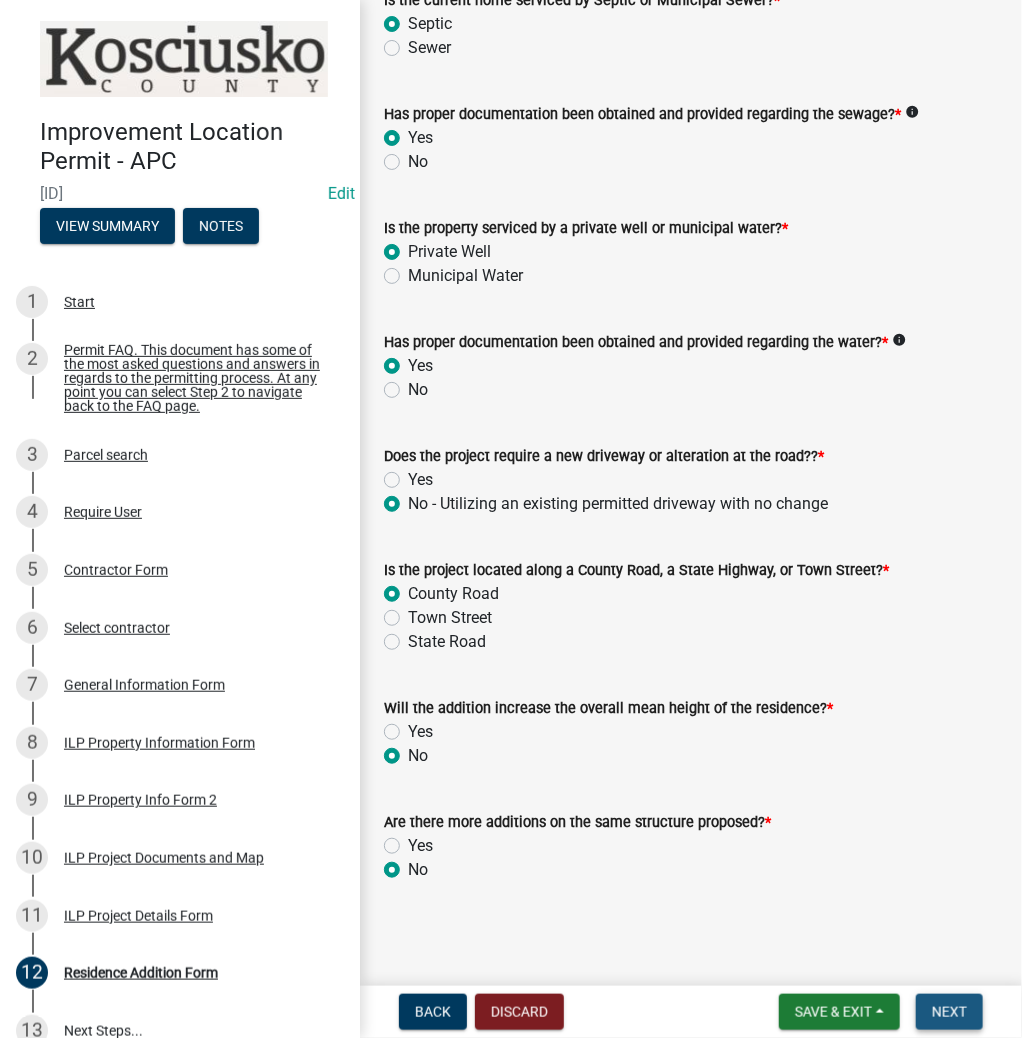 click on "Next" at bounding box center [949, 1012] 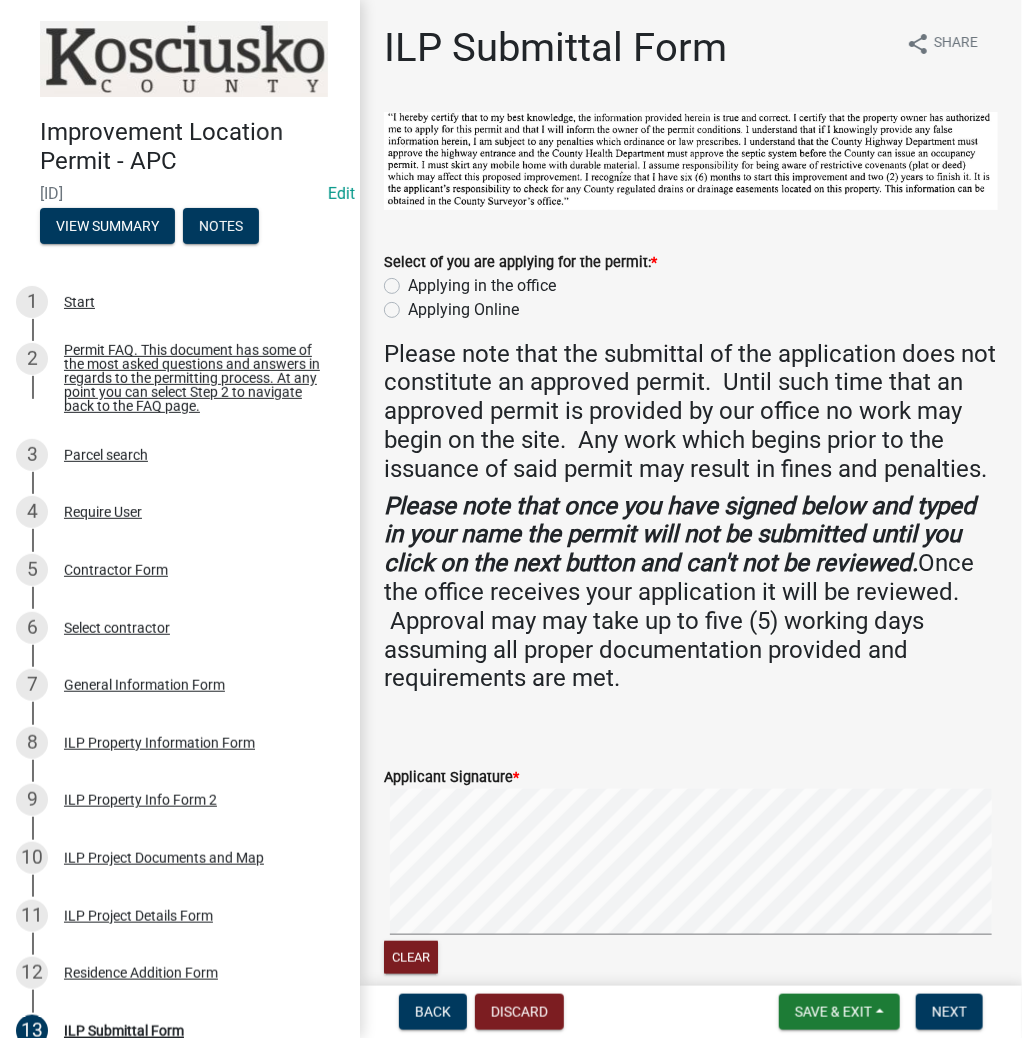 click on "Applying in the office" 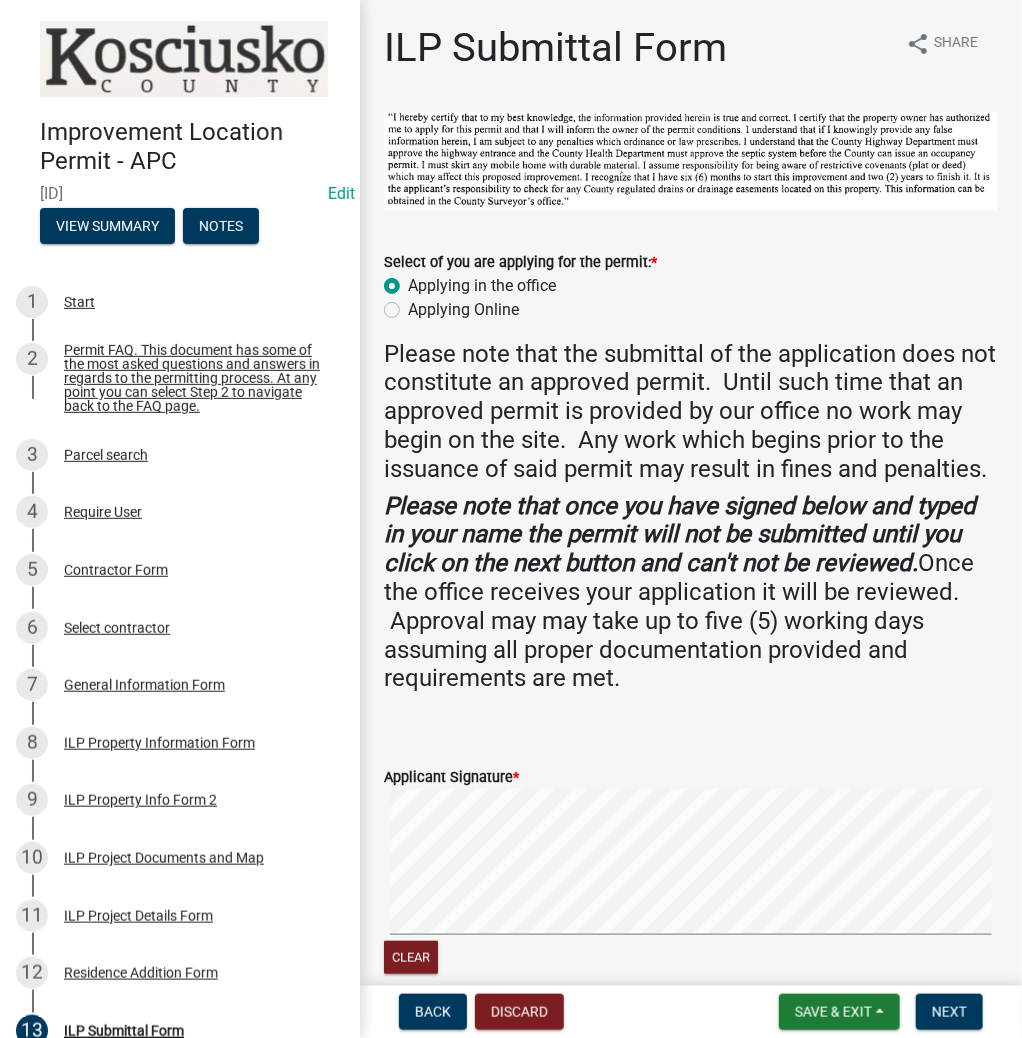 radio on "true" 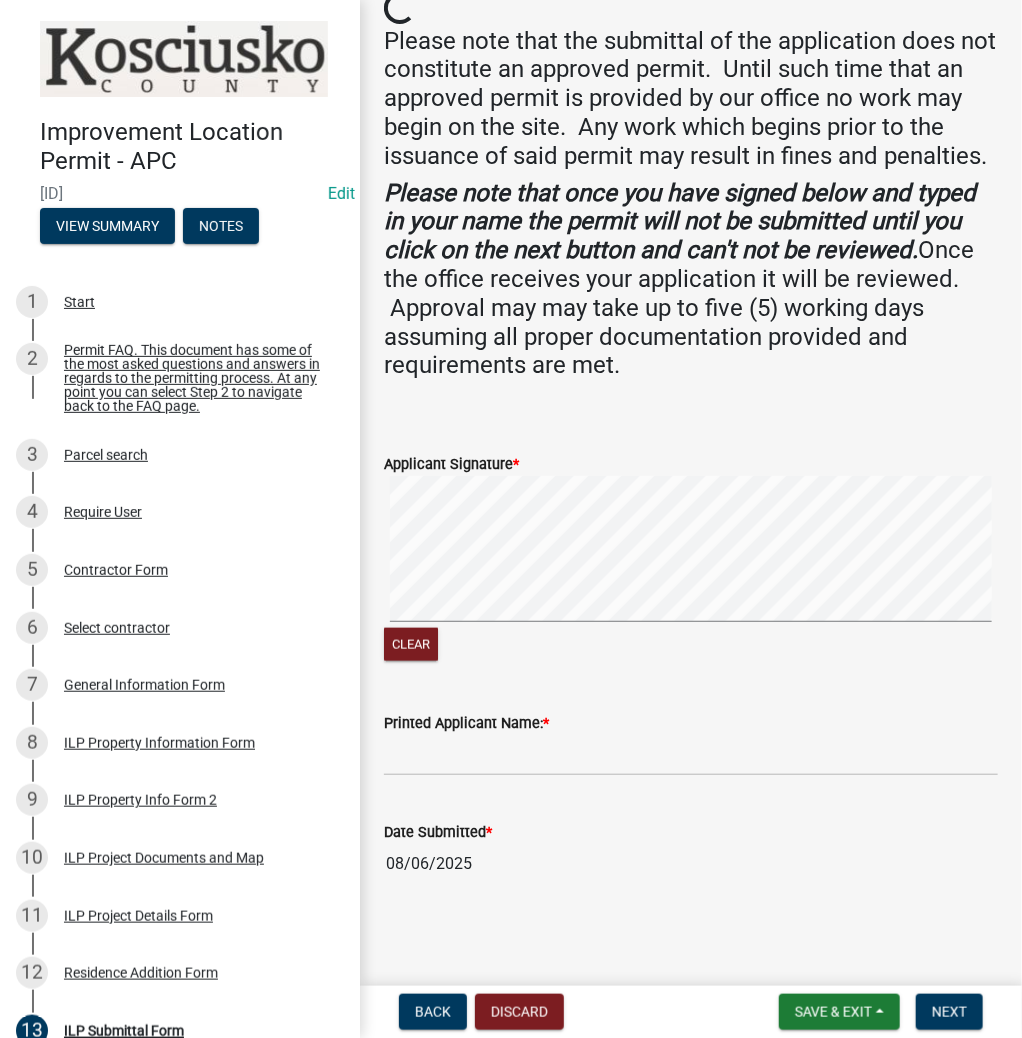 scroll, scrollTop: 340, scrollLeft: 0, axis: vertical 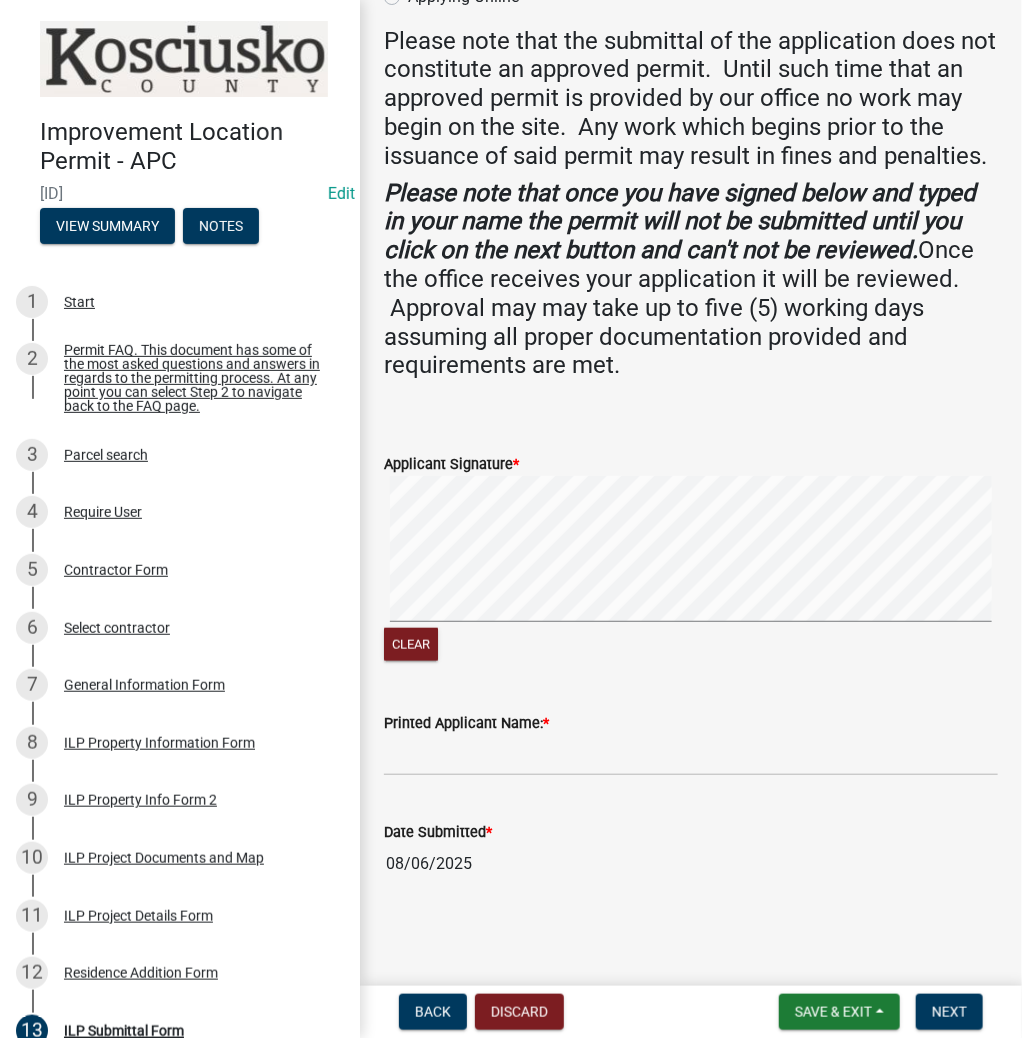 click on "Clear" 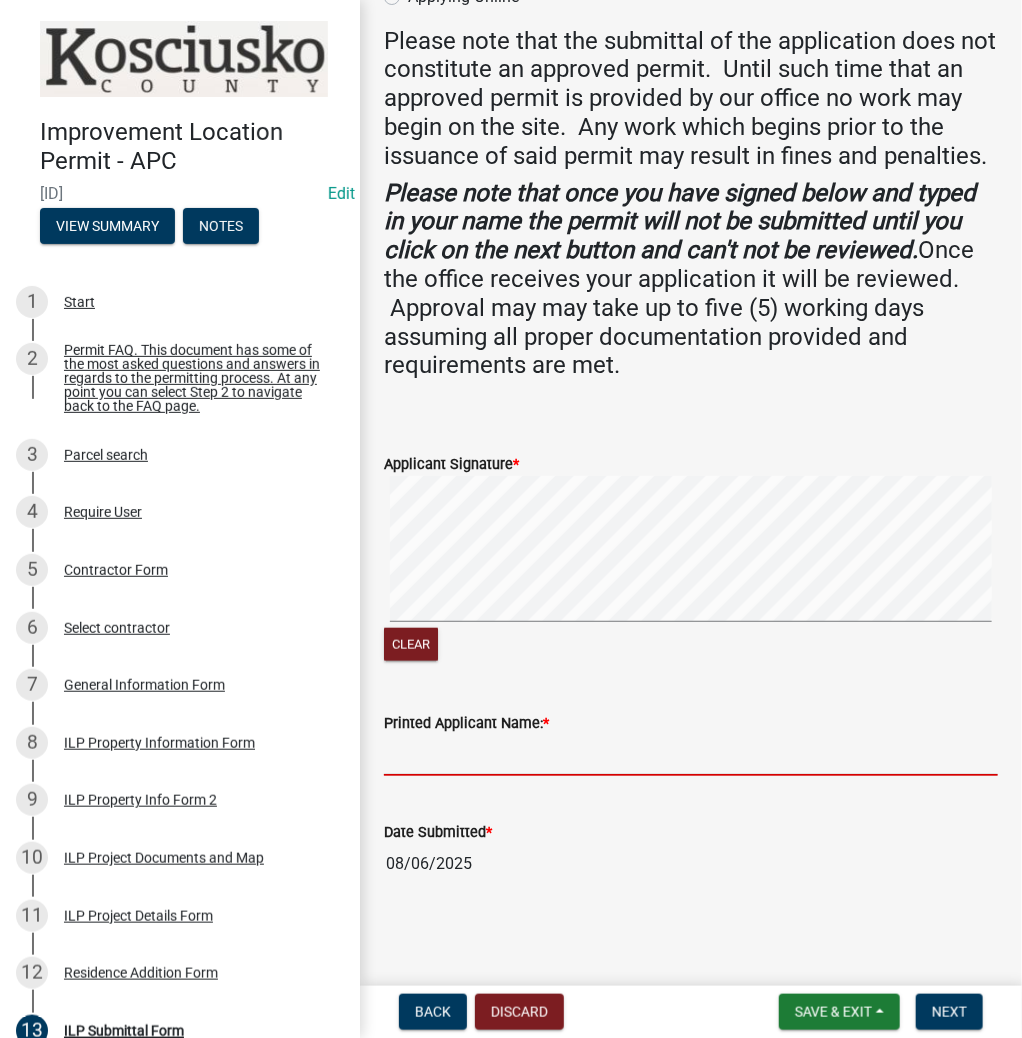 paste on "[LAST][FIRST]" 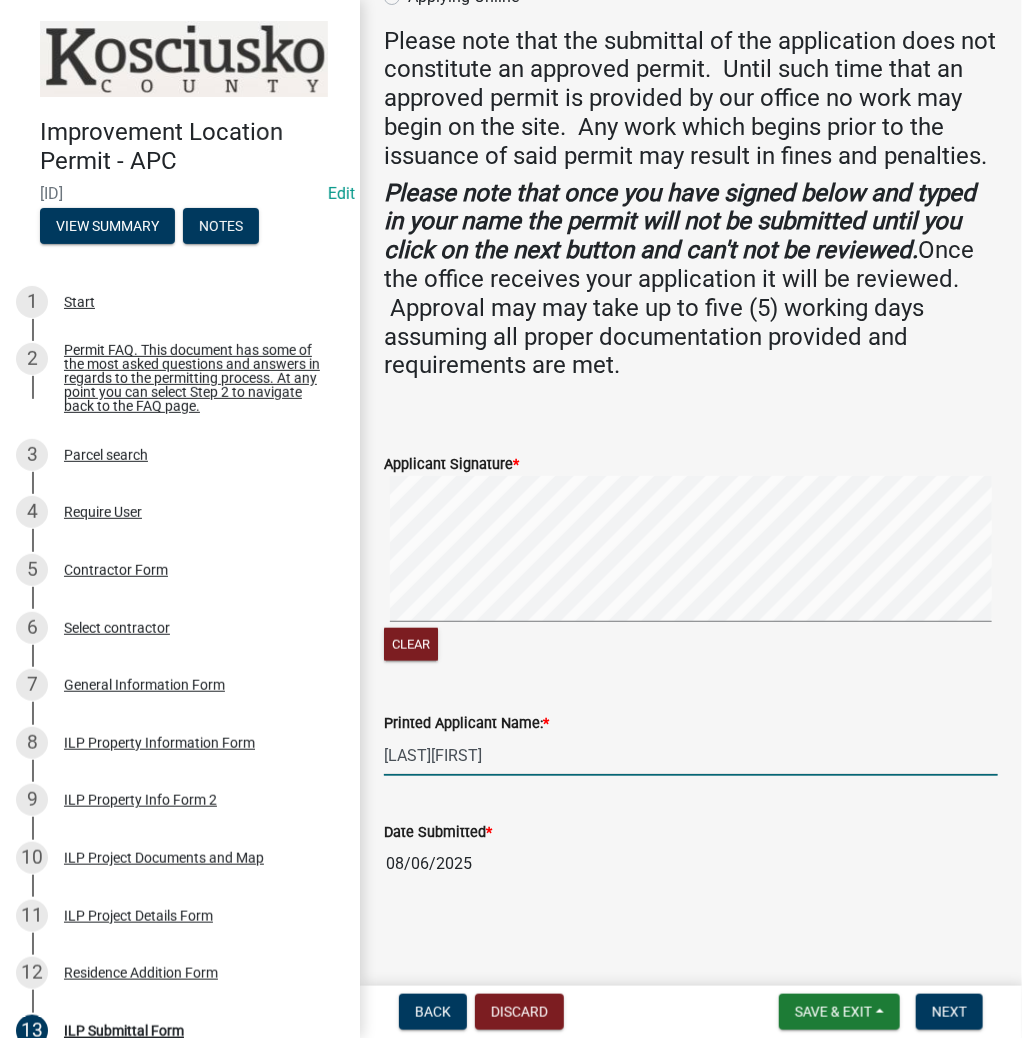 click on "[LAST][FIRST]" at bounding box center (691, 755) 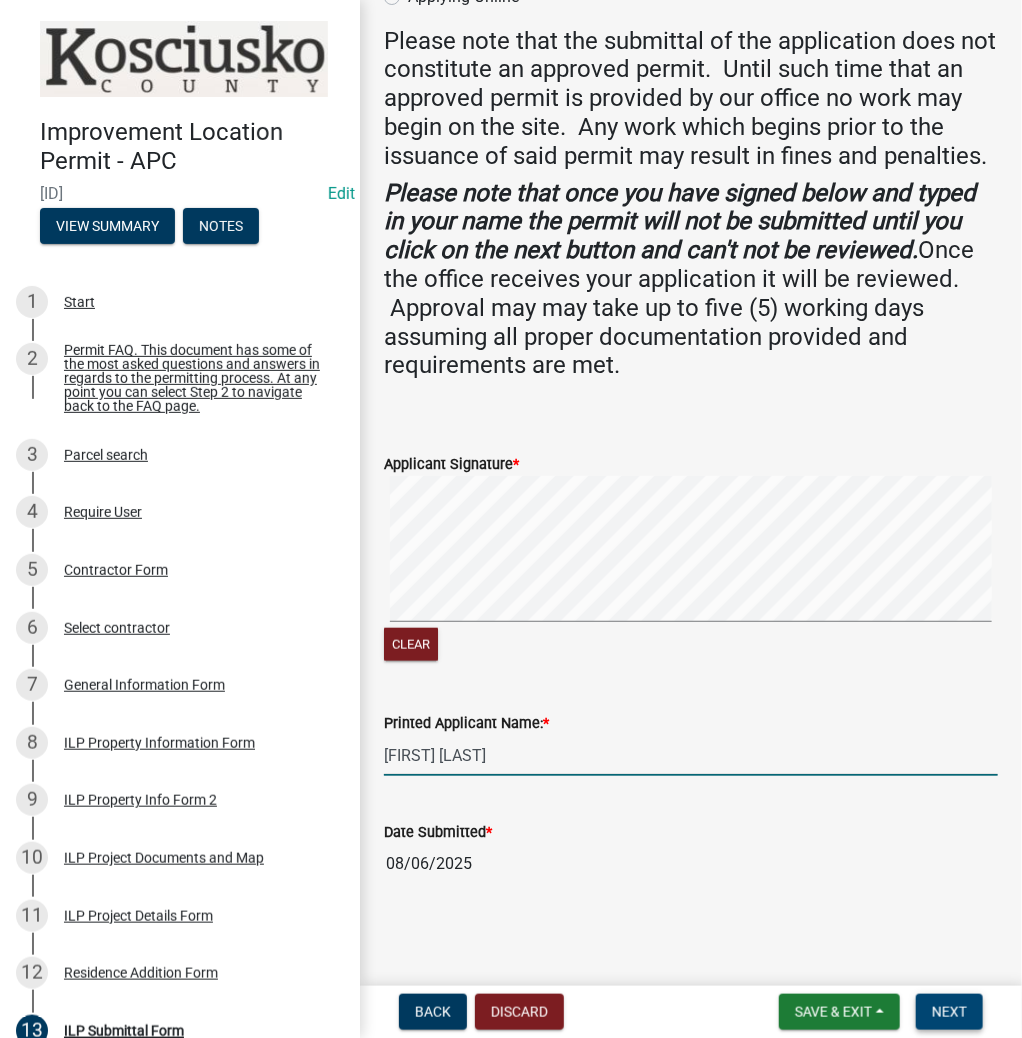 type on "[FIRST] [LAST]" 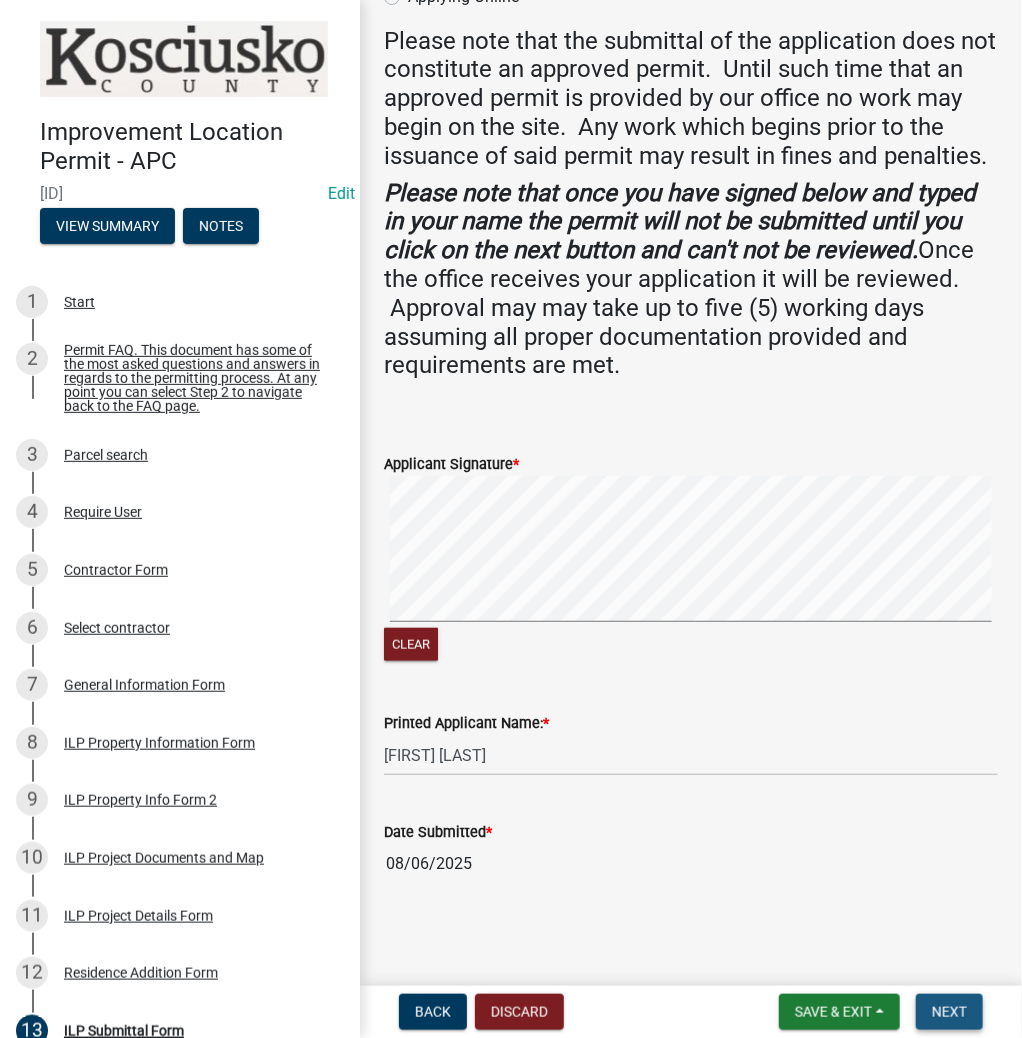 click on "Next" at bounding box center (949, 1012) 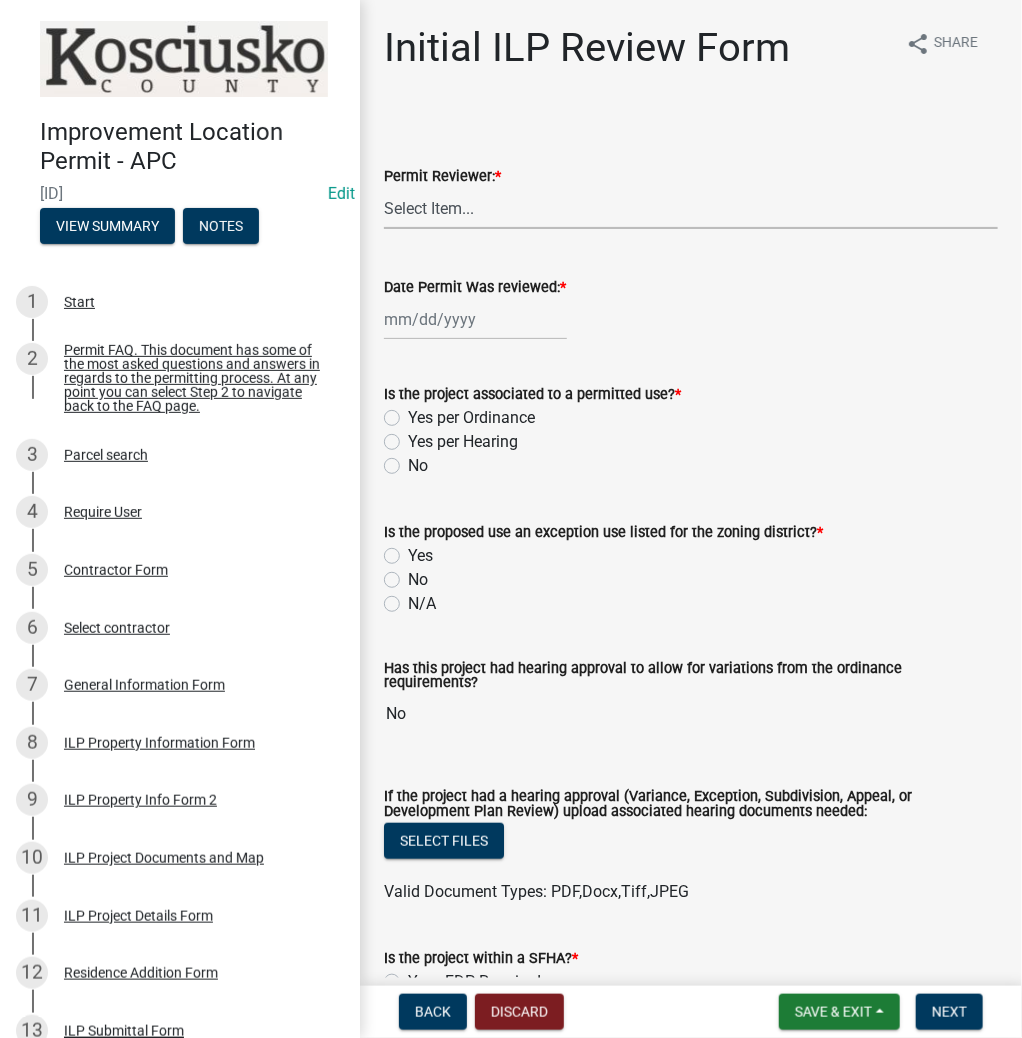 click on "Select Item...   MMS   LT   AT   CS   AH   Vacant" at bounding box center (691, 208) 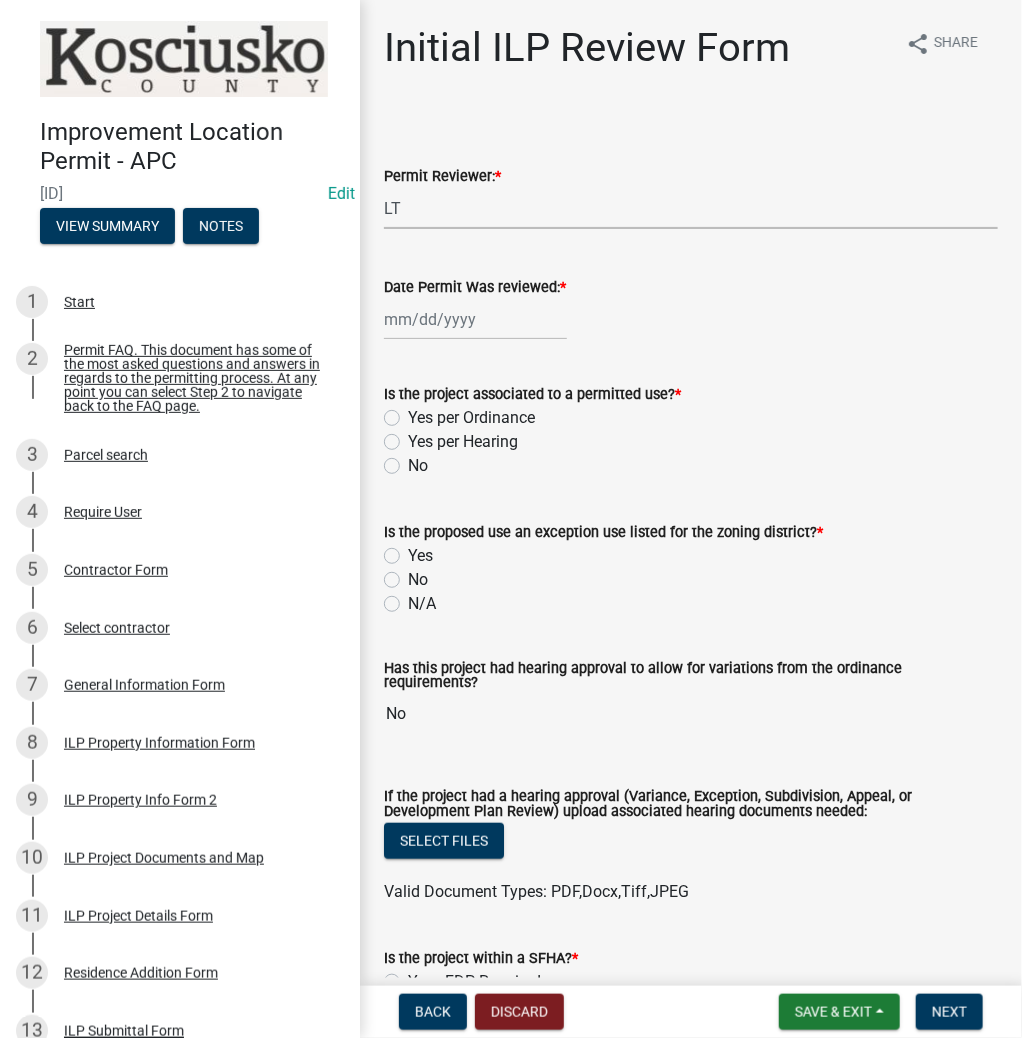 click on "Select Item...   MMS   LT   AT   CS   AH   Vacant" at bounding box center [691, 208] 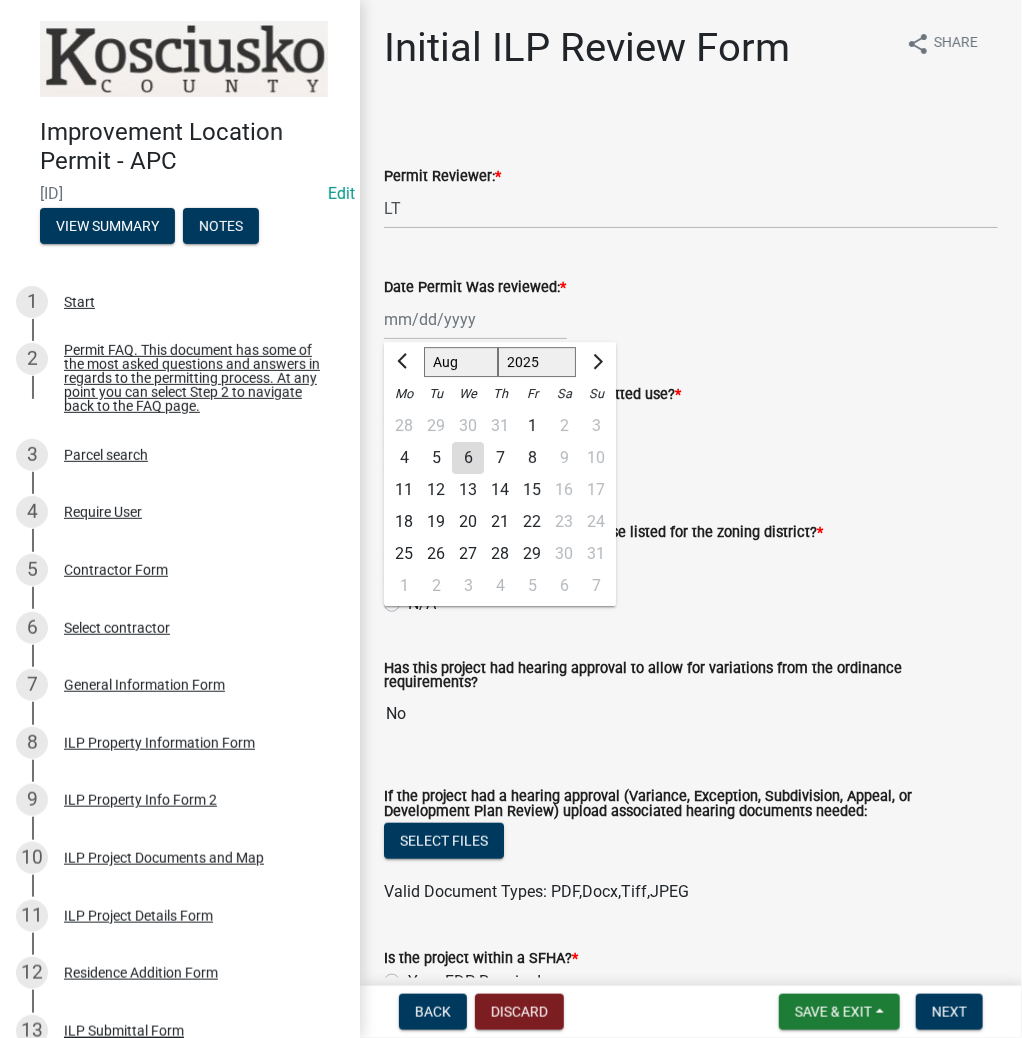 click on "6" 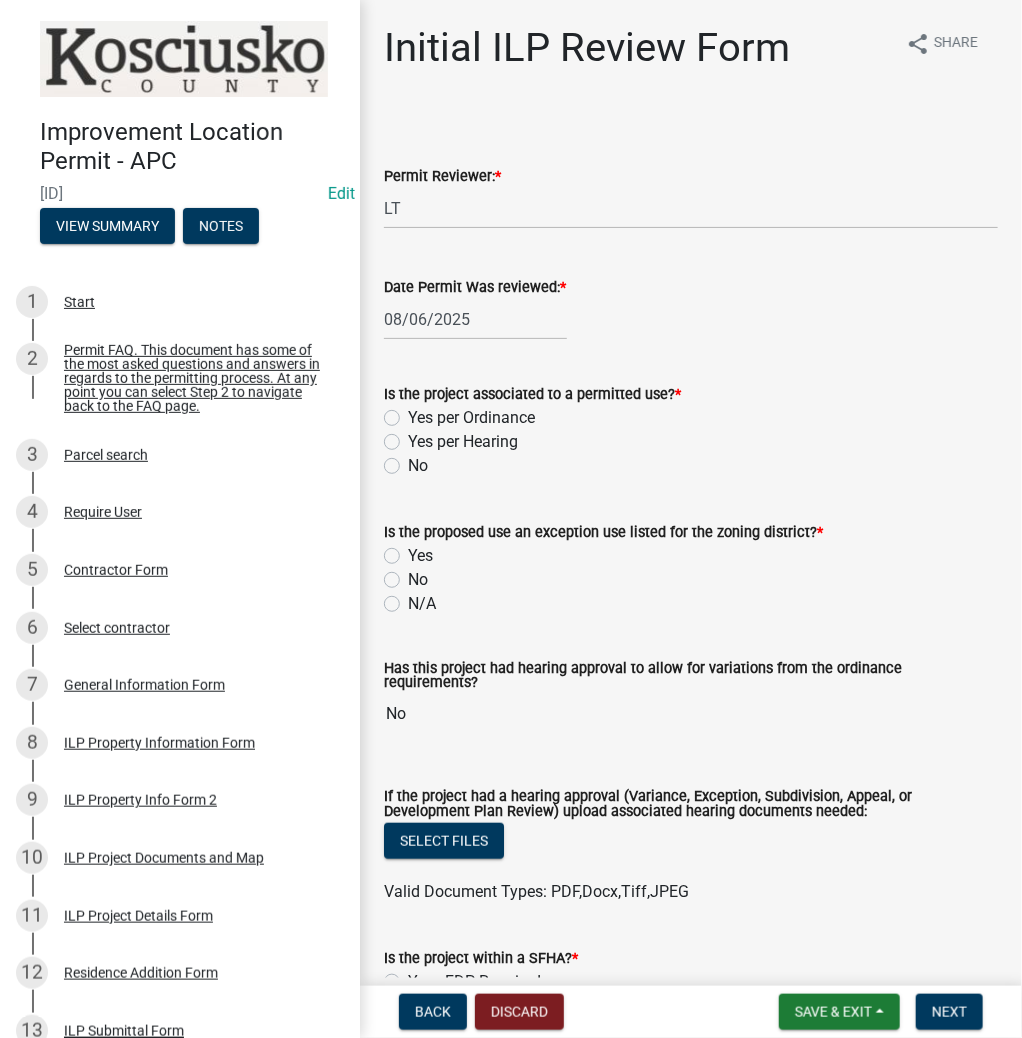 click on "Yes per Ordinance" 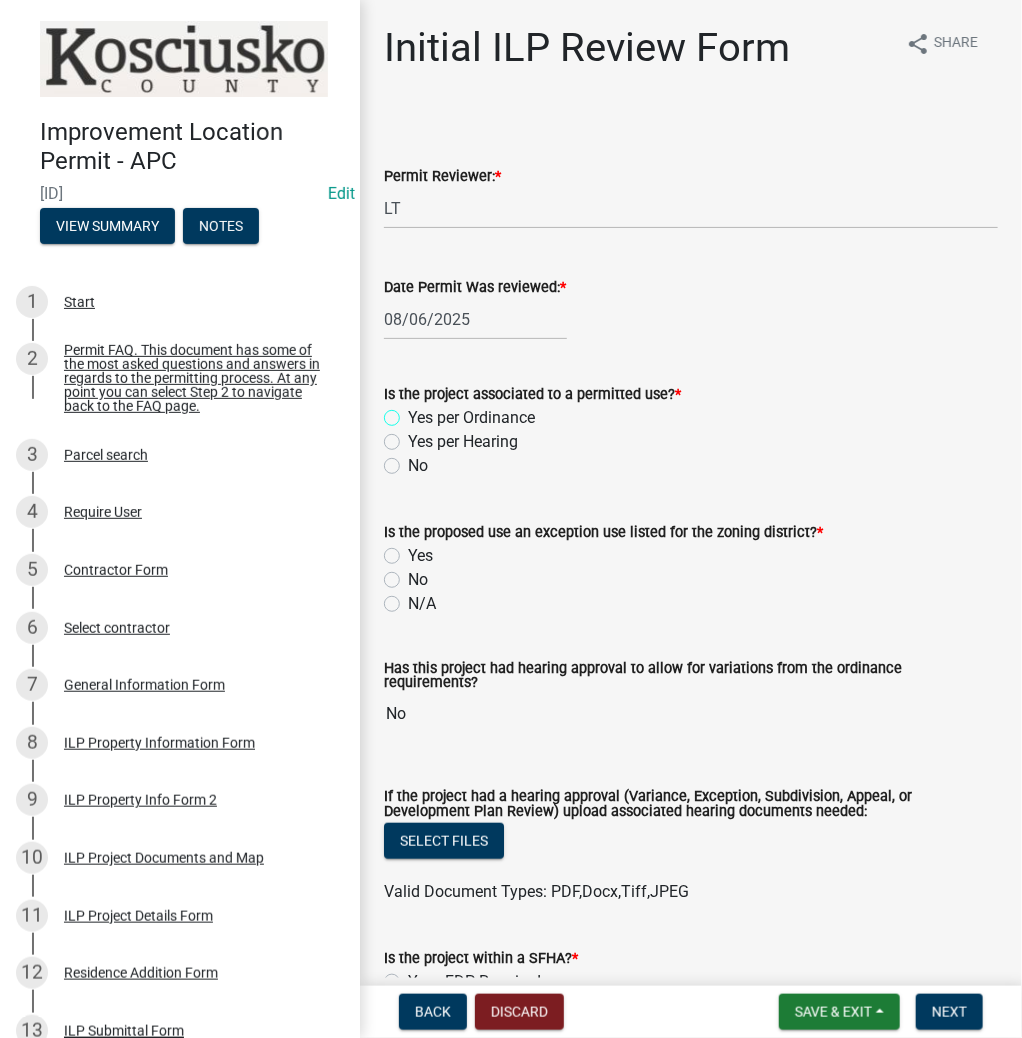 click on "Yes per Ordinance" at bounding box center [414, 412] 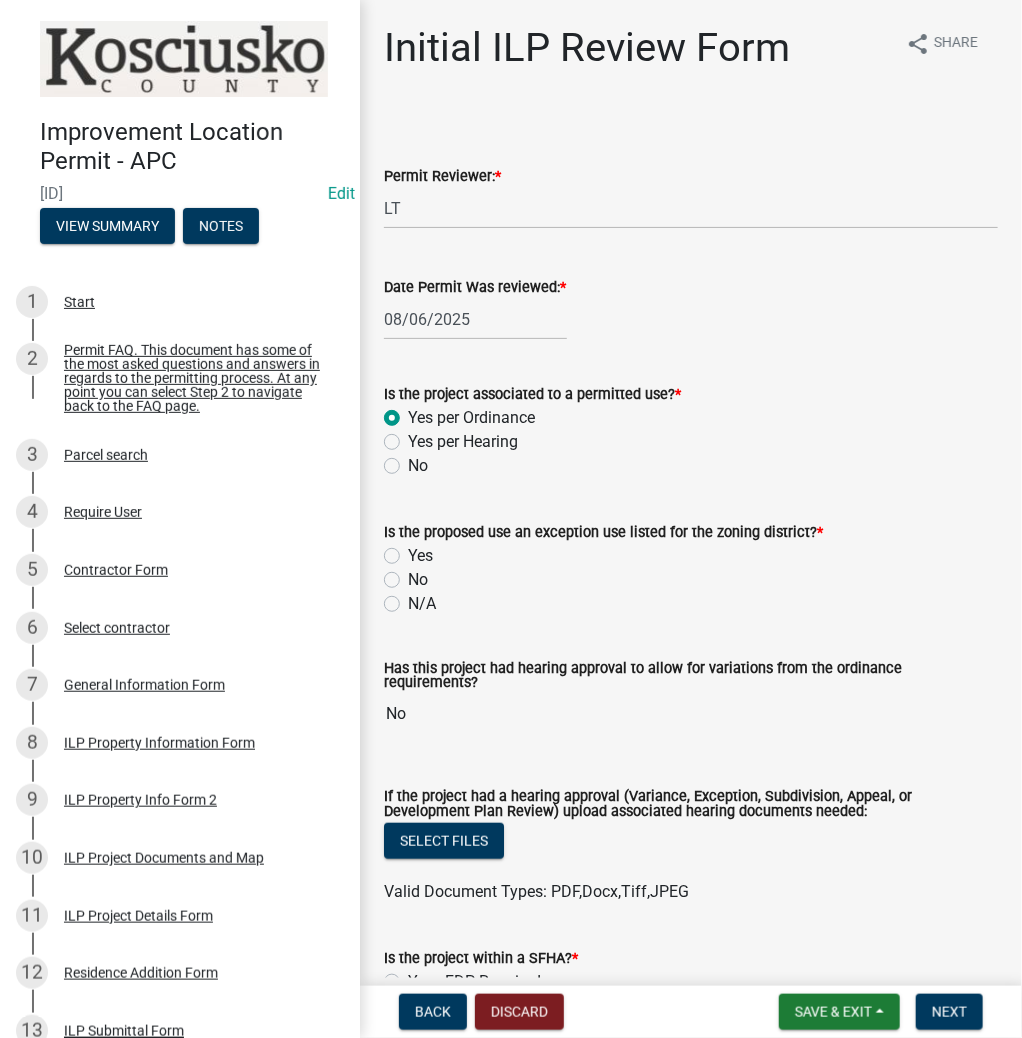 radio on "true" 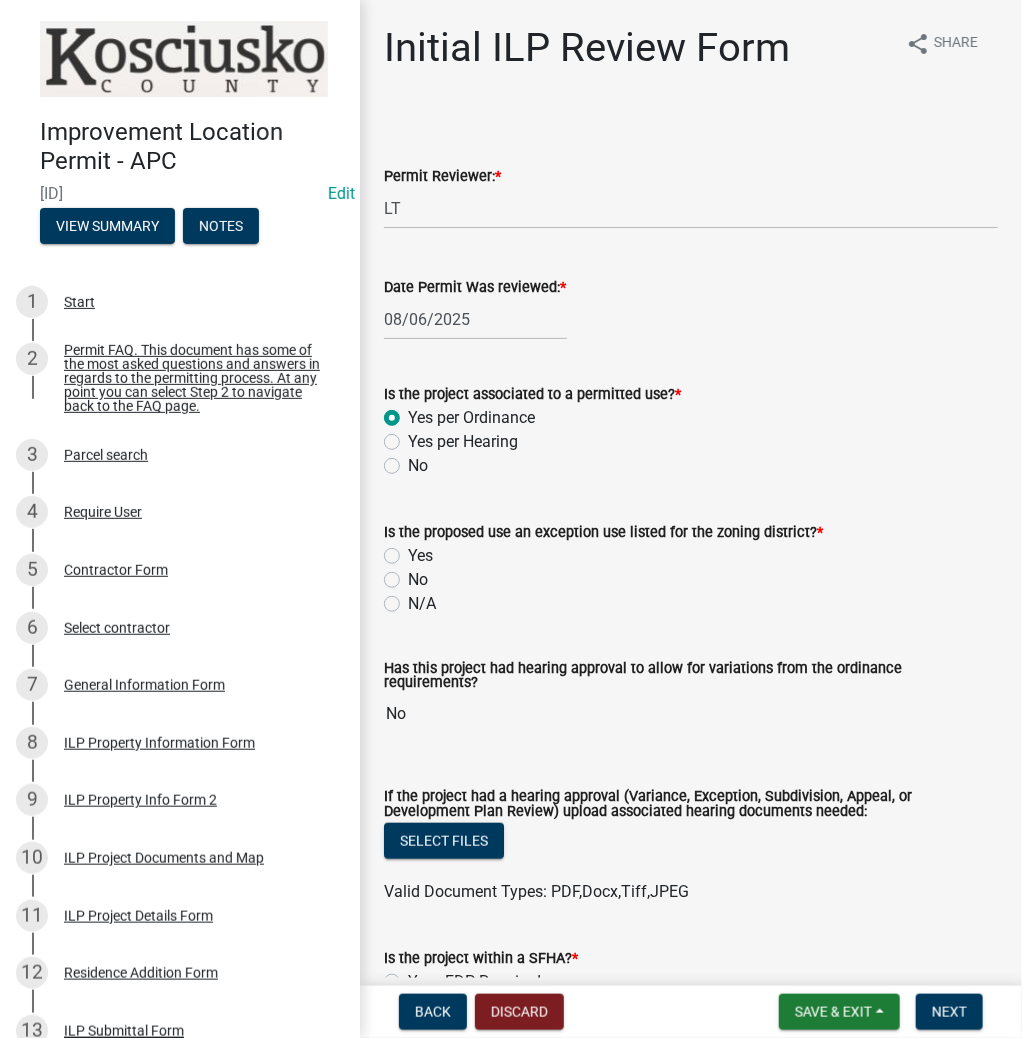 click on "No" 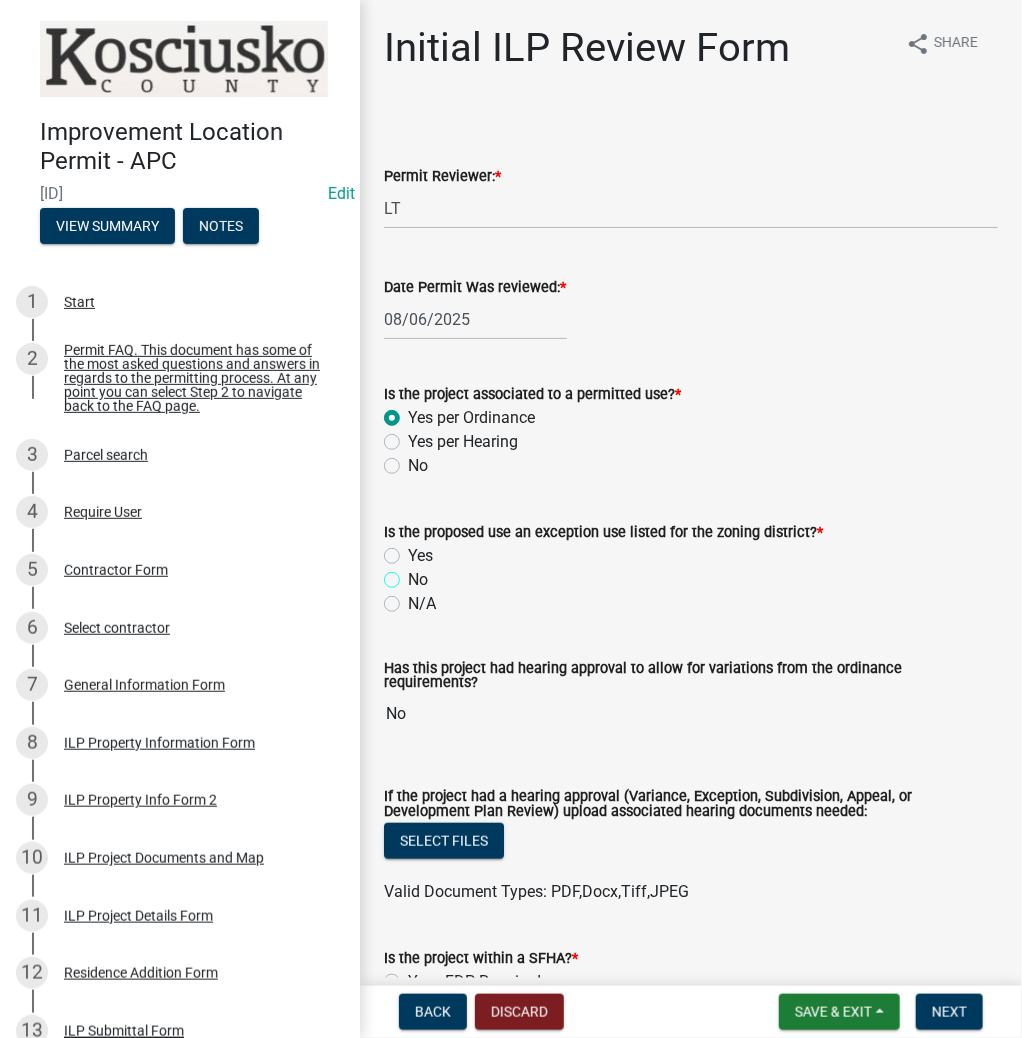 click on "No" at bounding box center [414, 574] 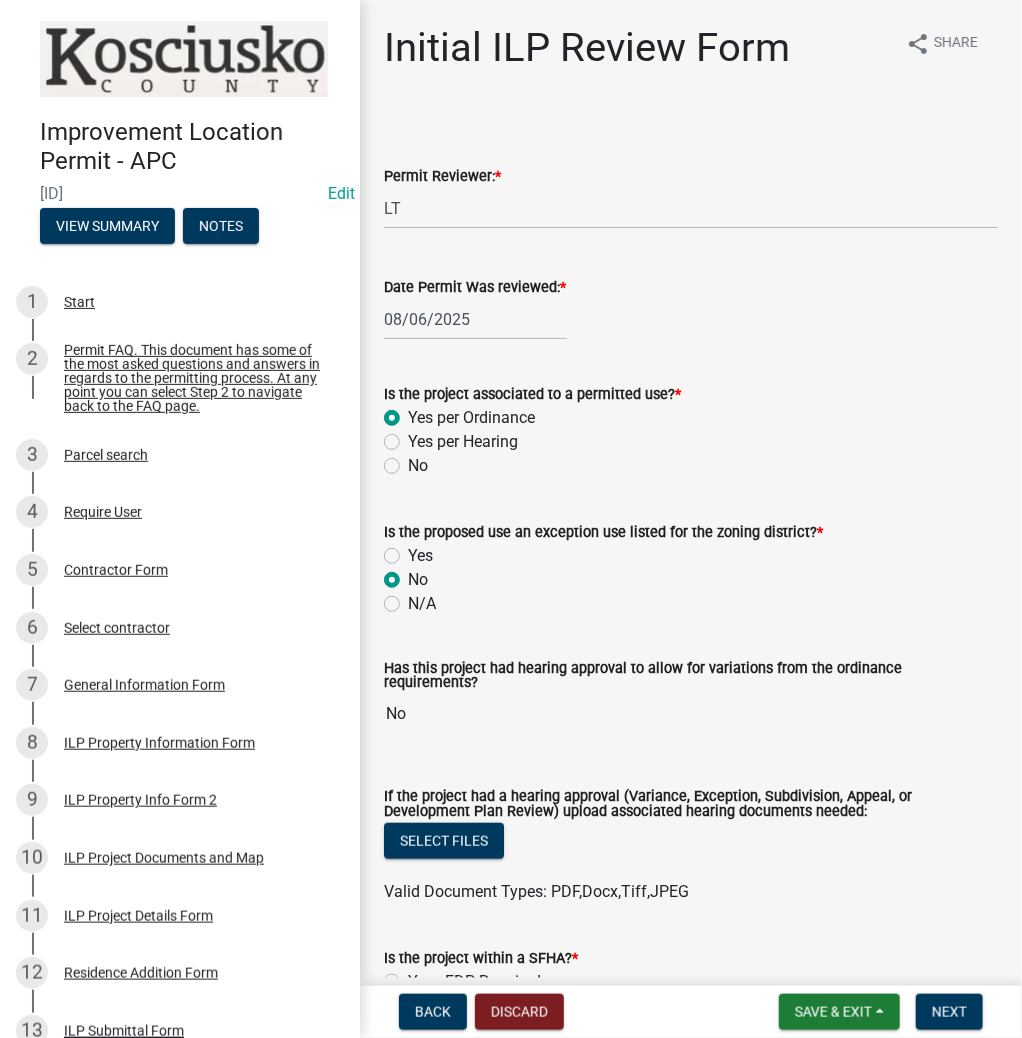 radio on "true" 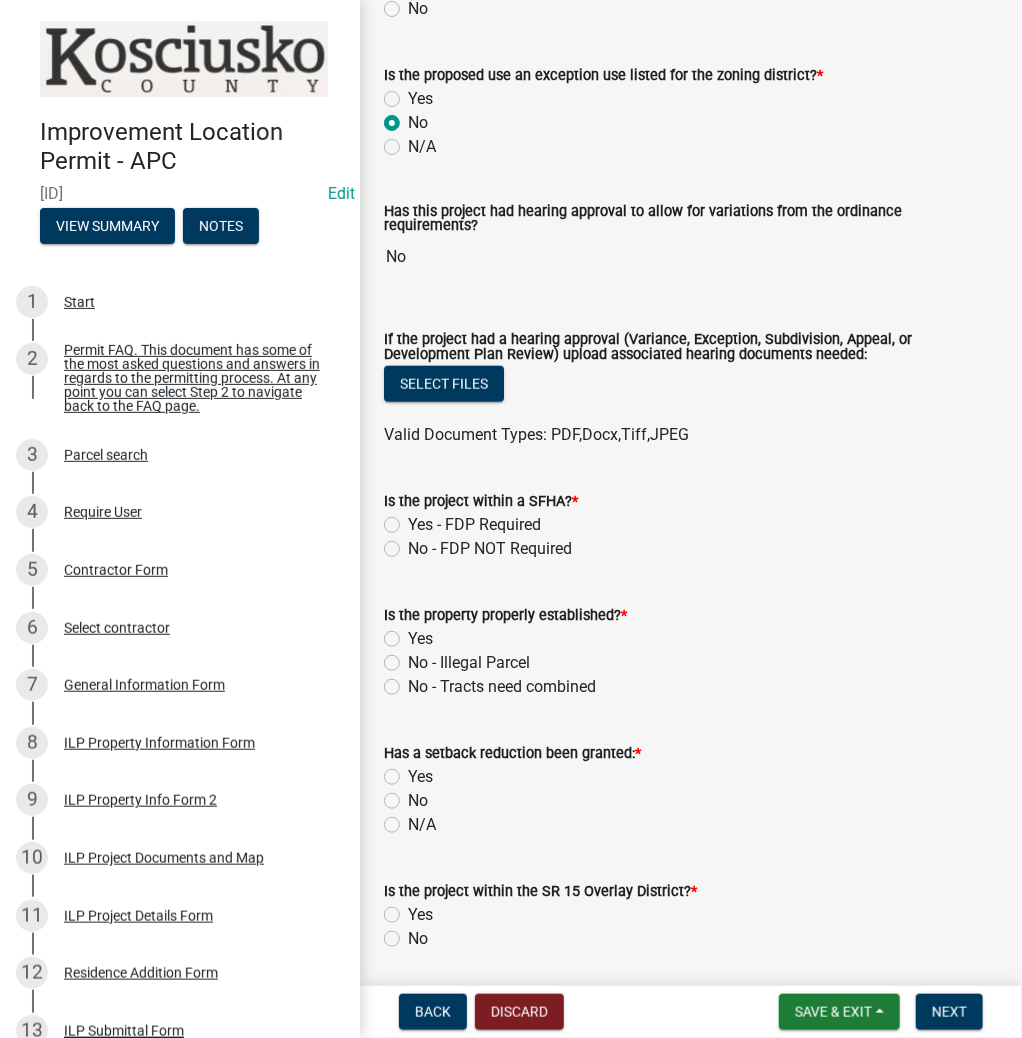 scroll, scrollTop: 560, scrollLeft: 0, axis: vertical 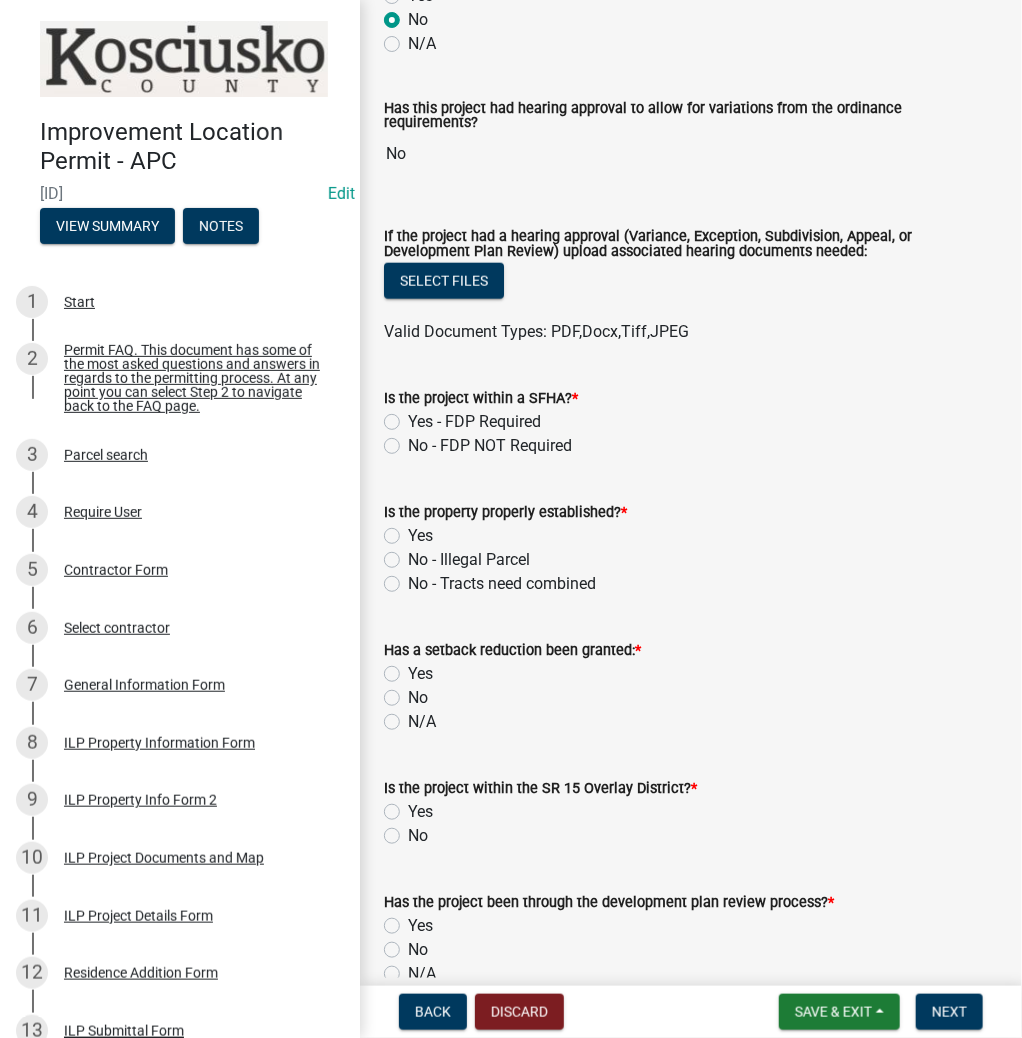 click on "Is the project within a SFHA?  *  Yes - FDP Required   No - FDP NOT Required" 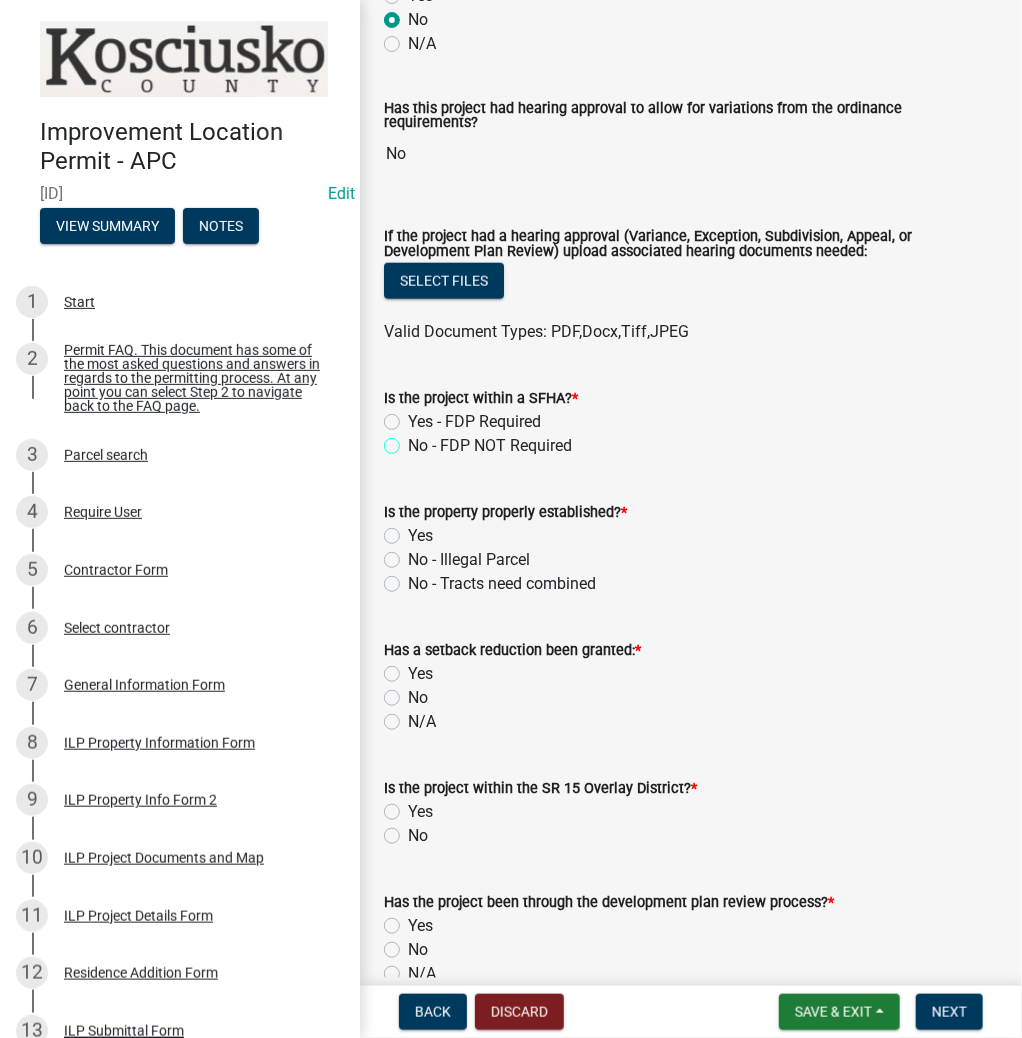 click on "No - FDP NOT Required" at bounding box center [414, 440] 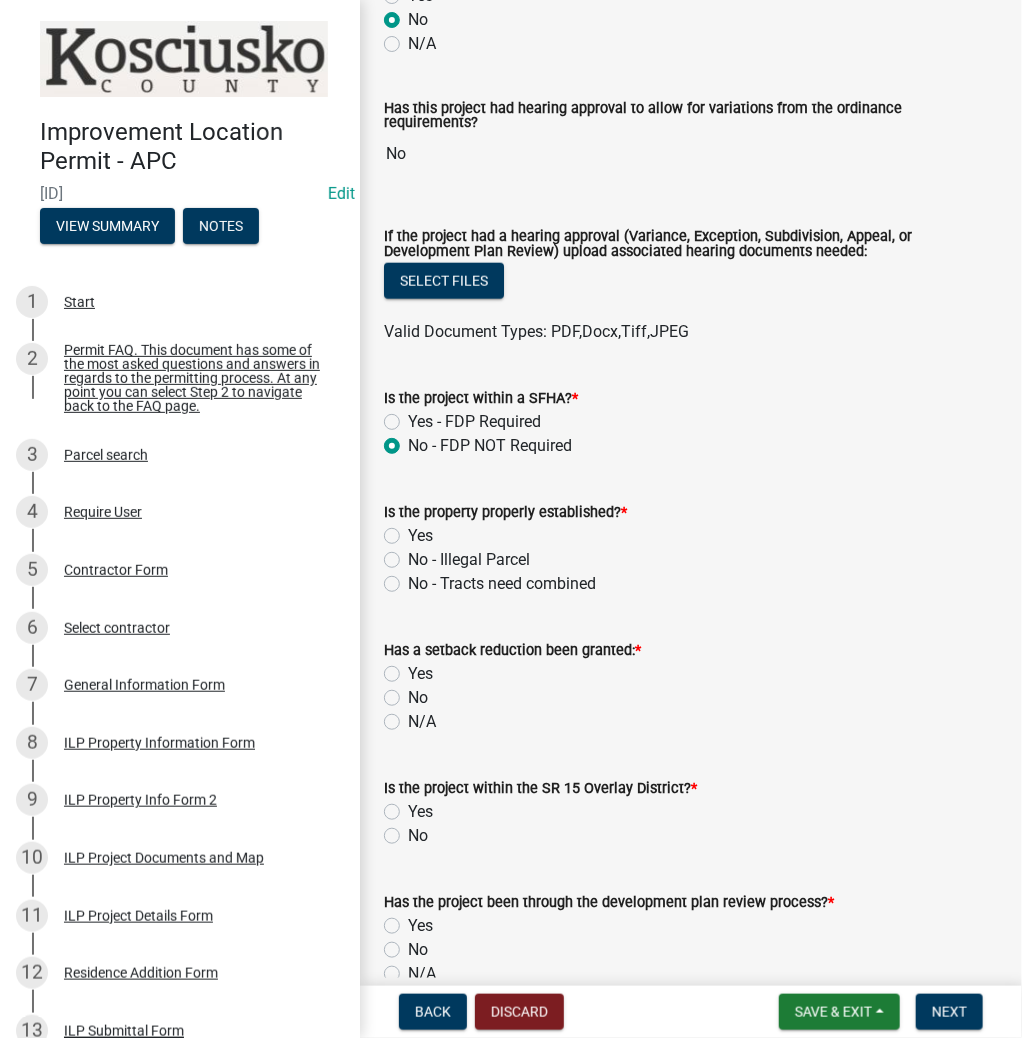 radio on "true" 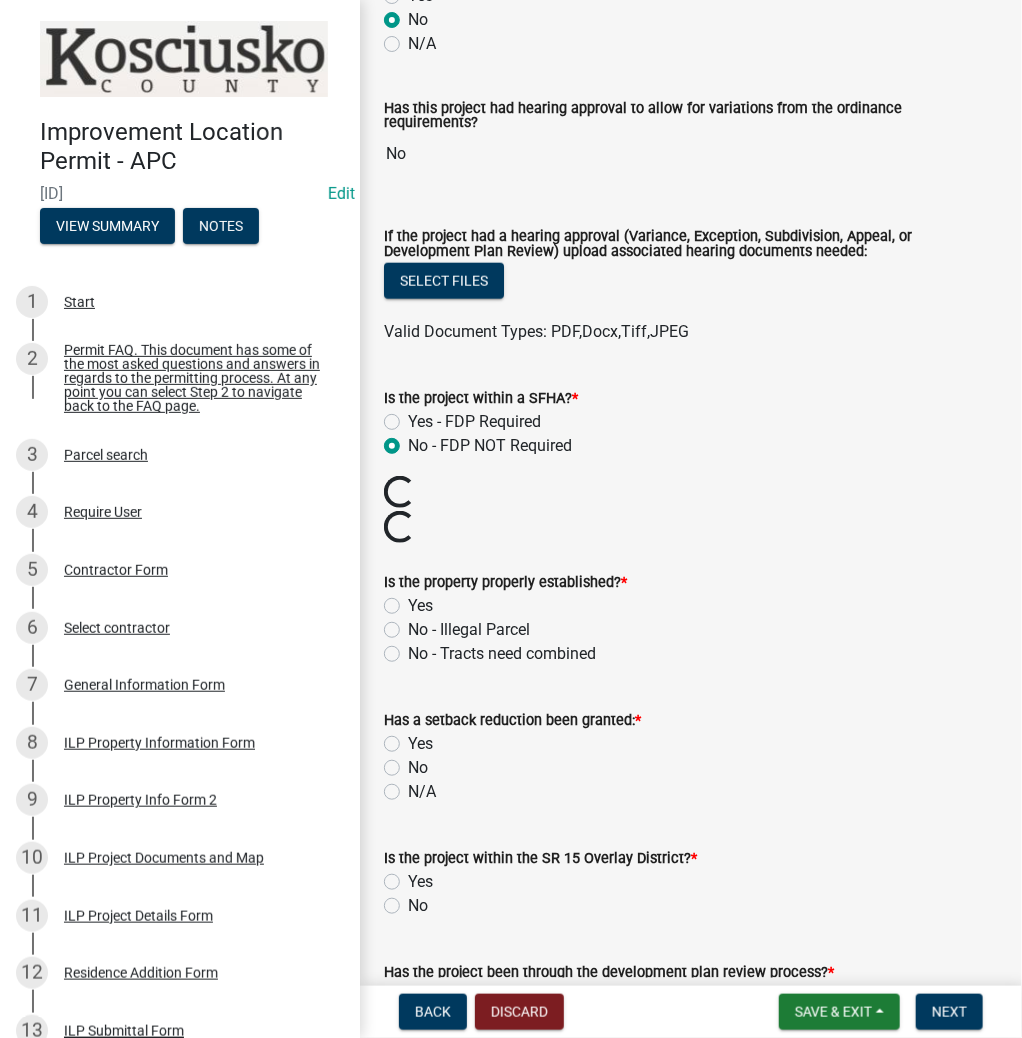 click on "Yes" 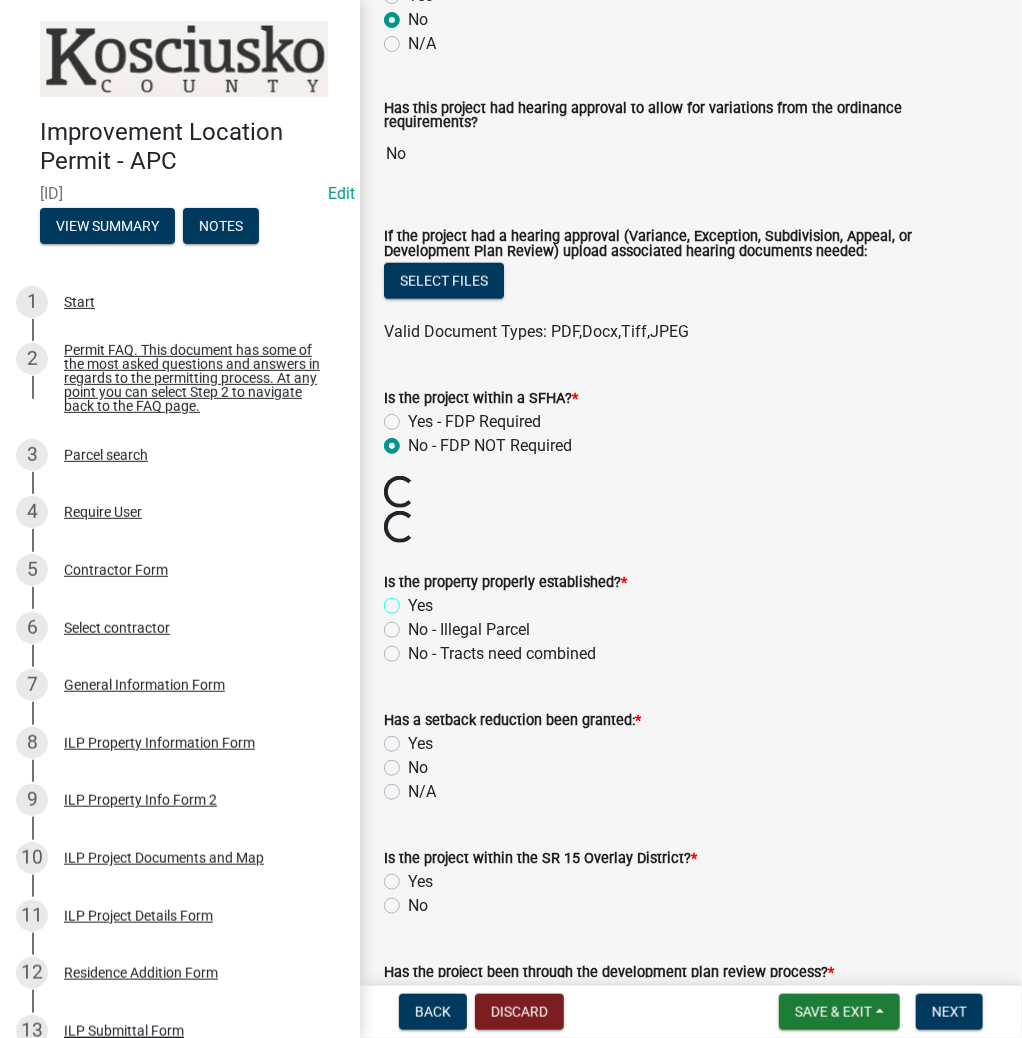 click on "Yes" at bounding box center [414, 600] 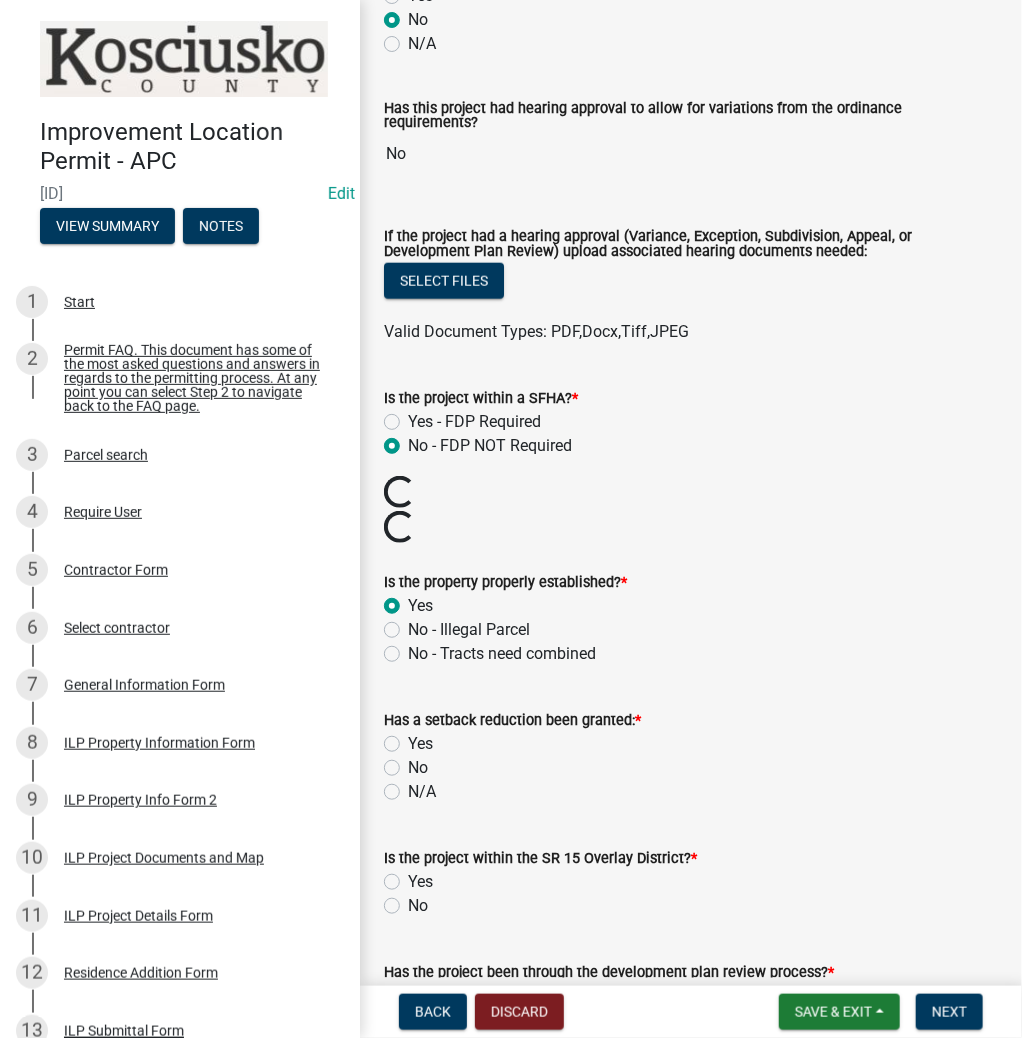 radio on "true" 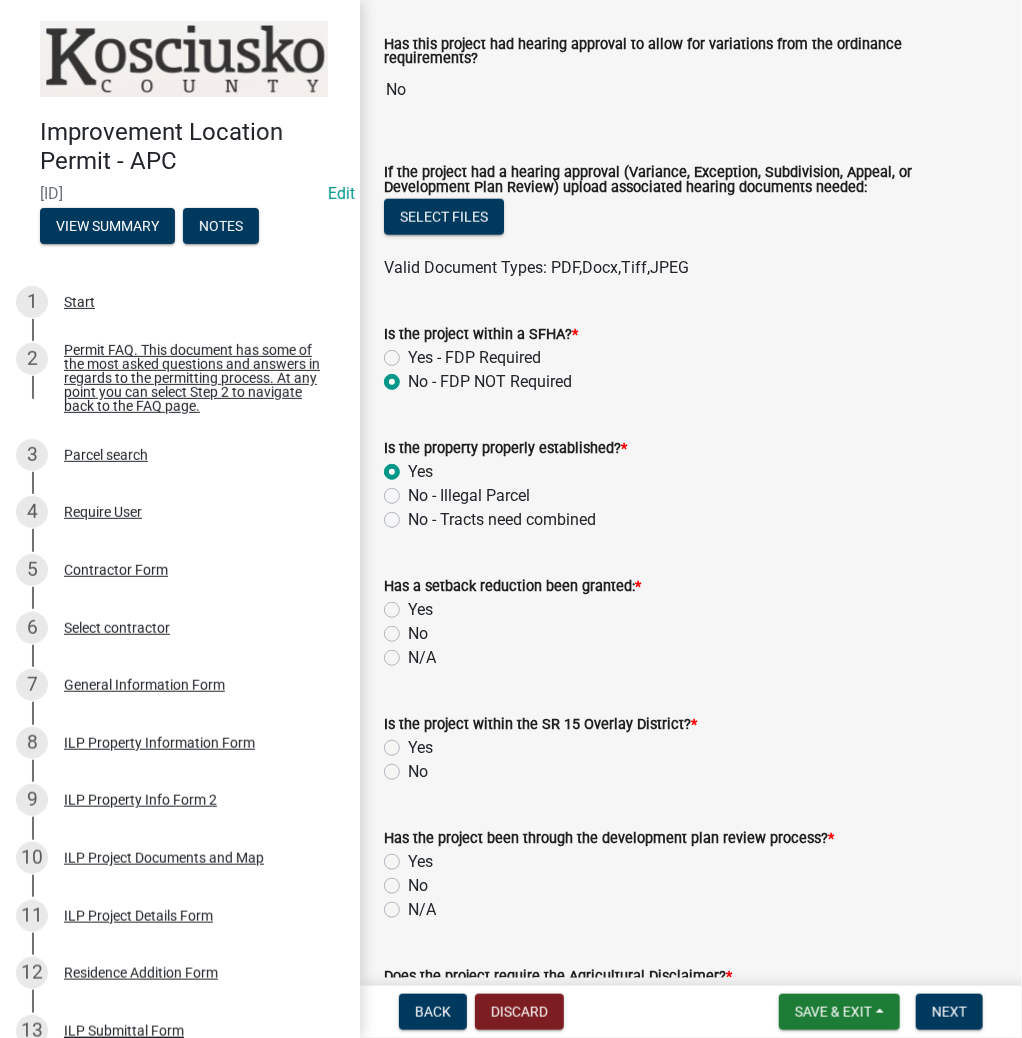 scroll, scrollTop: 960, scrollLeft: 0, axis: vertical 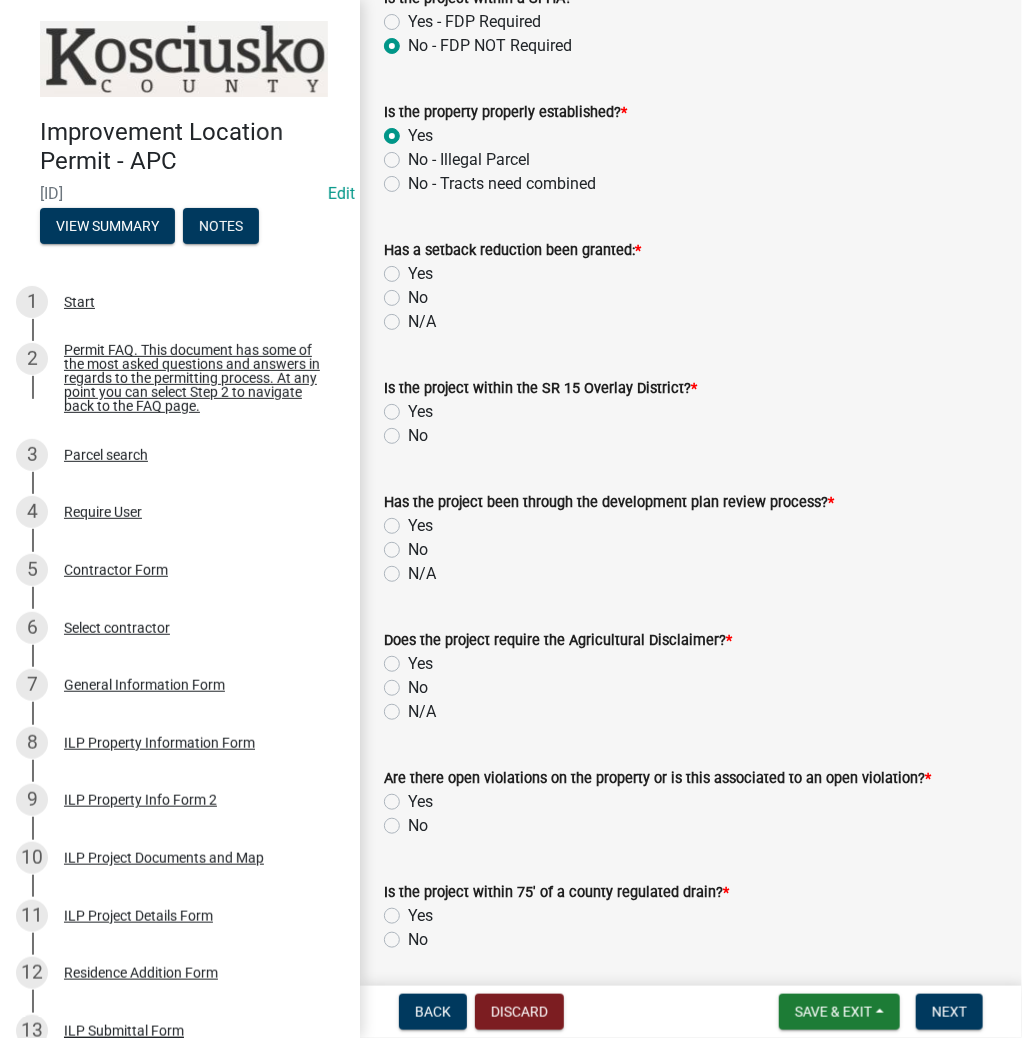 click on "No" 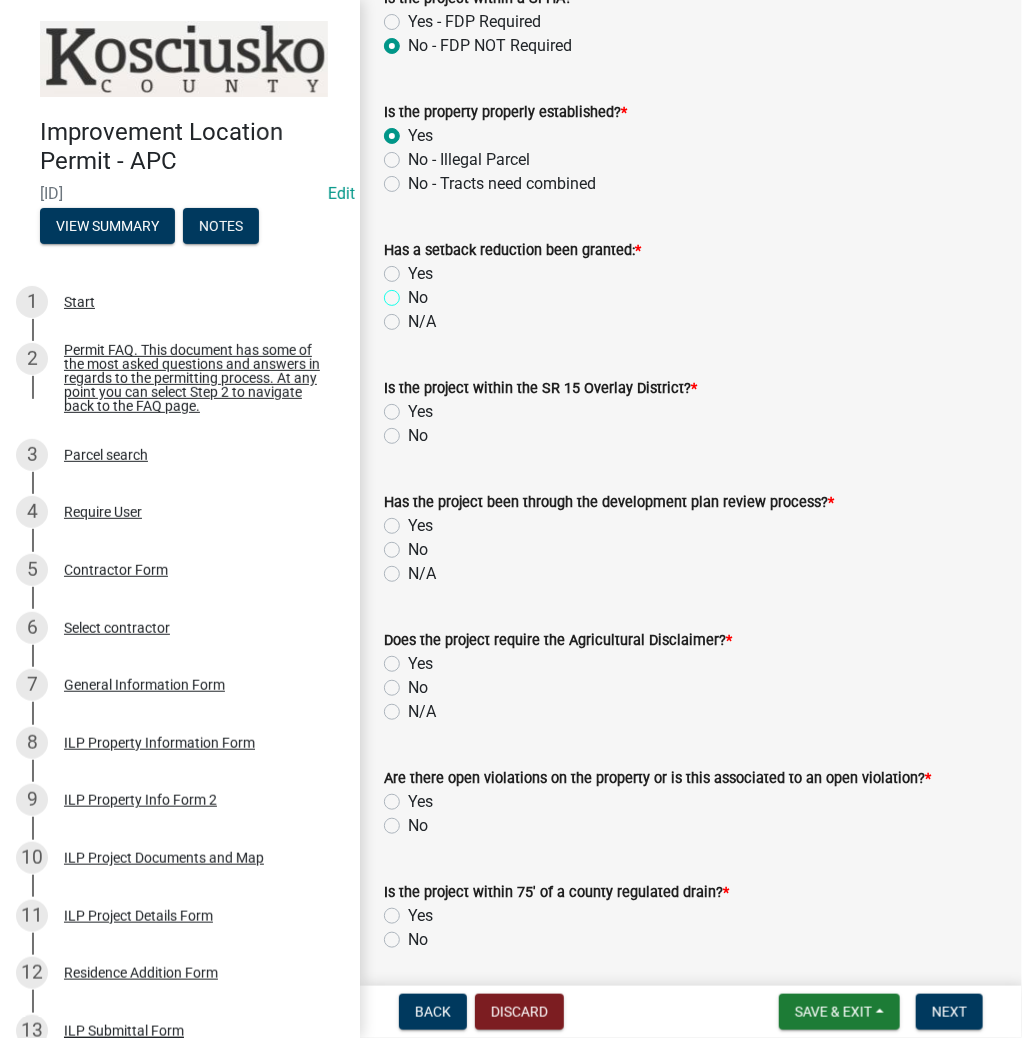 click on "No" at bounding box center [414, 292] 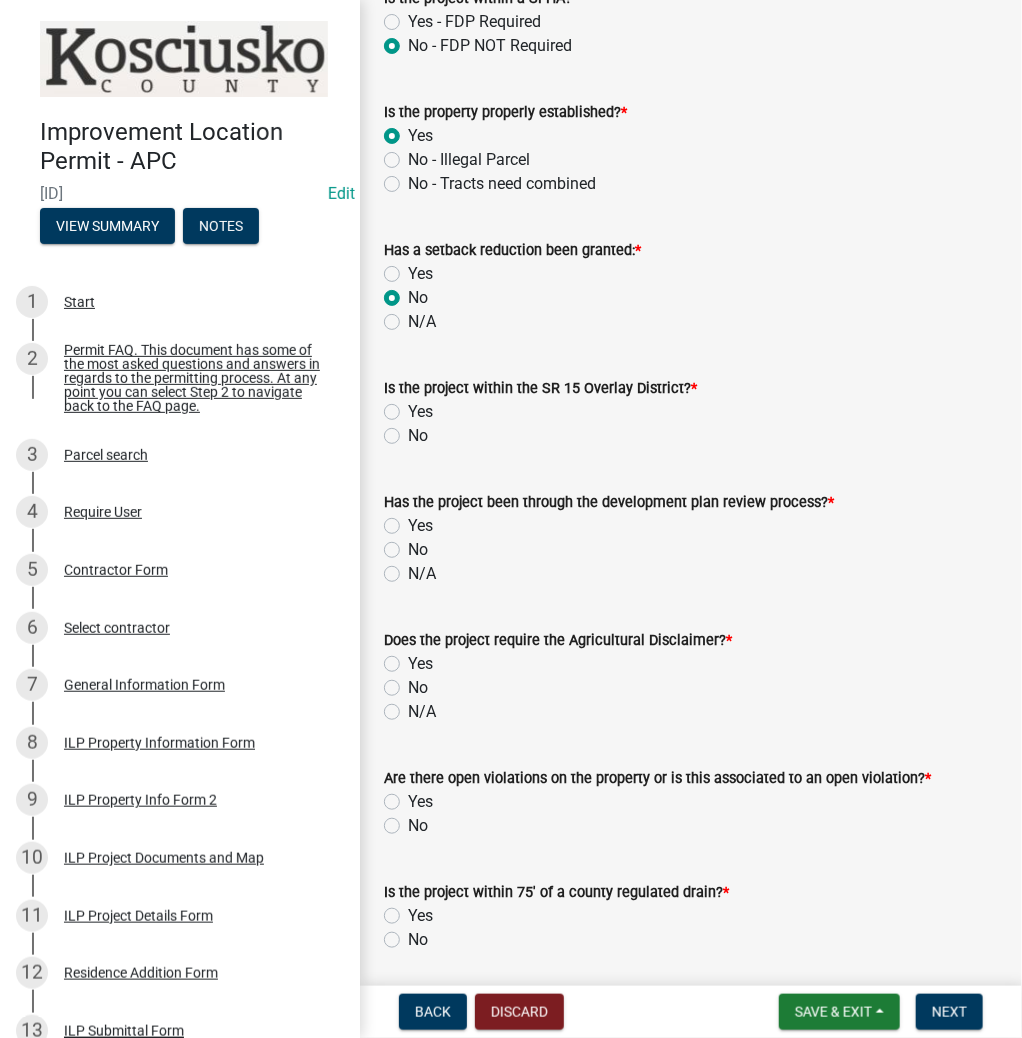 radio on "true" 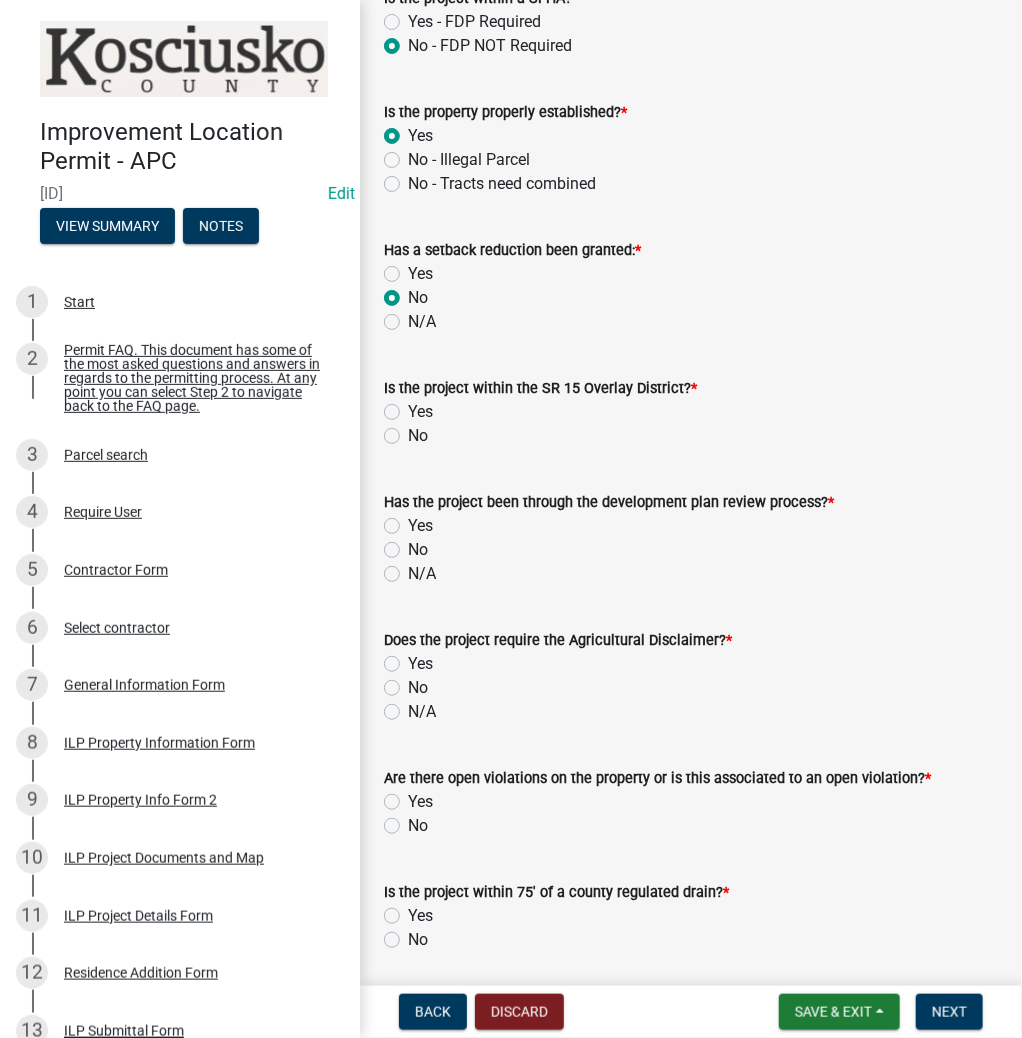 click on "No" 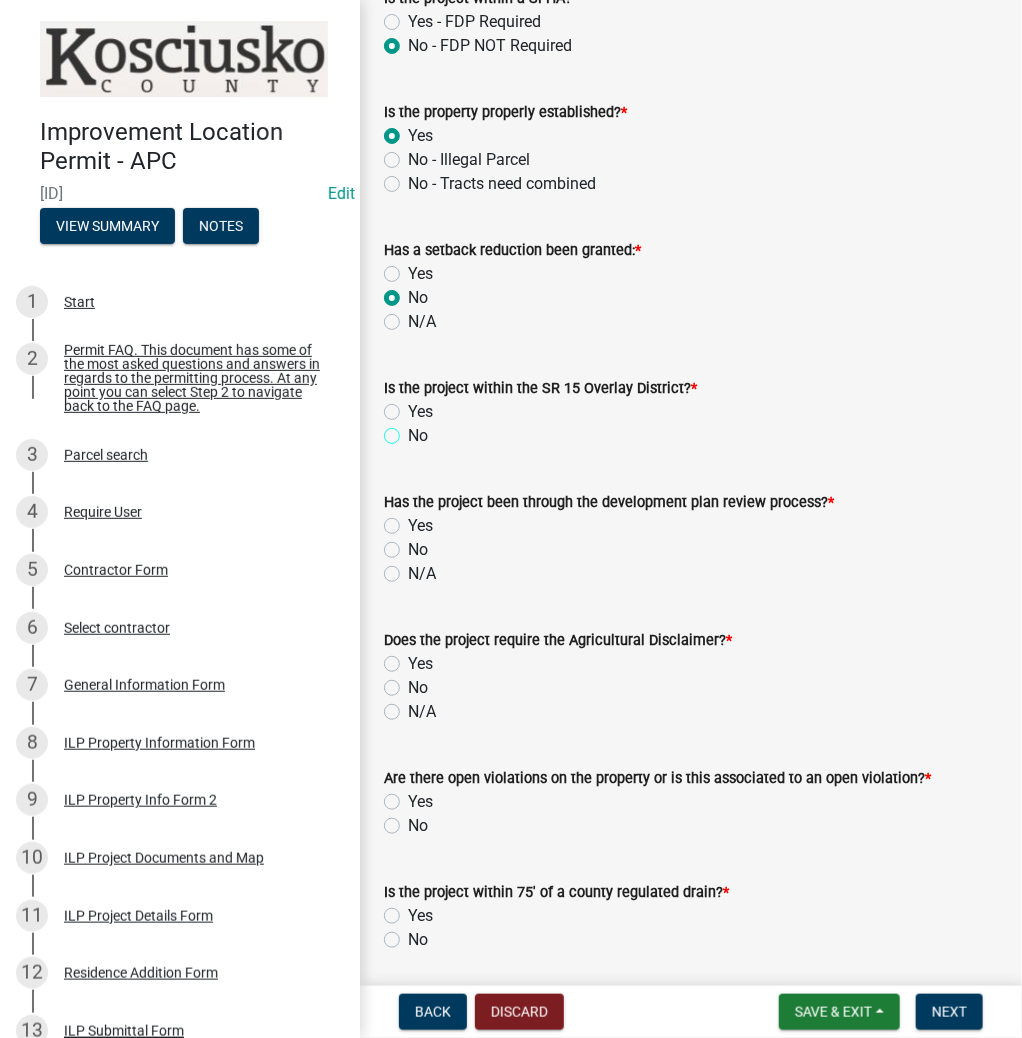 click on "No" at bounding box center (414, 430) 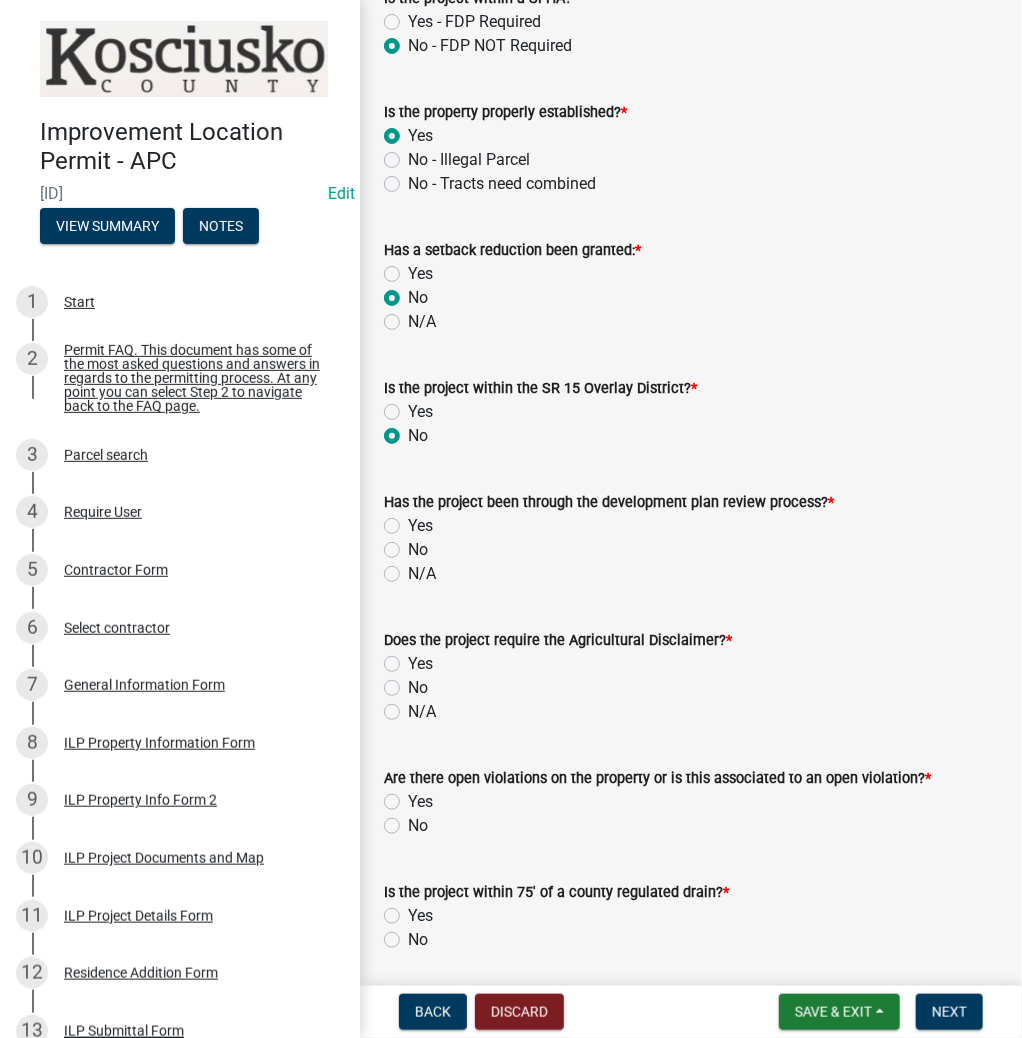 radio on "true" 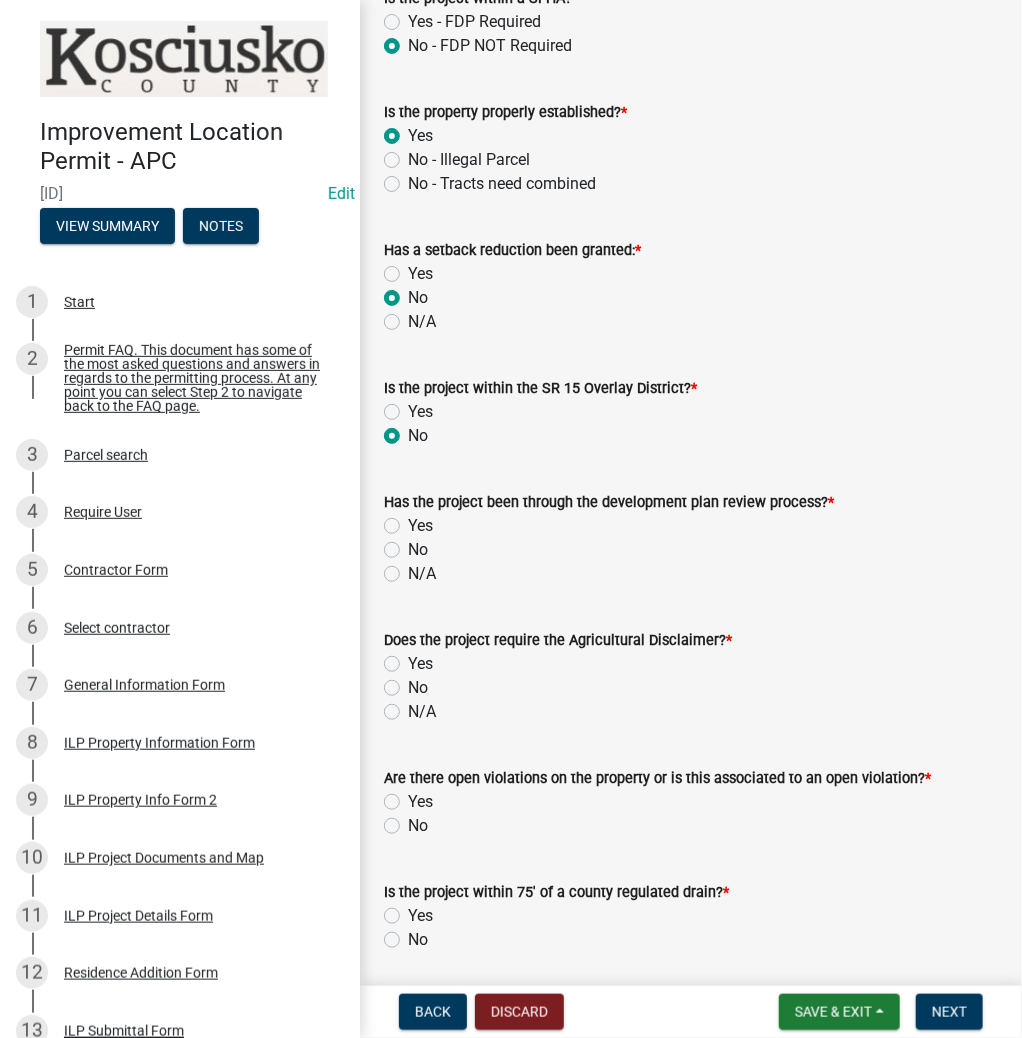 click on "N/A" 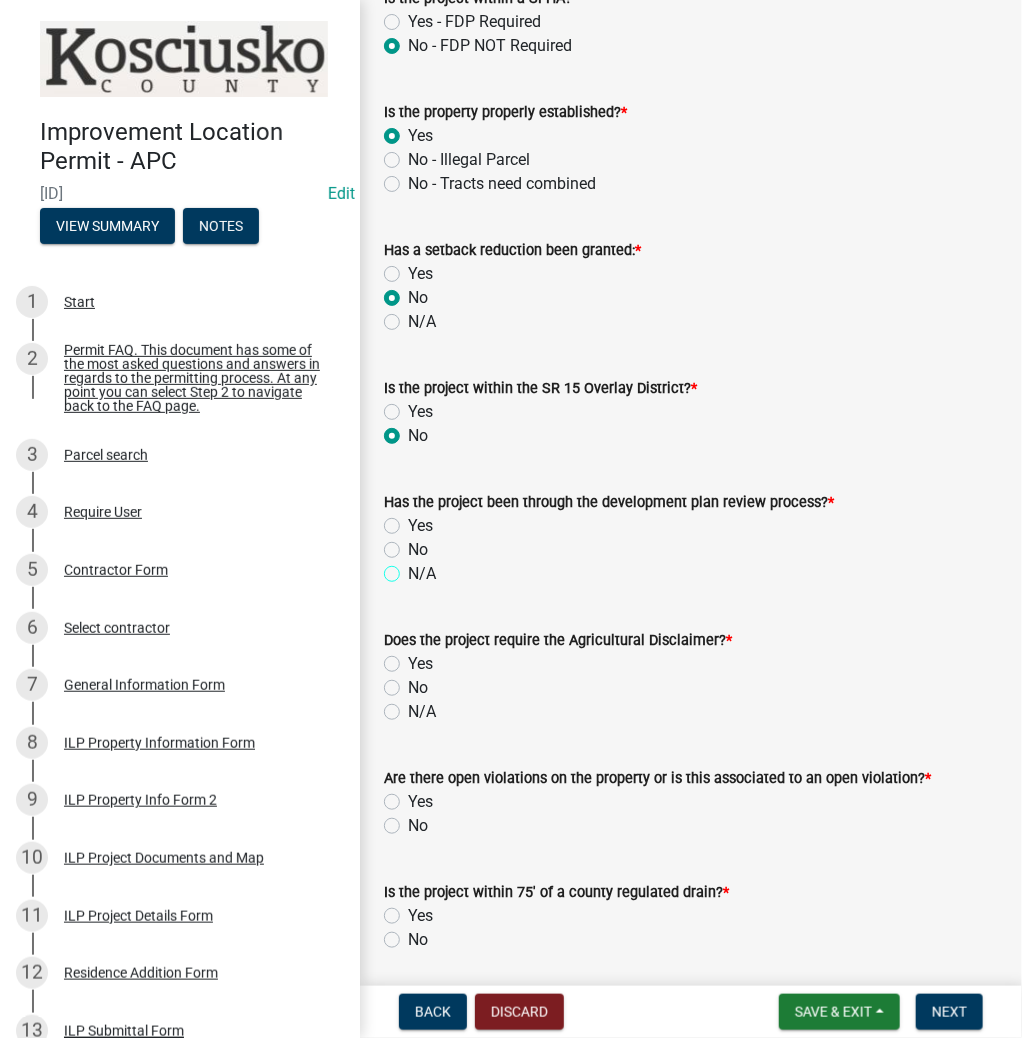 click on "N/A" at bounding box center (414, 568) 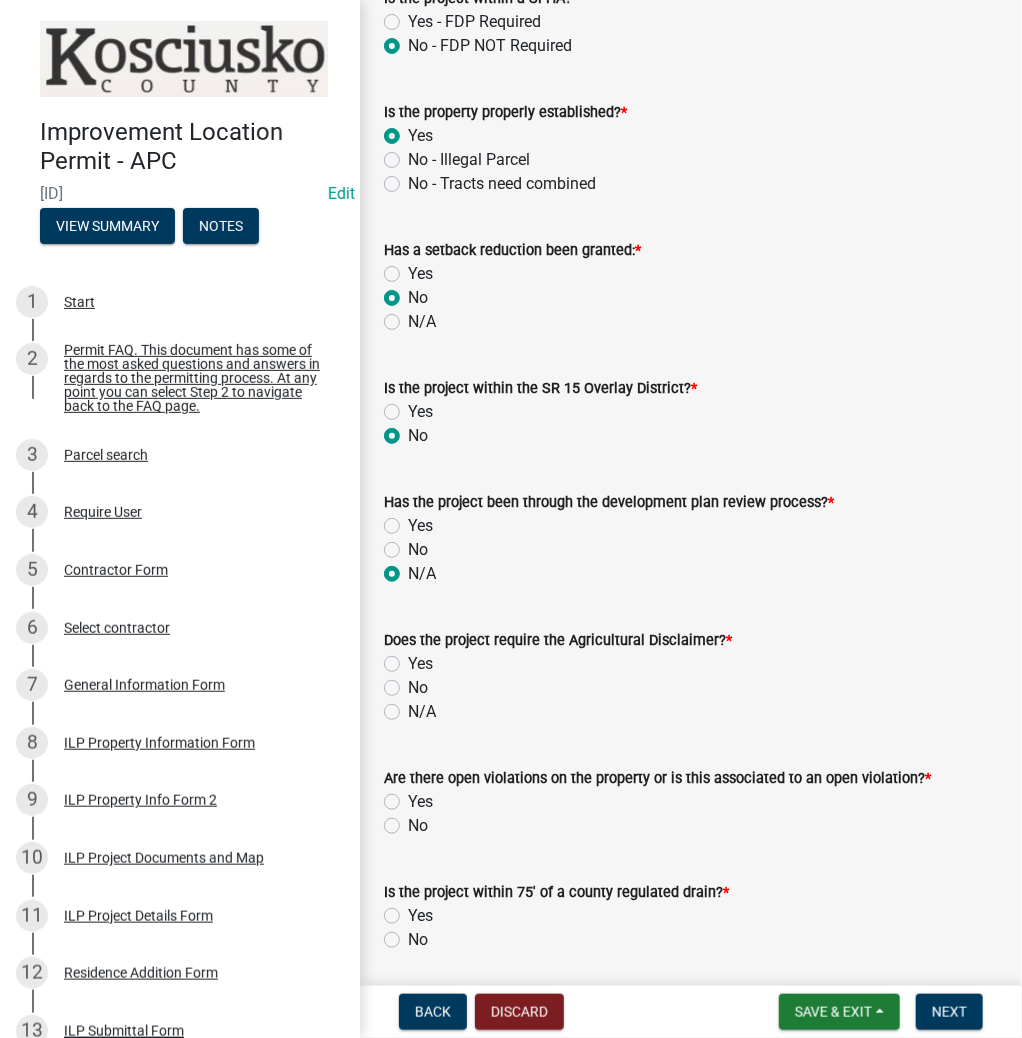 radio on "true" 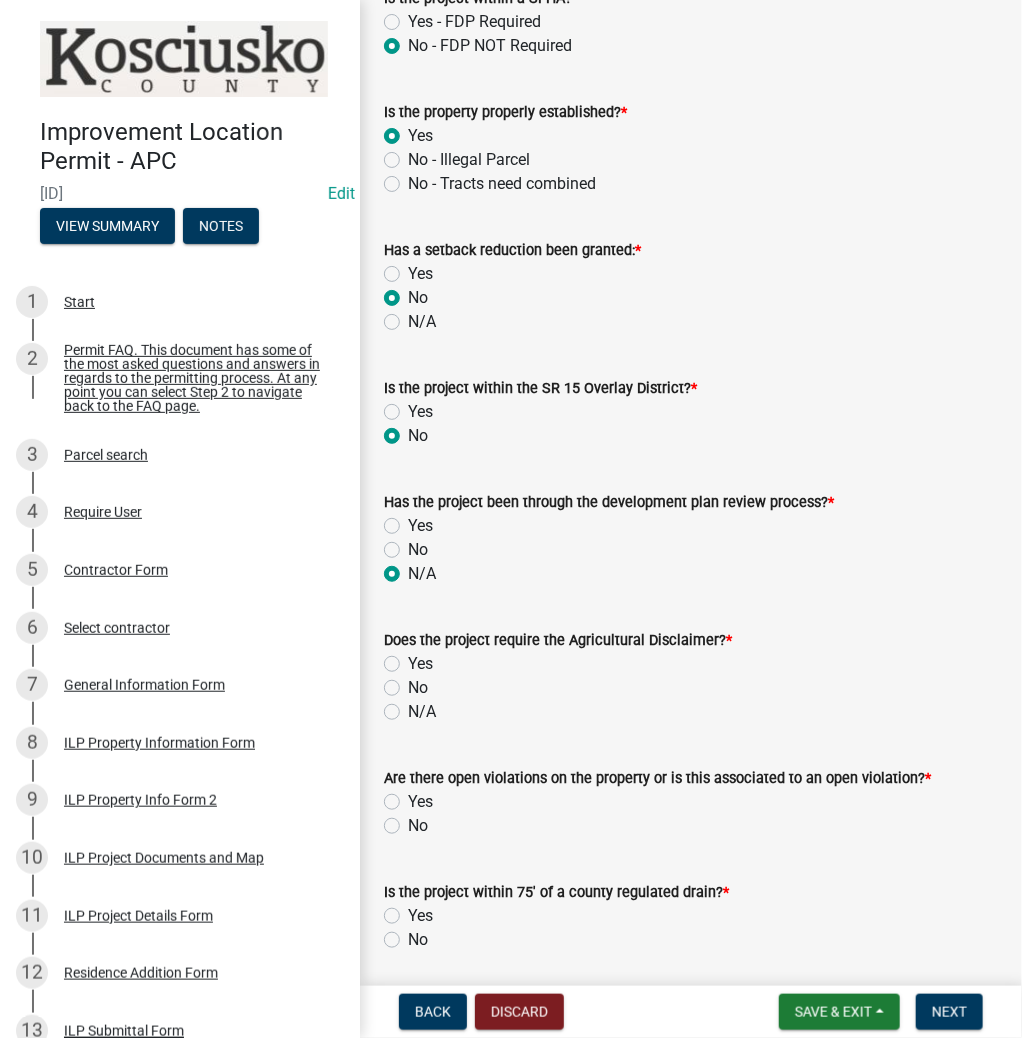 click on "N/A" 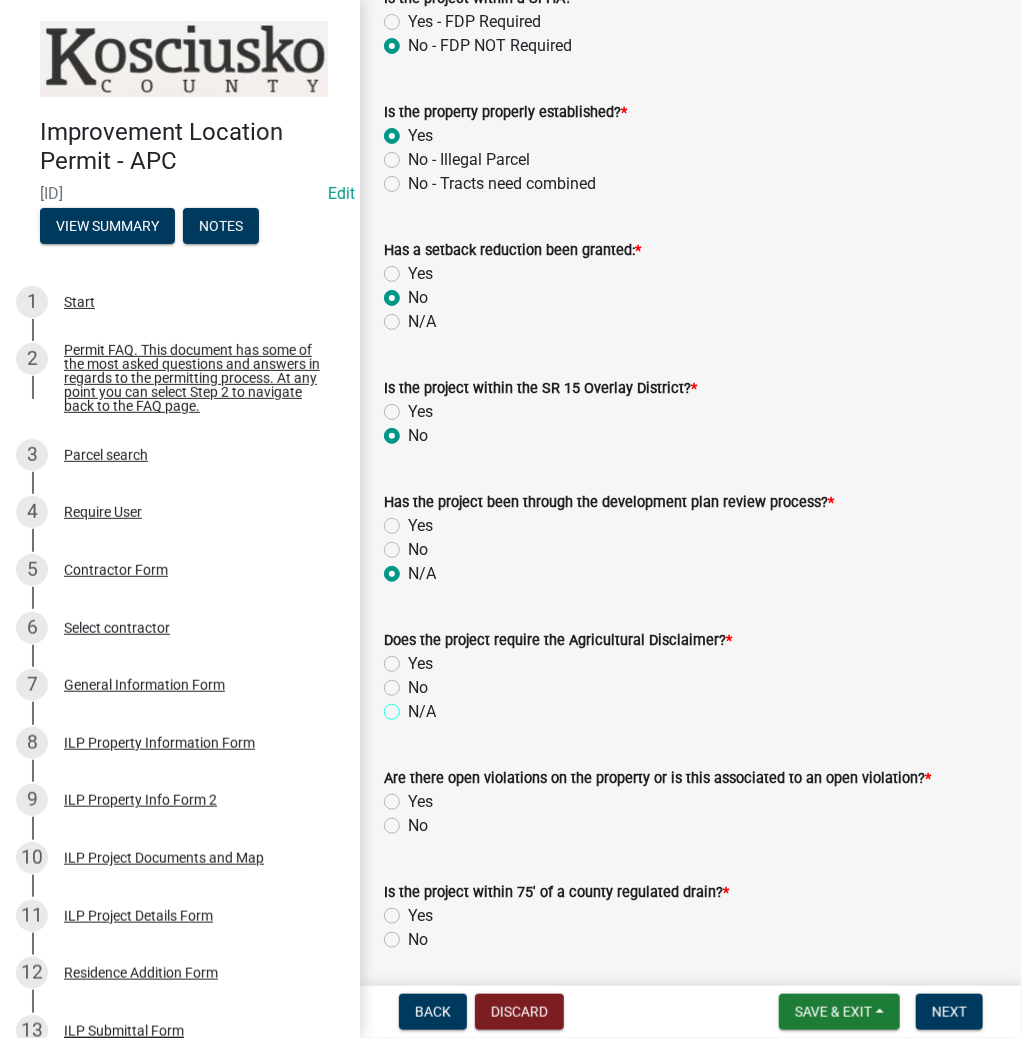 click on "N/A" at bounding box center (414, 706) 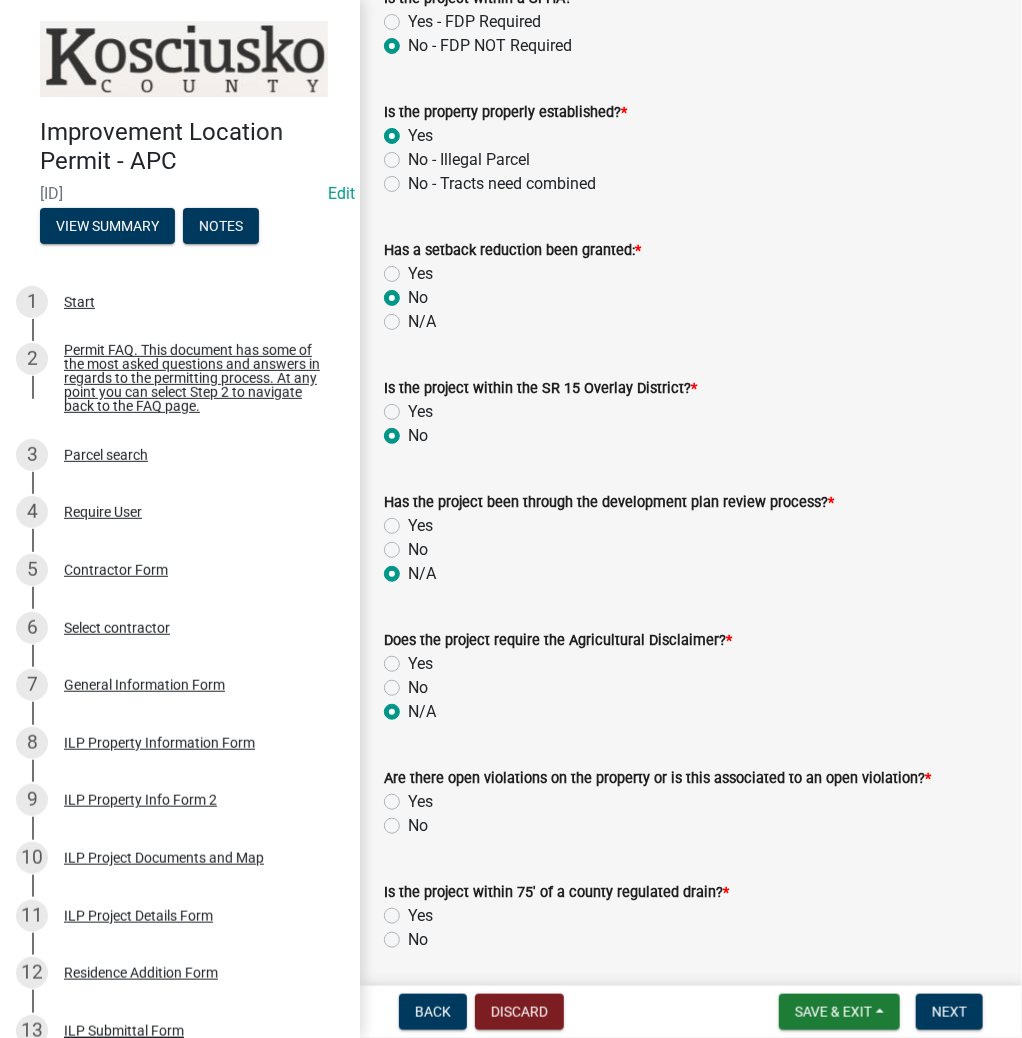 radio on "true" 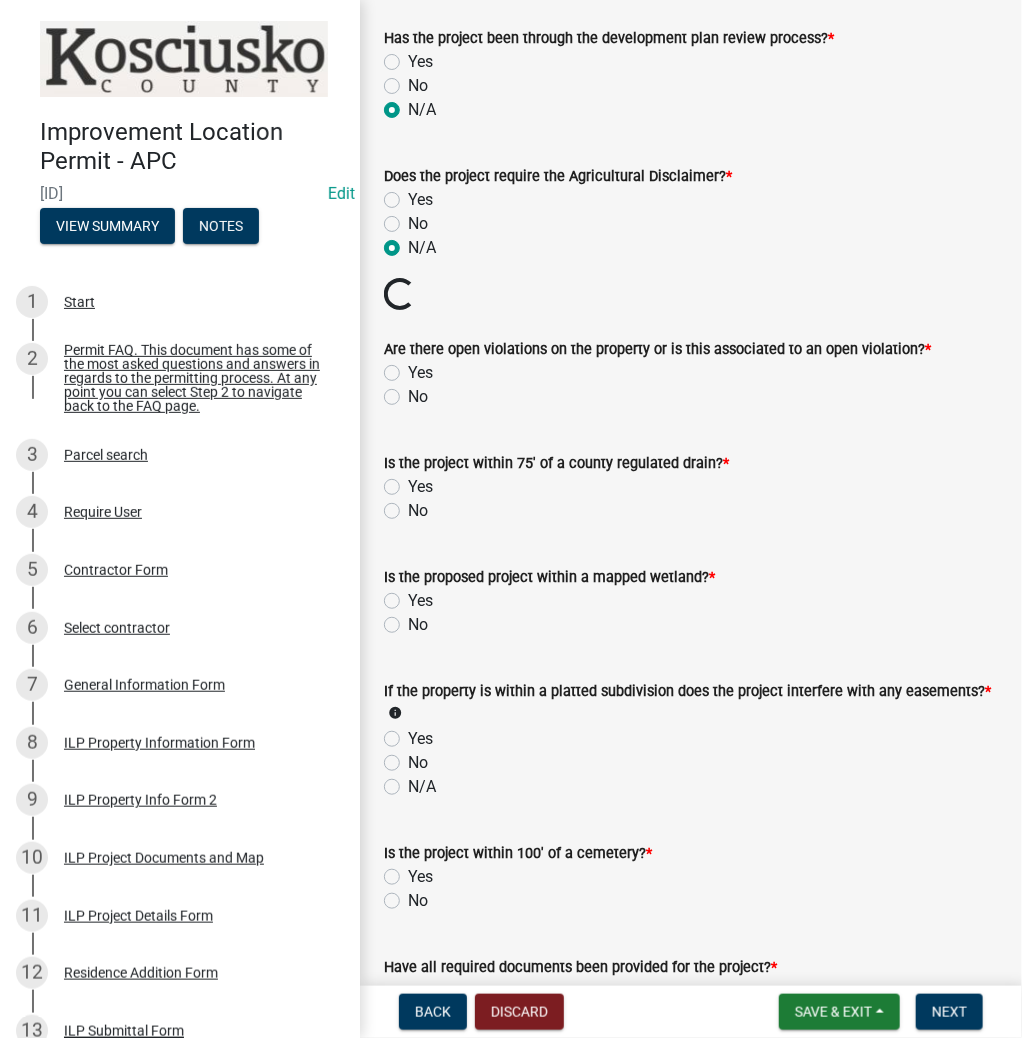 scroll, scrollTop: 1440, scrollLeft: 0, axis: vertical 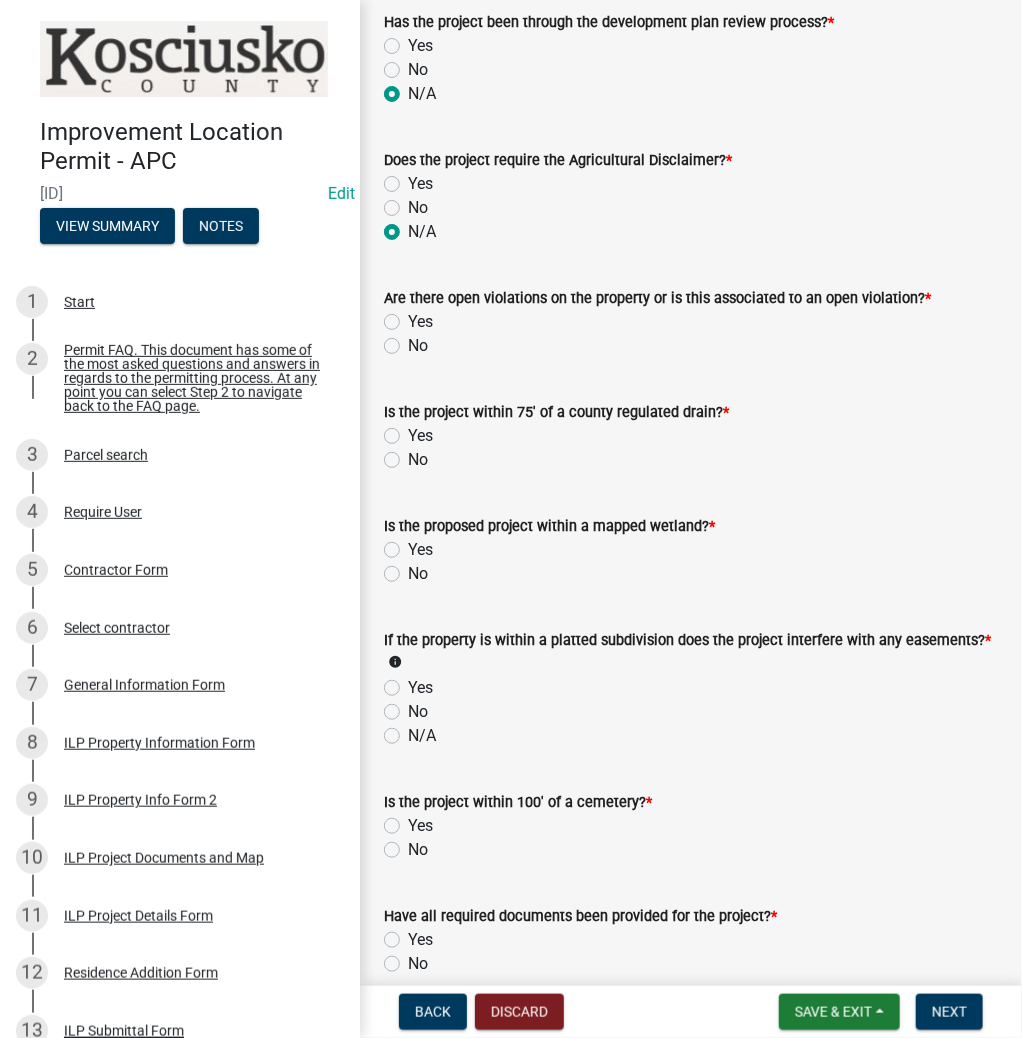 click on "No" 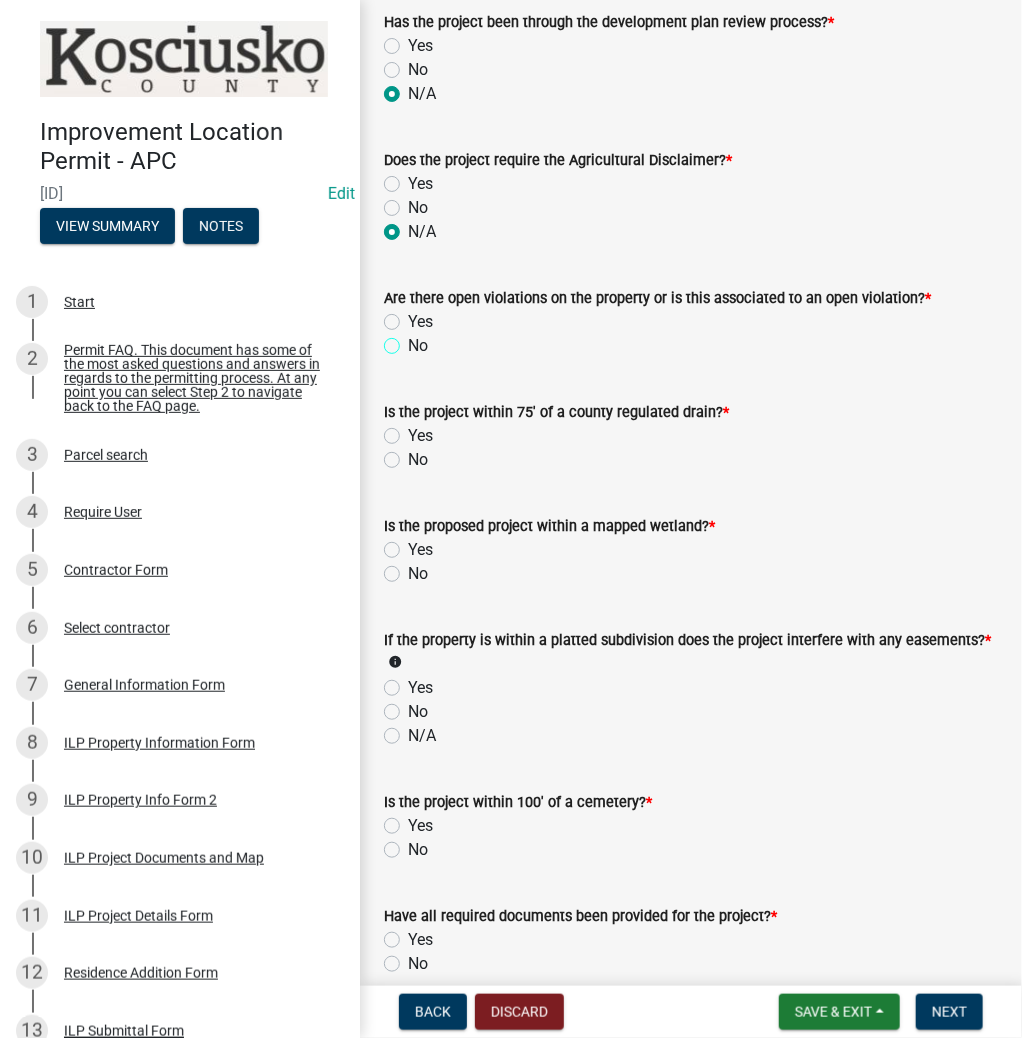 click on "No" at bounding box center [414, 340] 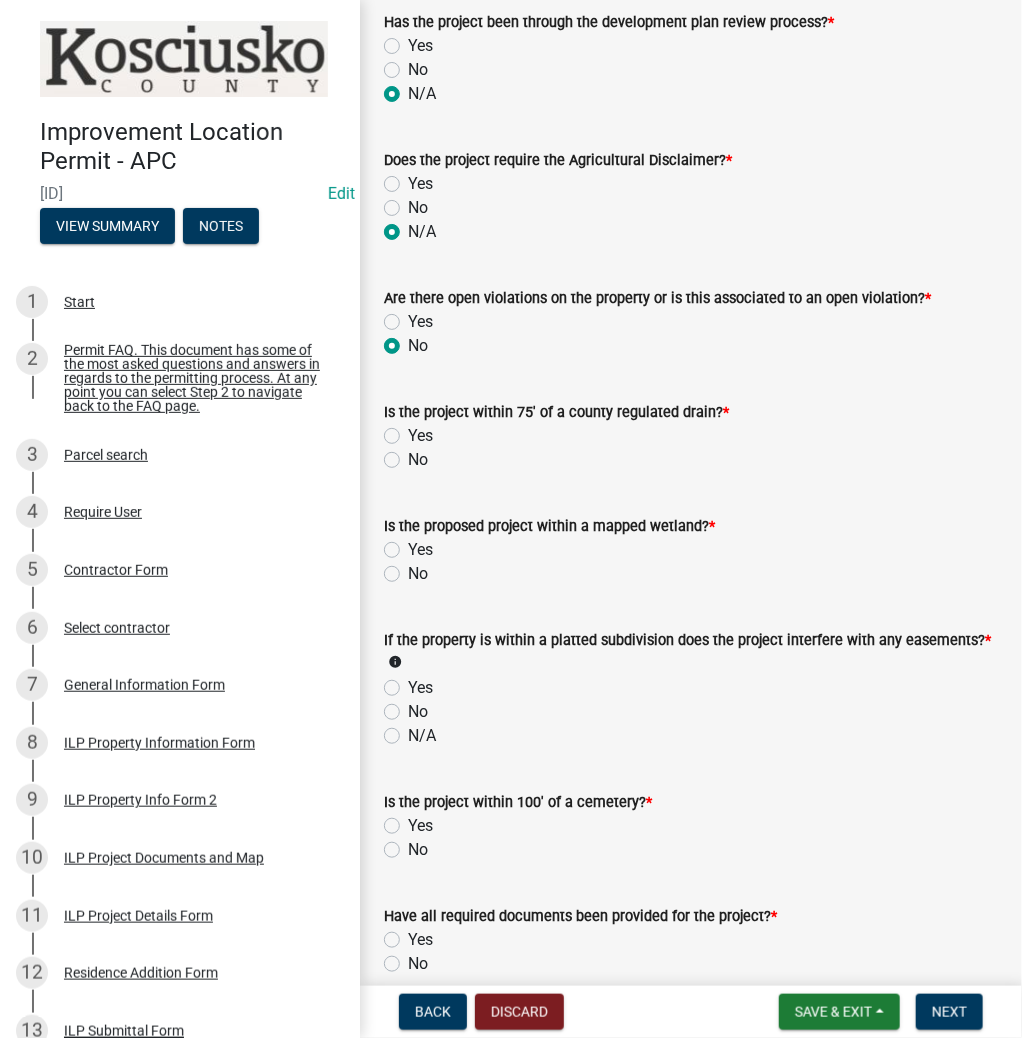 radio on "true" 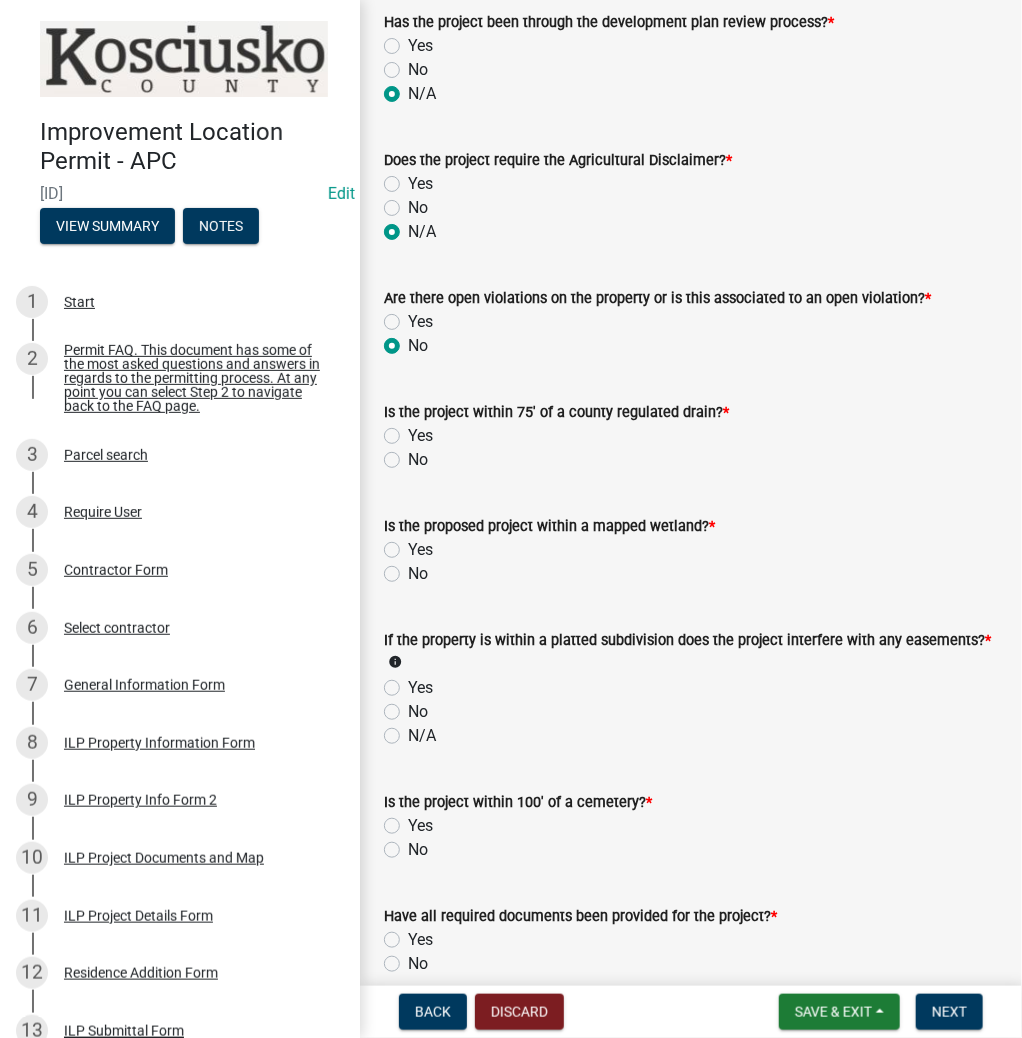 click on "No" 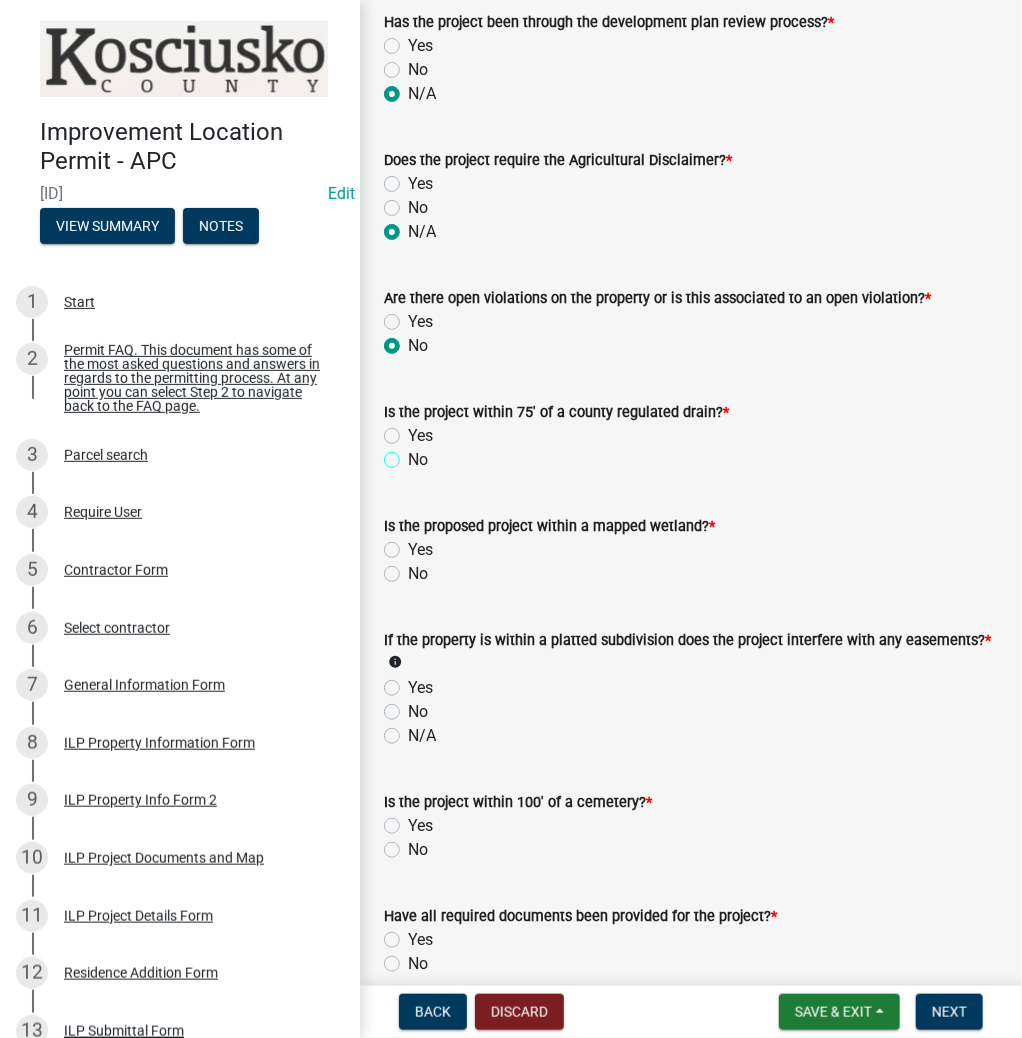 click on "No" at bounding box center (414, 454) 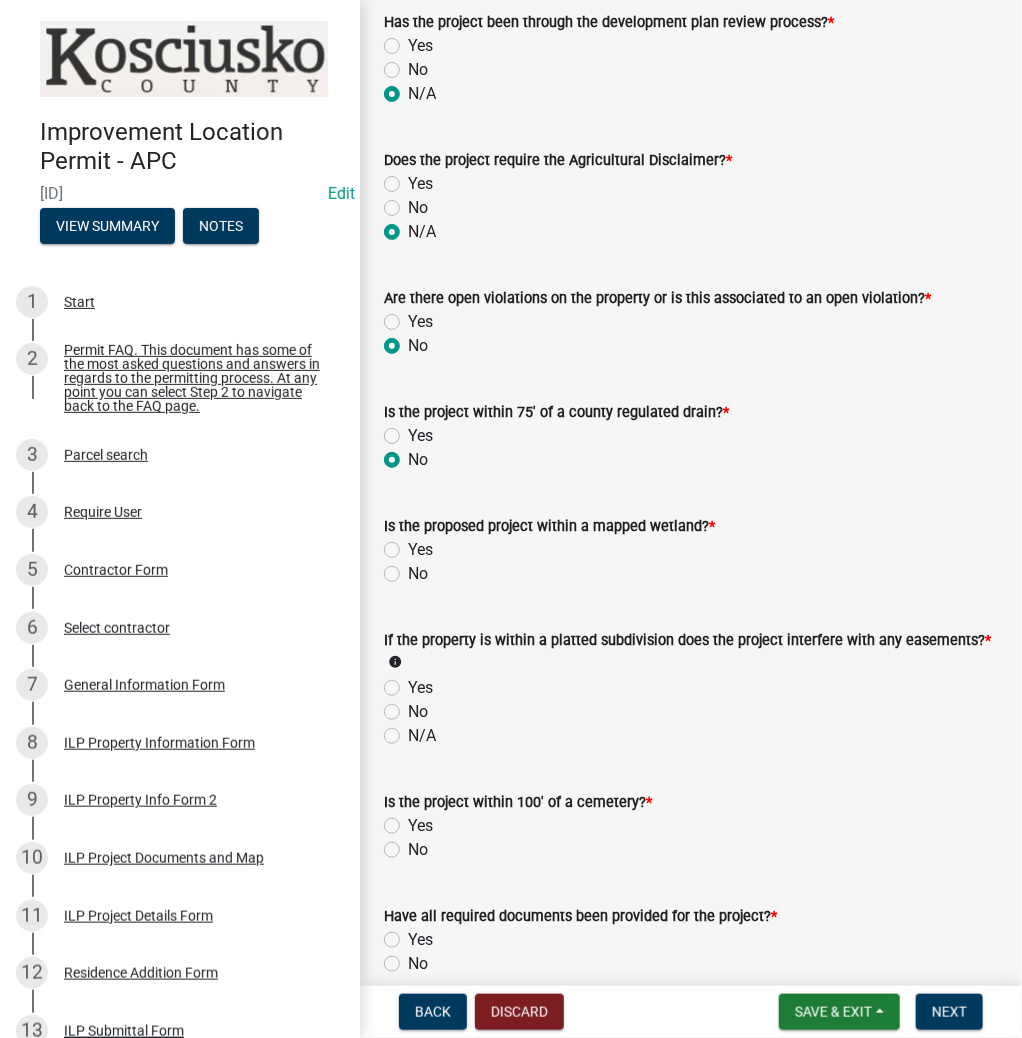 radio on "true" 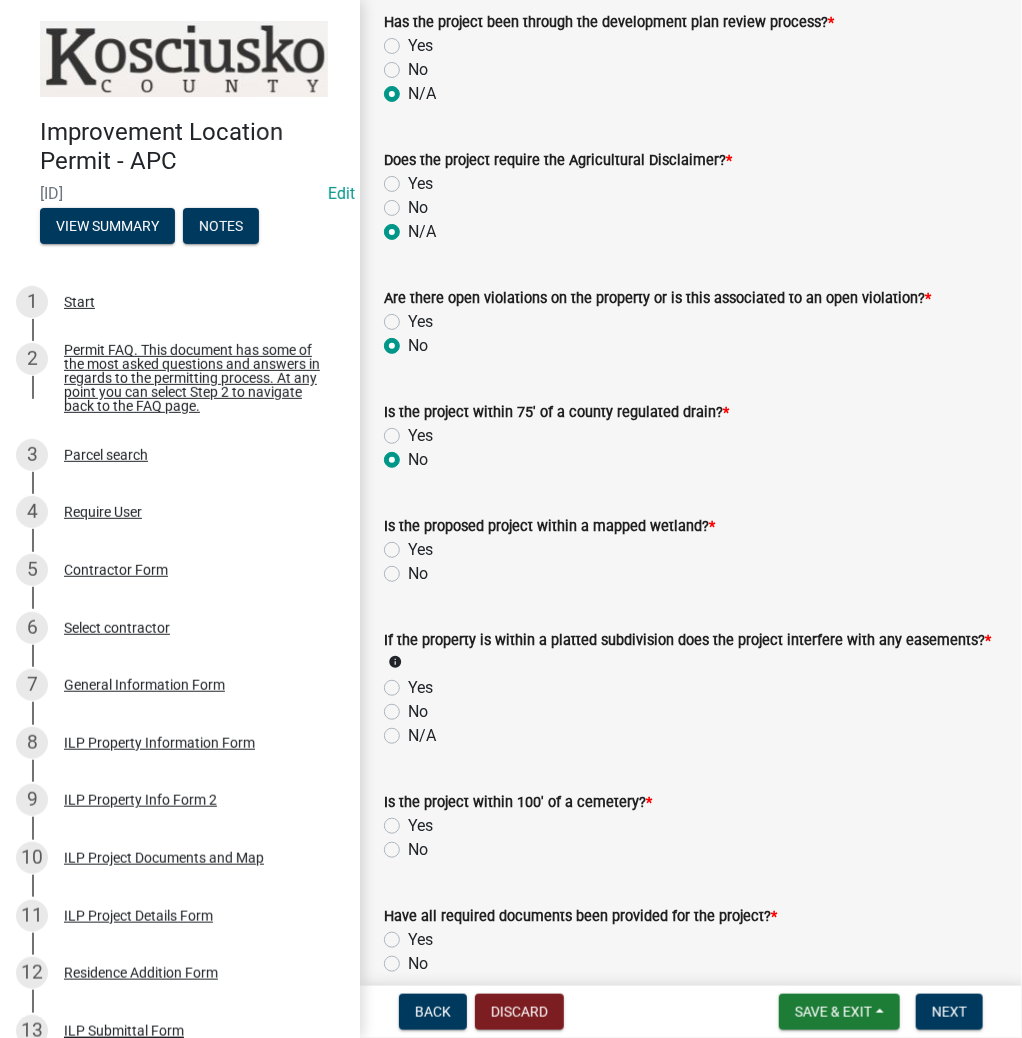 click on "No" 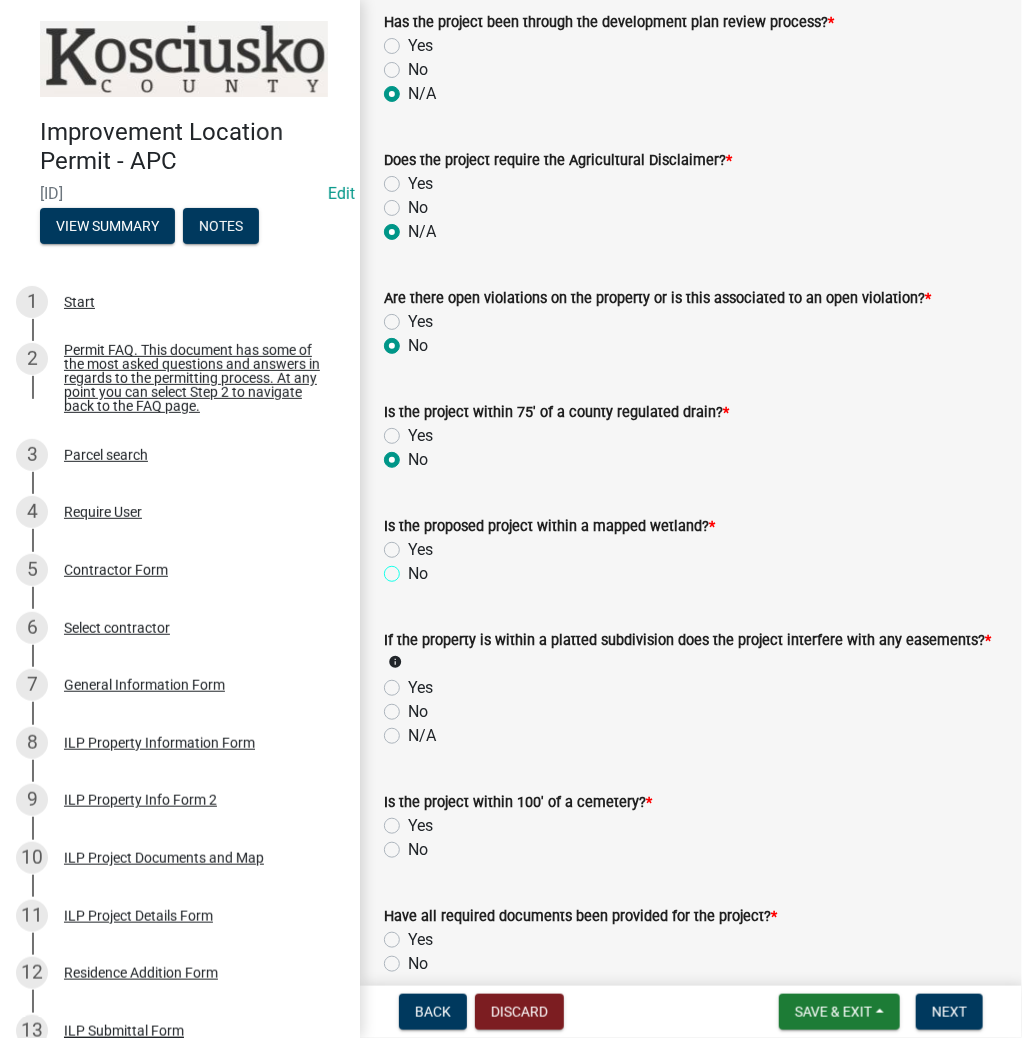 click on "No" at bounding box center (414, 568) 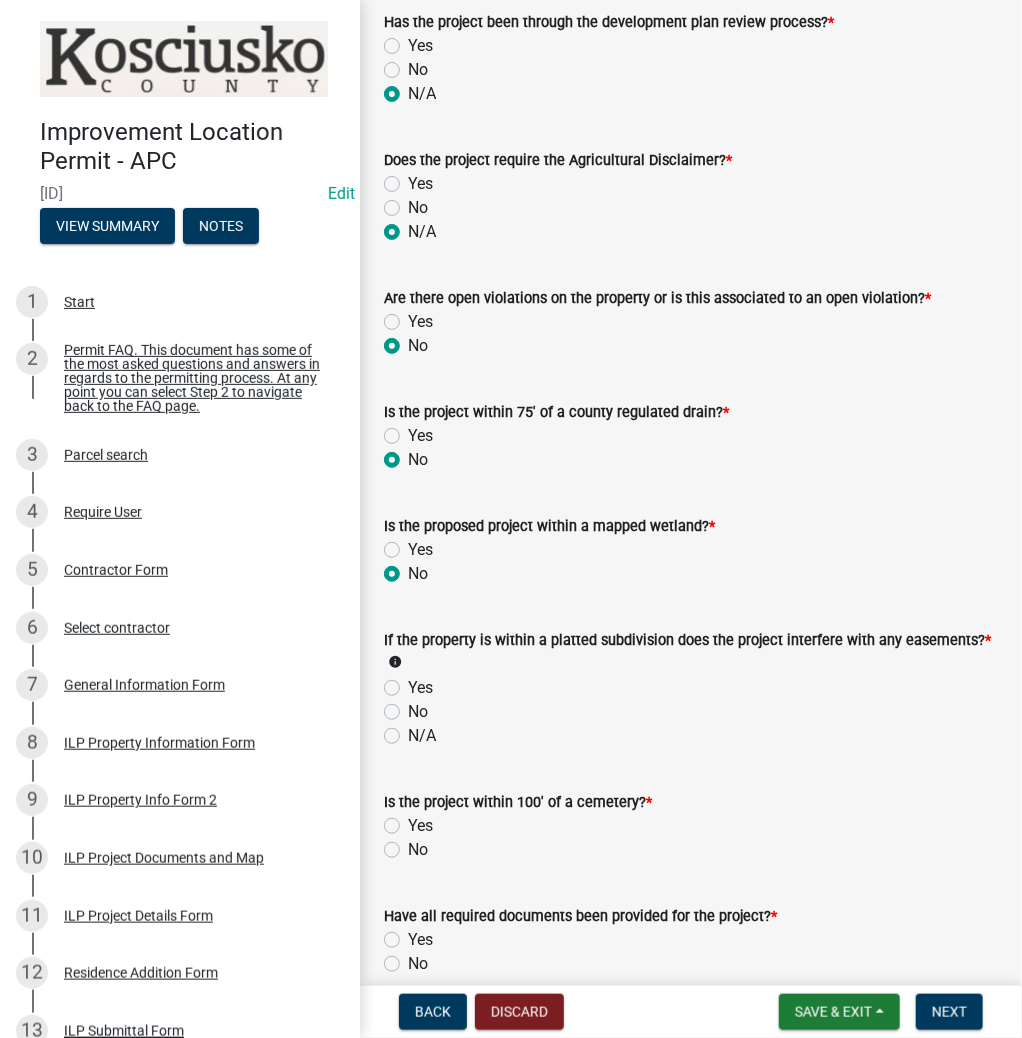 radio on "true" 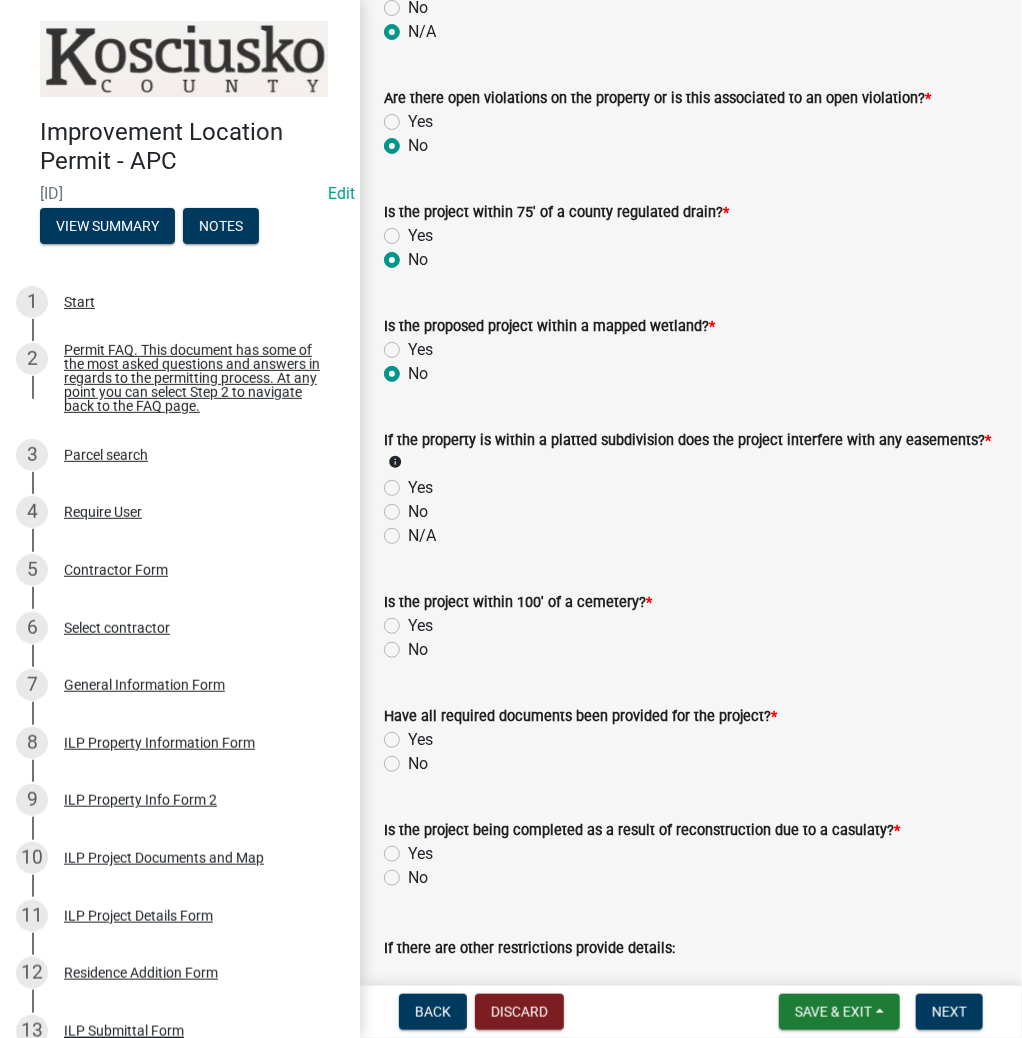 scroll, scrollTop: 1760, scrollLeft: 0, axis: vertical 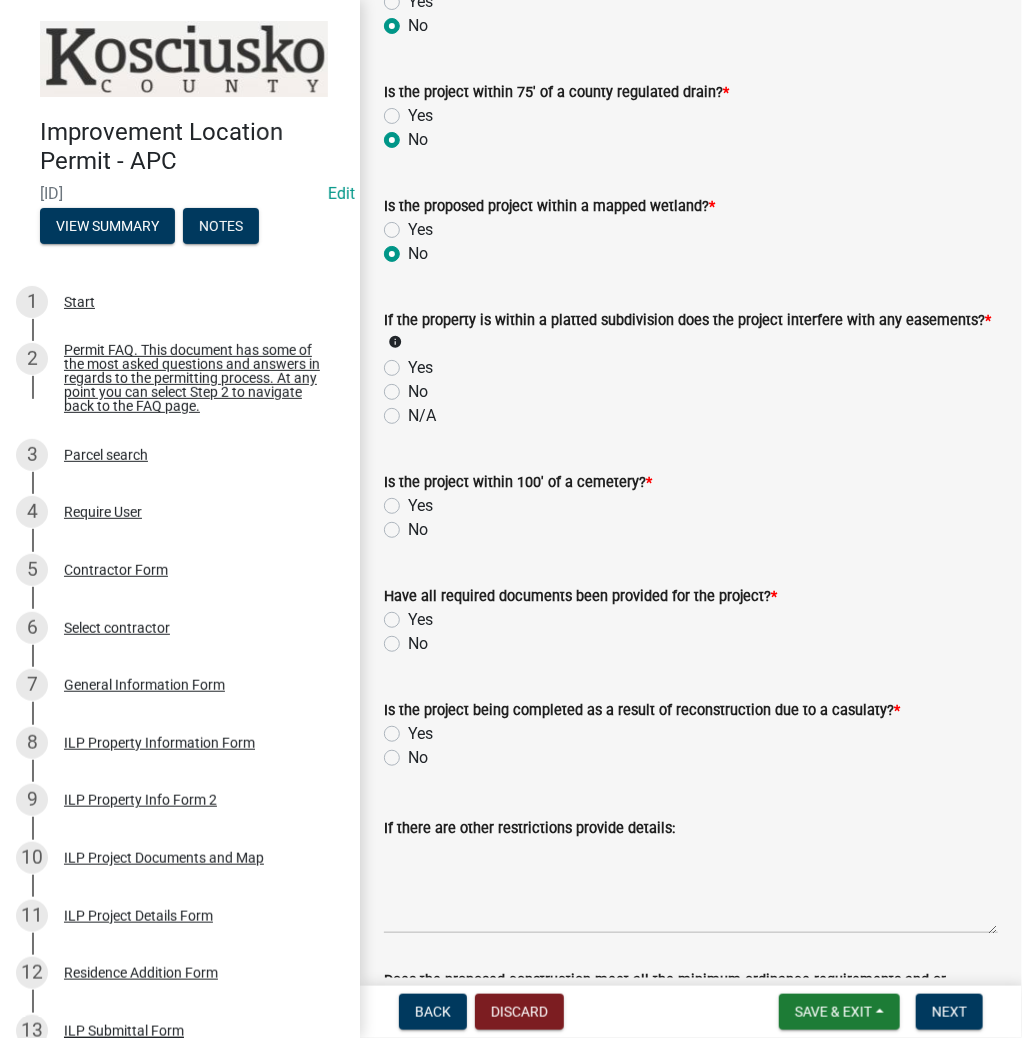 click on "No" 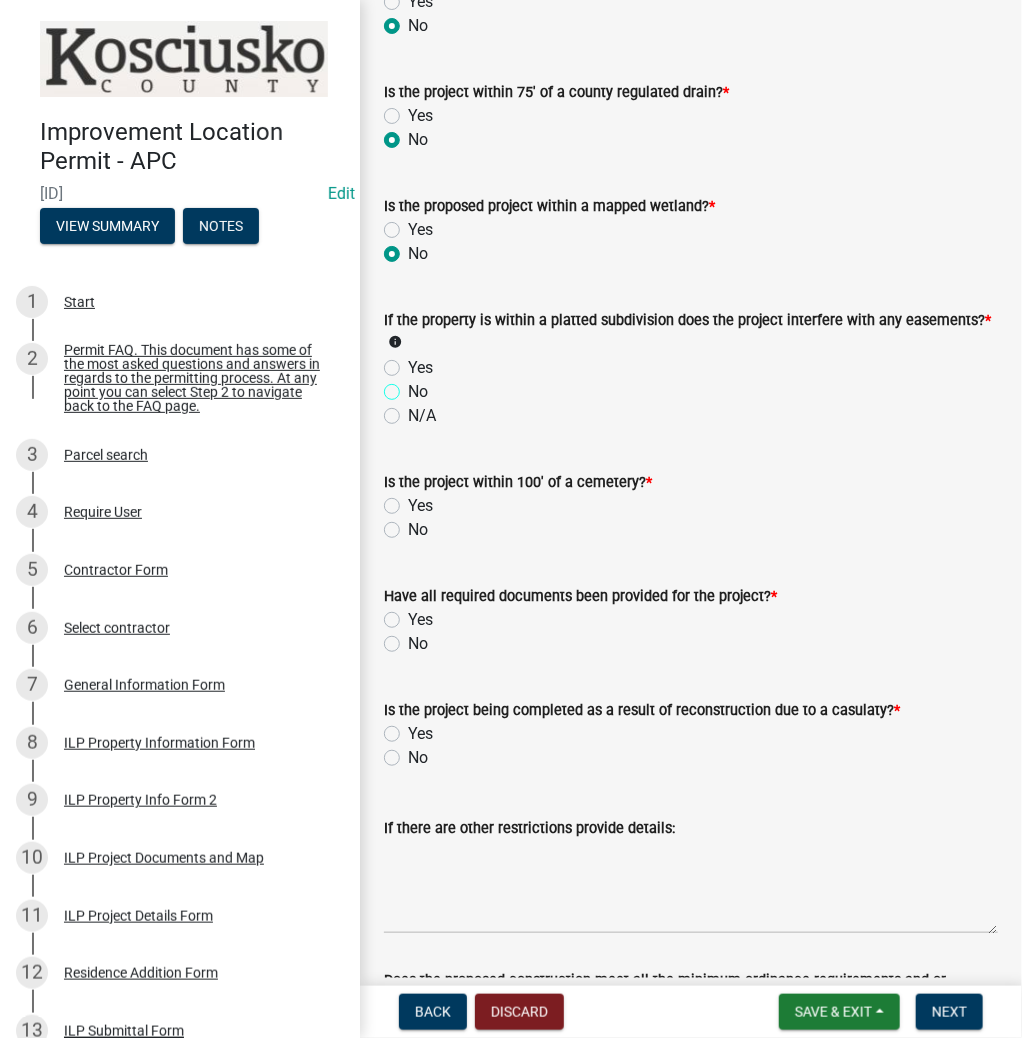click on "No" at bounding box center [414, 386] 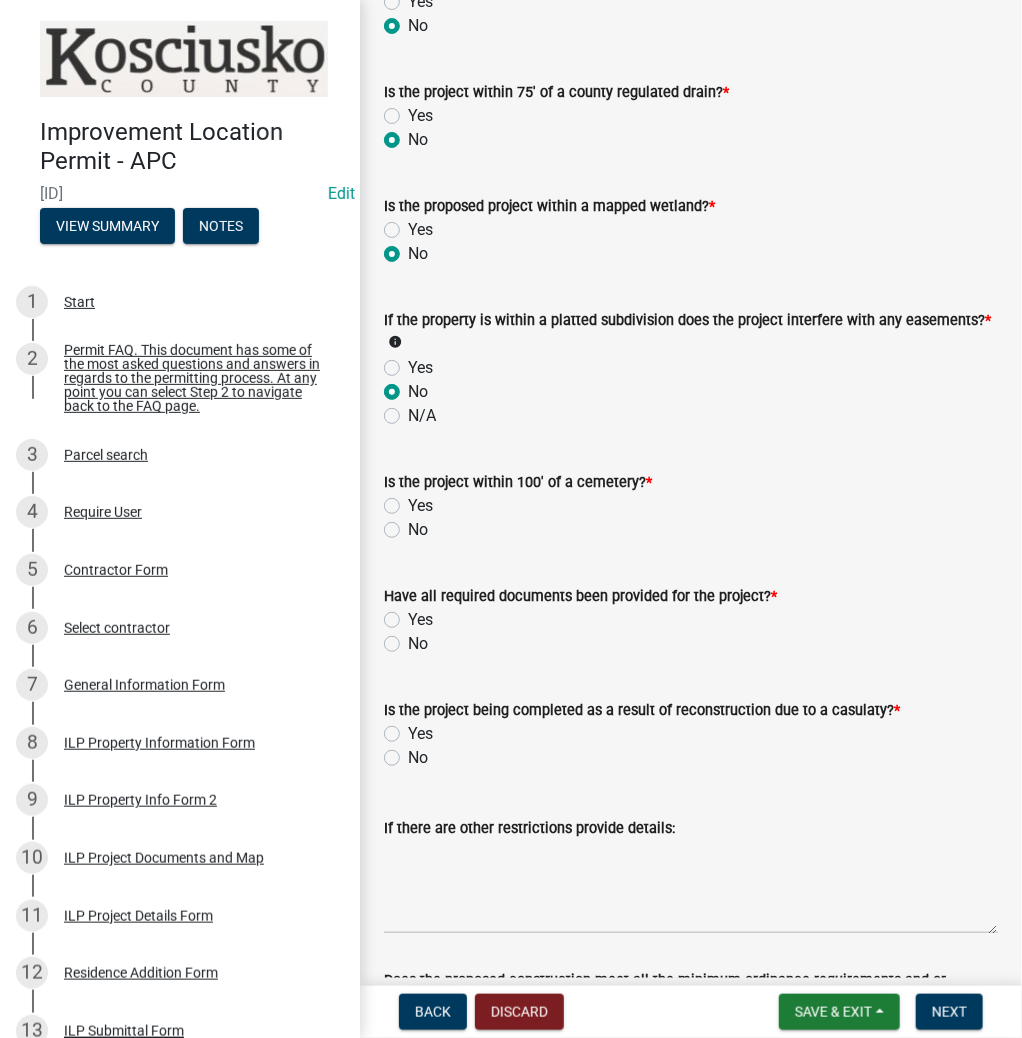 radio on "true" 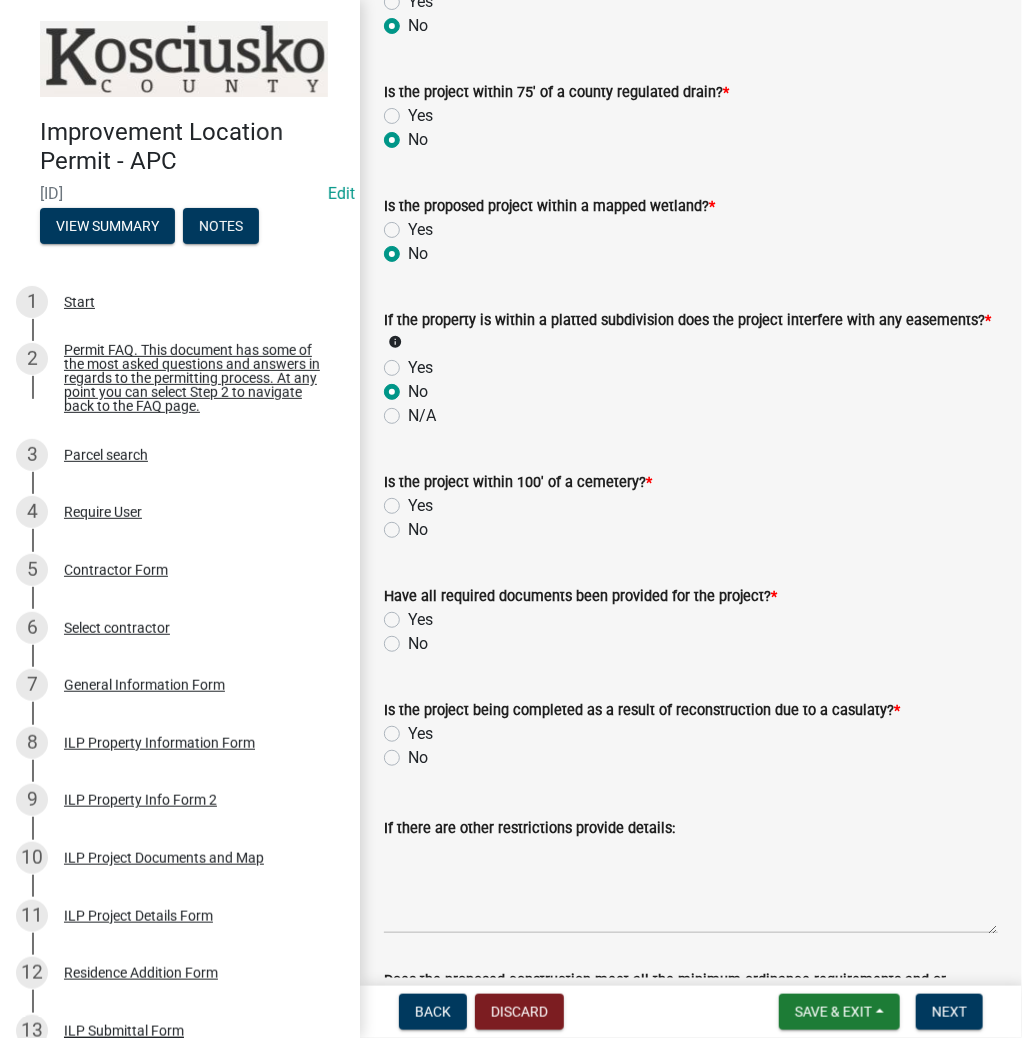 click on "No" 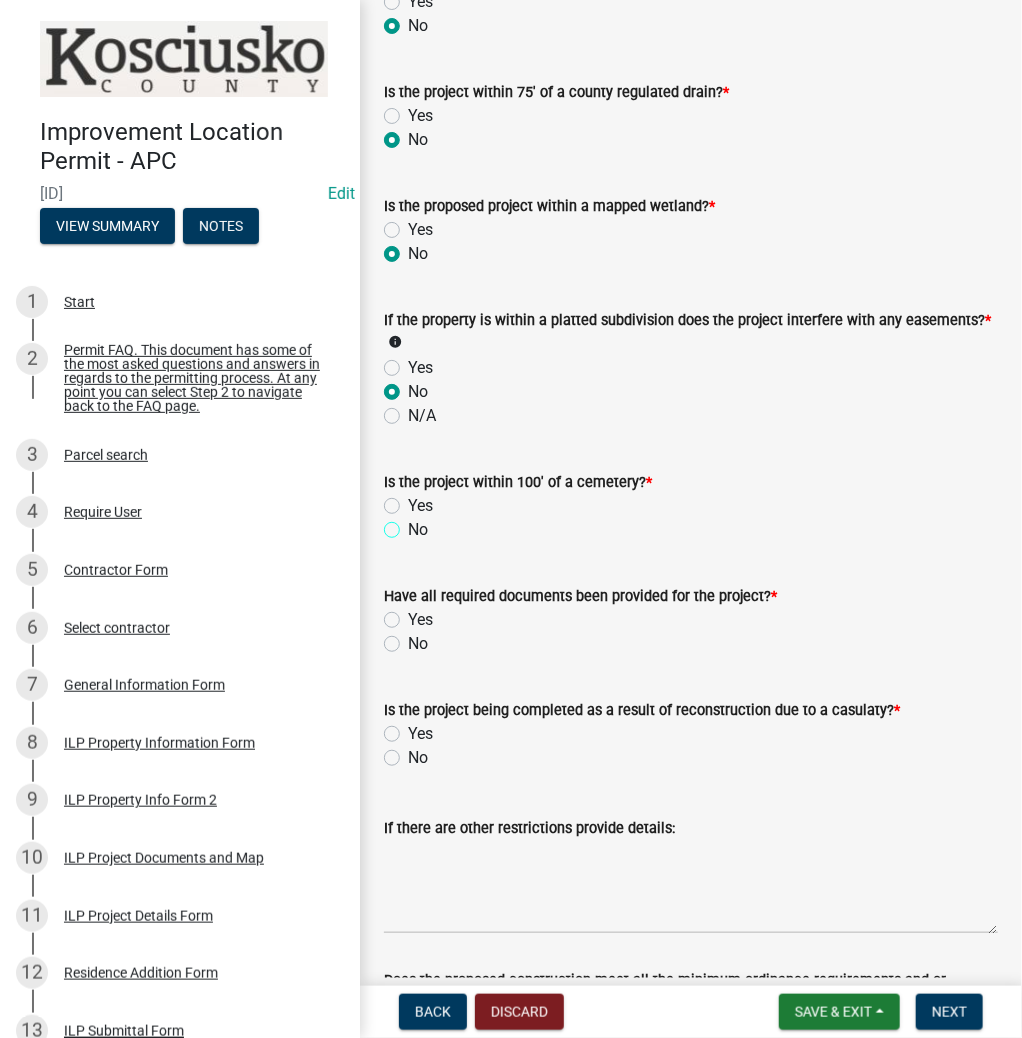 click on "No" at bounding box center (414, 524) 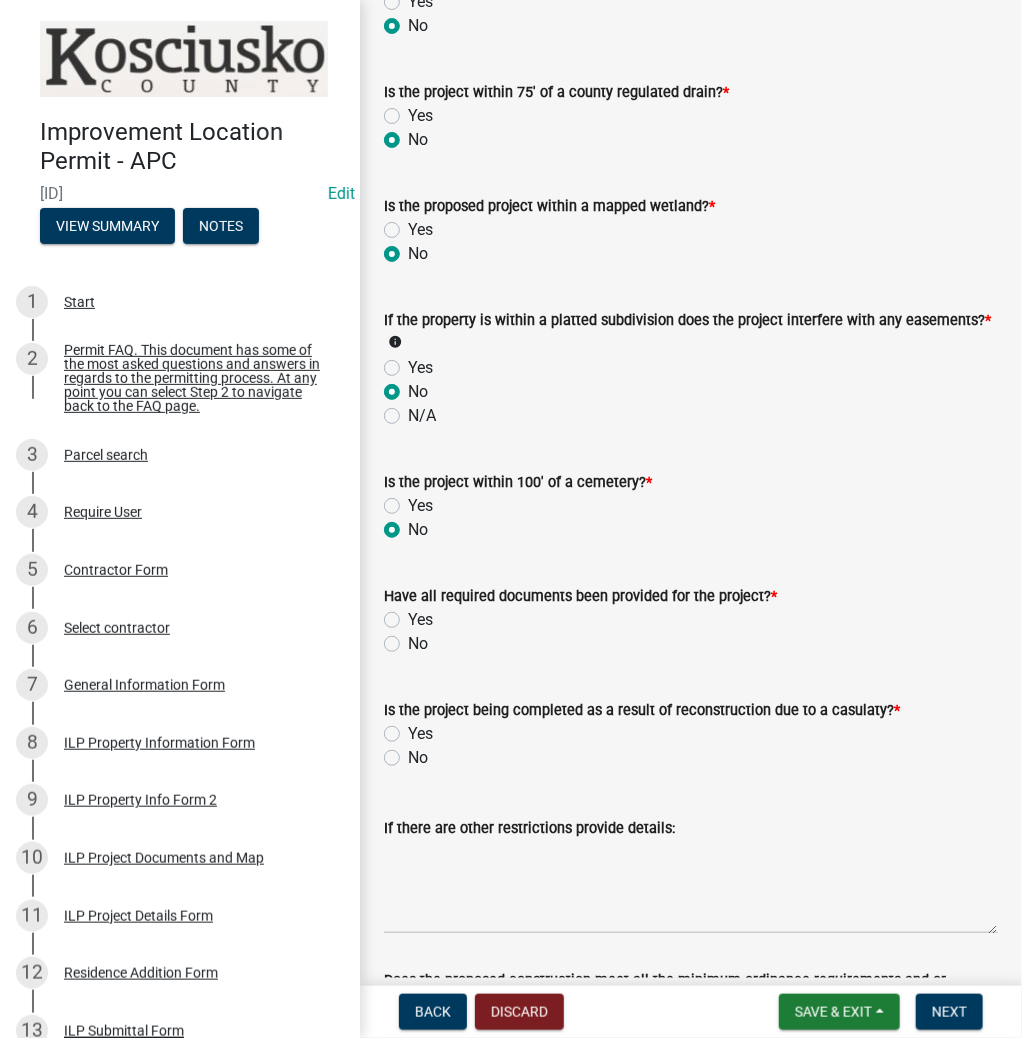 radio on "true" 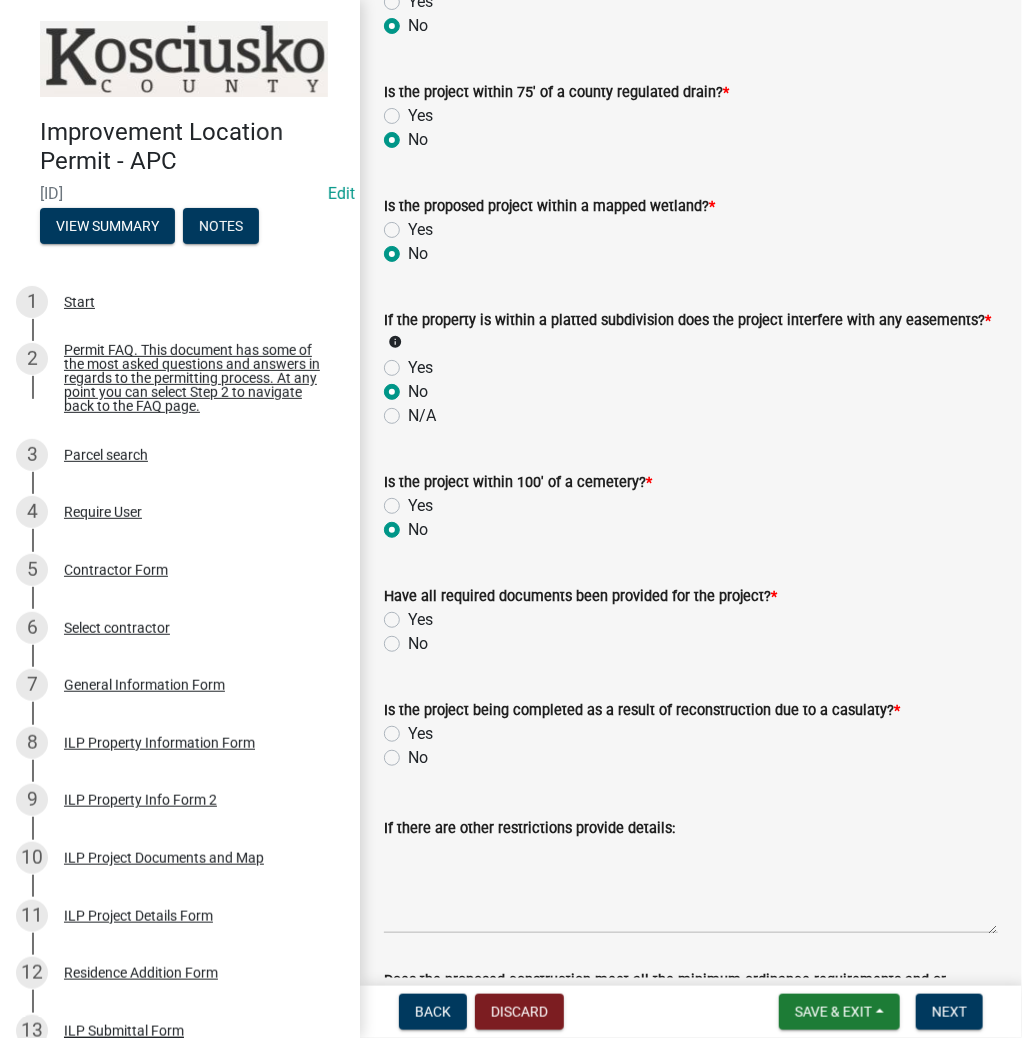 click on "Yes" 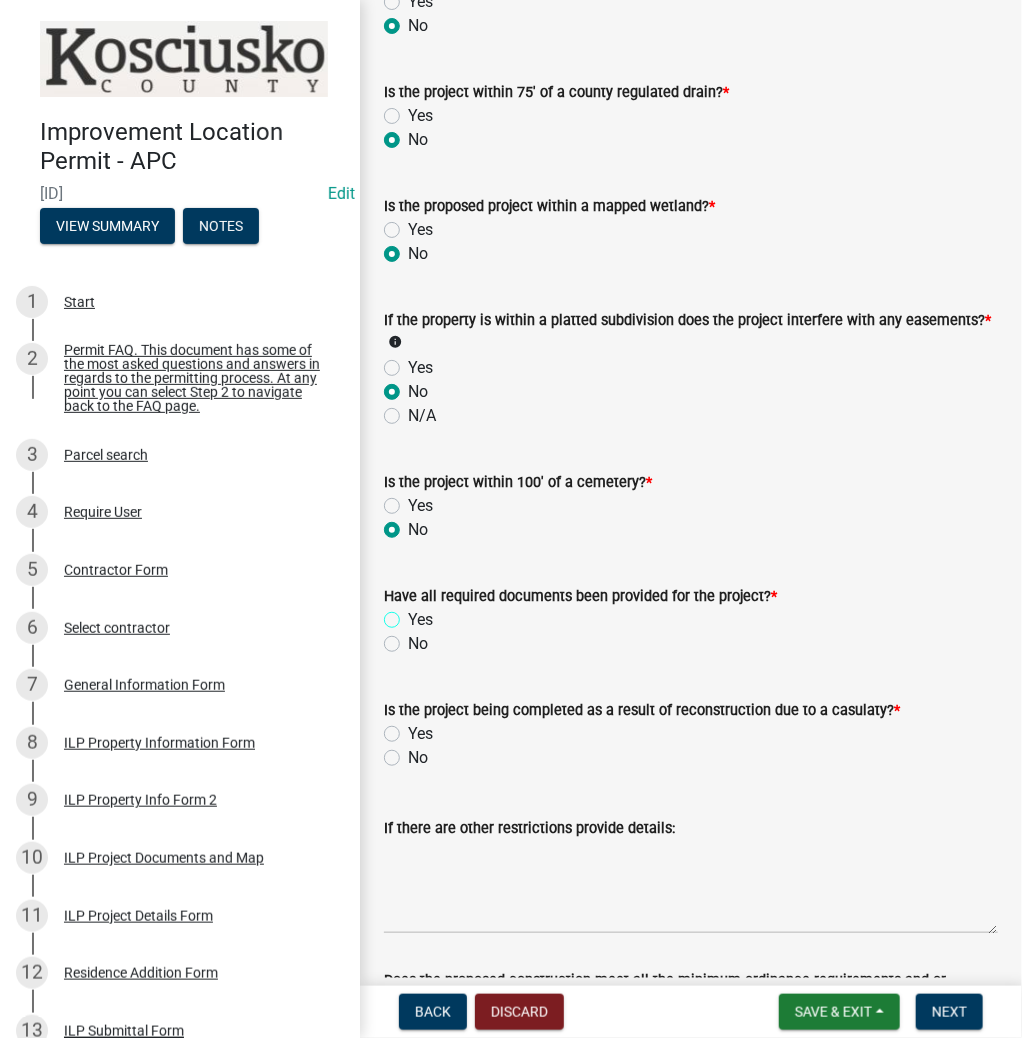 click on "Yes" at bounding box center (414, 614) 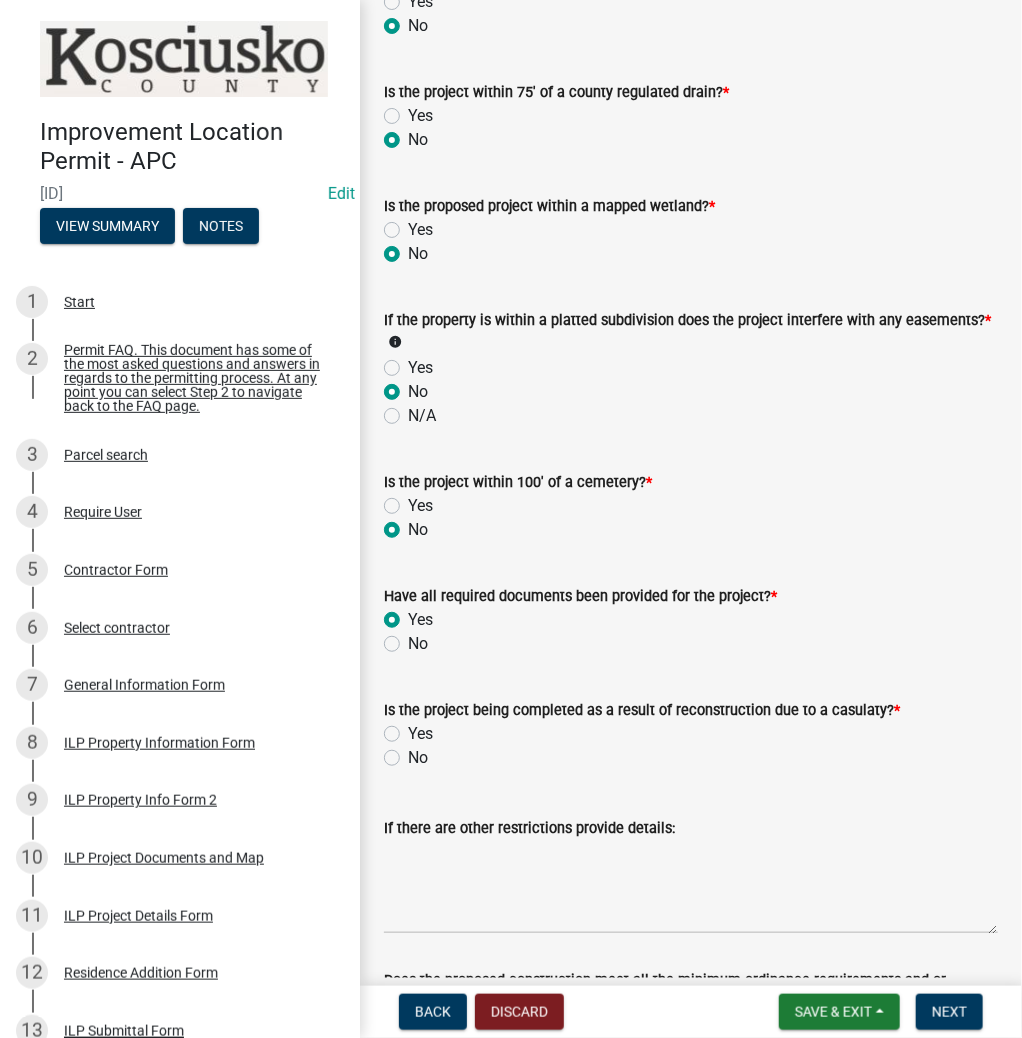radio on "true" 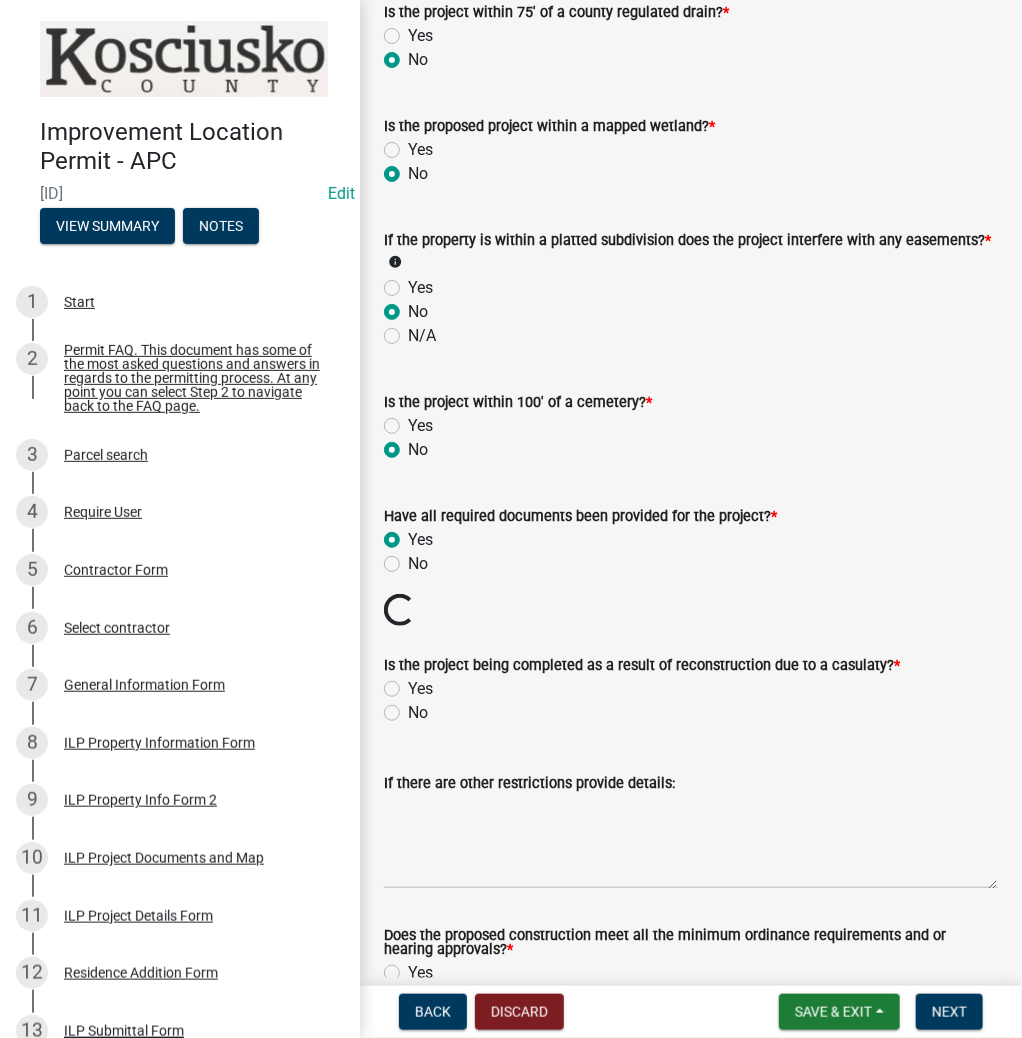 scroll, scrollTop: 1959, scrollLeft: 0, axis: vertical 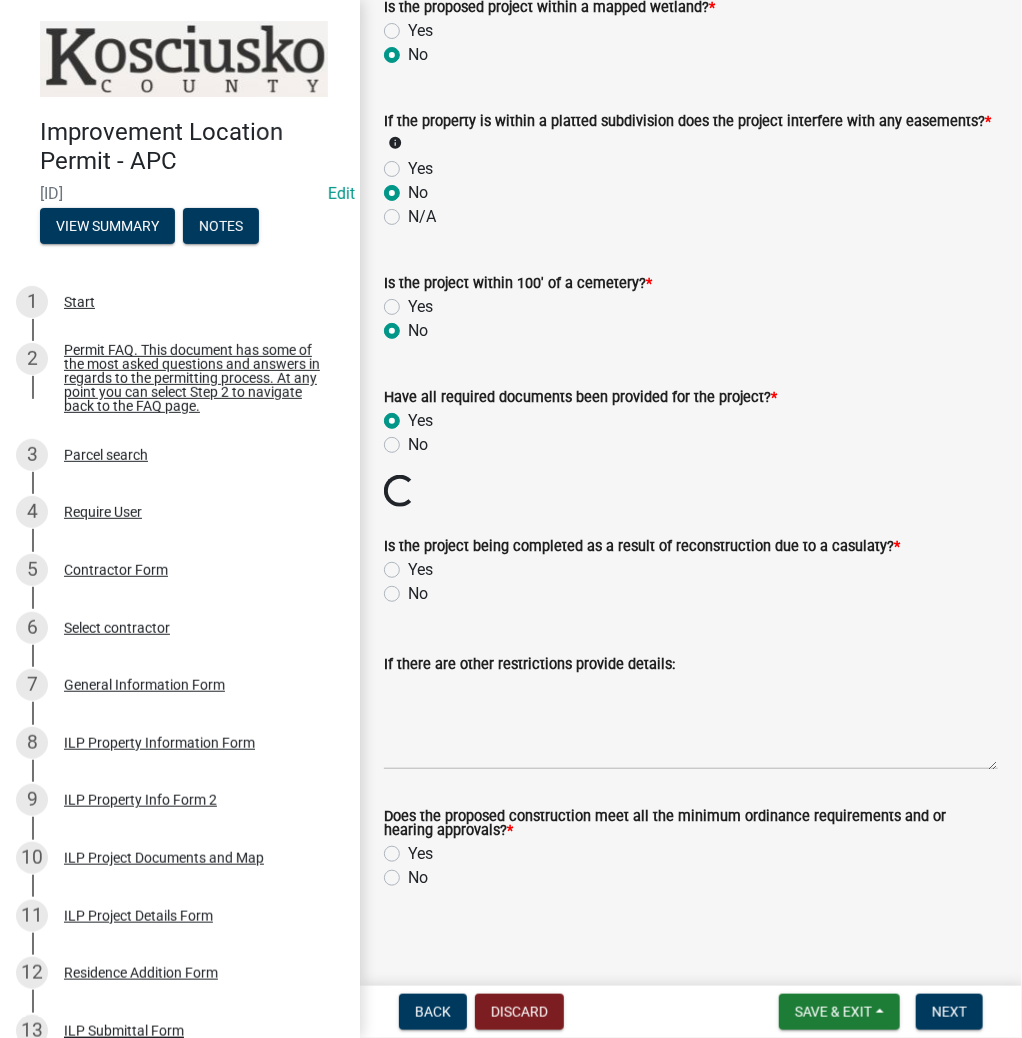 click on "Is the project being completed as a result of reconstruction due to a casulaty?  *  Yes   No" 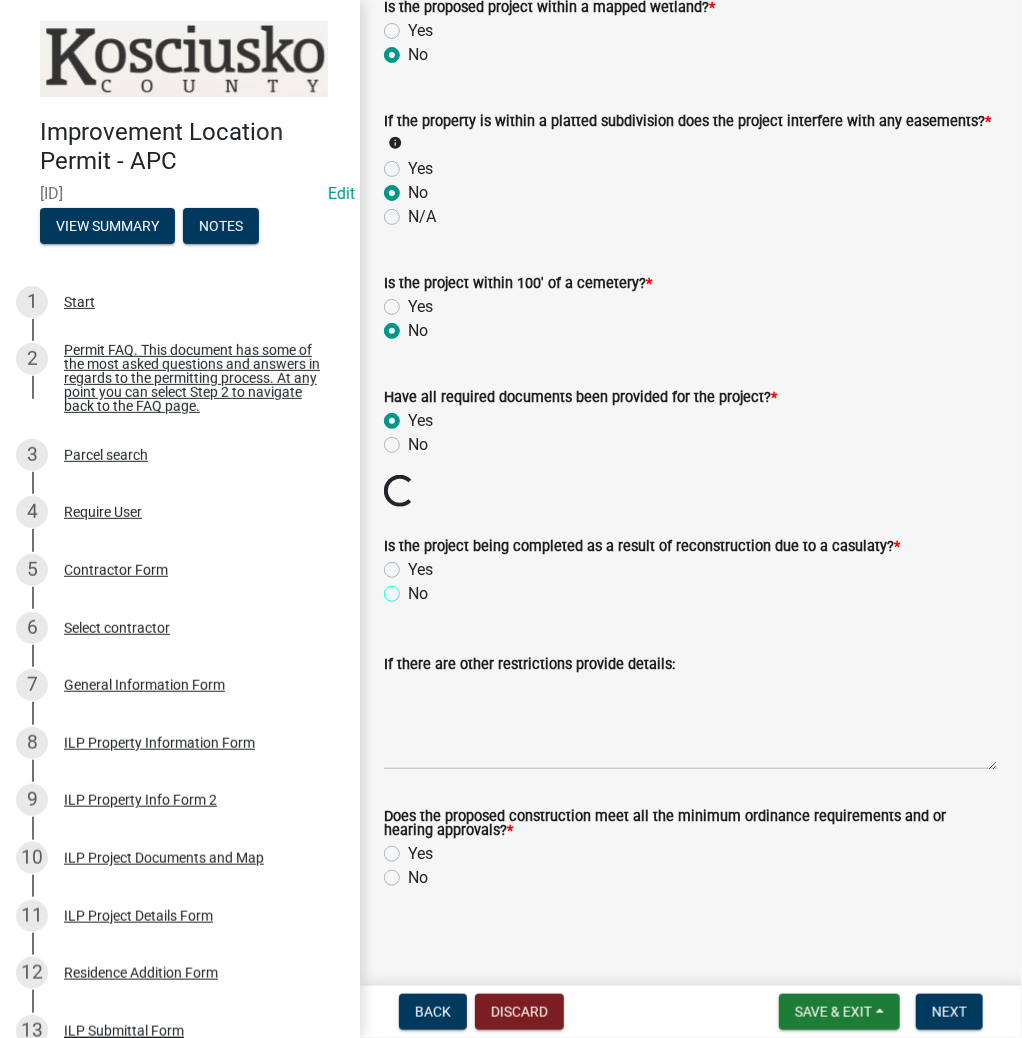 click on "No" at bounding box center (414, 588) 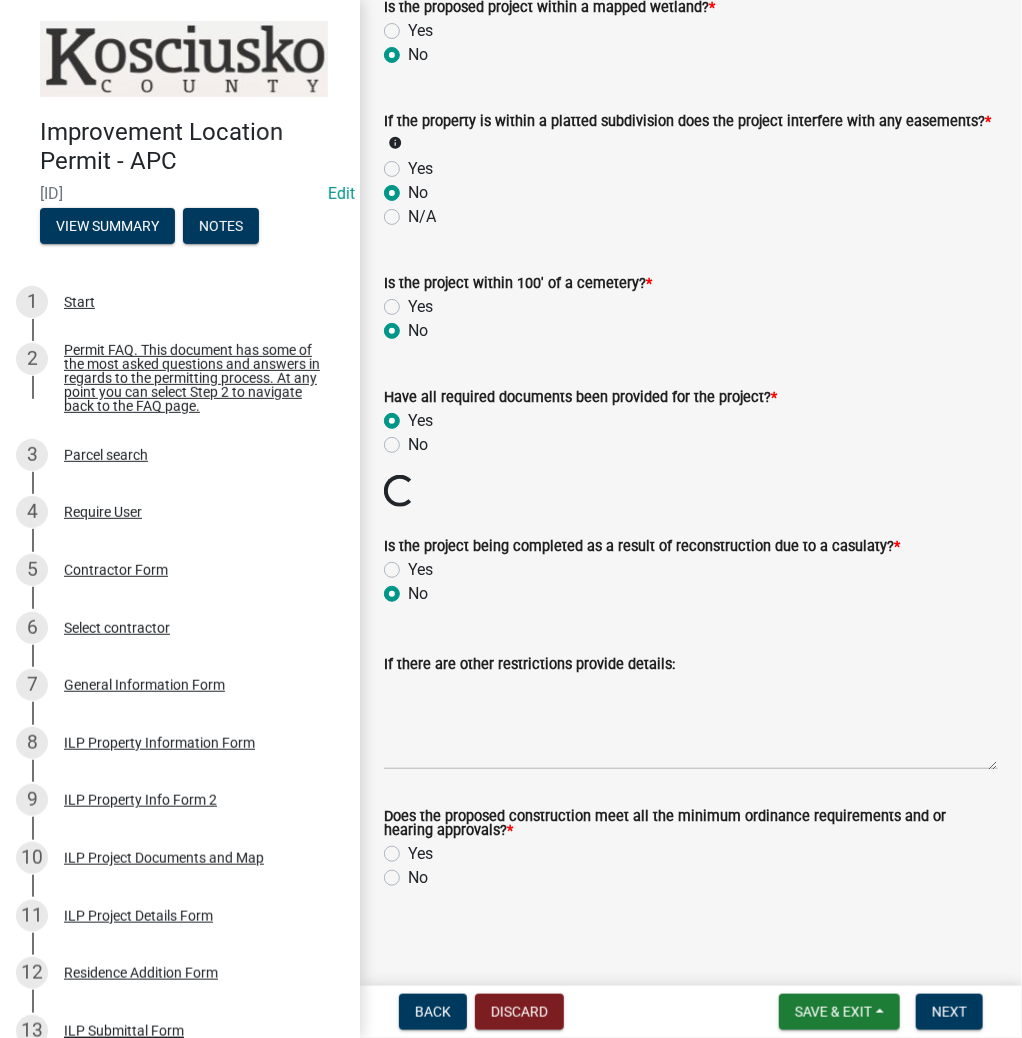 radio on "true" 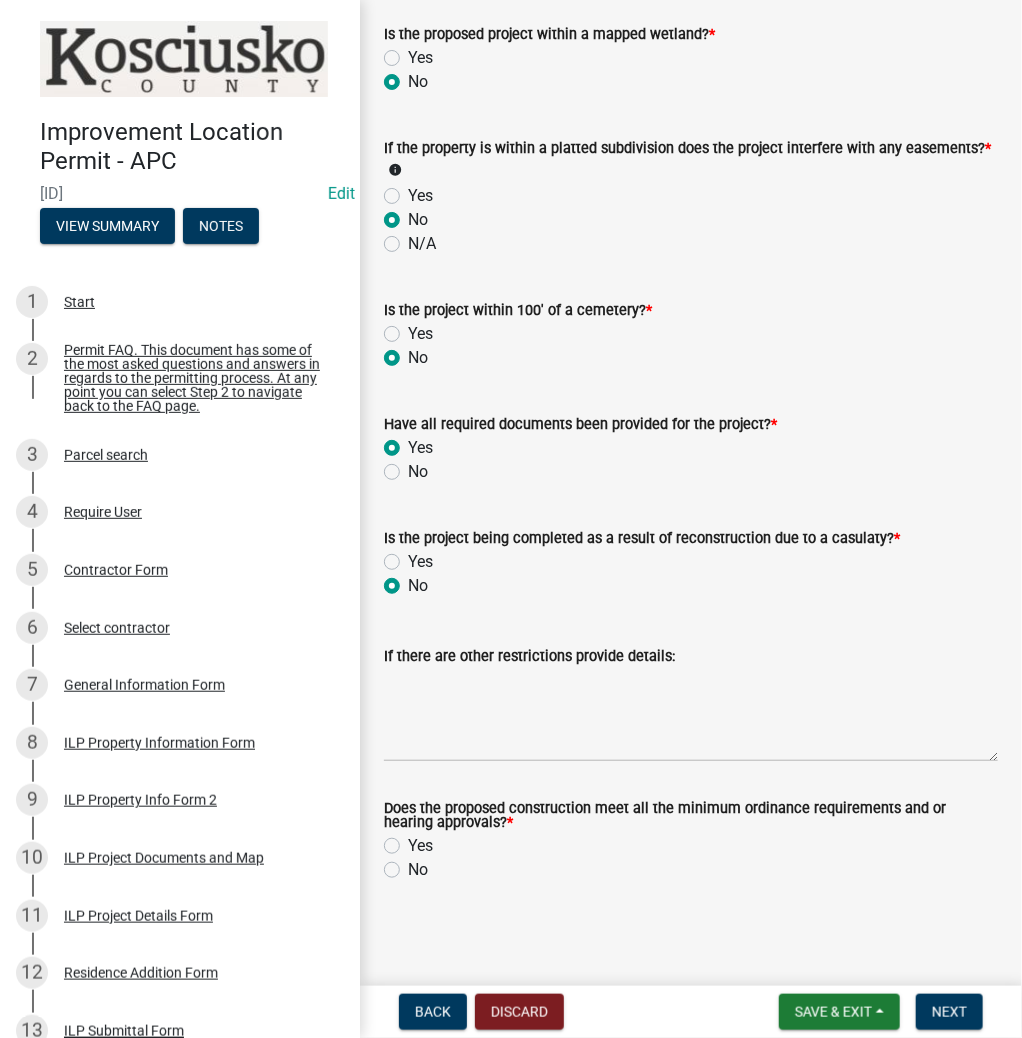 scroll, scrollTop: 1924, scrollLeft: 0, axis: vertical 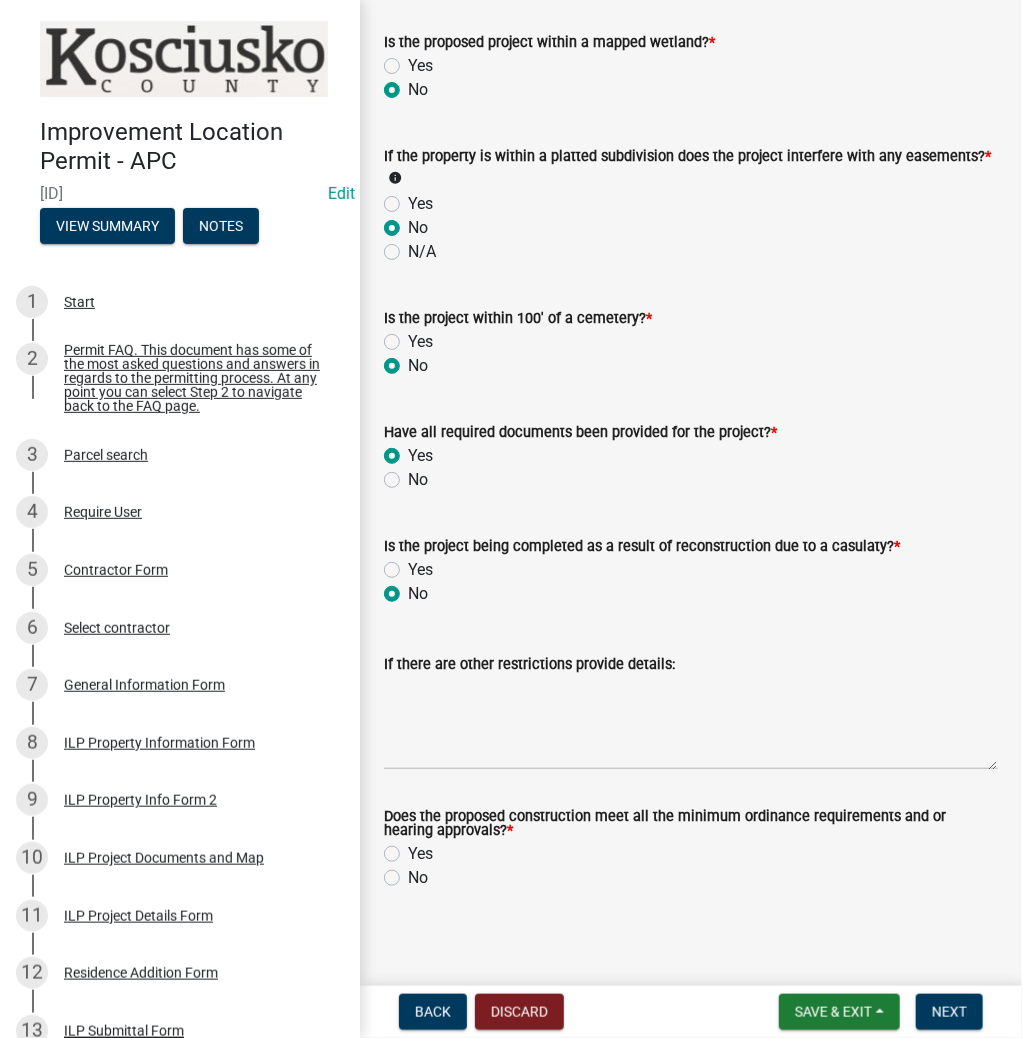 click on "Yes" 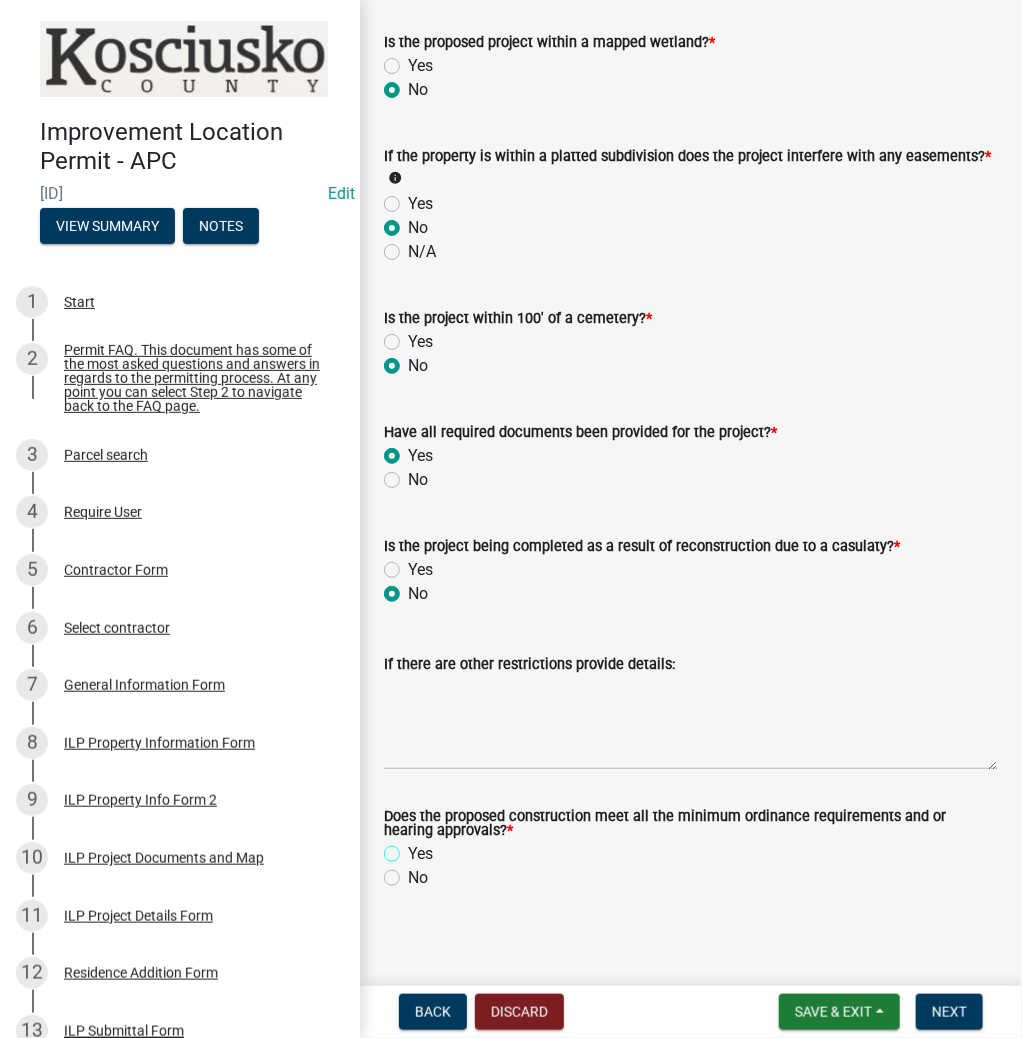 click on "Yes" at bounding box center (414, 848) 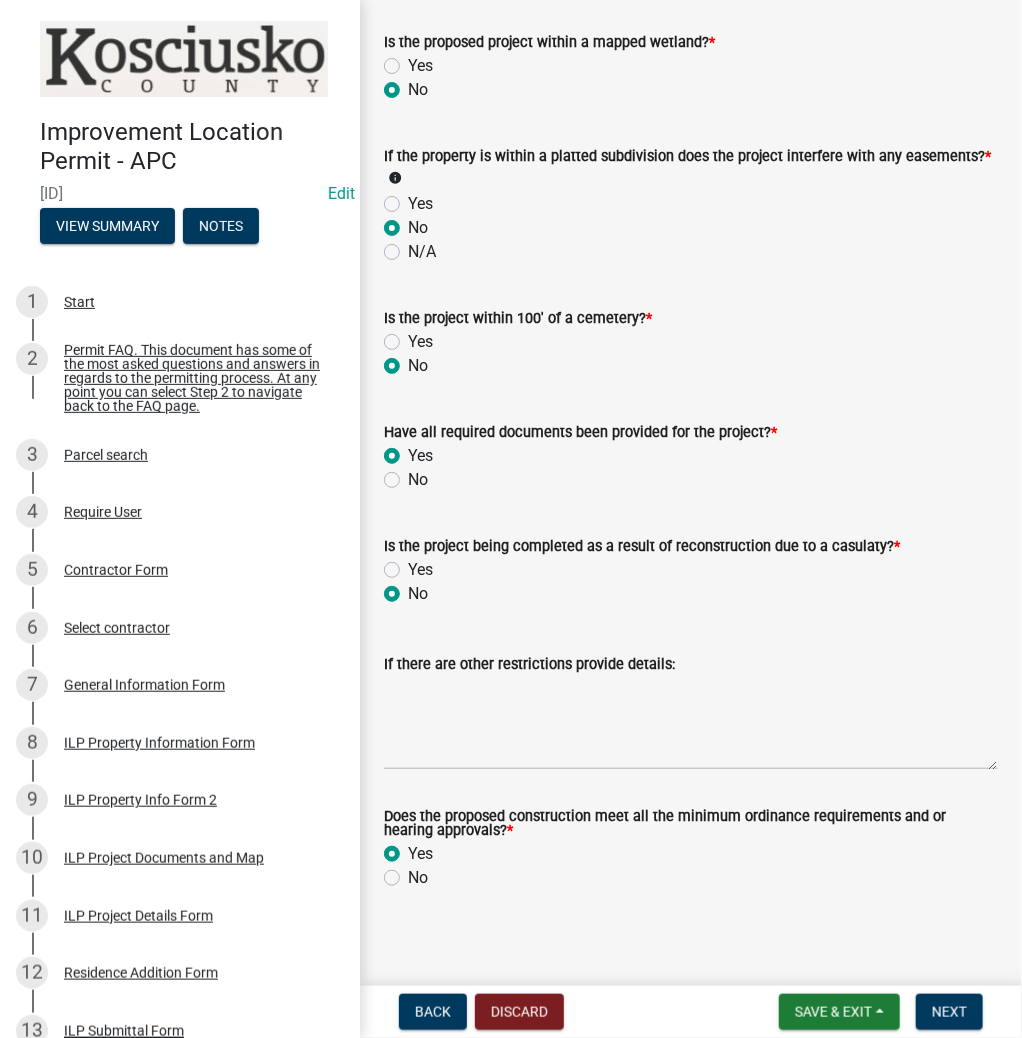 radio on "true" 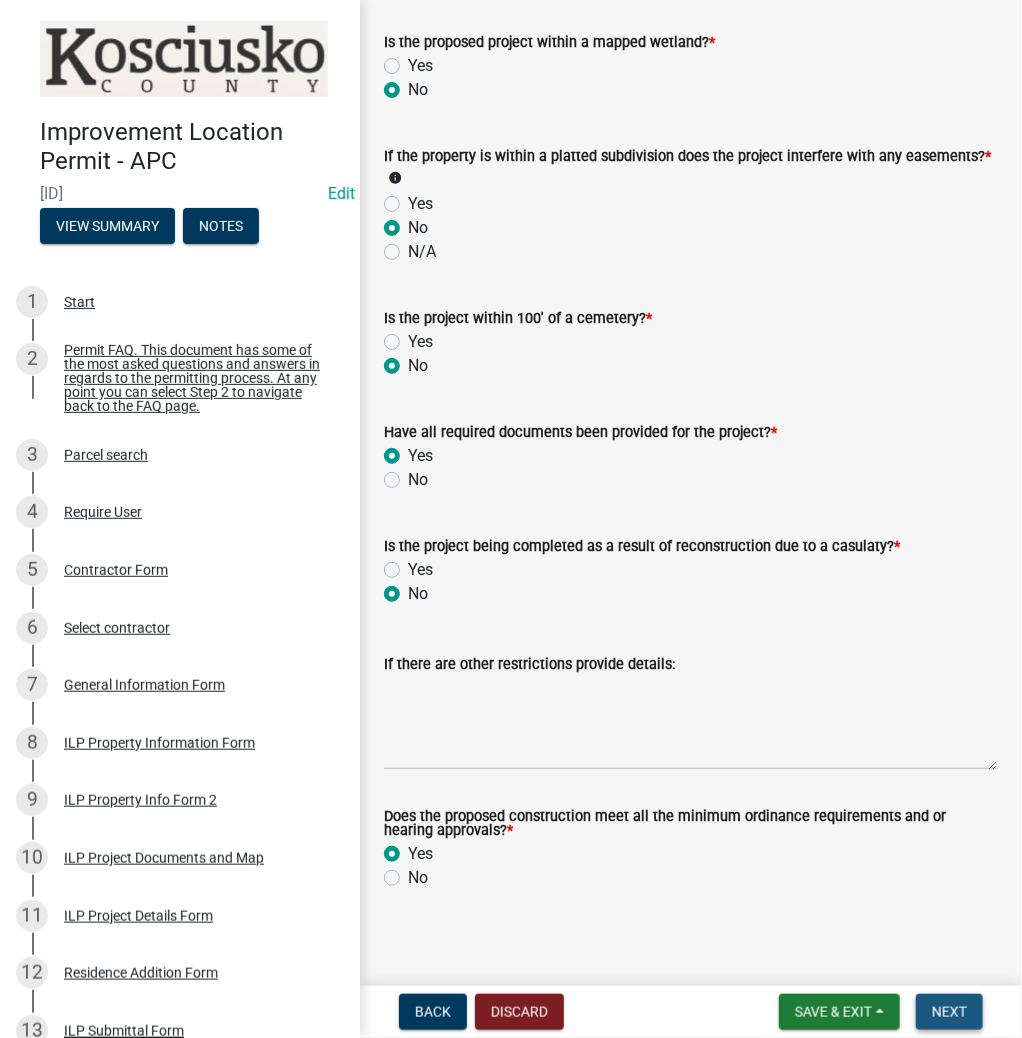 click on "Next" at bounding box center (949, 1012) 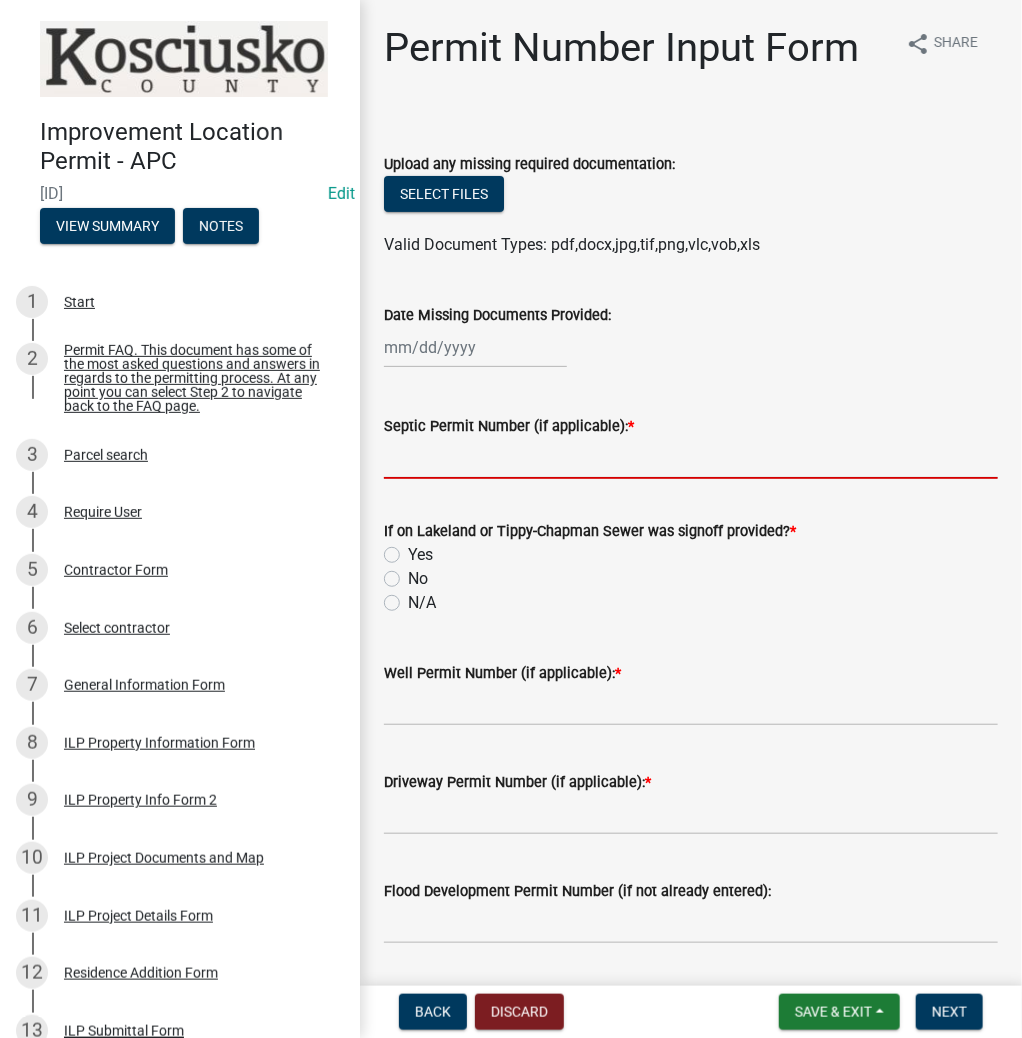 click on "Septic Permit Number (if applicable):  *" at bounding box center (691, 458) 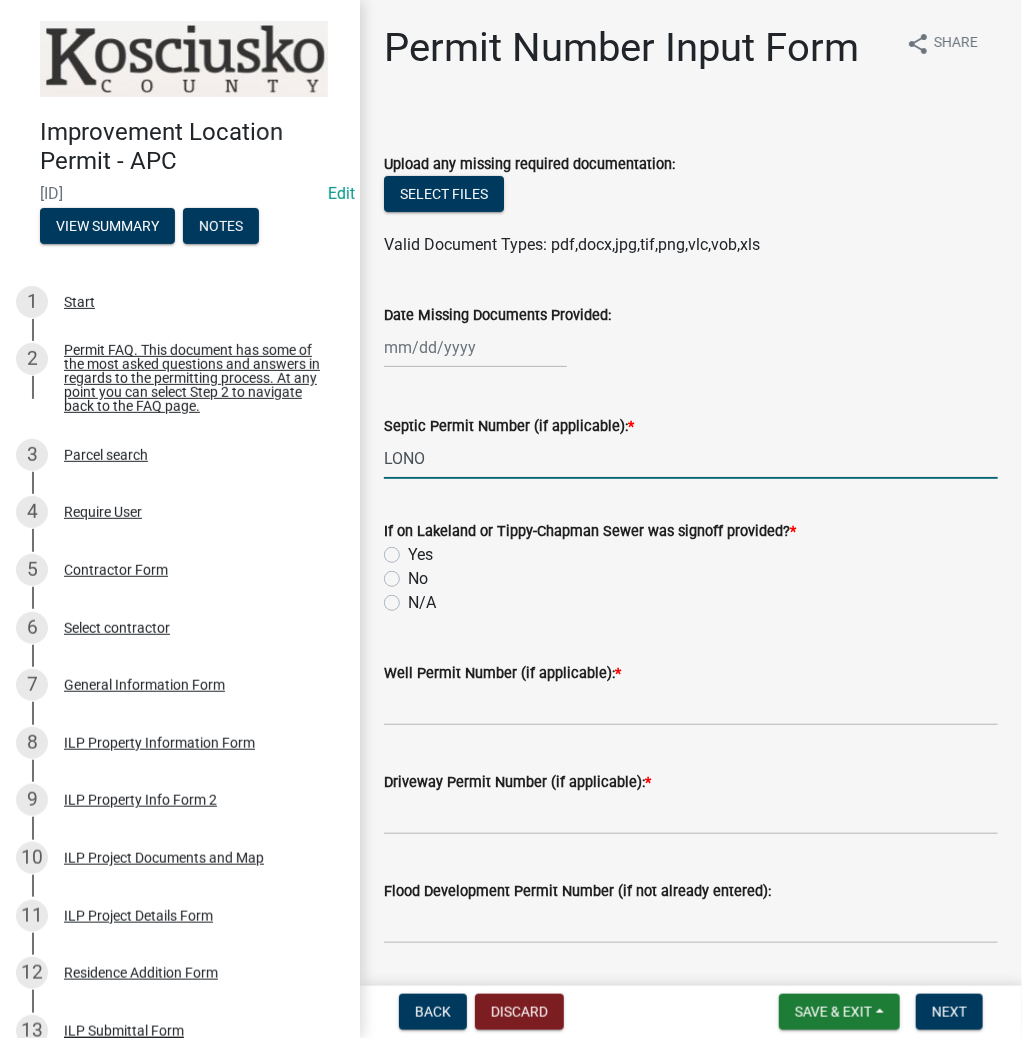 type on "LONO" 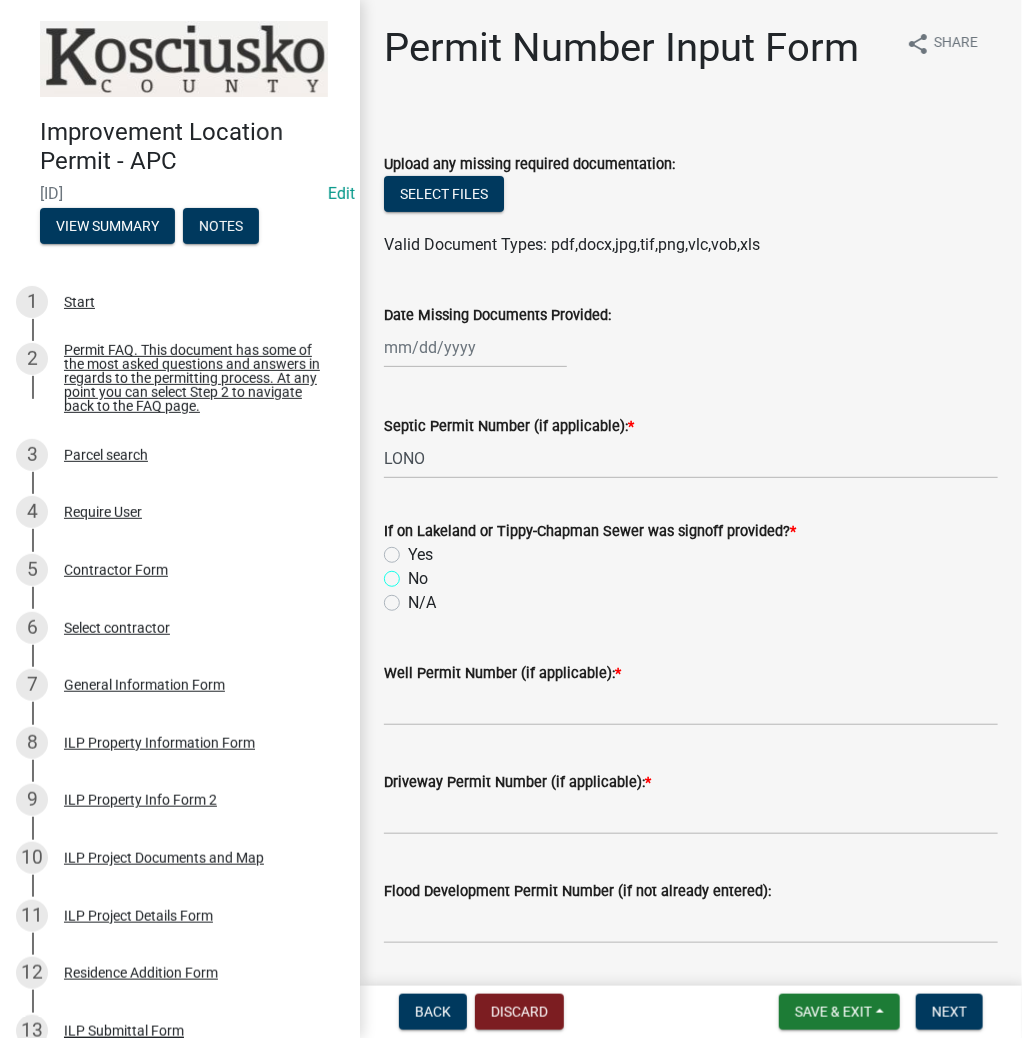 click on "No" at bounding box center [414, 573] 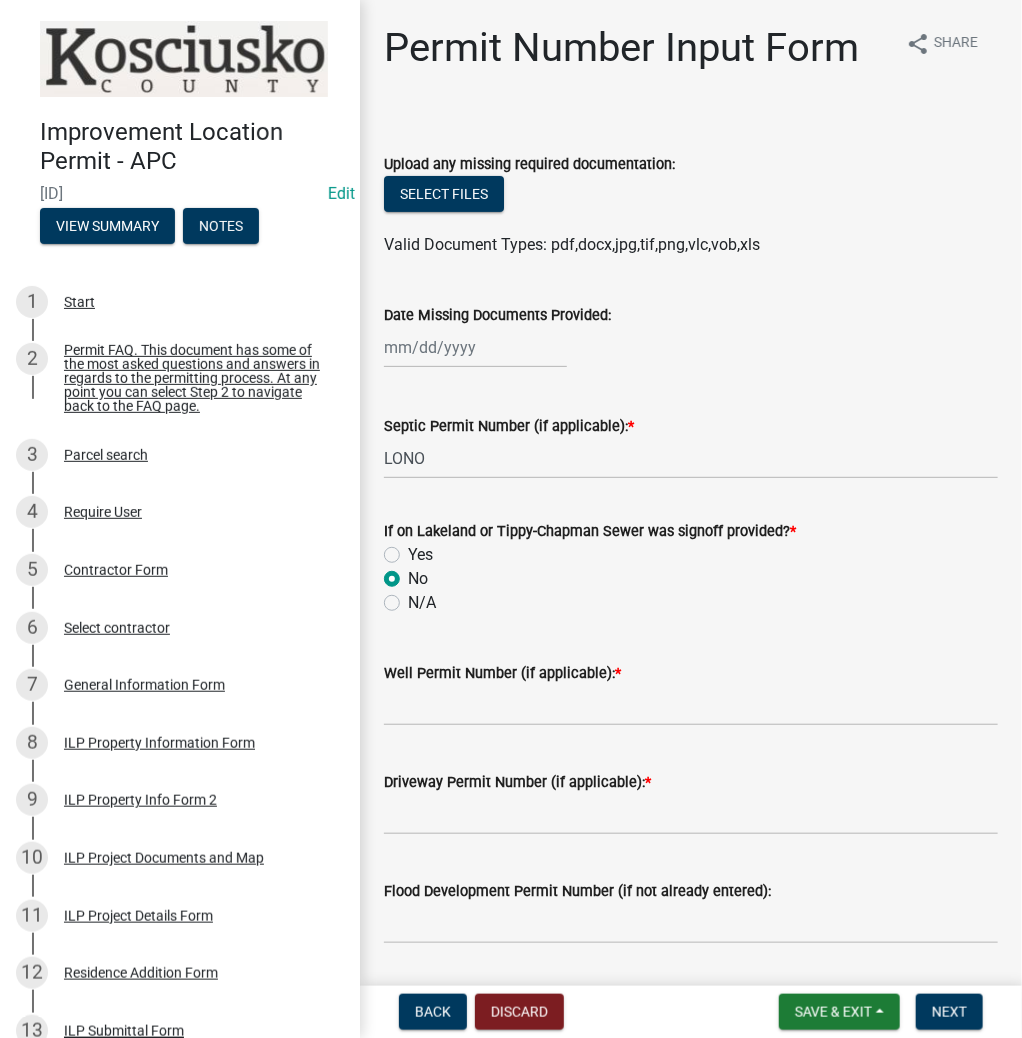 radio on "true" 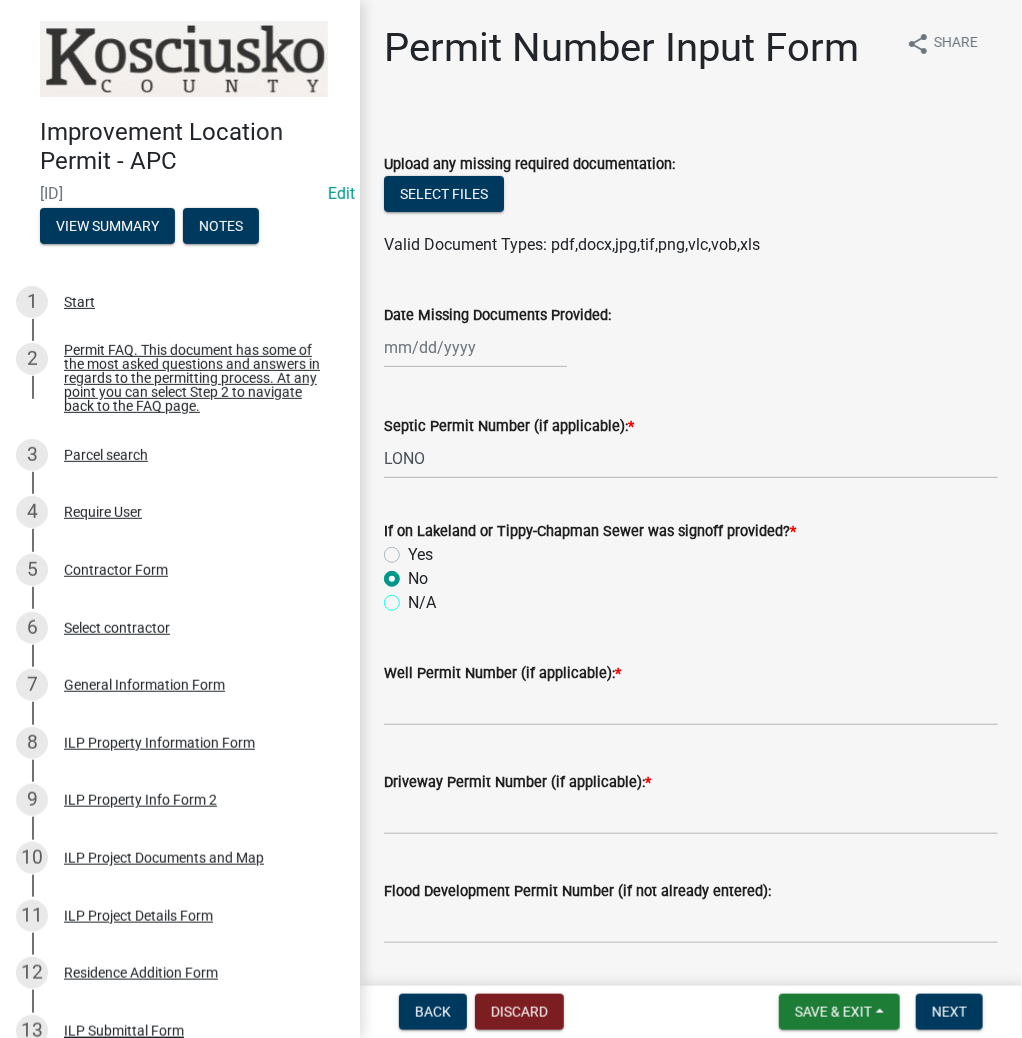 click on "N/A" at bounding box center (414, 597) 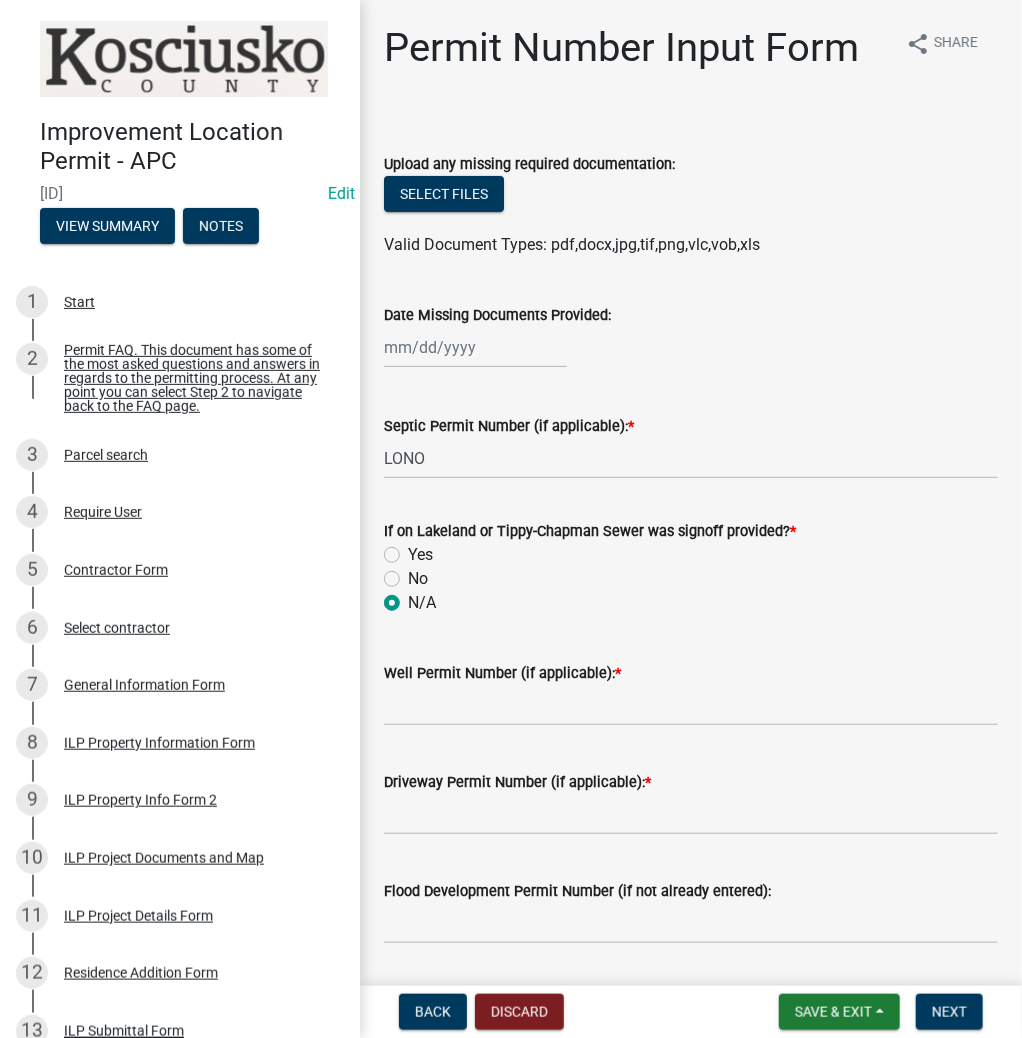 radio on "true" 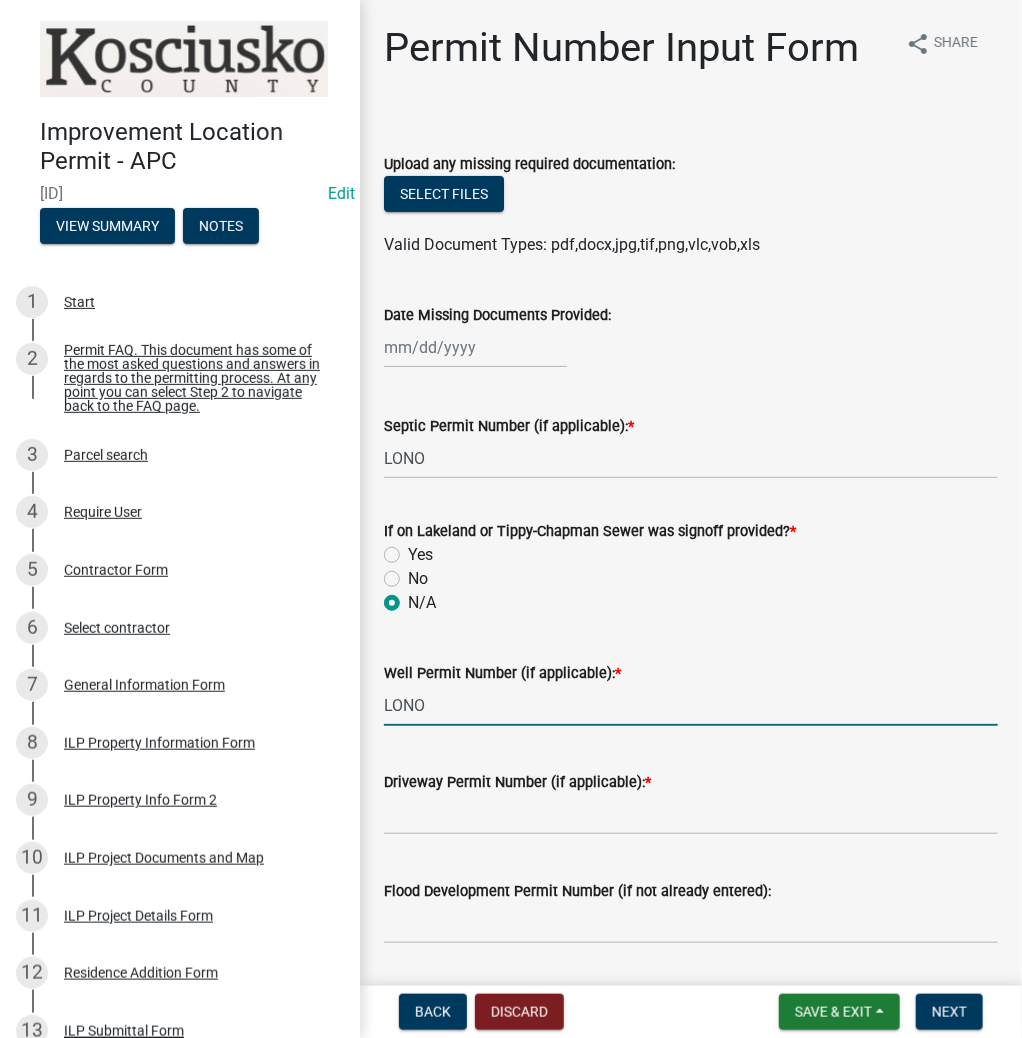 type on "LONO" 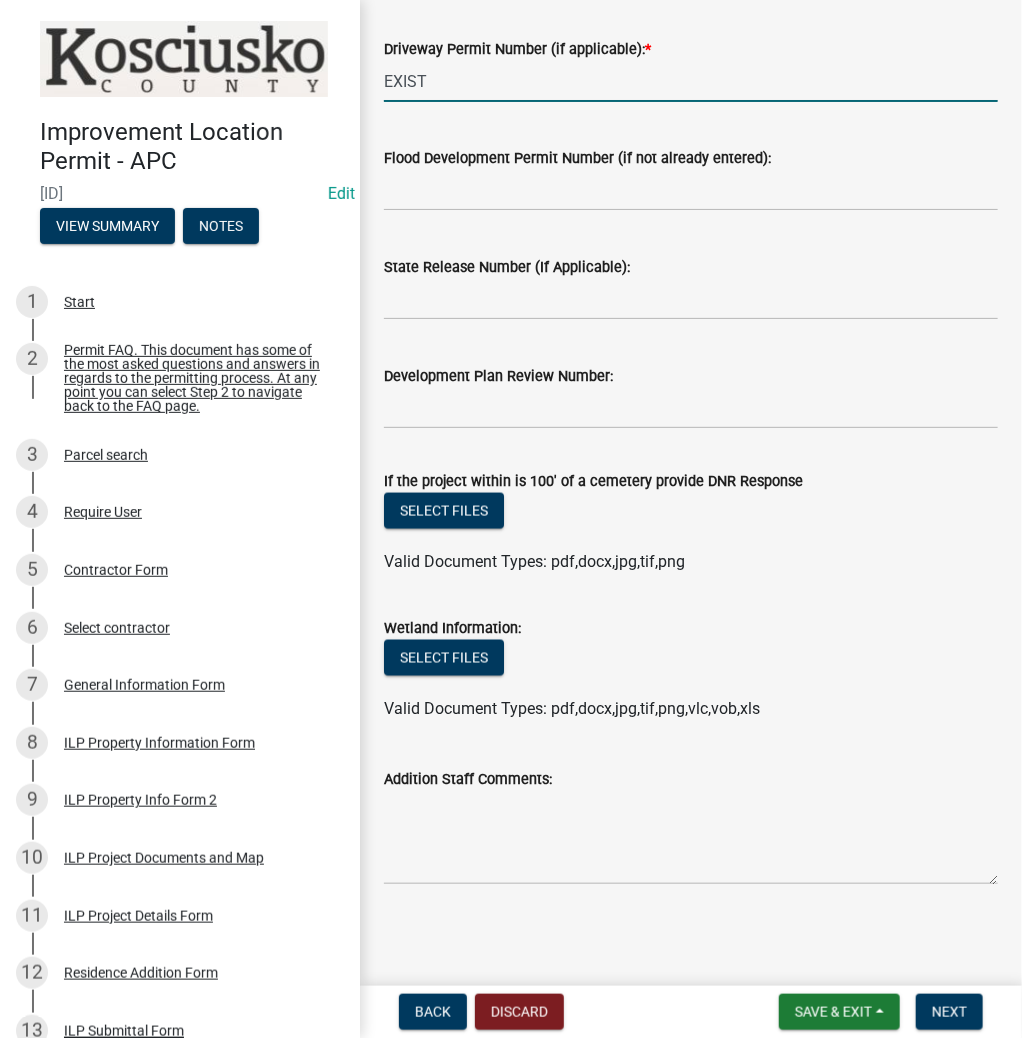 scroll, scrollTop: 734, scrollLeft: 0, axis: vertical 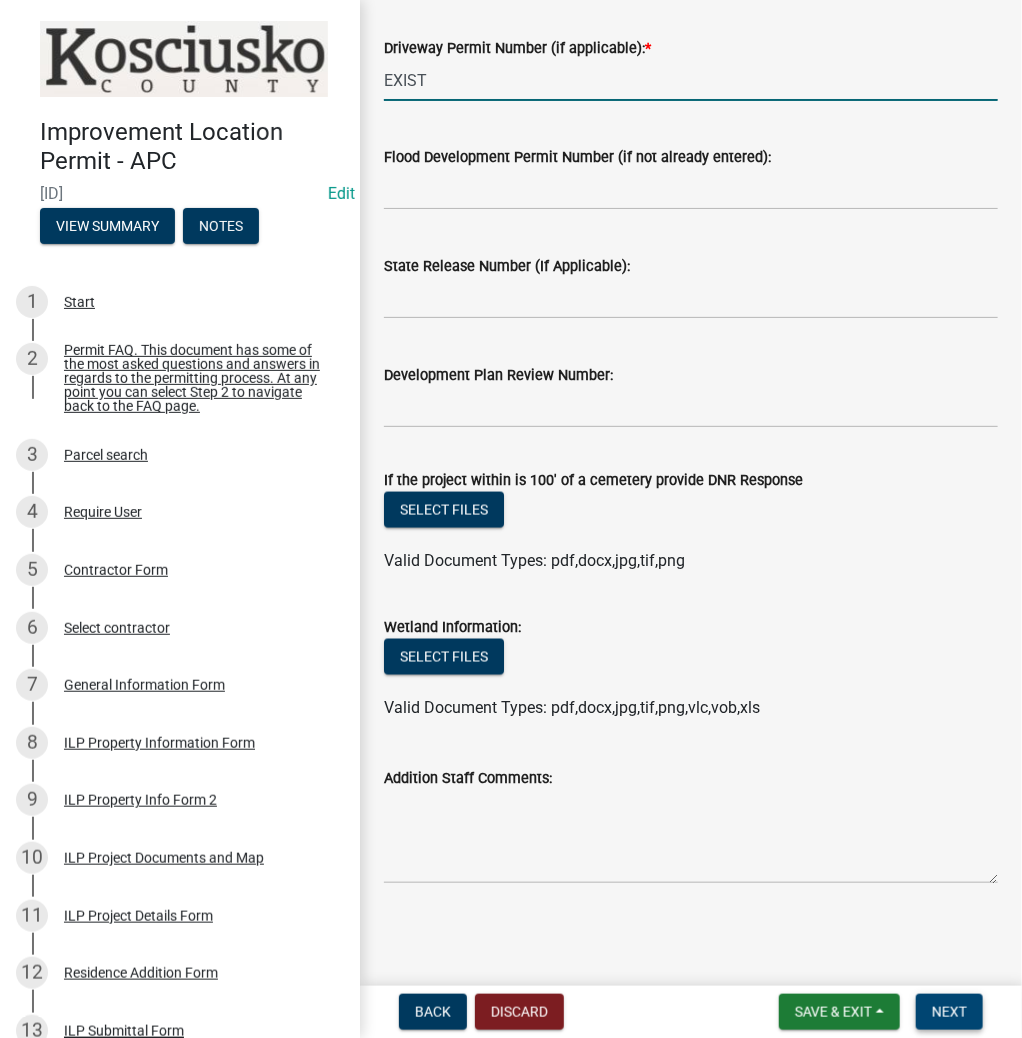 type on "EXIST" 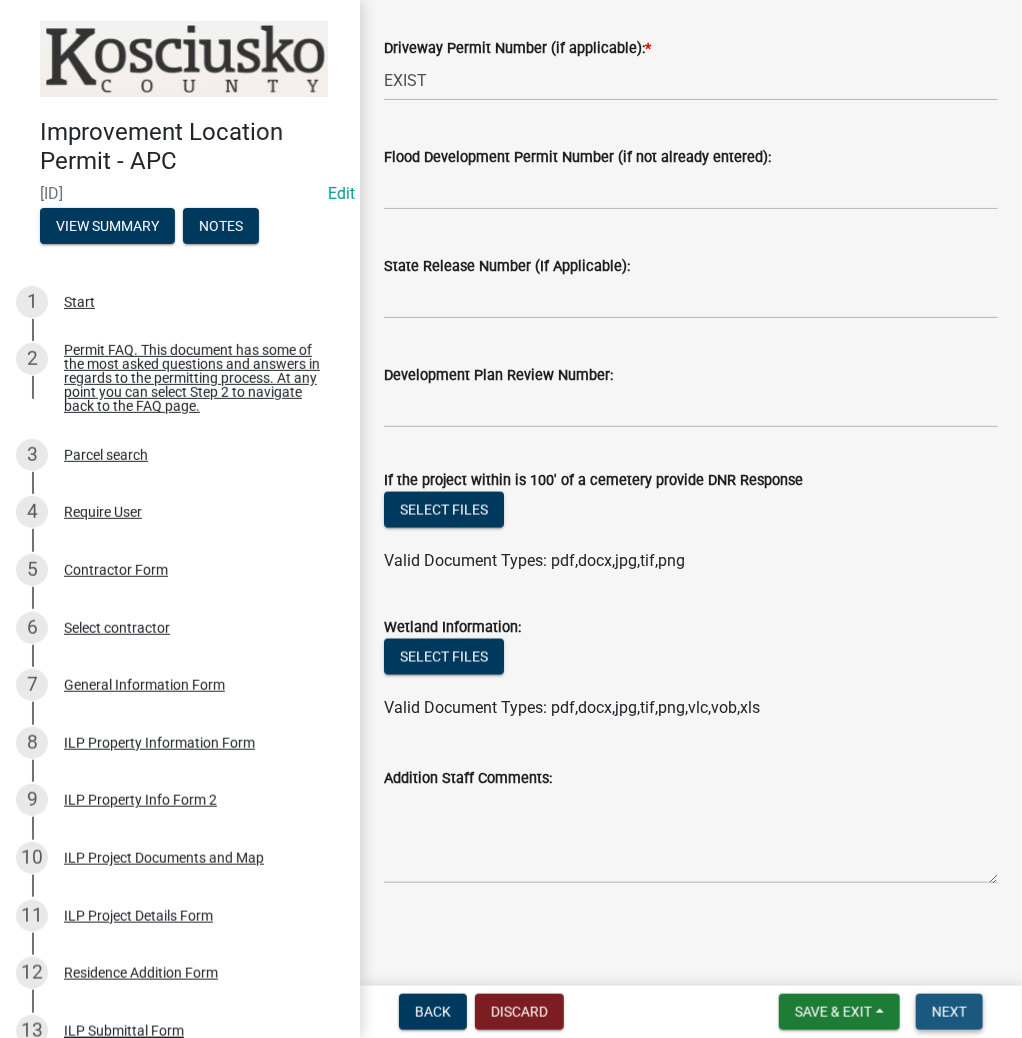 click on "Next" at bounding box center (949, 1012) 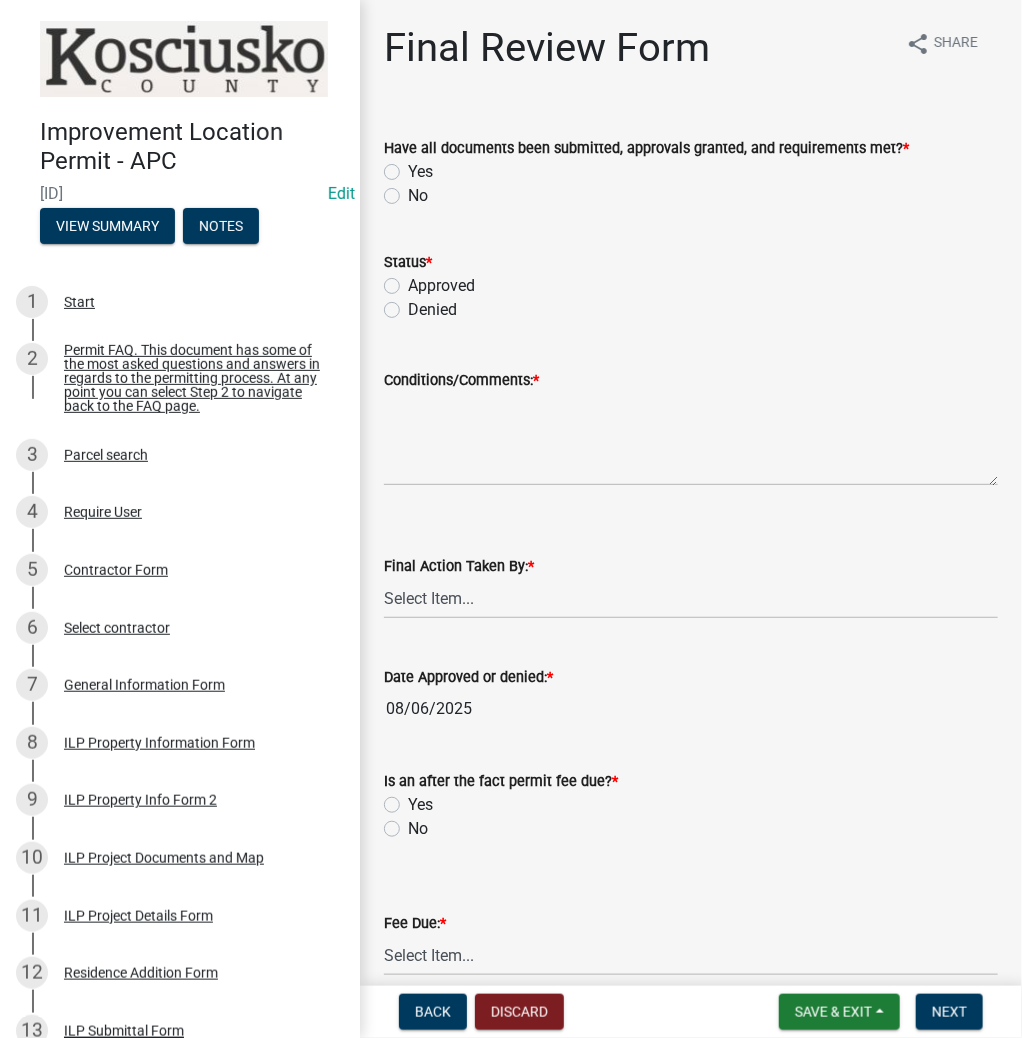 click on "Yes" 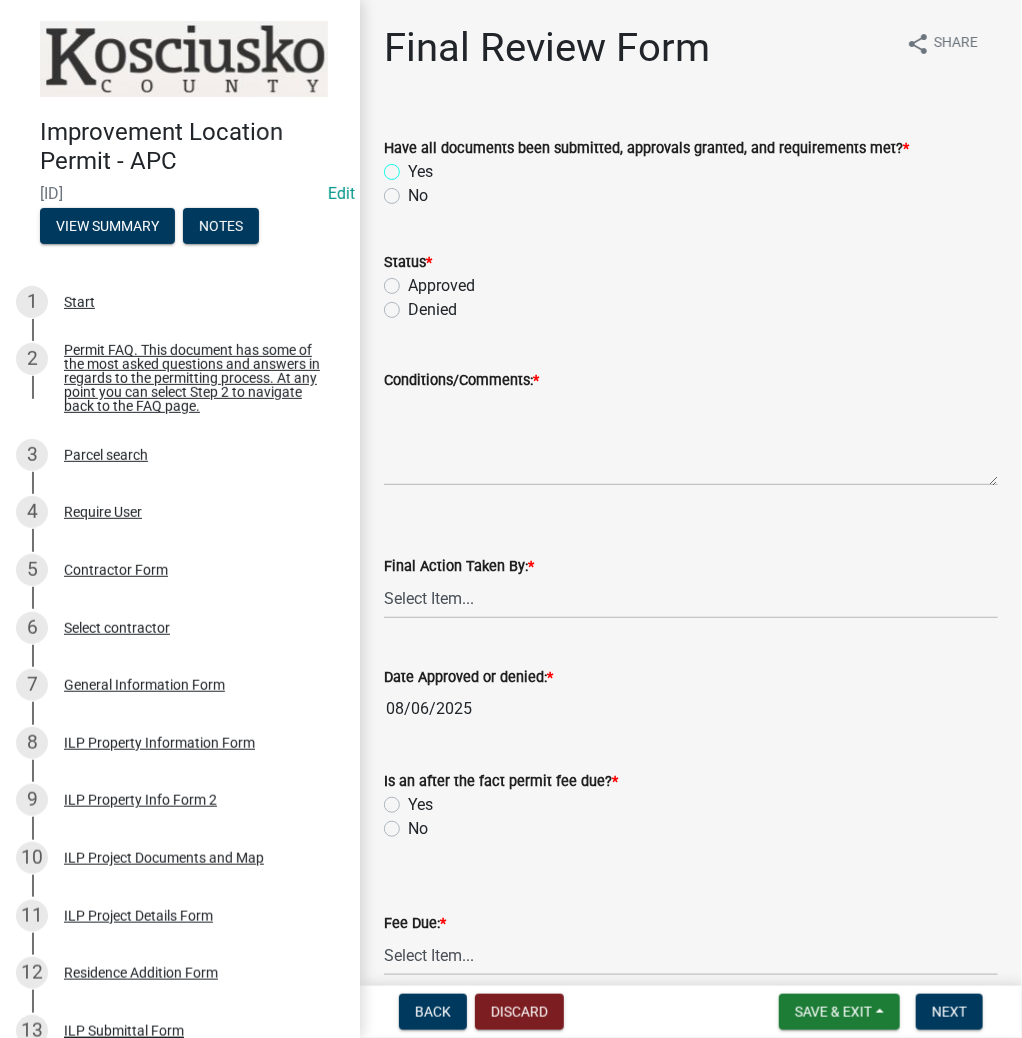 click on "Yes" at bounding box center (414, 166) 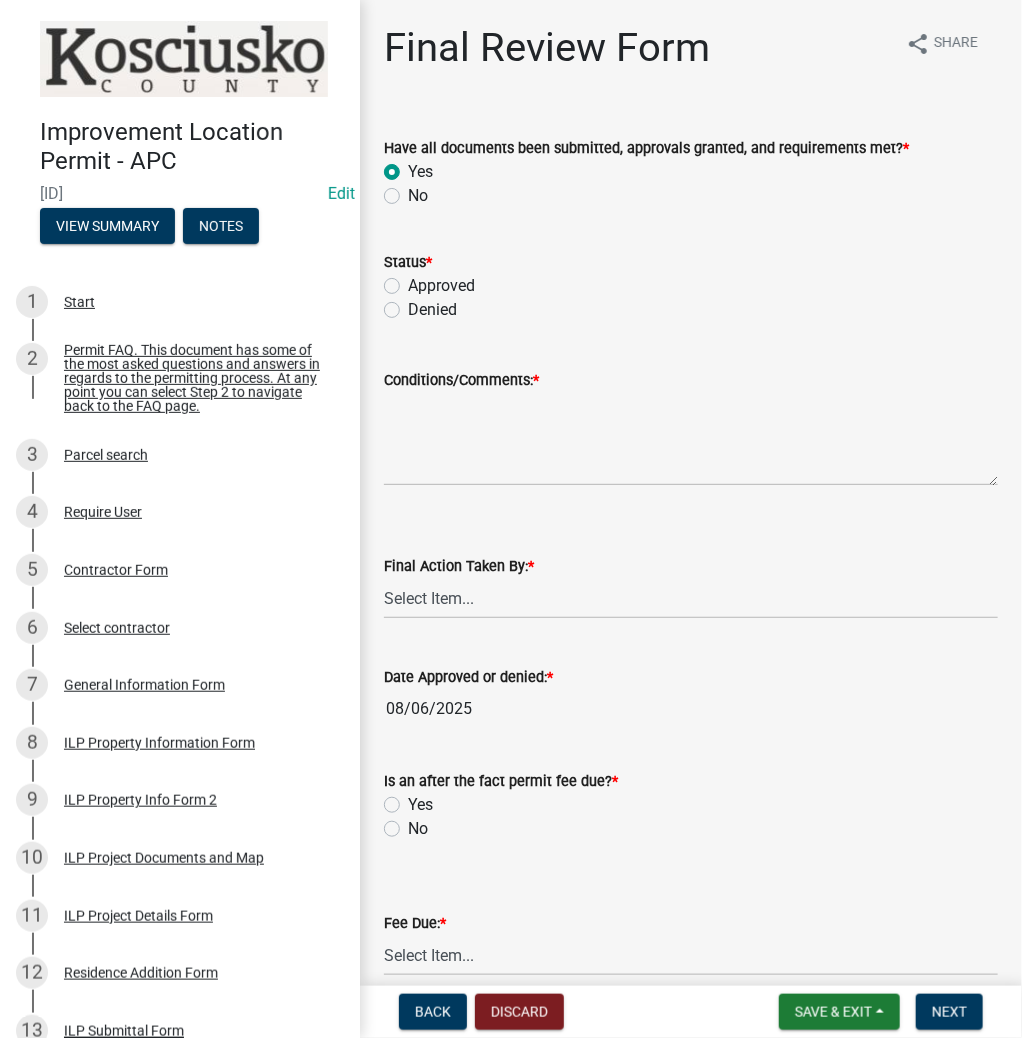 radio on "true" 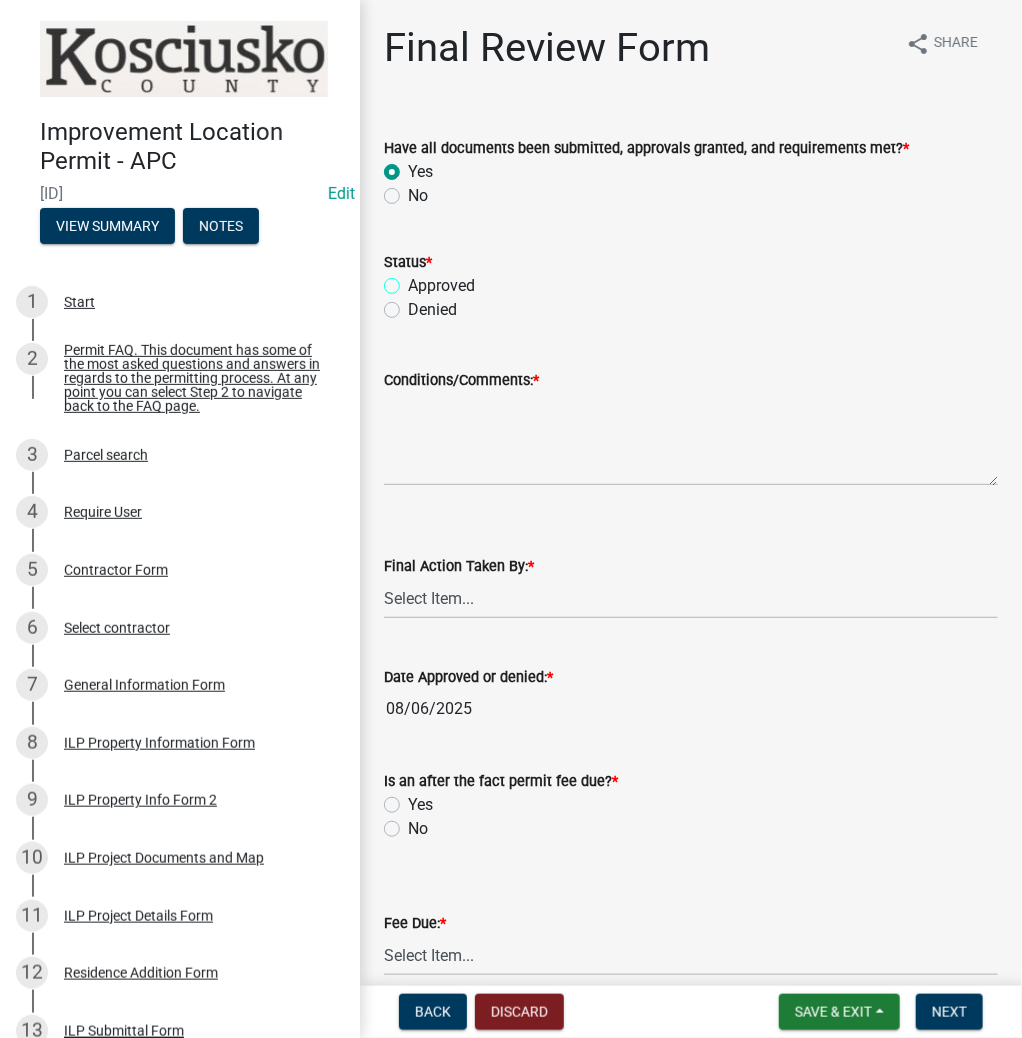 click on "Approved" at bounding box center (414, 280) 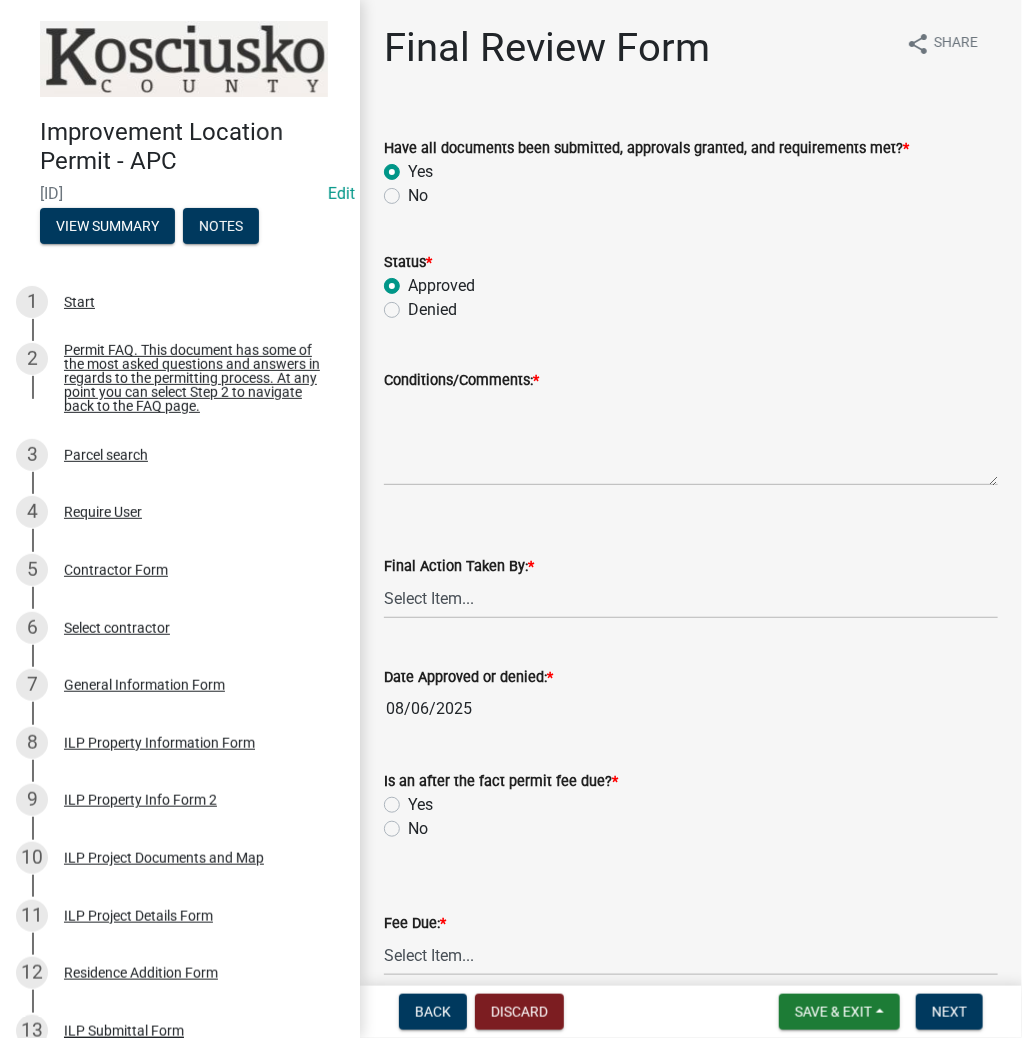 radio on "true" 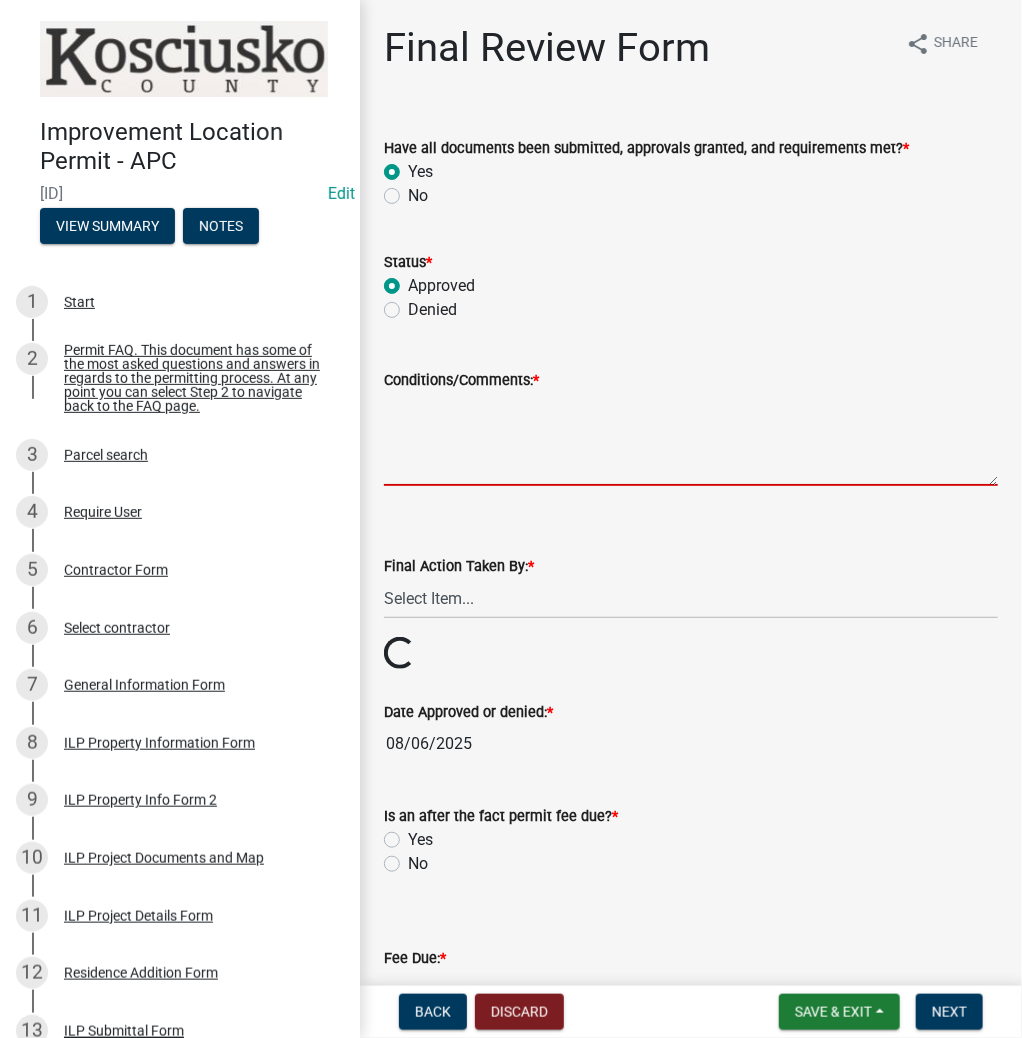 click on "Conditions/Comments:  *" at bounding box center (691, 439) 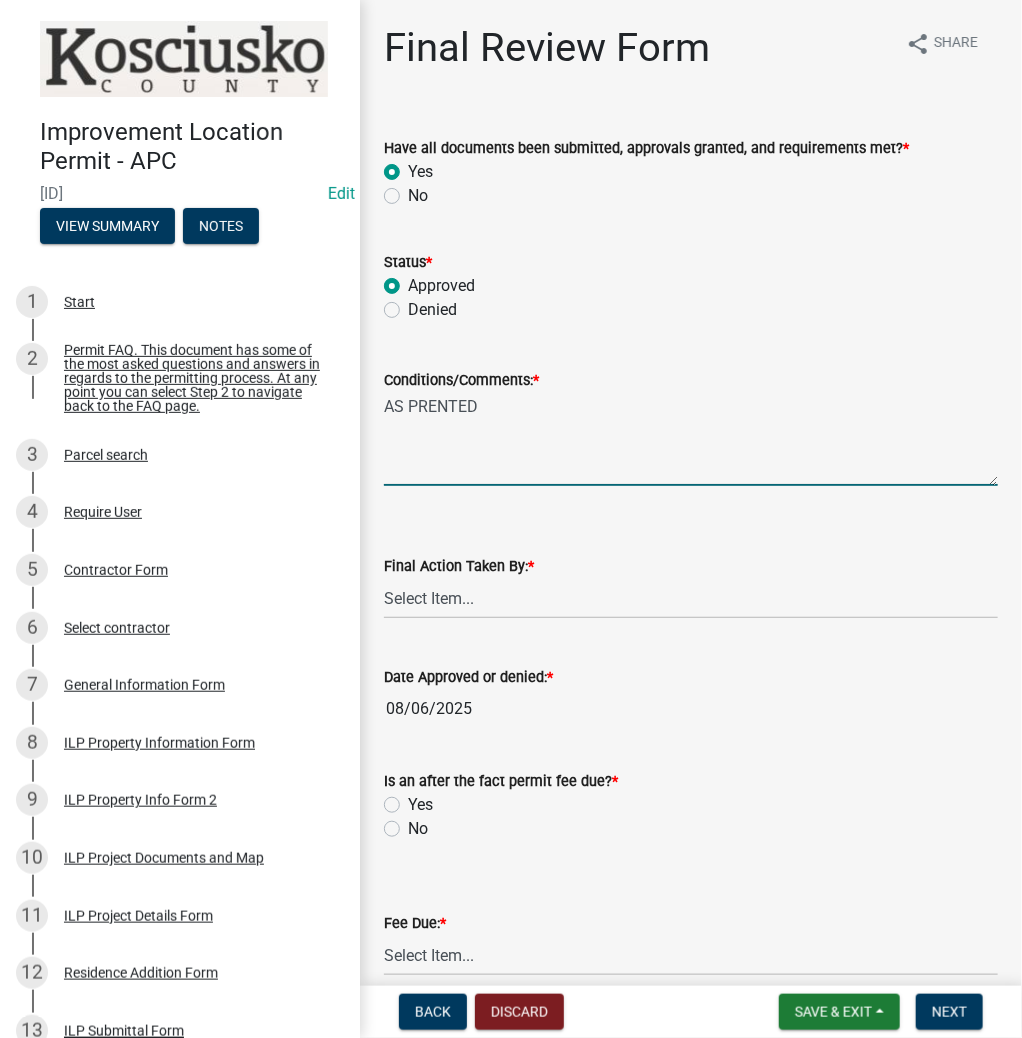 type on "AS PRENTED" 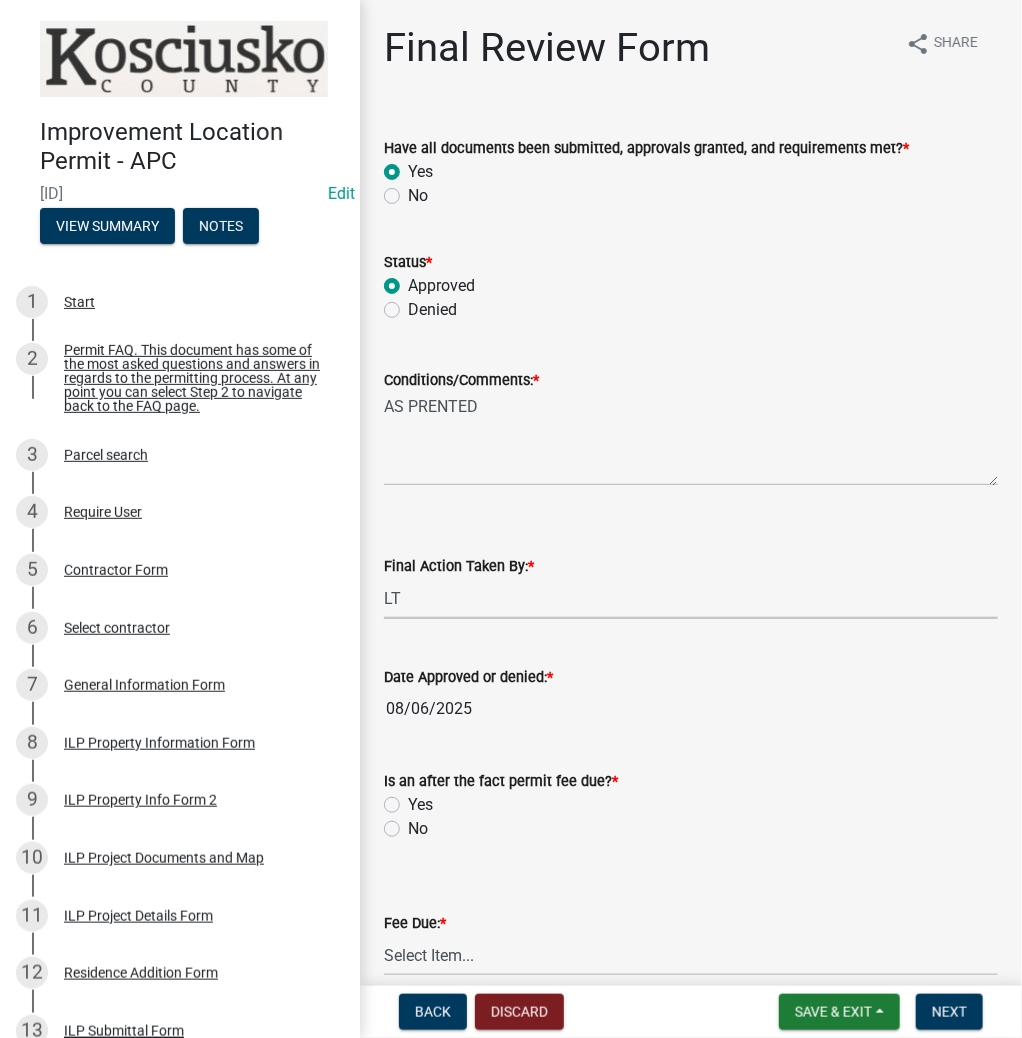select on "fc758b50-acba-4166-9f24-5248f0f78016" 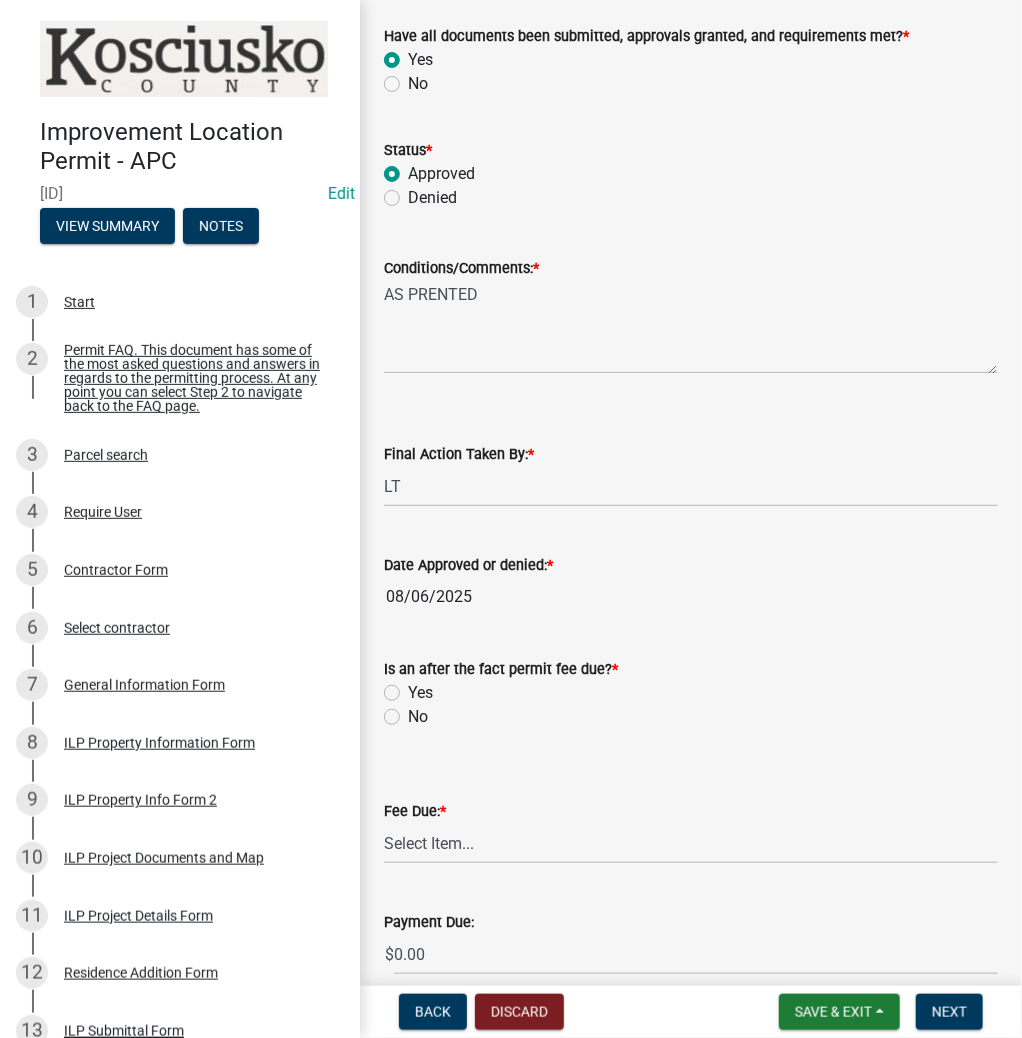 scroll, scrollTop: 319, scrollLeft: 0, axis: vertical 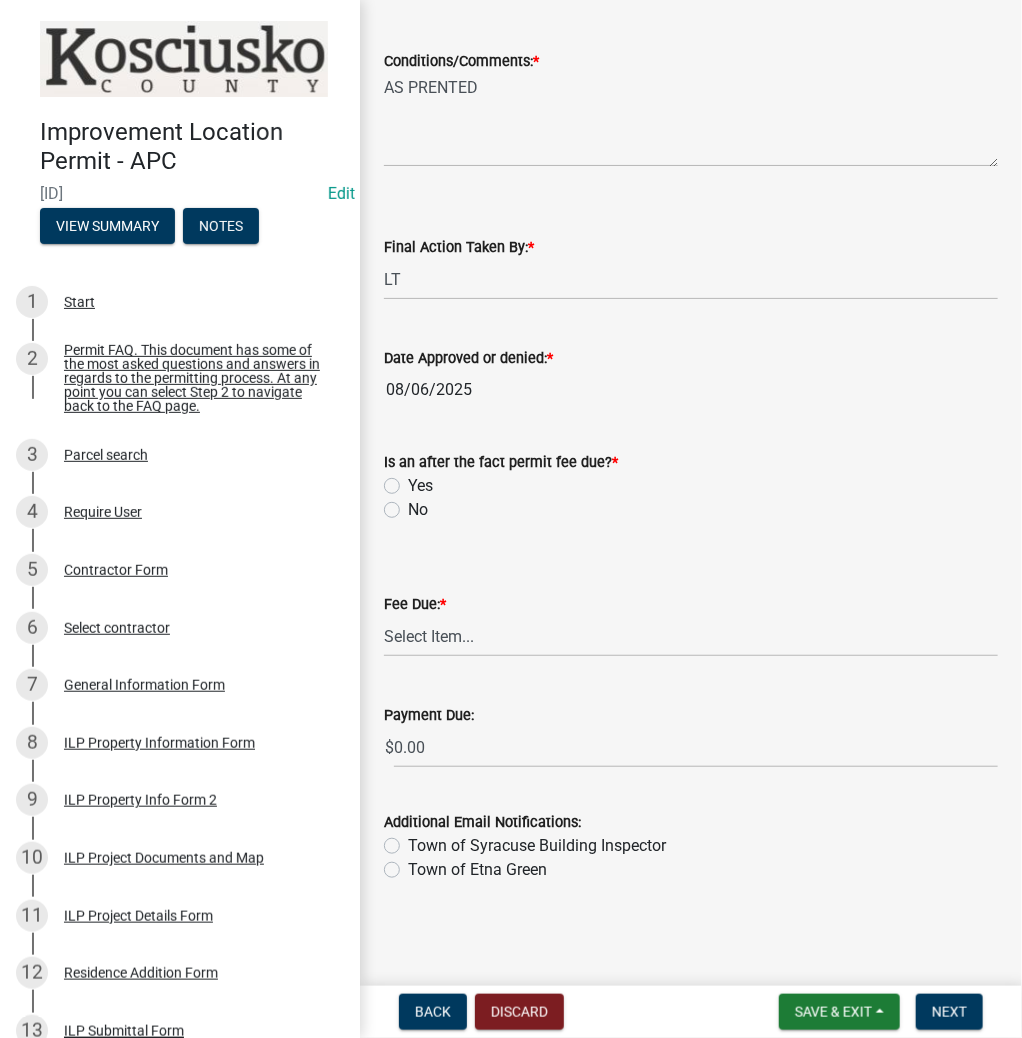 click on "No" 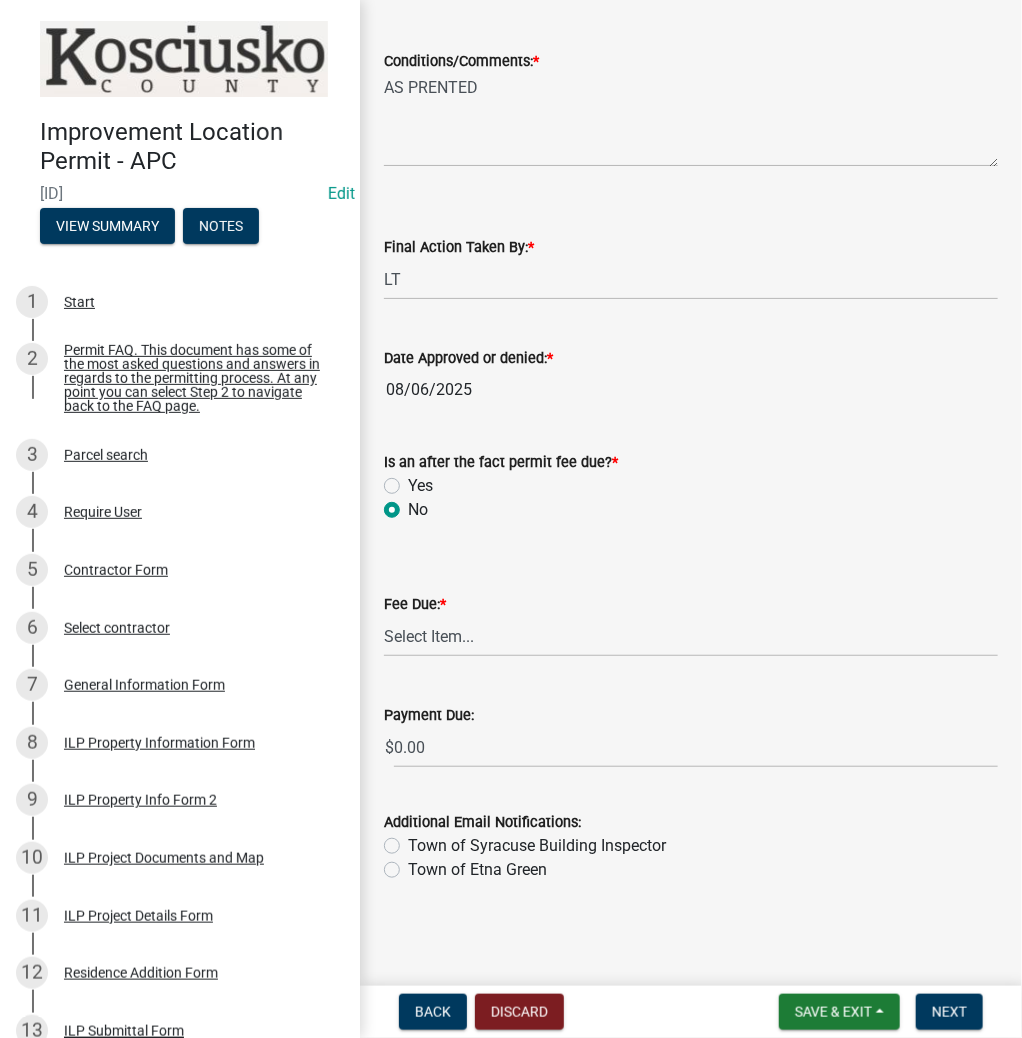 radio on "true" 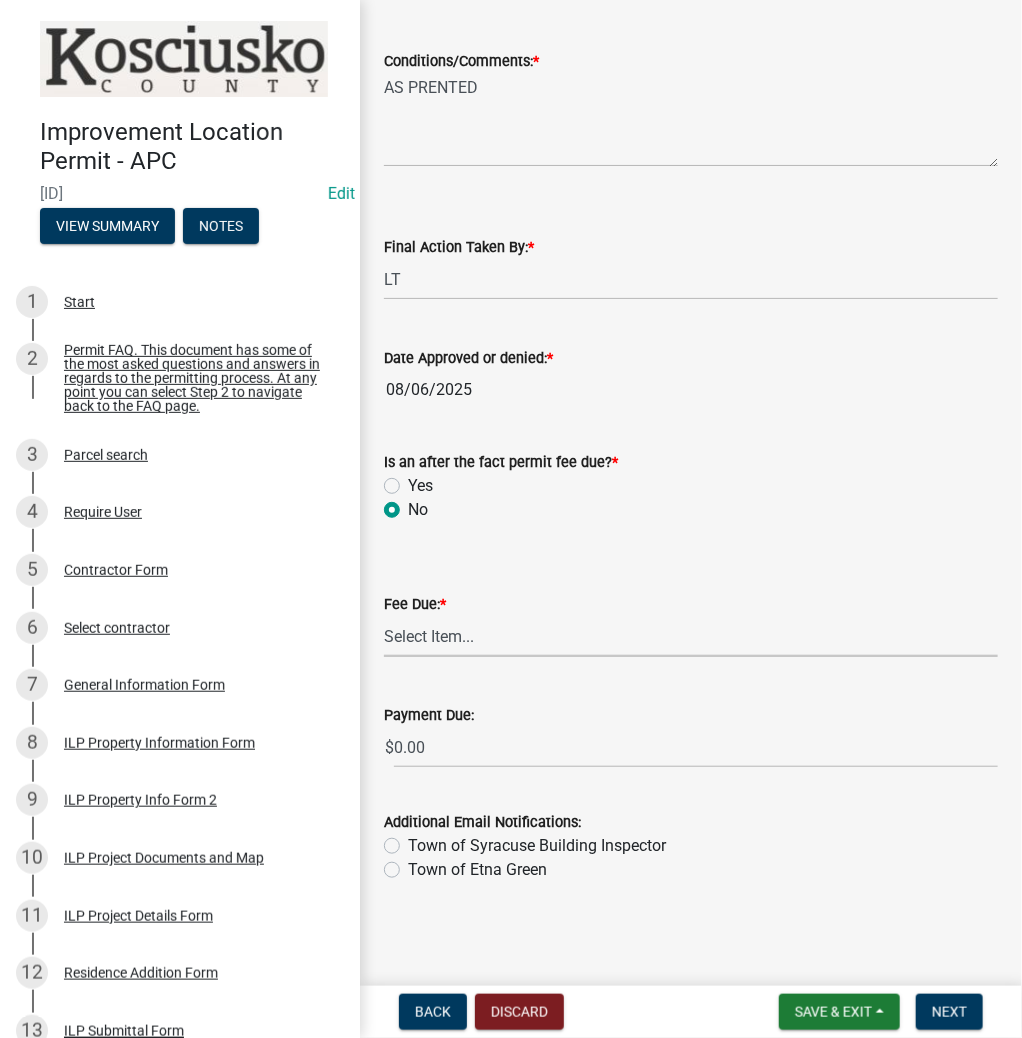 click on "Select Item...   N/A   $10.00   $25.00   $125.00   $250   $500   $500 + $10.00 for every 10 sq. ft. over 5000   $1000" at bounding box center [691, 636] 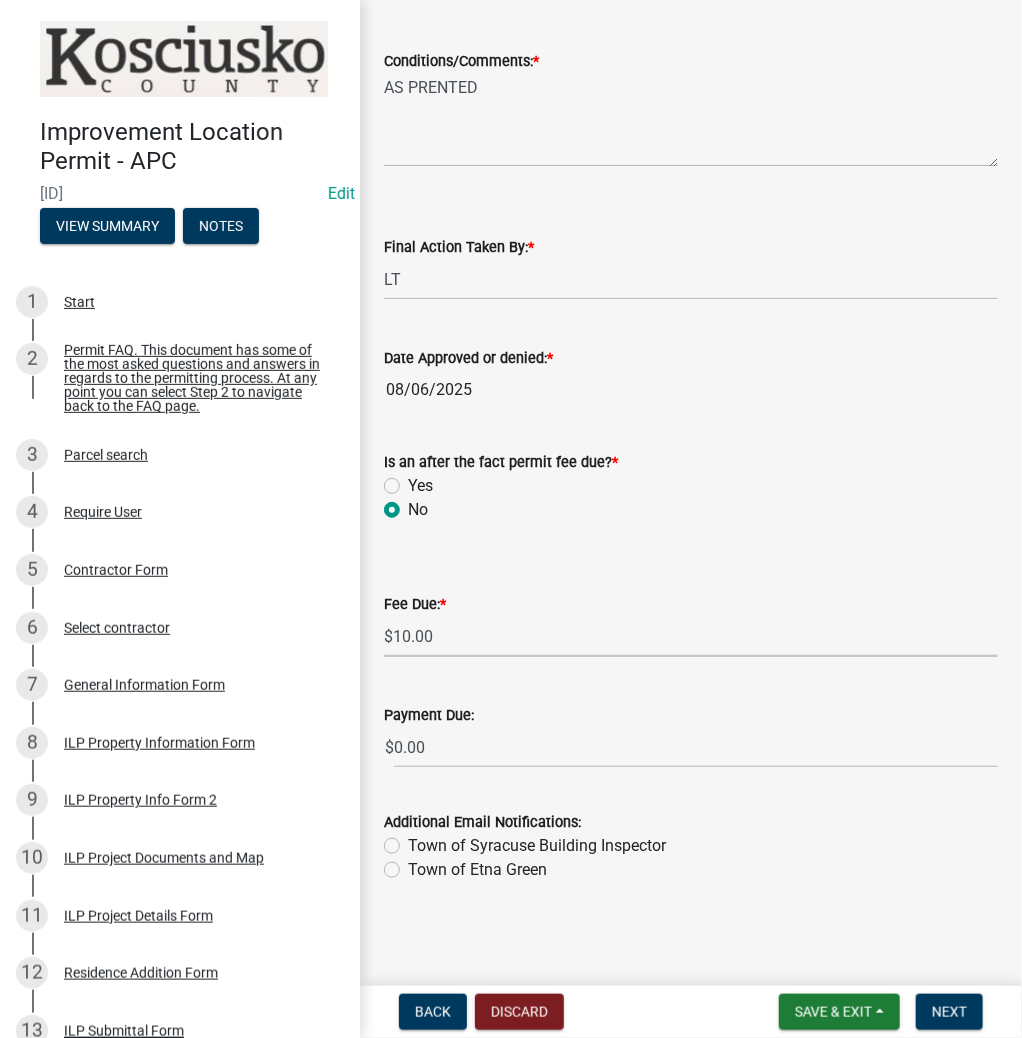 click on "Select Item...   N/A   $10.00   $25.00   $125.00   $250   $500   $500 + $10.00 for every 10 sq. ft. over 5000   $1000" at bounding box center [691, 636] 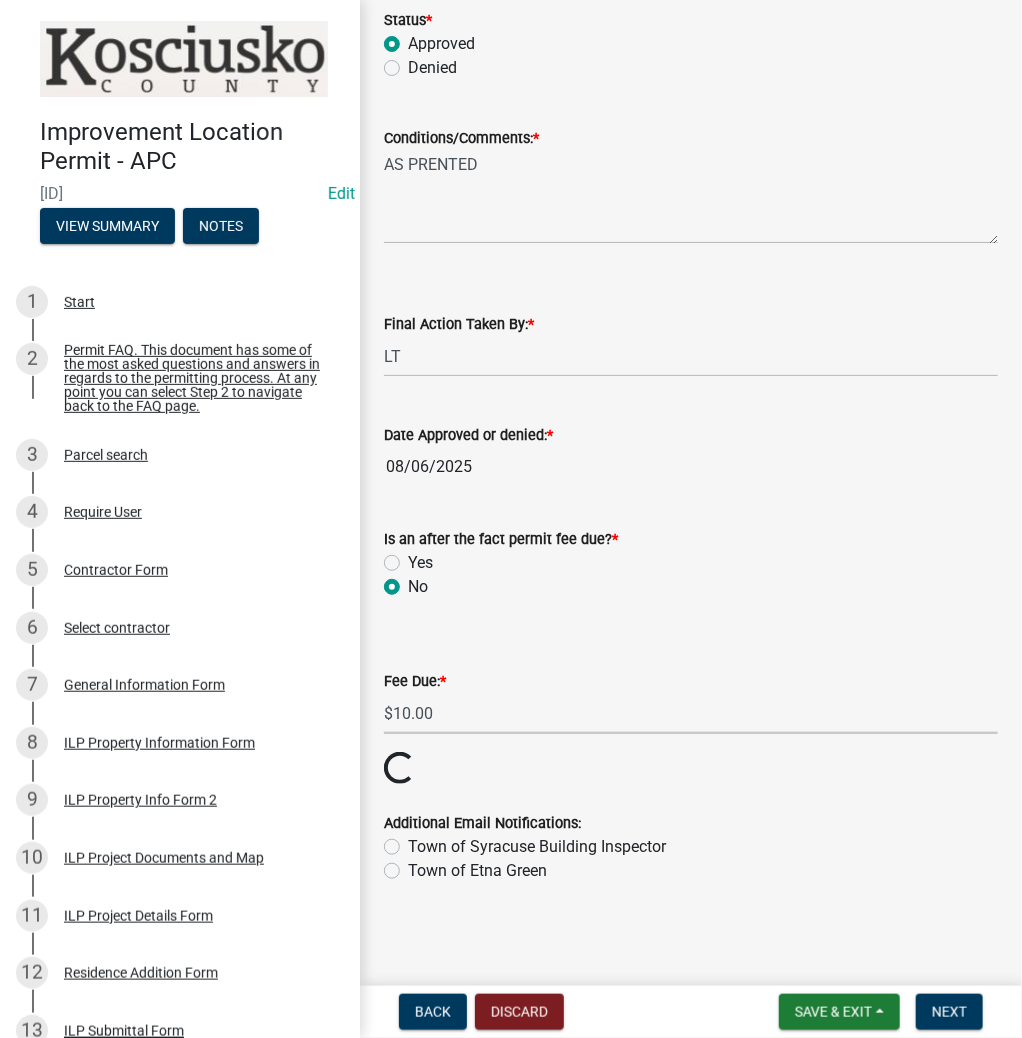 scroll, scrollTop: 319, scrollLeft: 0, axis: vertical 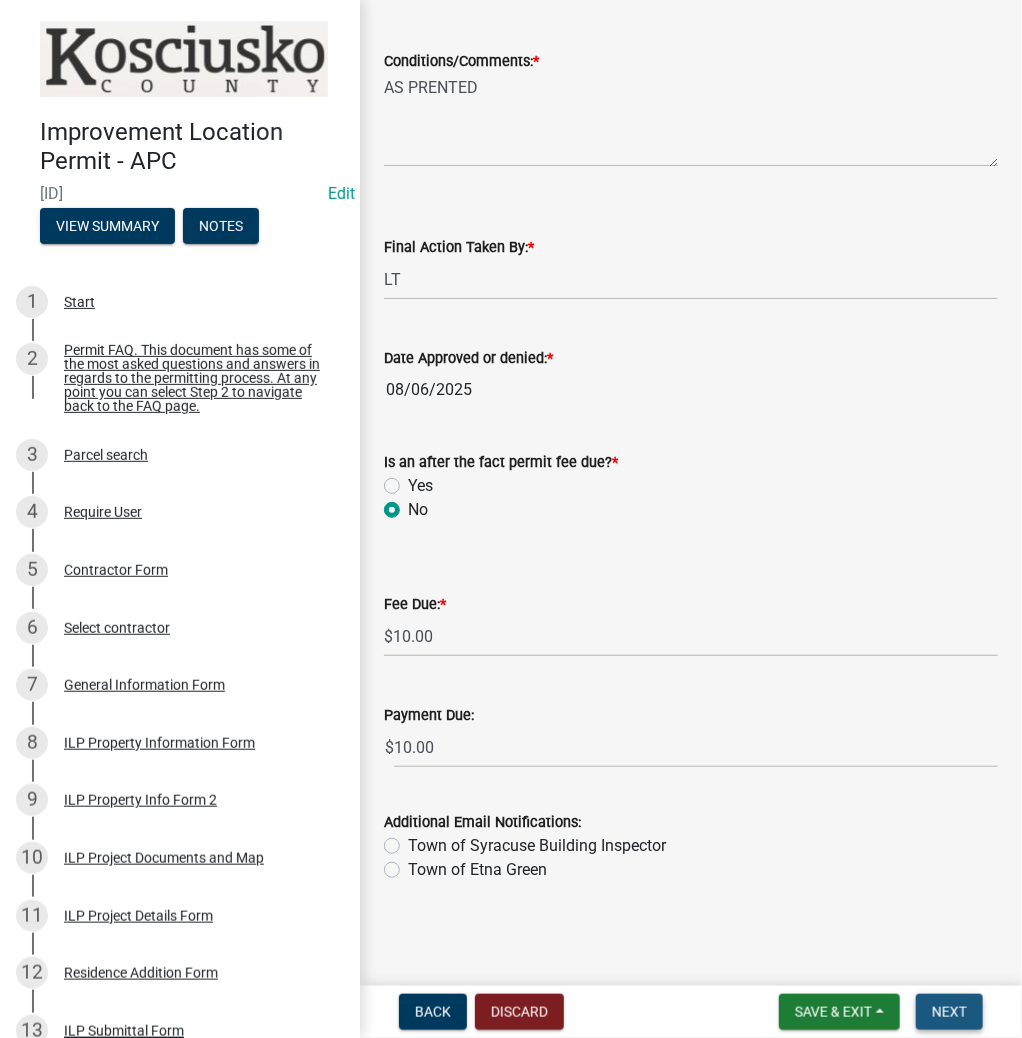 click on "Next" at bounding box center (949, 1012) 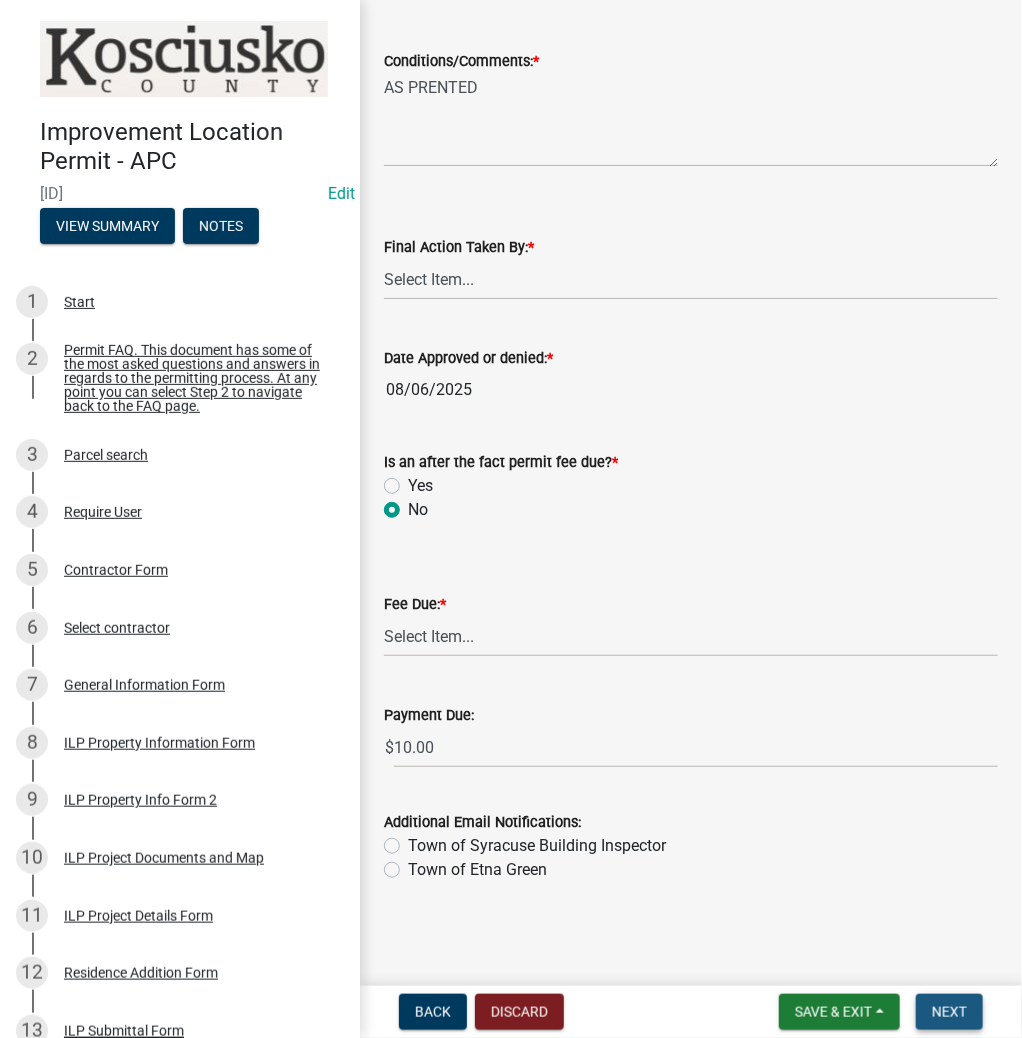 scroll, scrollTop: 0, scrollLeft: 0, axis: both 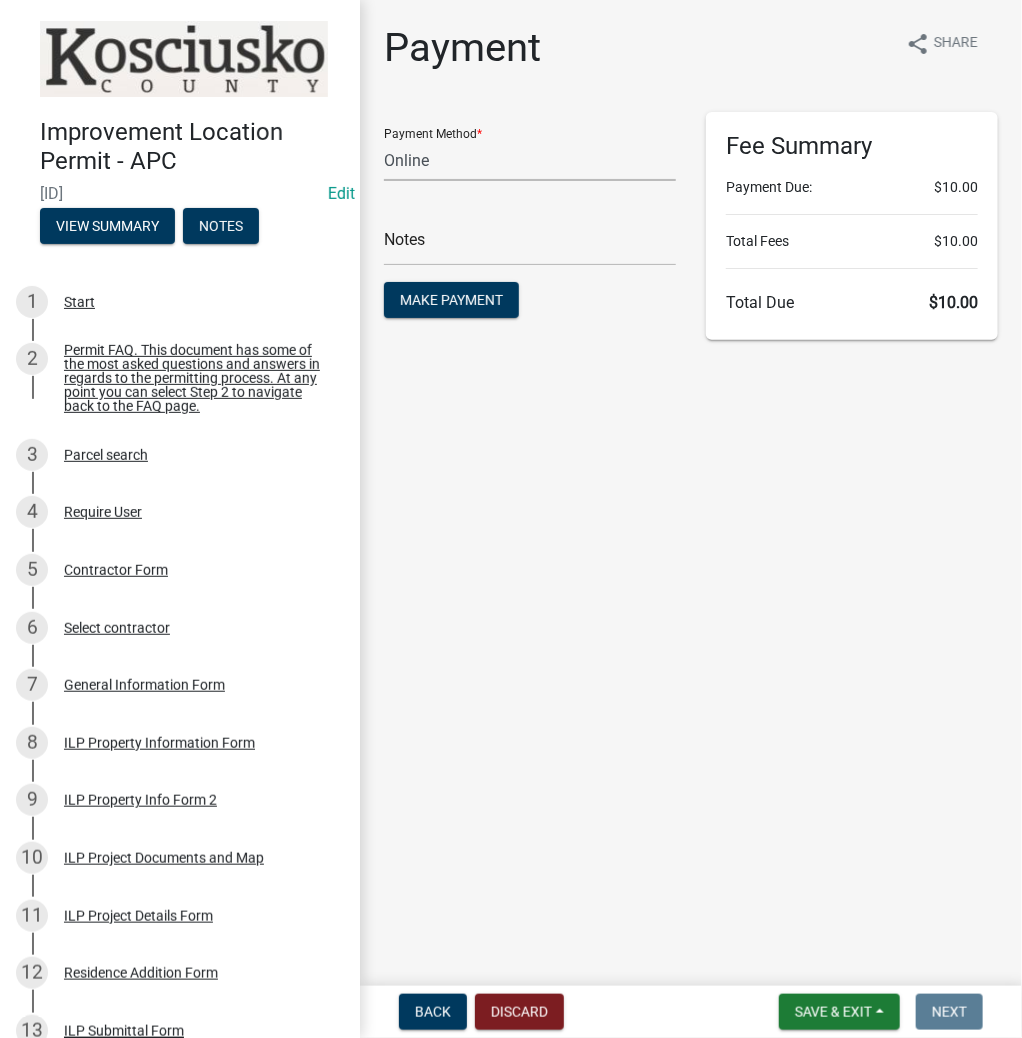 click on "Credit Card POS Check Cash Online" 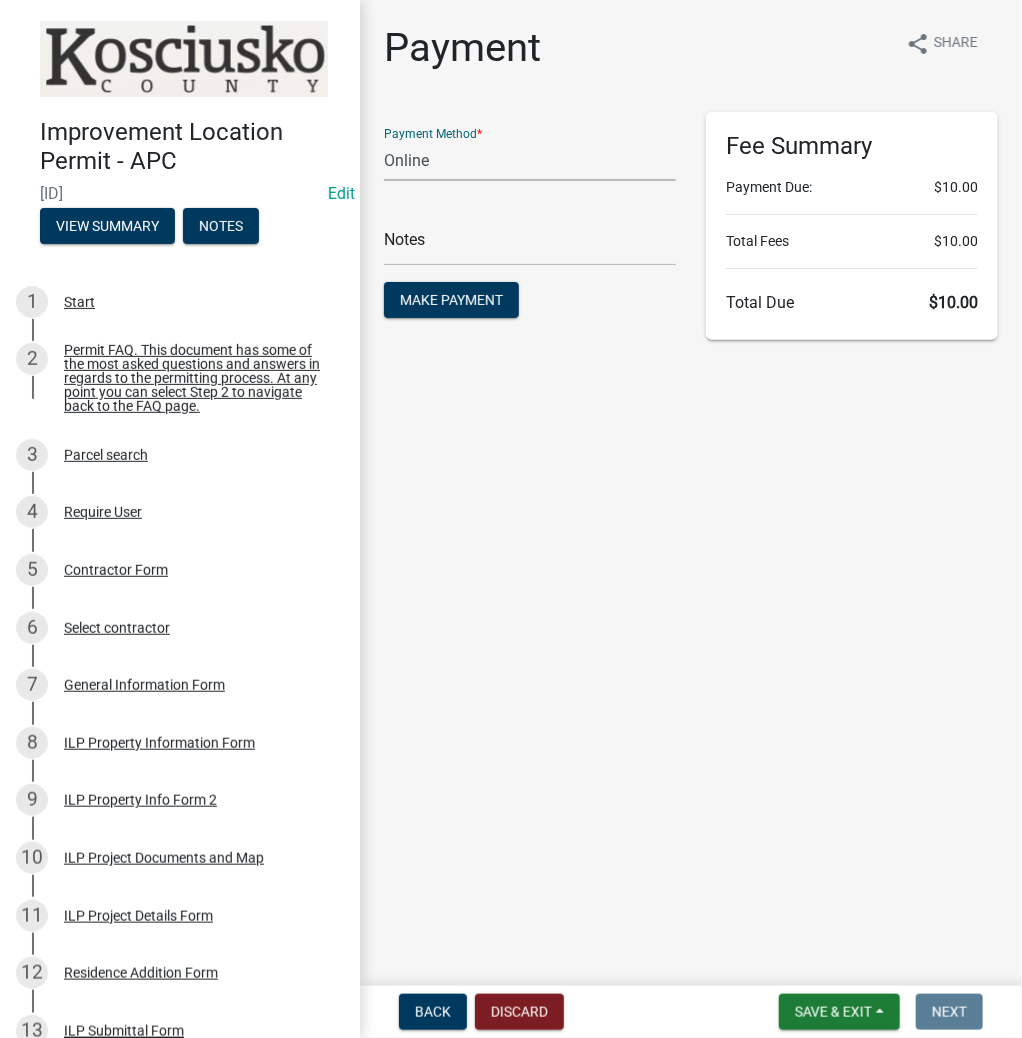 select on "0: 2" 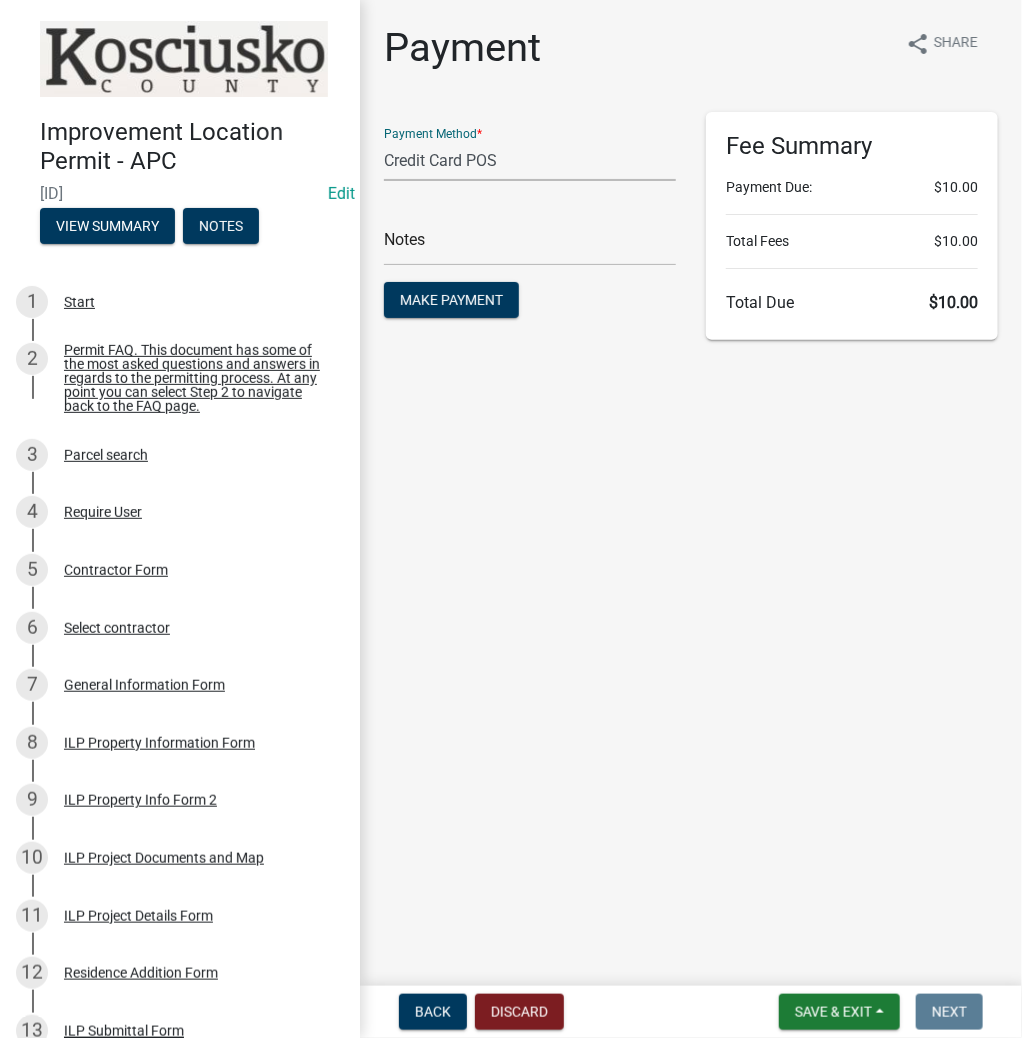 click on "Credit Card POS Check Cash Online" 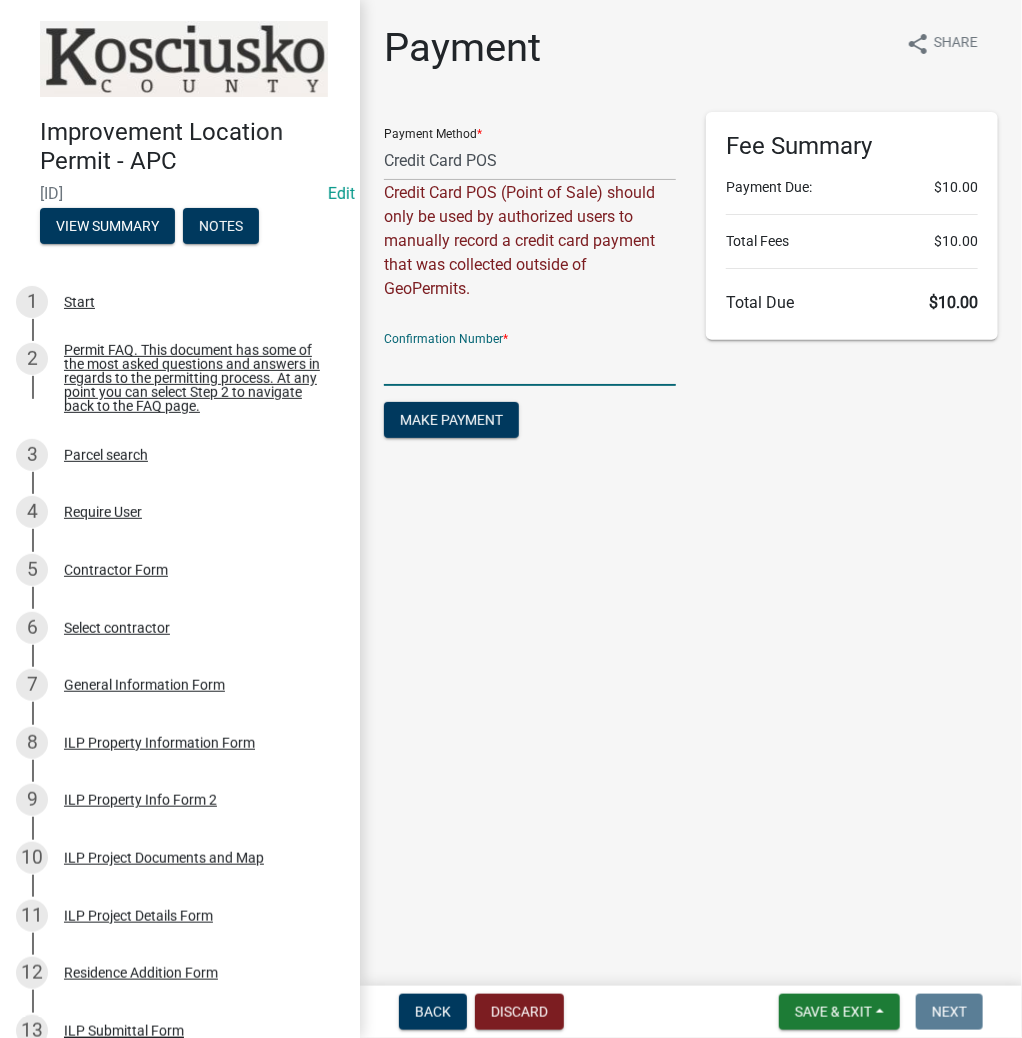 paste on "[NUMBER]" 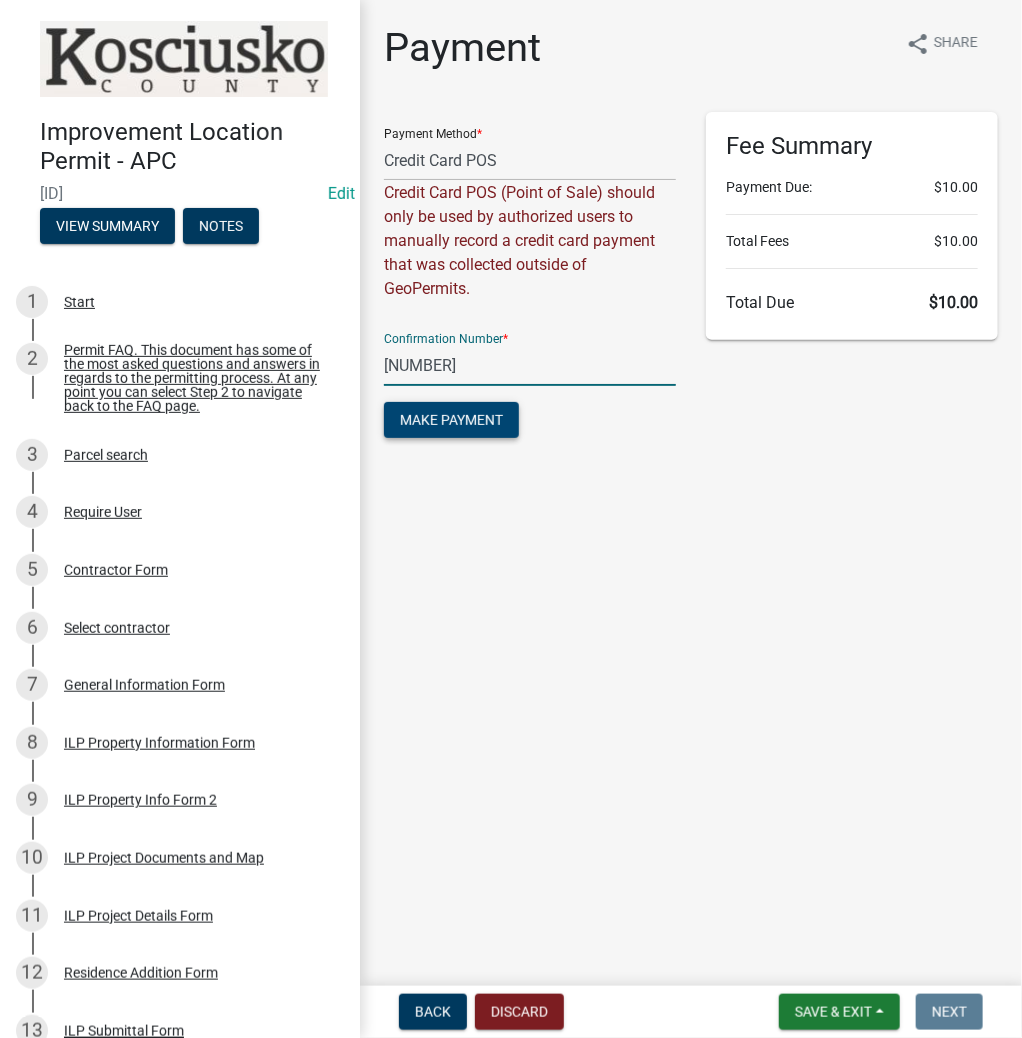 type on "[NUMBER]" 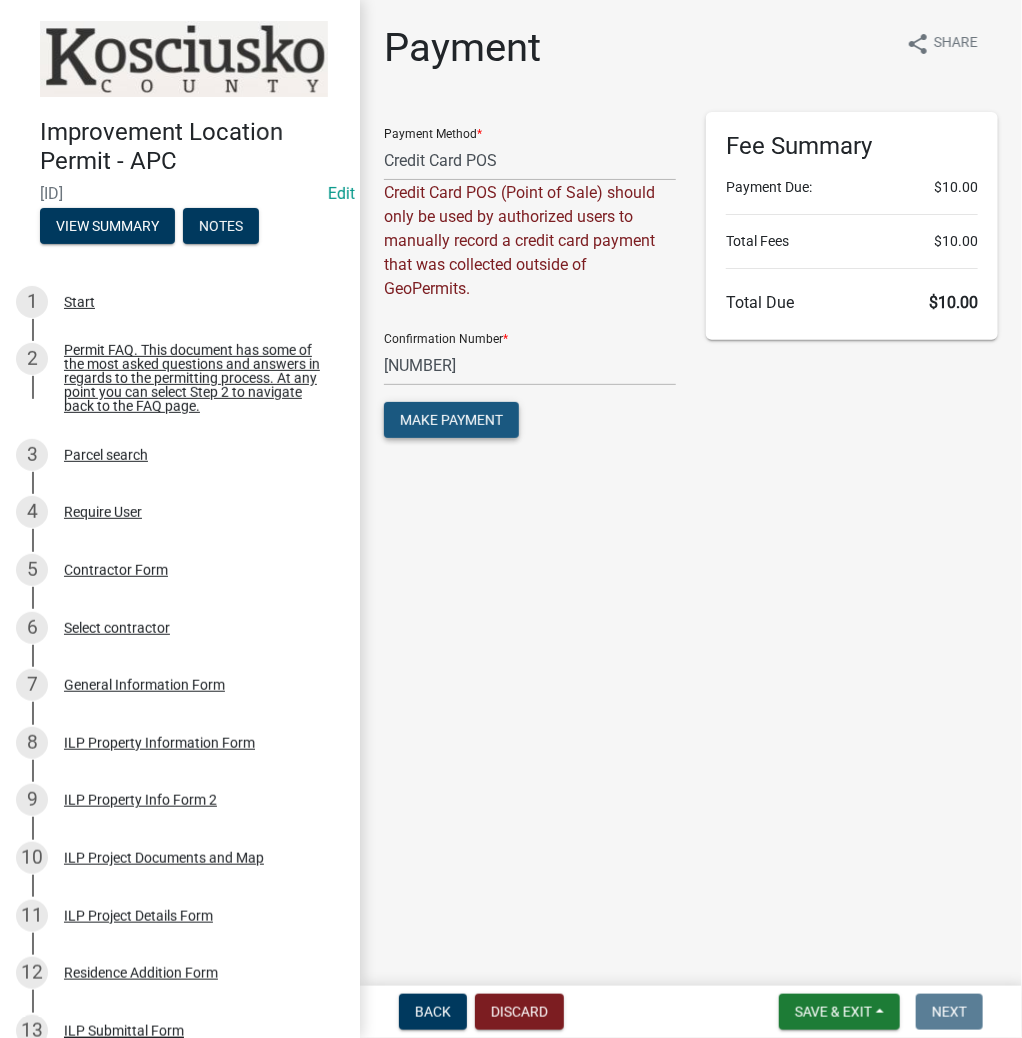 click on "Make Payment" 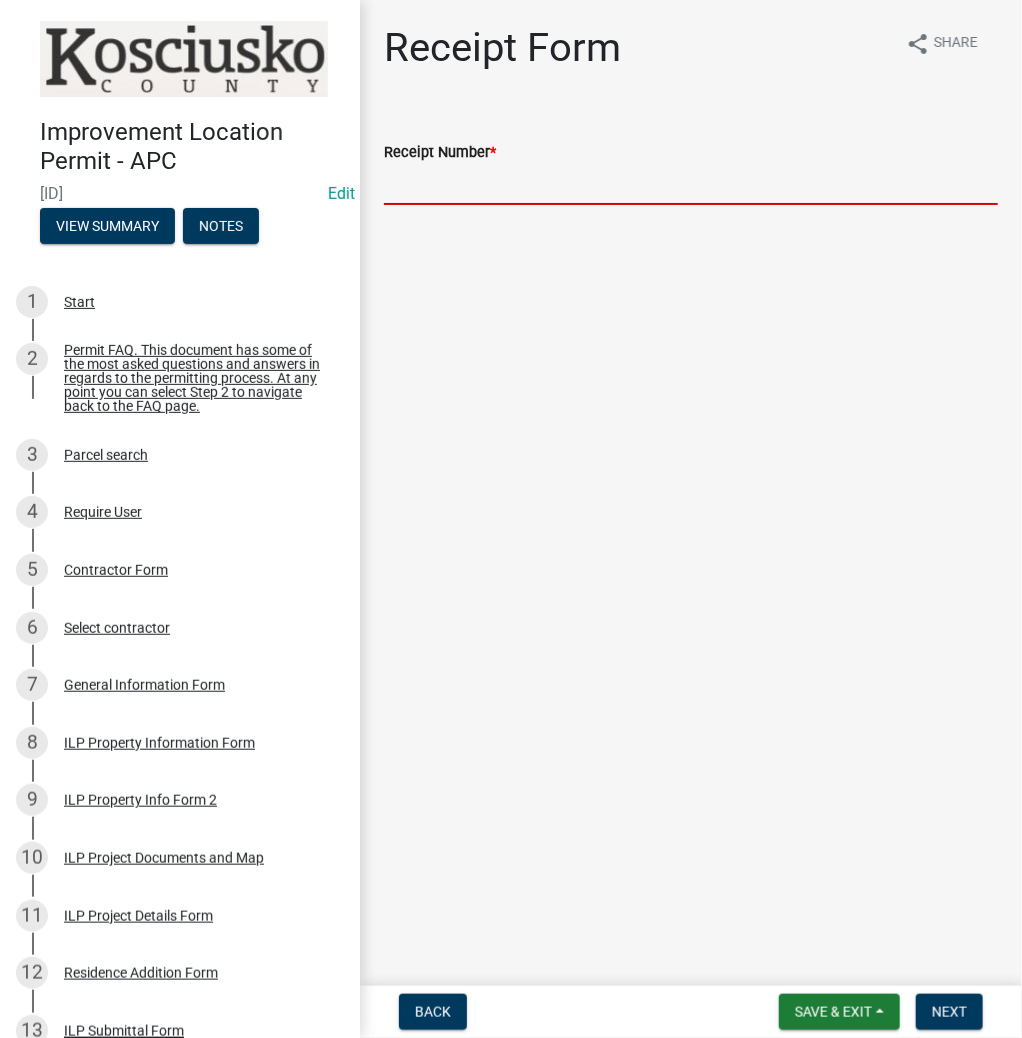 paste on "[NUMBER]" 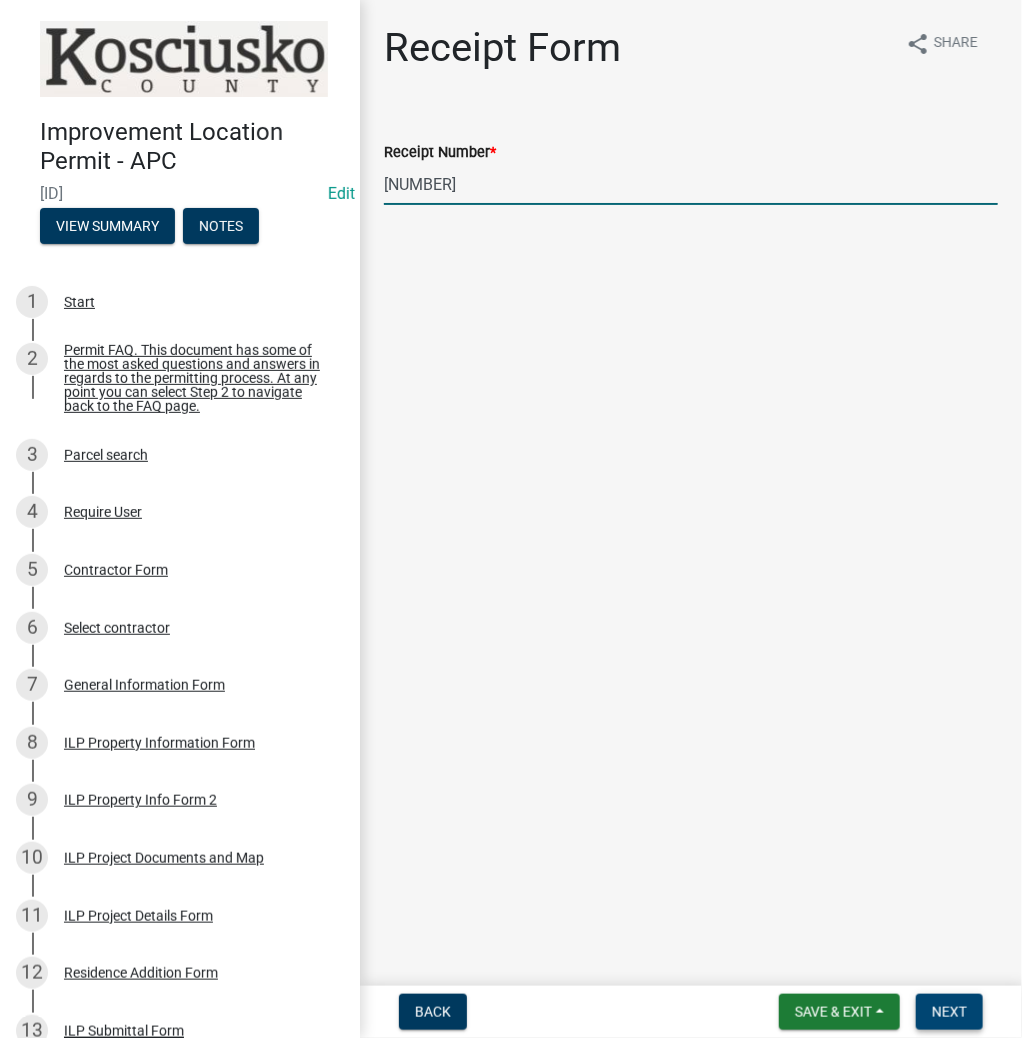 type on "[NUMBER]" 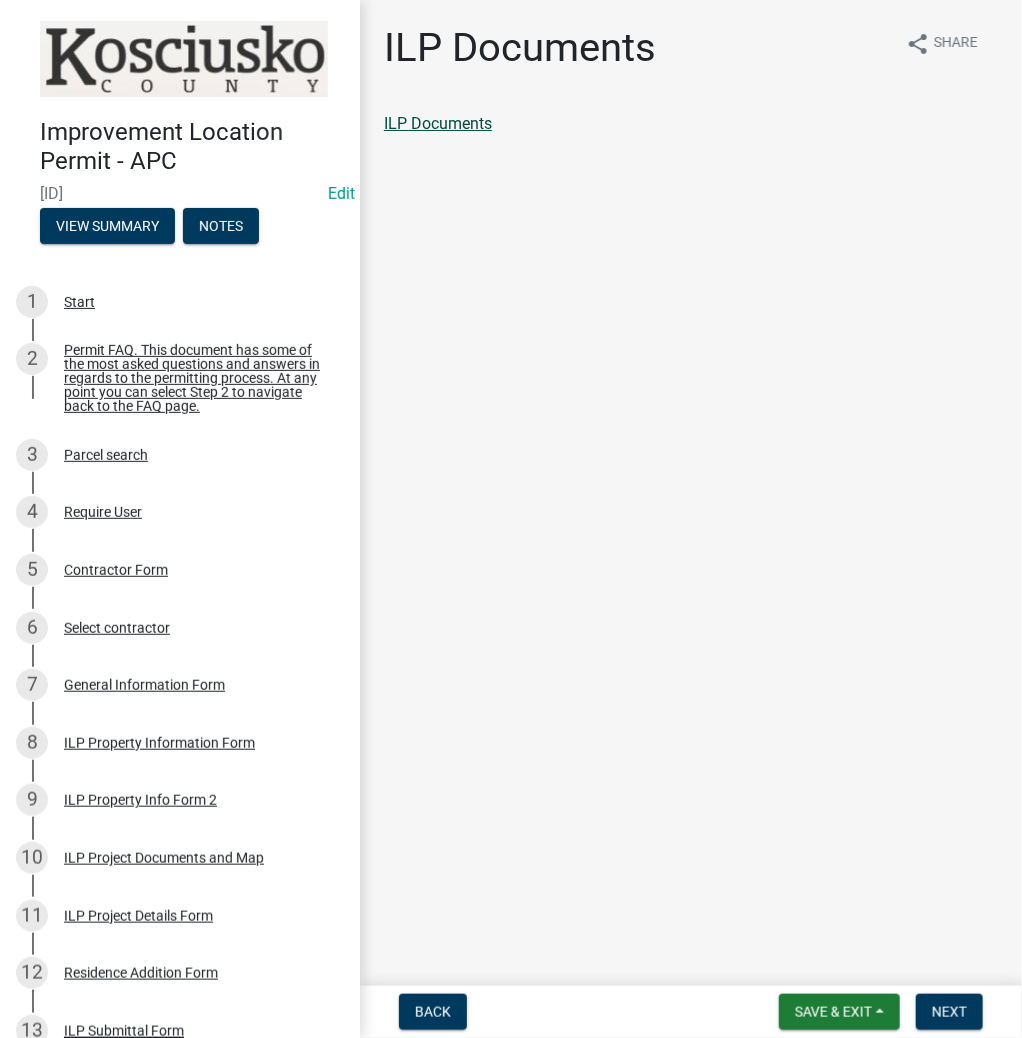 click on "ILP Documents" 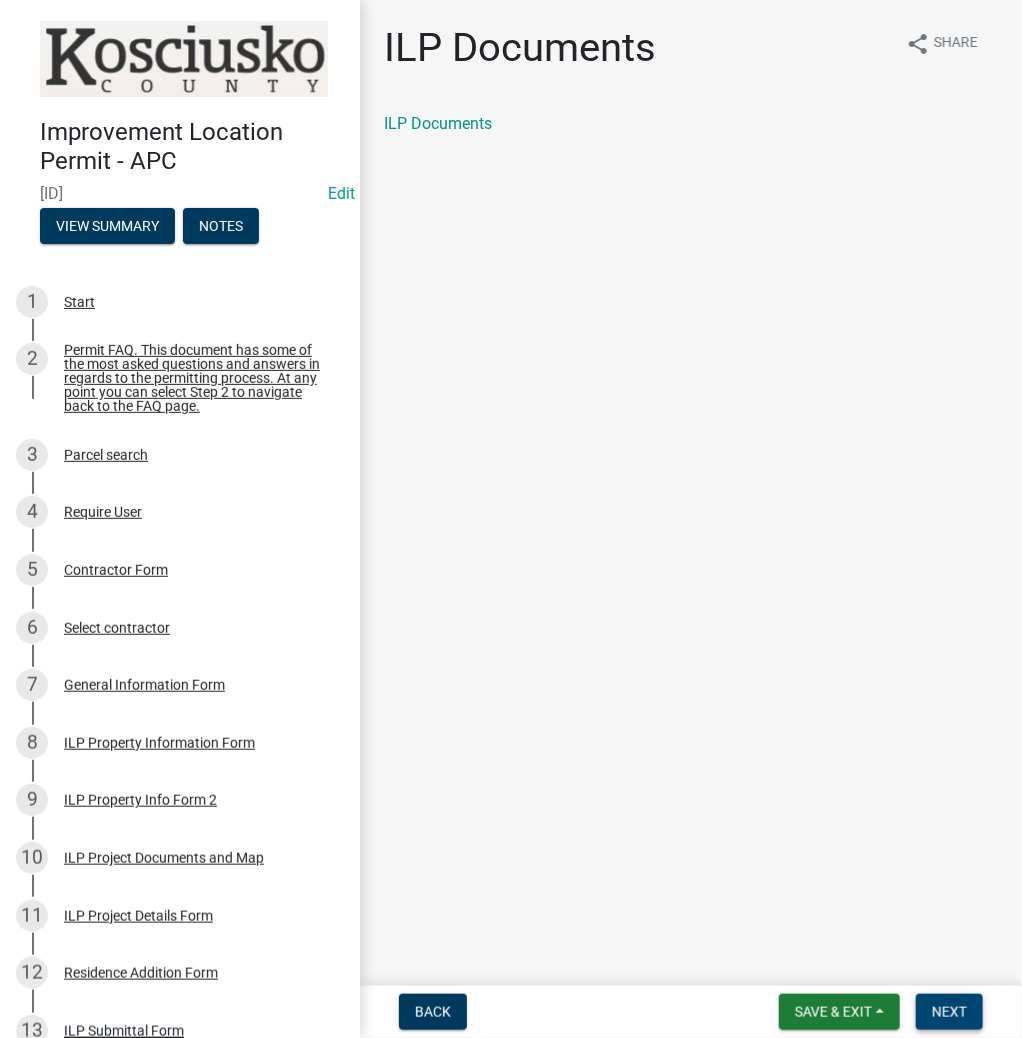 click on "Next" at bounding box center (949, 1012) 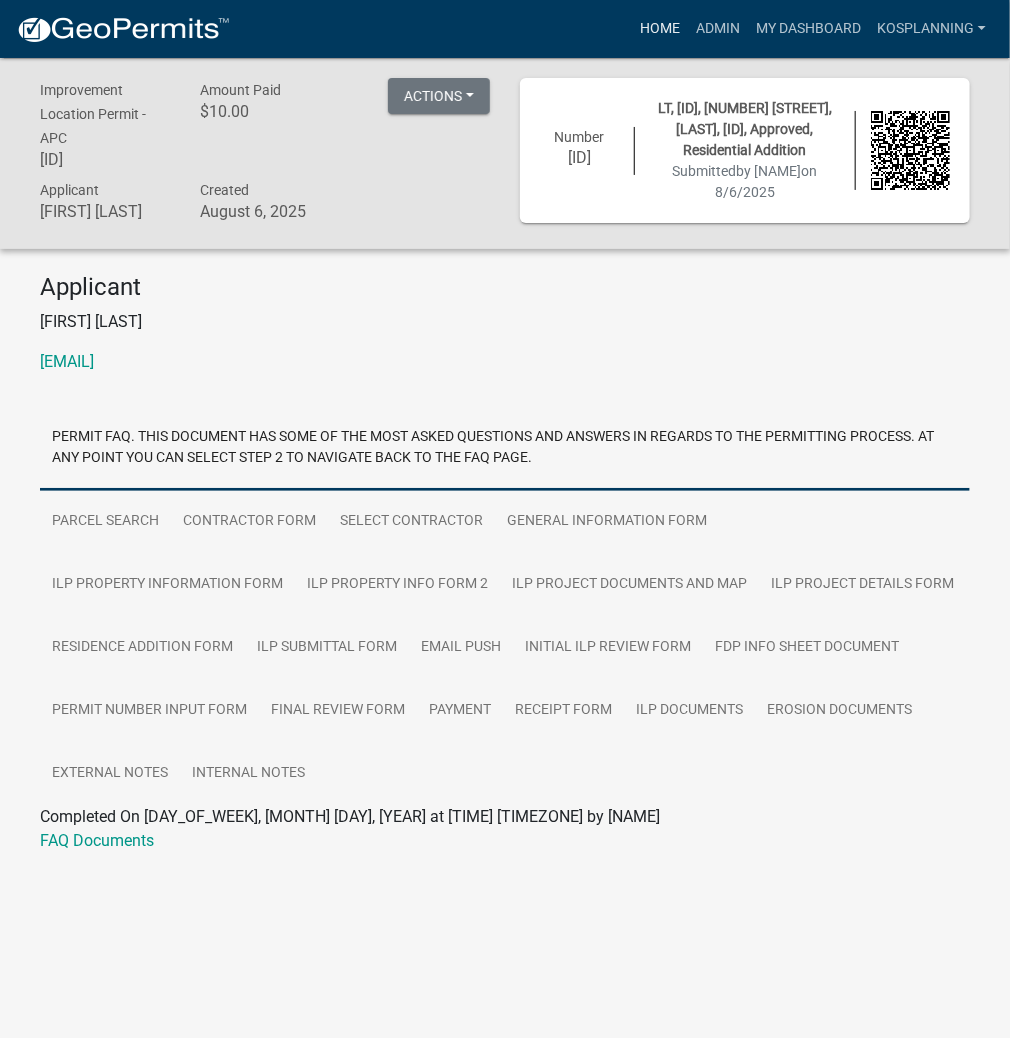 click on "Home" at bounding box center [660, 29] 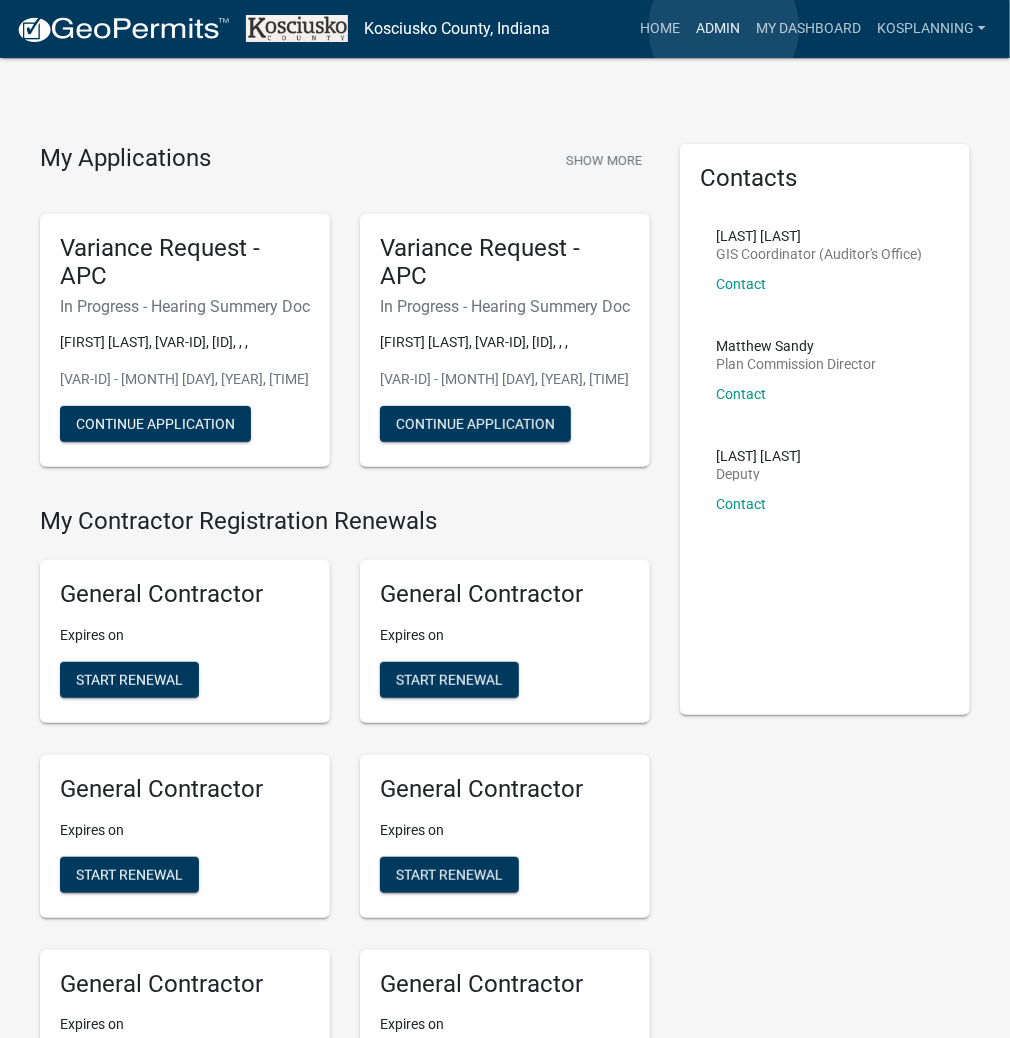click on "Admin" at bounding box center [718, 29] 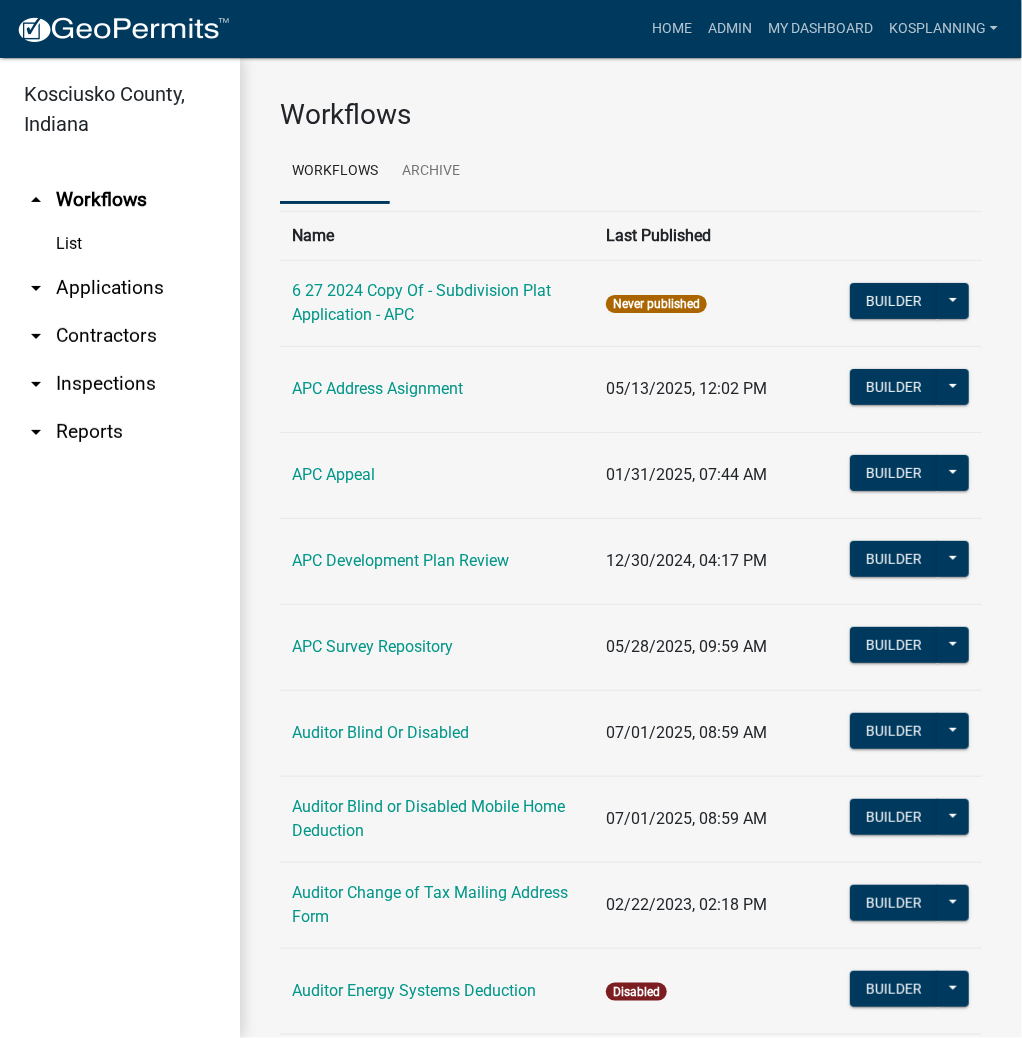 click on "arrow_drop_down   Applications" at bounding box center [120, 288] 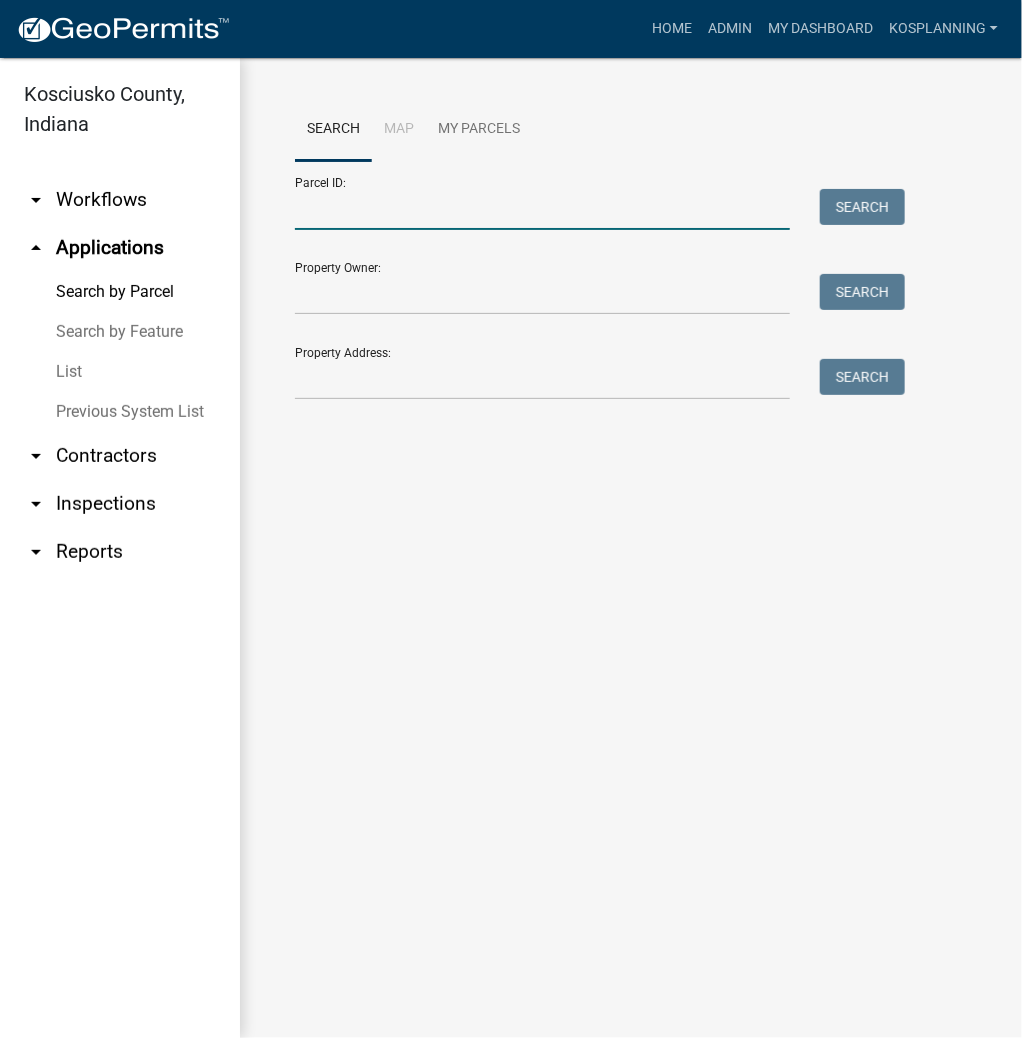 click on "Parcel ID:" at bounding box center [542, 209] 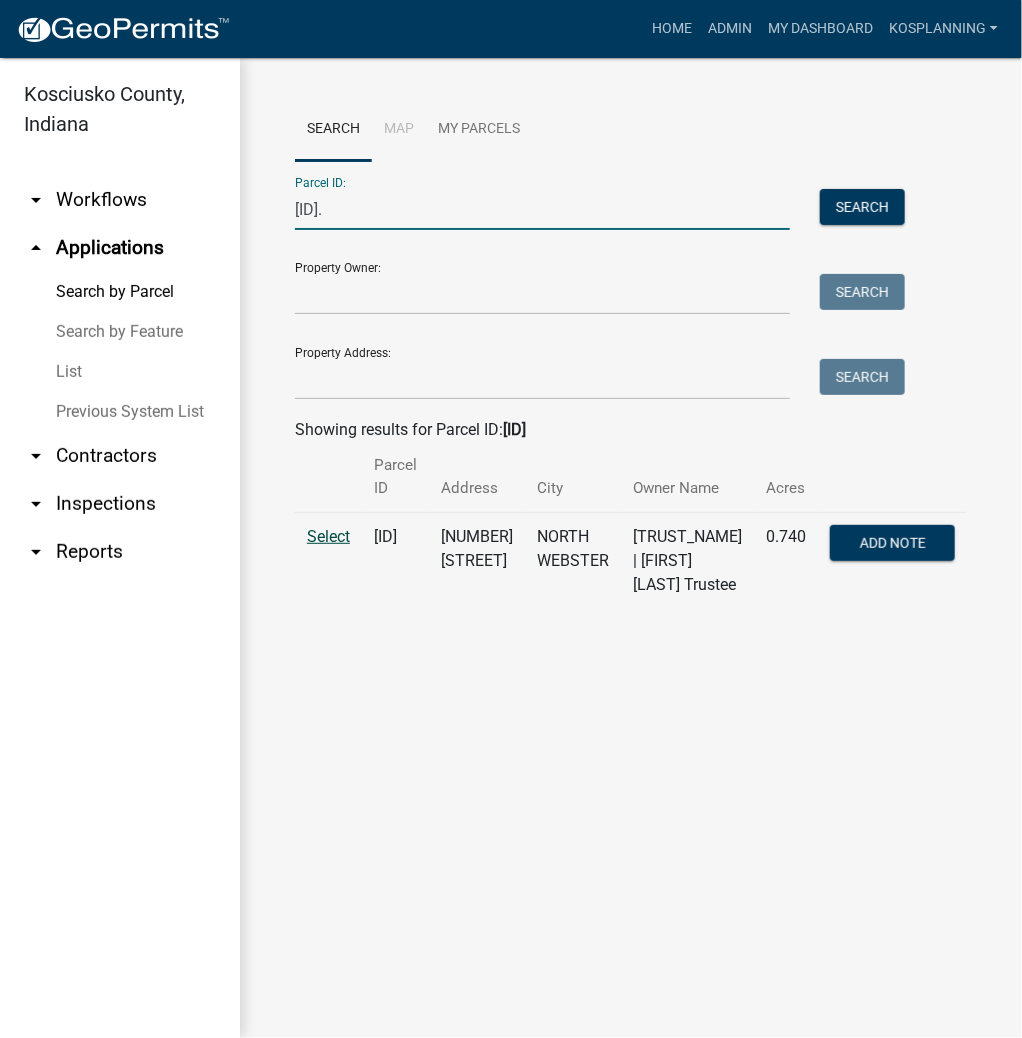 type on "[ID]." 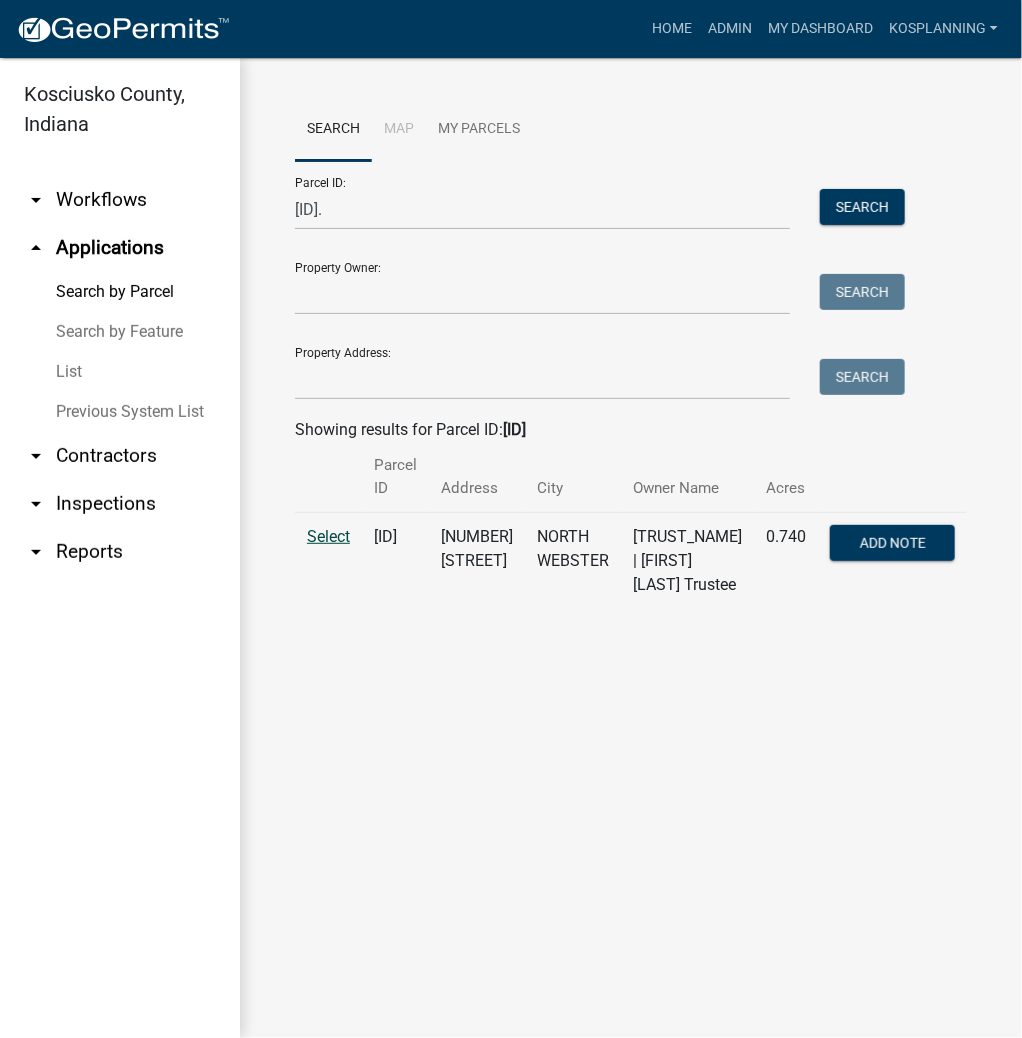 click on "Select" at bounding box center (328, 536) 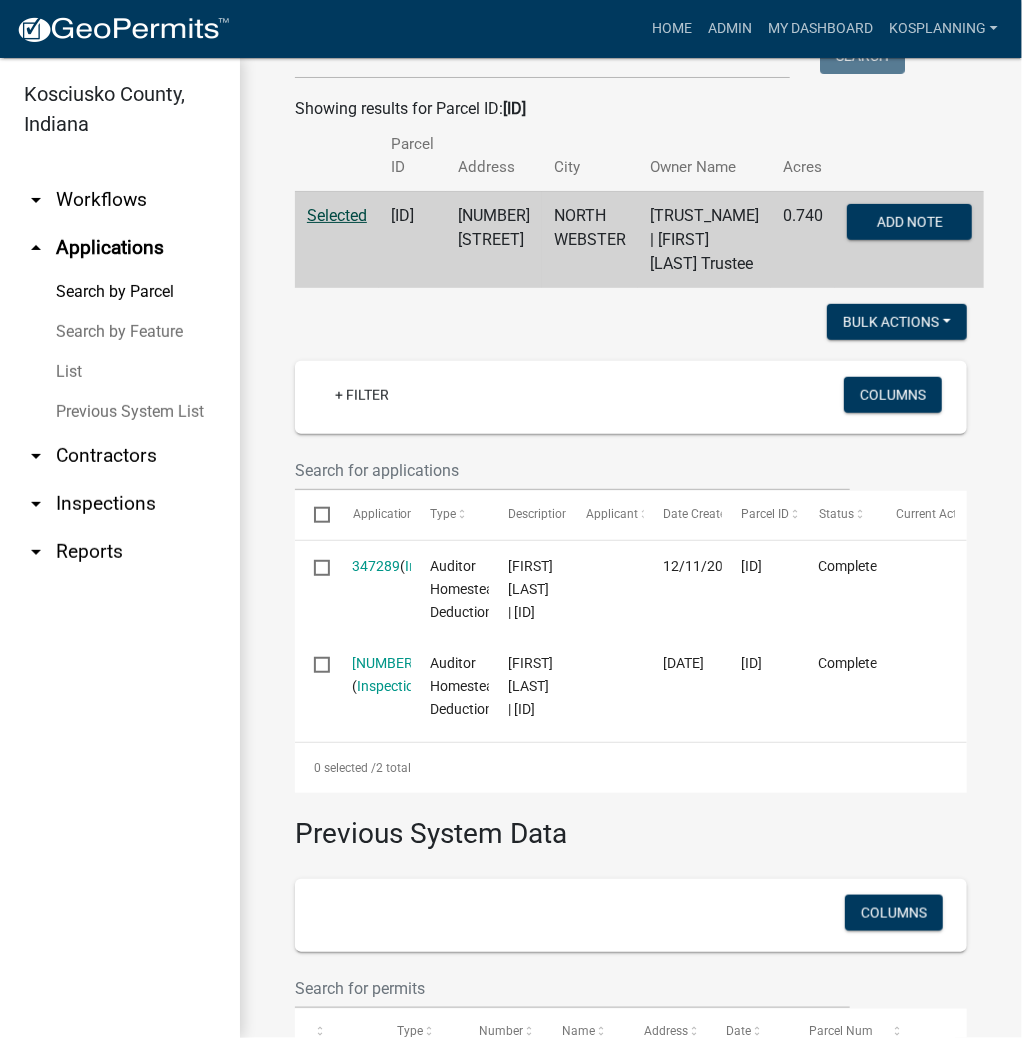 scroll, scrollTop: 1, scrollLeft: 0, axis: vertical 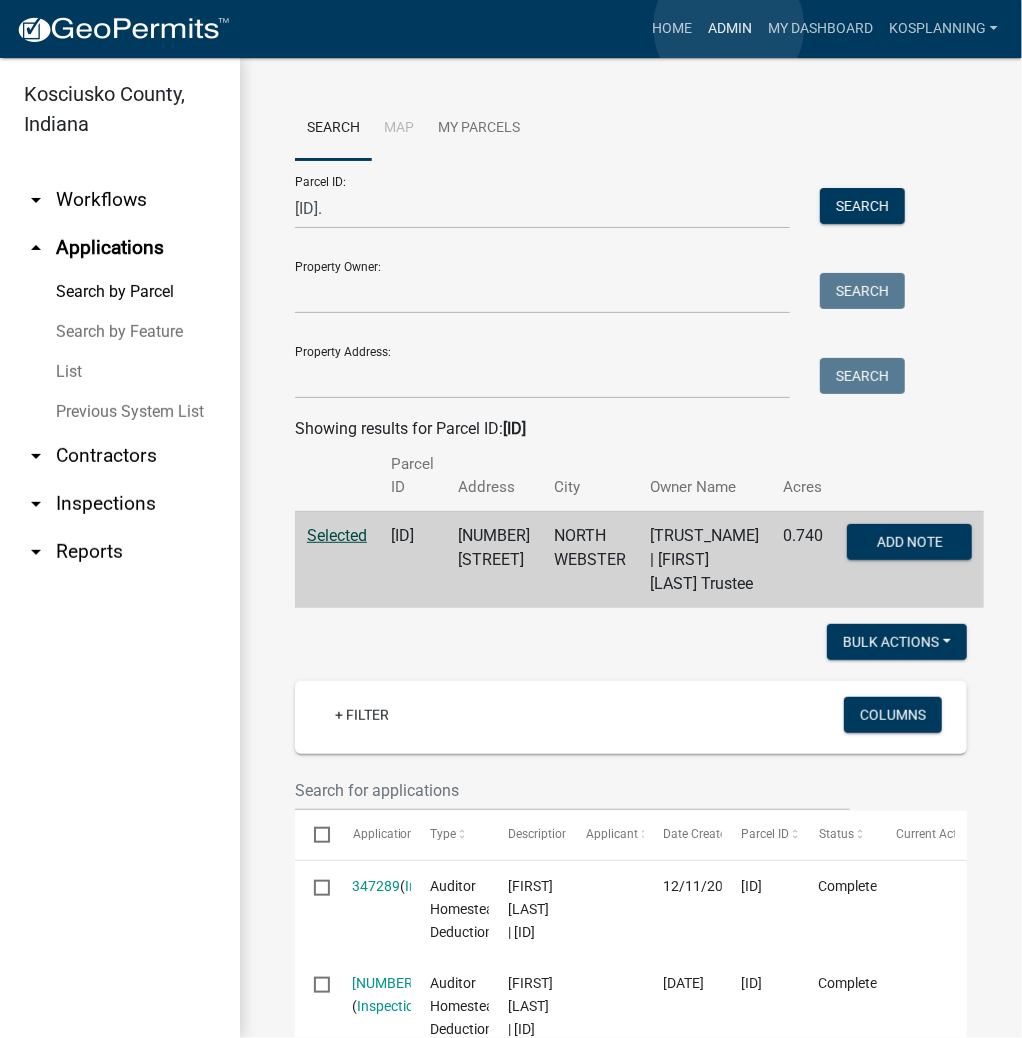 click on "Admin" at bounding box center [730, 29] 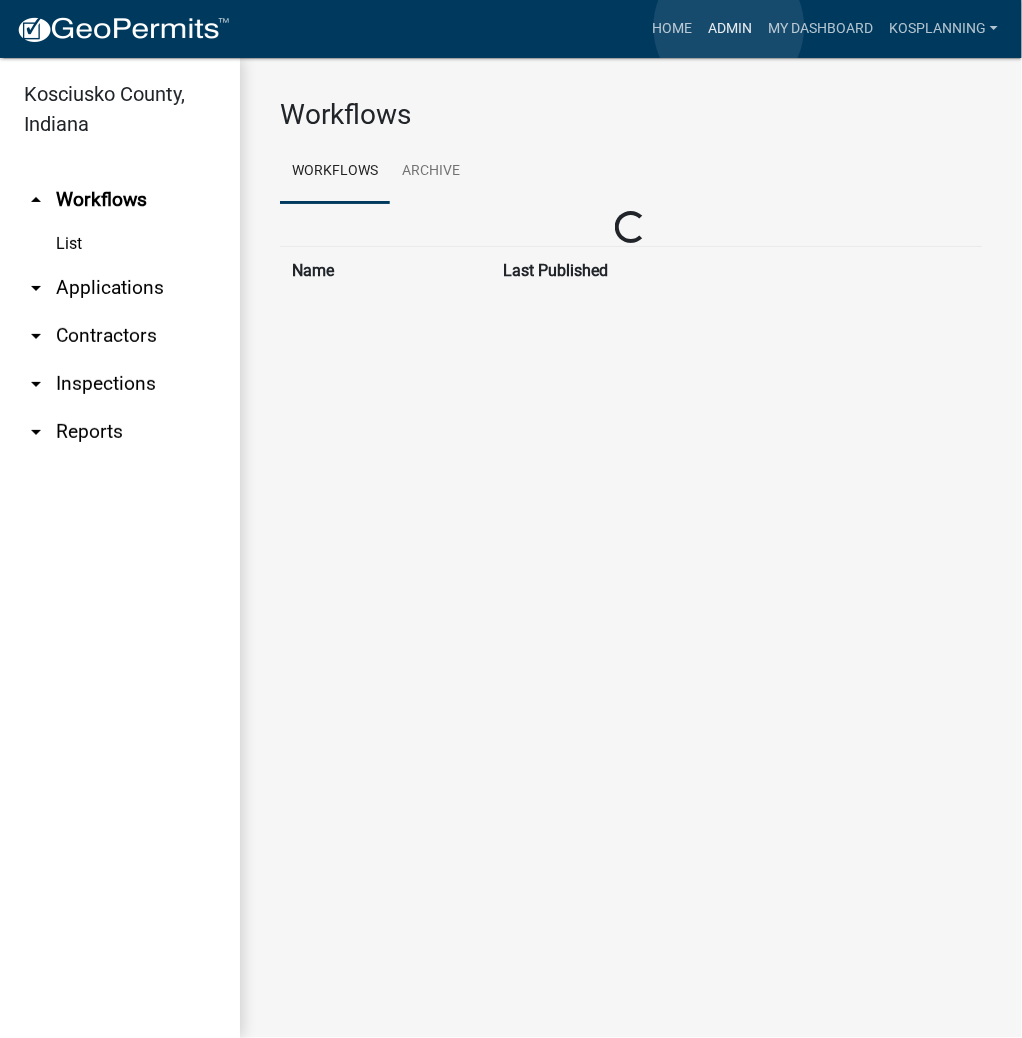 scroll, scrollTop: 0, scrollLeft: 0, axis: both 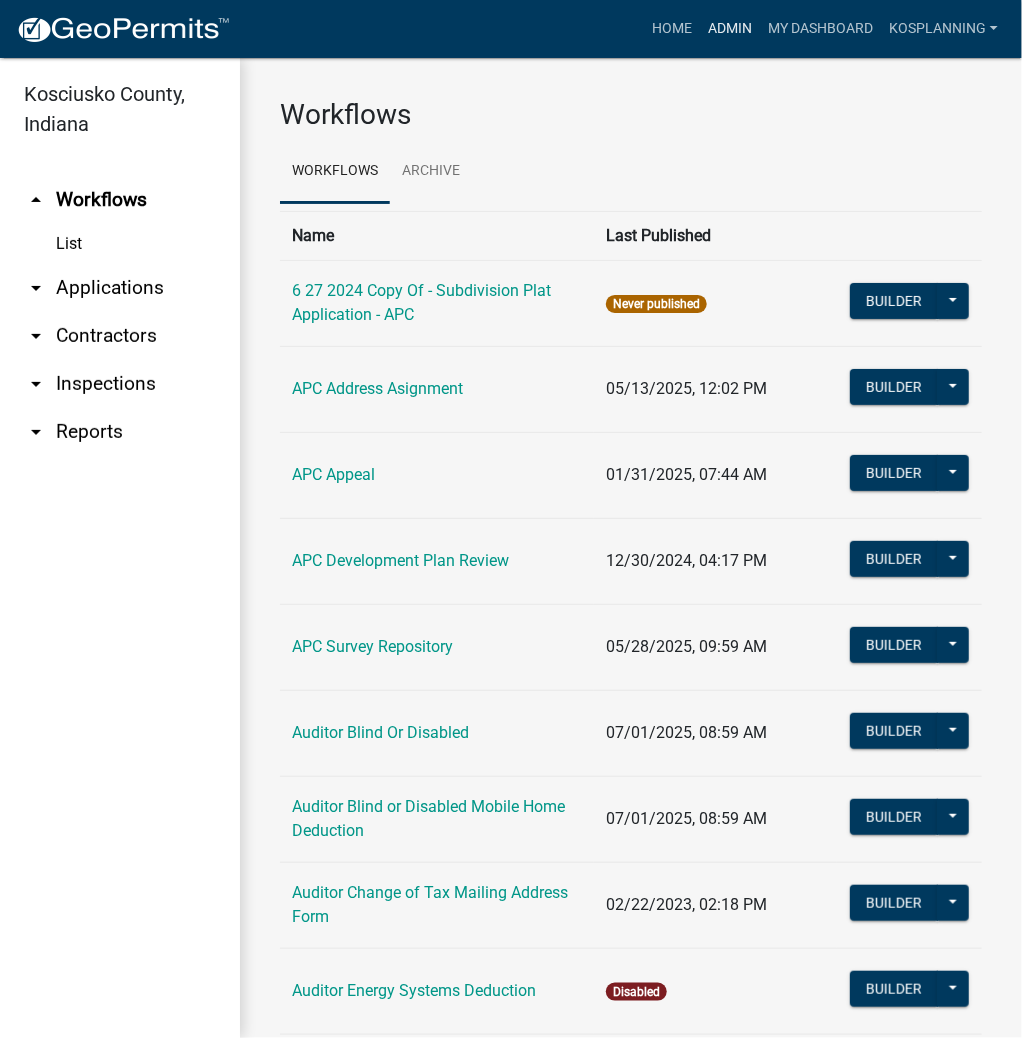click on "Admin" at bounding box center [730, 29] 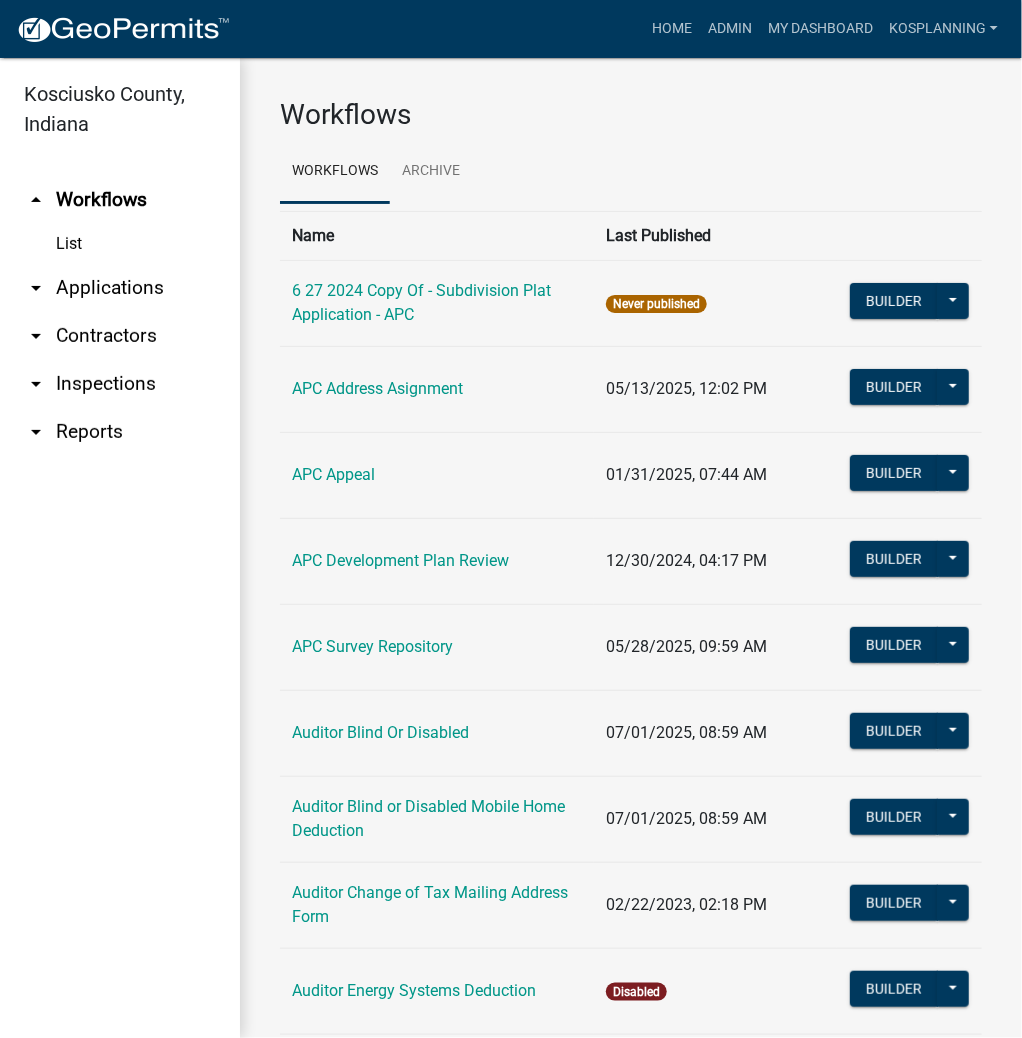 click on "arrow_drop_down   Applications" at bounding box center [120, 288] 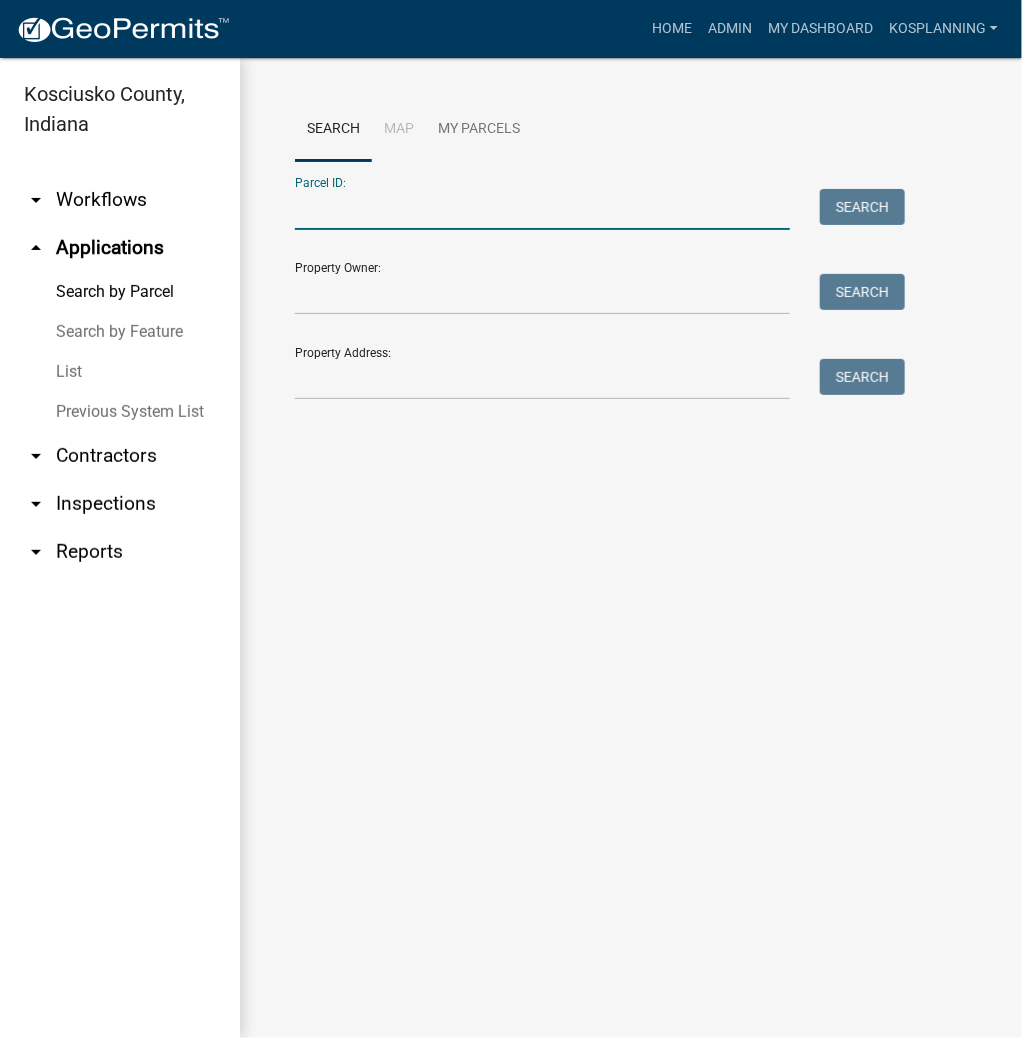 click on "Parcel ID:" at bounding box center [542, 209] 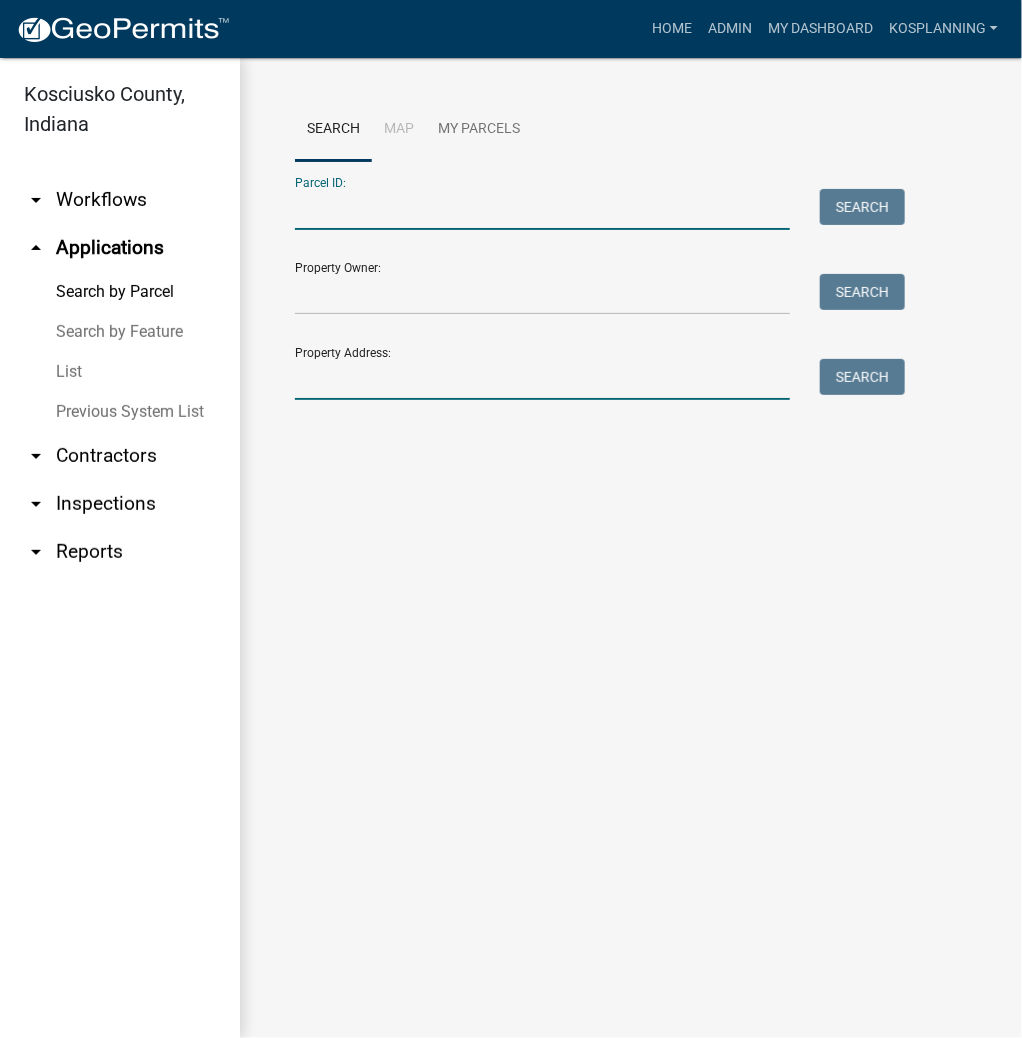 click on "Property Address:" at bounding box center (542, 379) 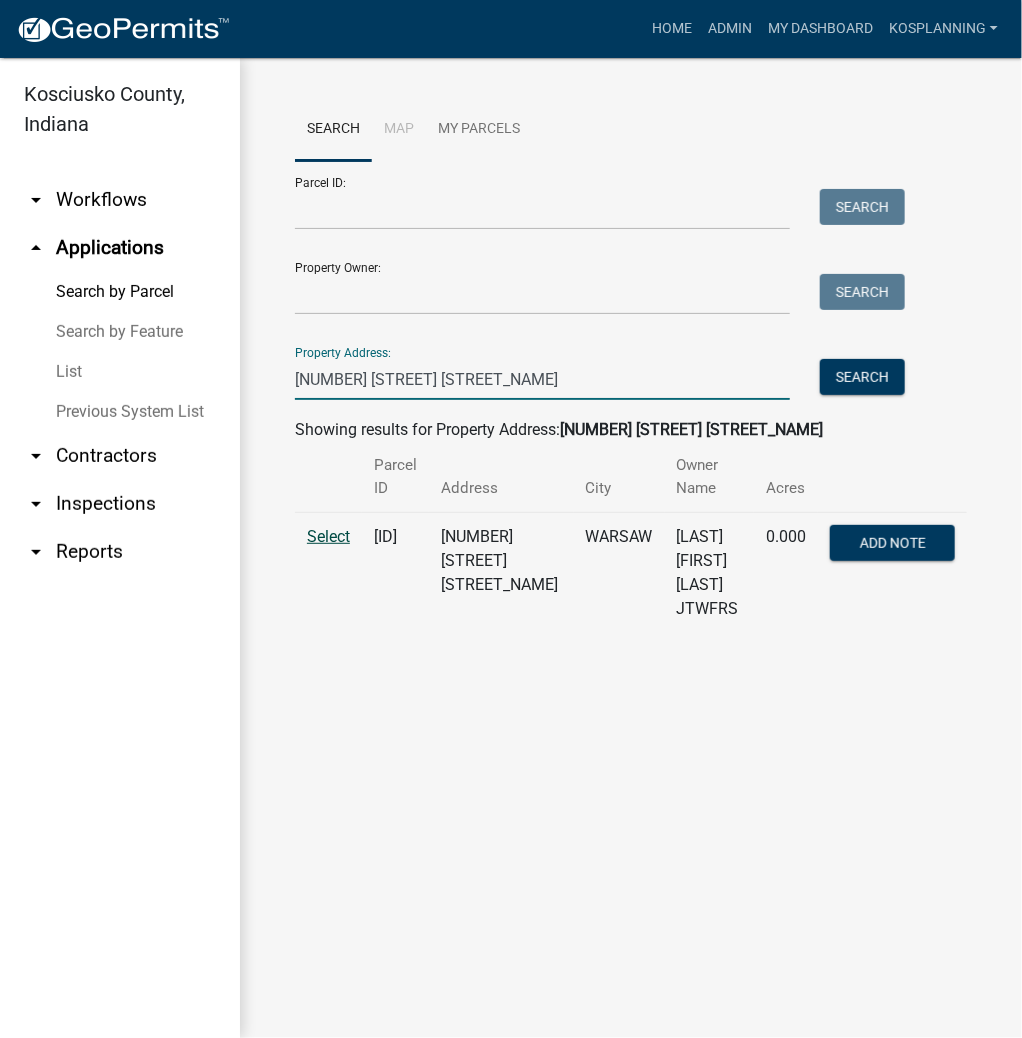 type on "[NUMBER] [STREET] [STREET_NAME]" 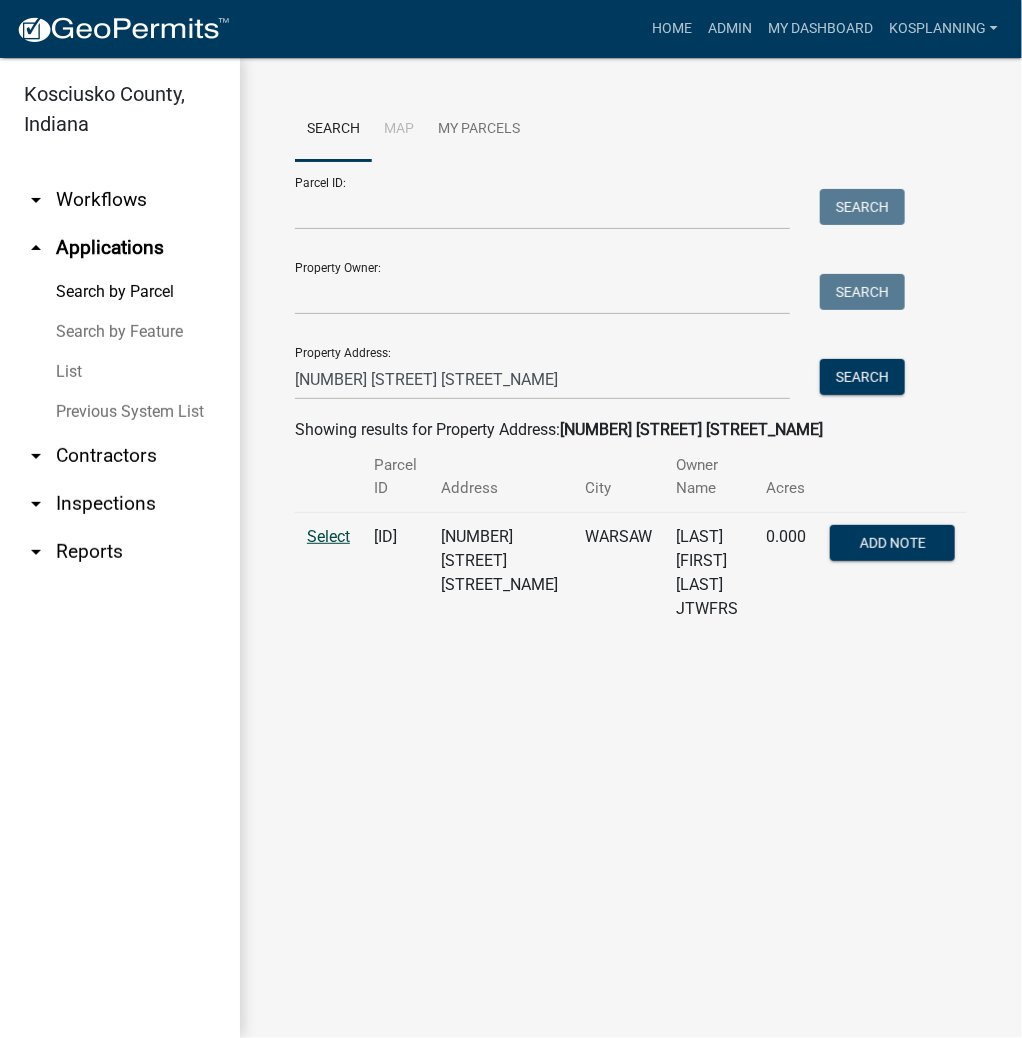 click on "Select" at bounding box center (328, 536) 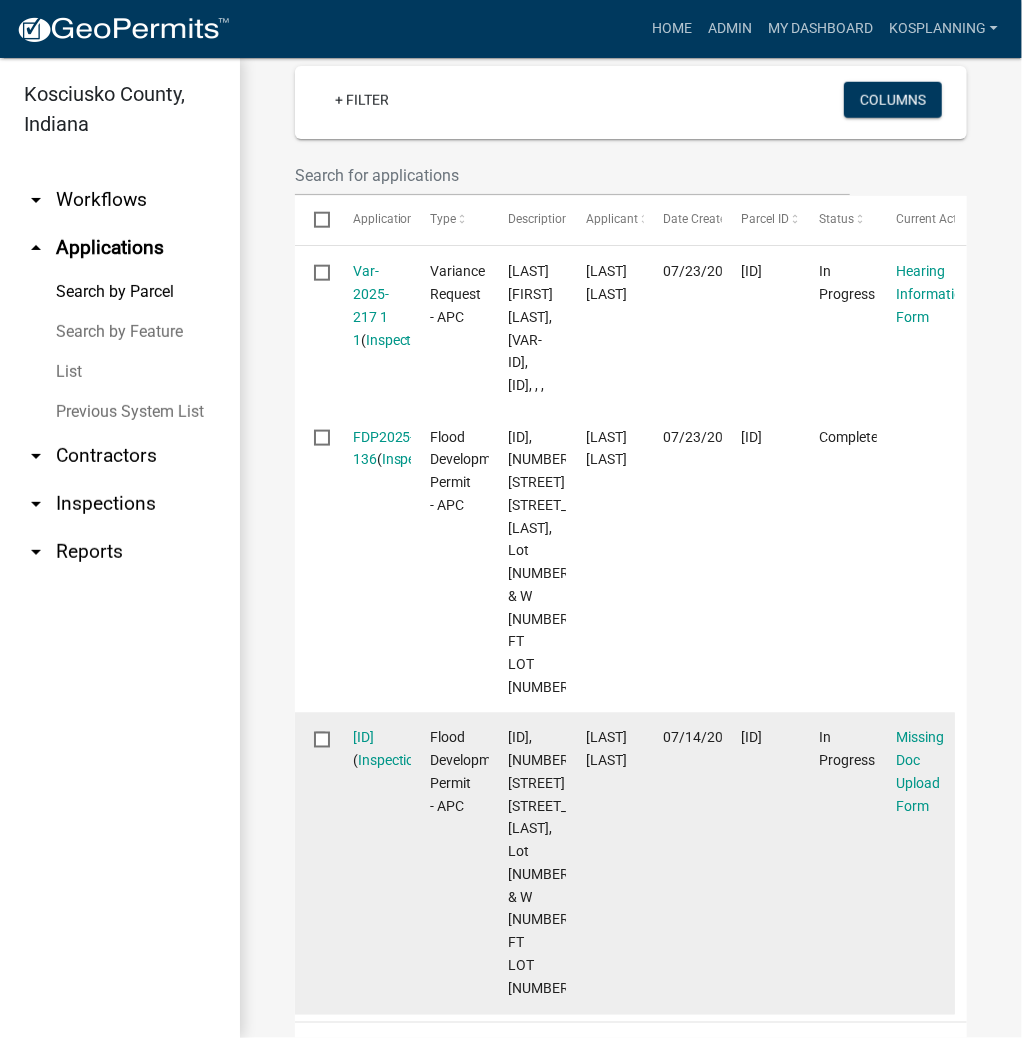scroll, scrollTop: 480, scrollLeft: 0, axis: vertical 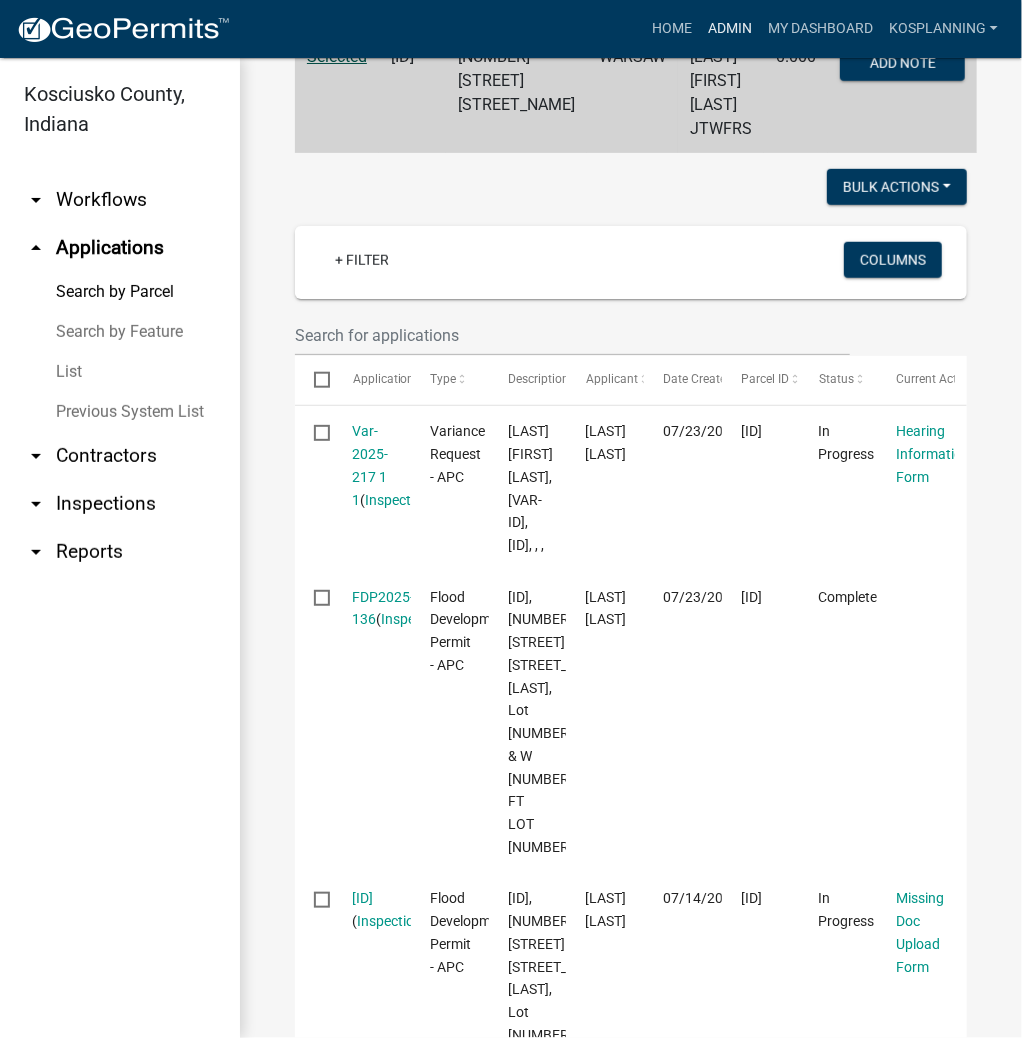 click on "Admin" at bounding box center [730, 29] 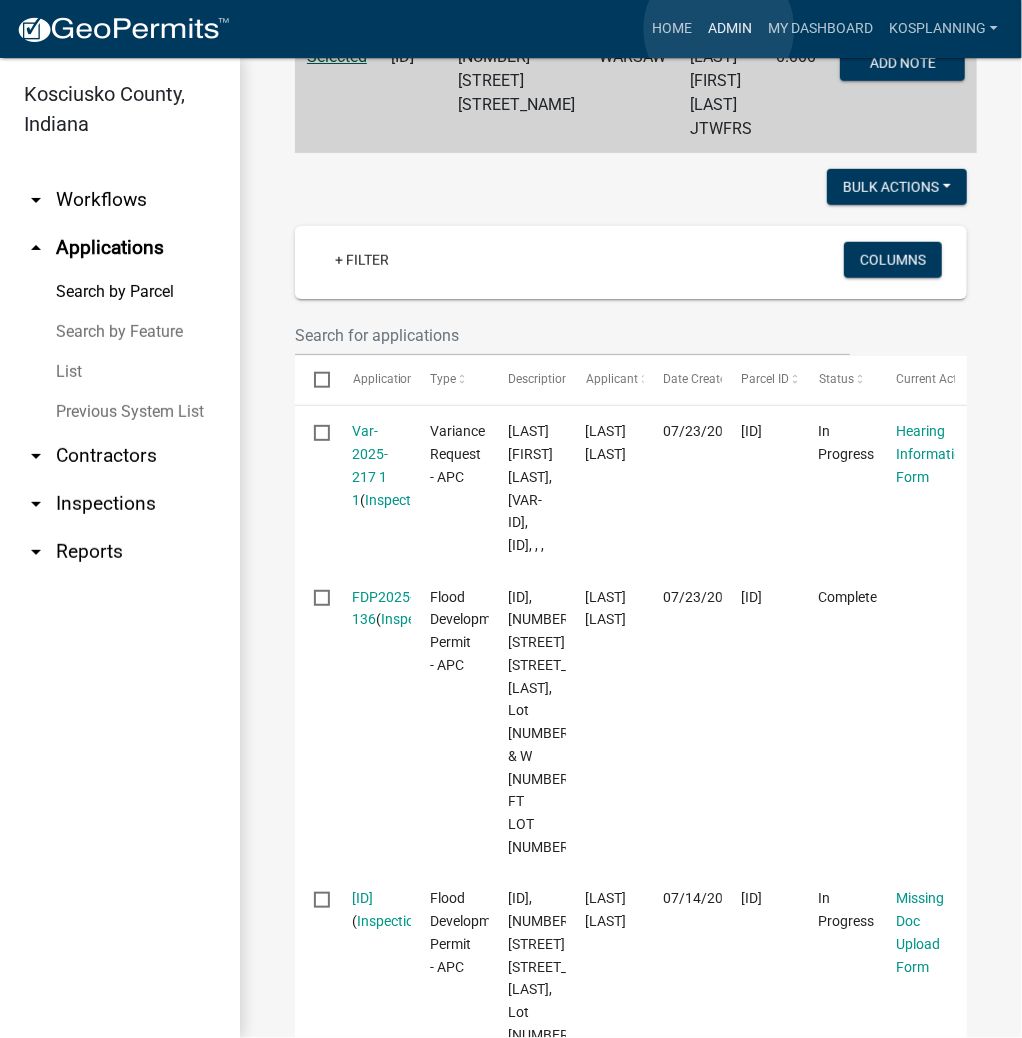 scroll, scrollTop: 0, scrollLeft: 0, axis: both 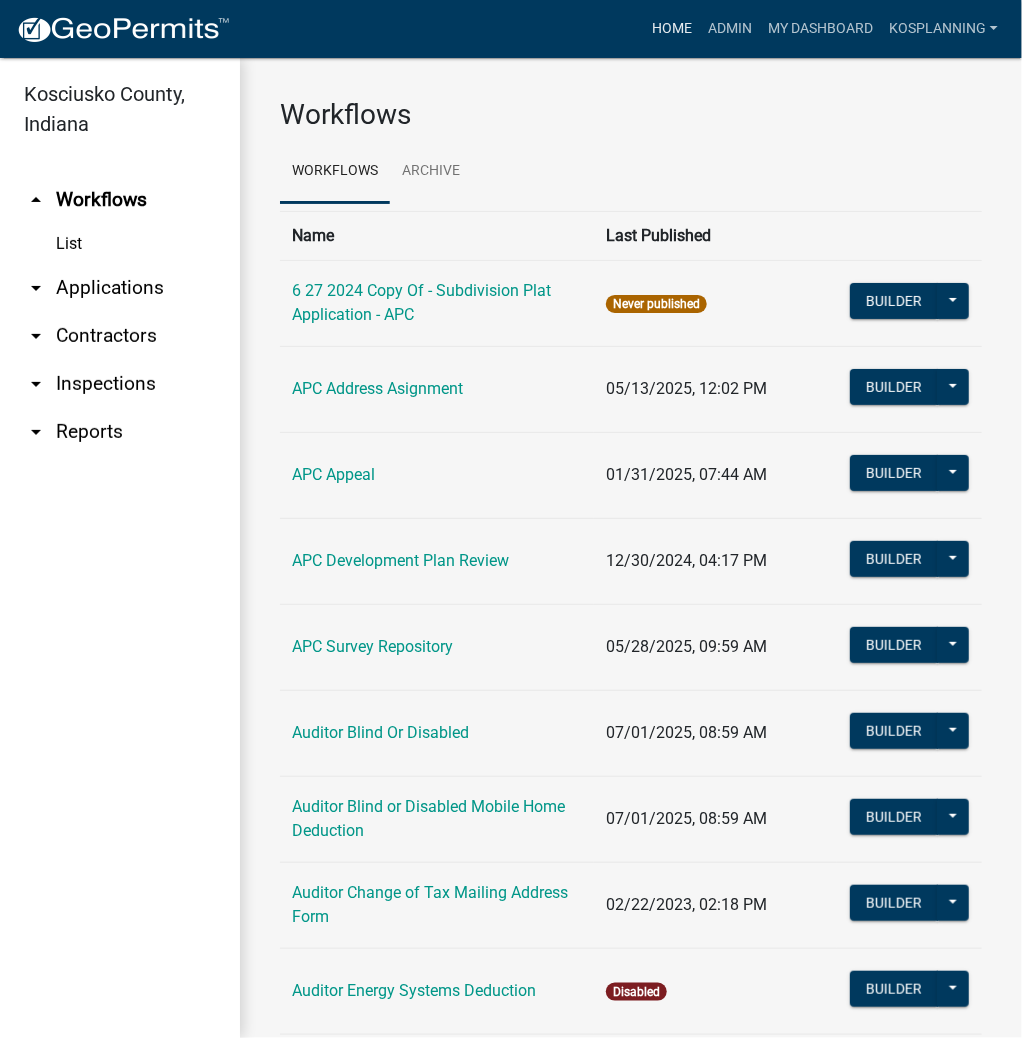 click on "Home" at bounding box center (672, 29) 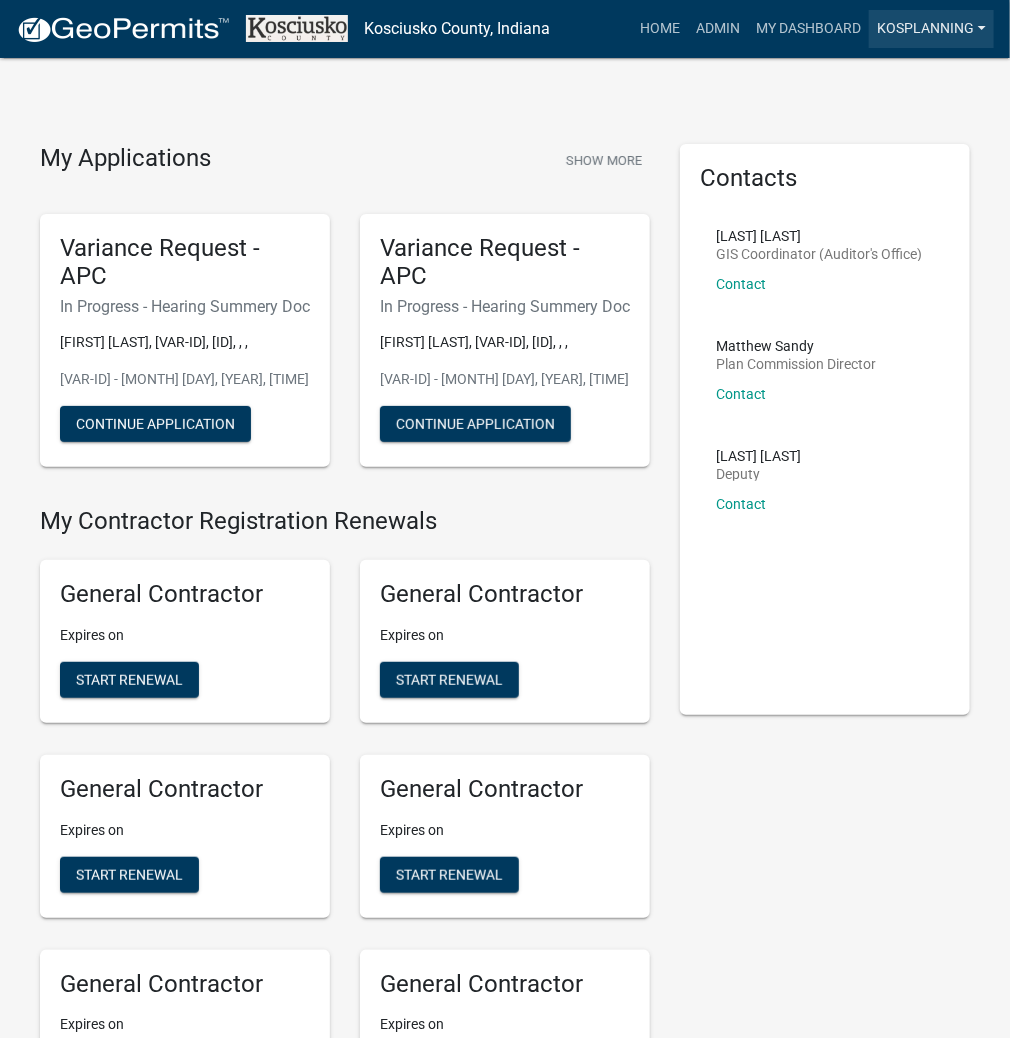 click on "kosplanning" at bounding box center (931, 29) 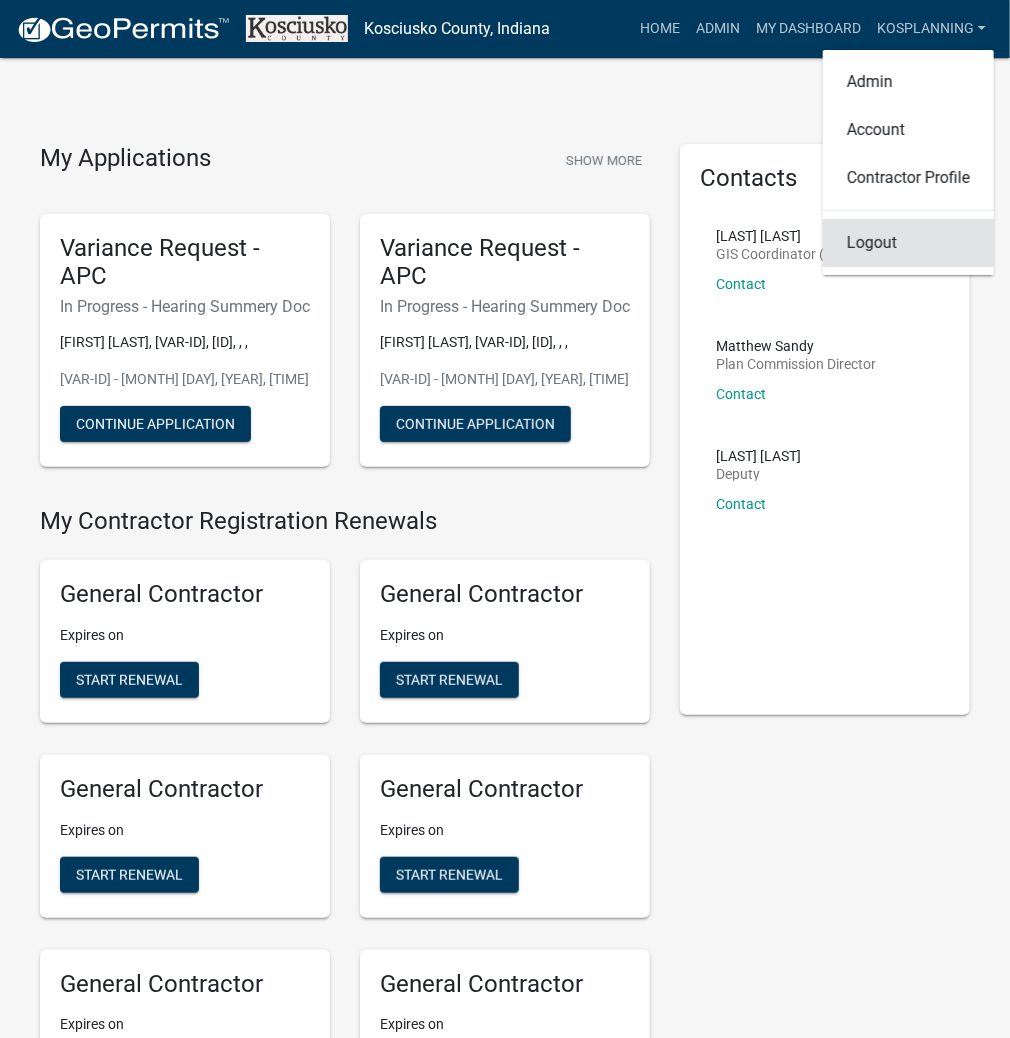 click on "Logout" at bounding box center (908, 243) 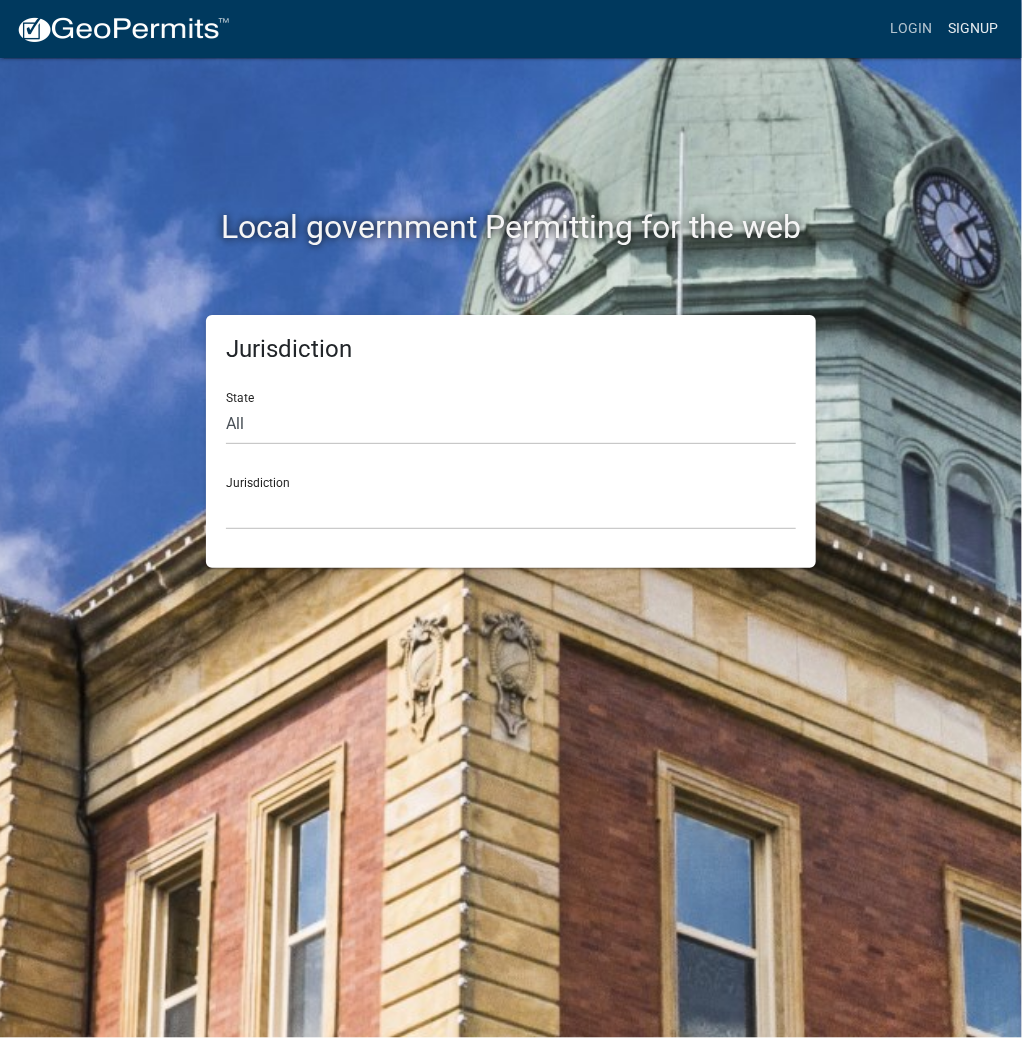 click on "Signup" at bounding box center (973, 29) 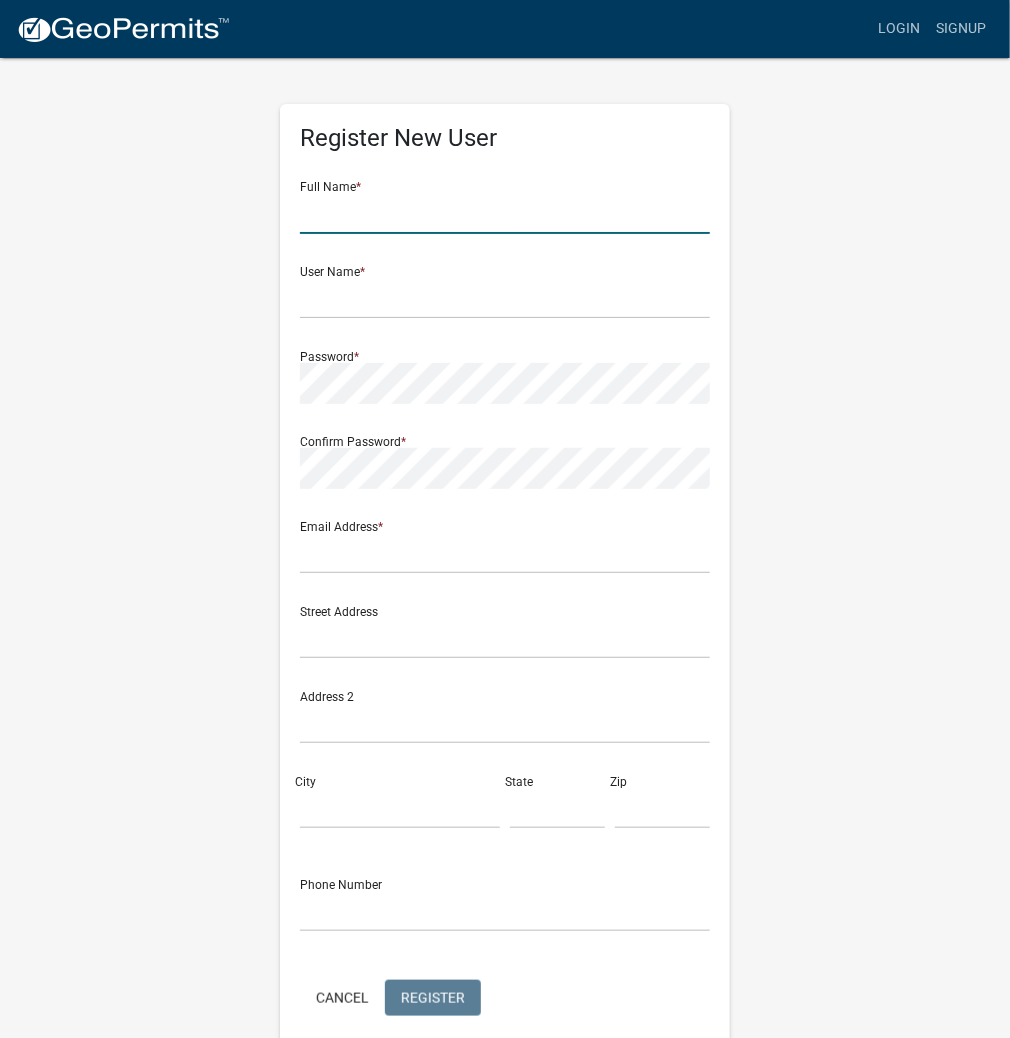 click 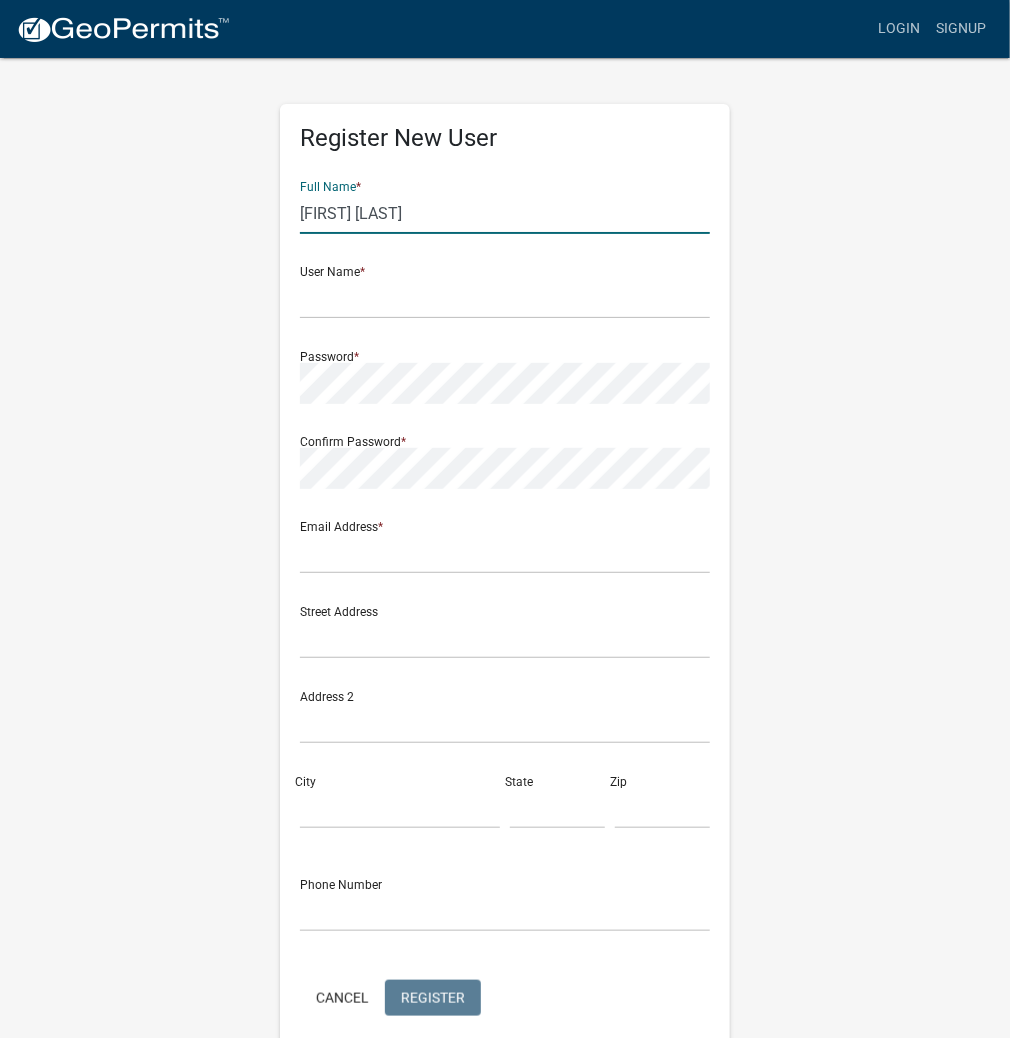 type on "[FIRST] [LAST]" 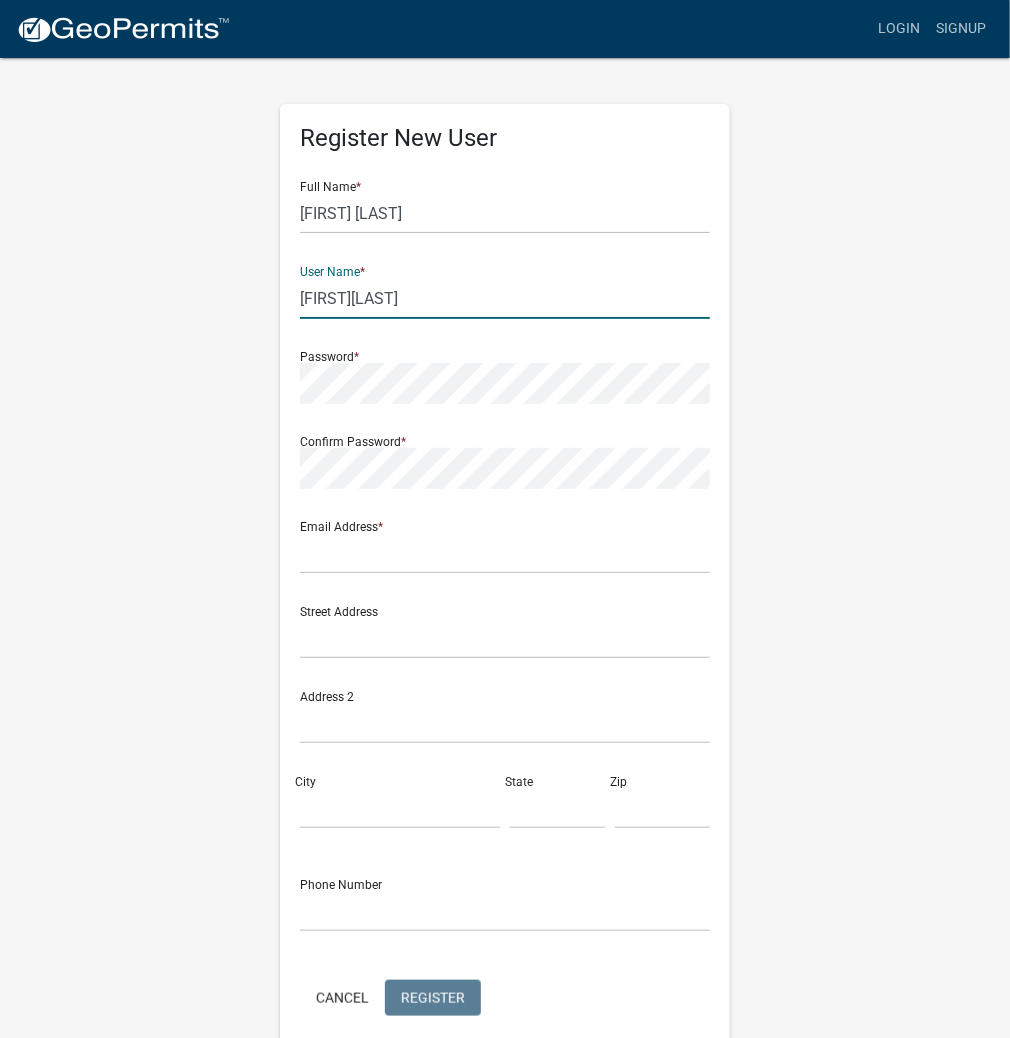 type on "[FIRST][LAST]" 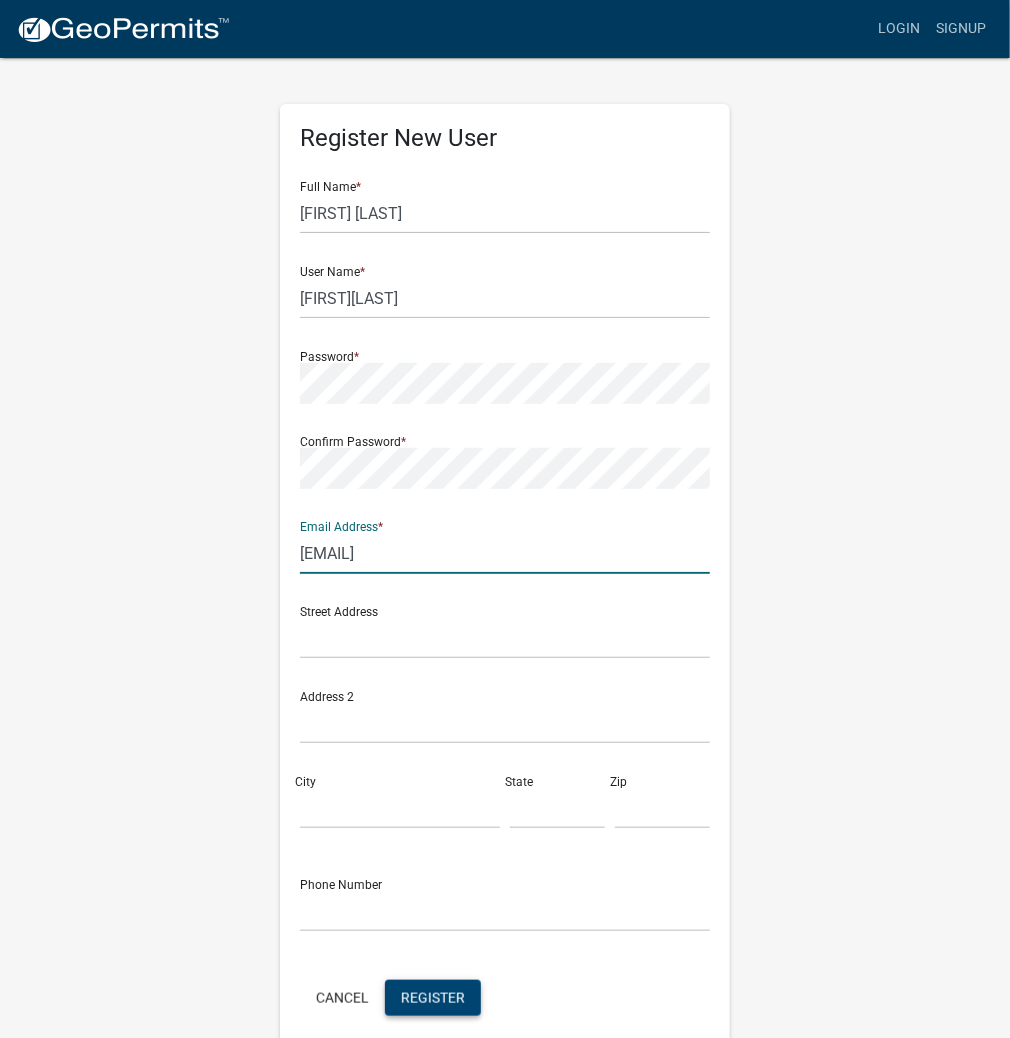 type on "[EMAIL]" 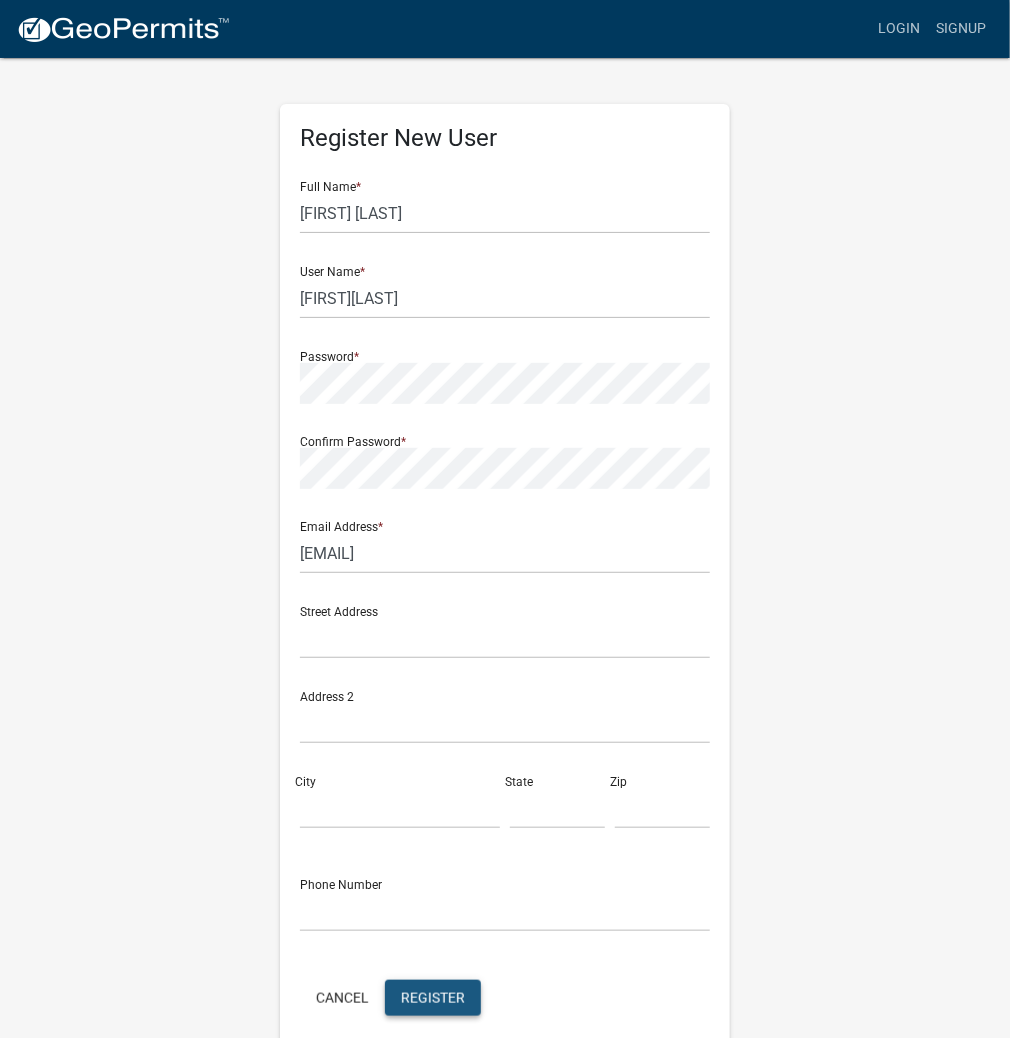 click on "Register" 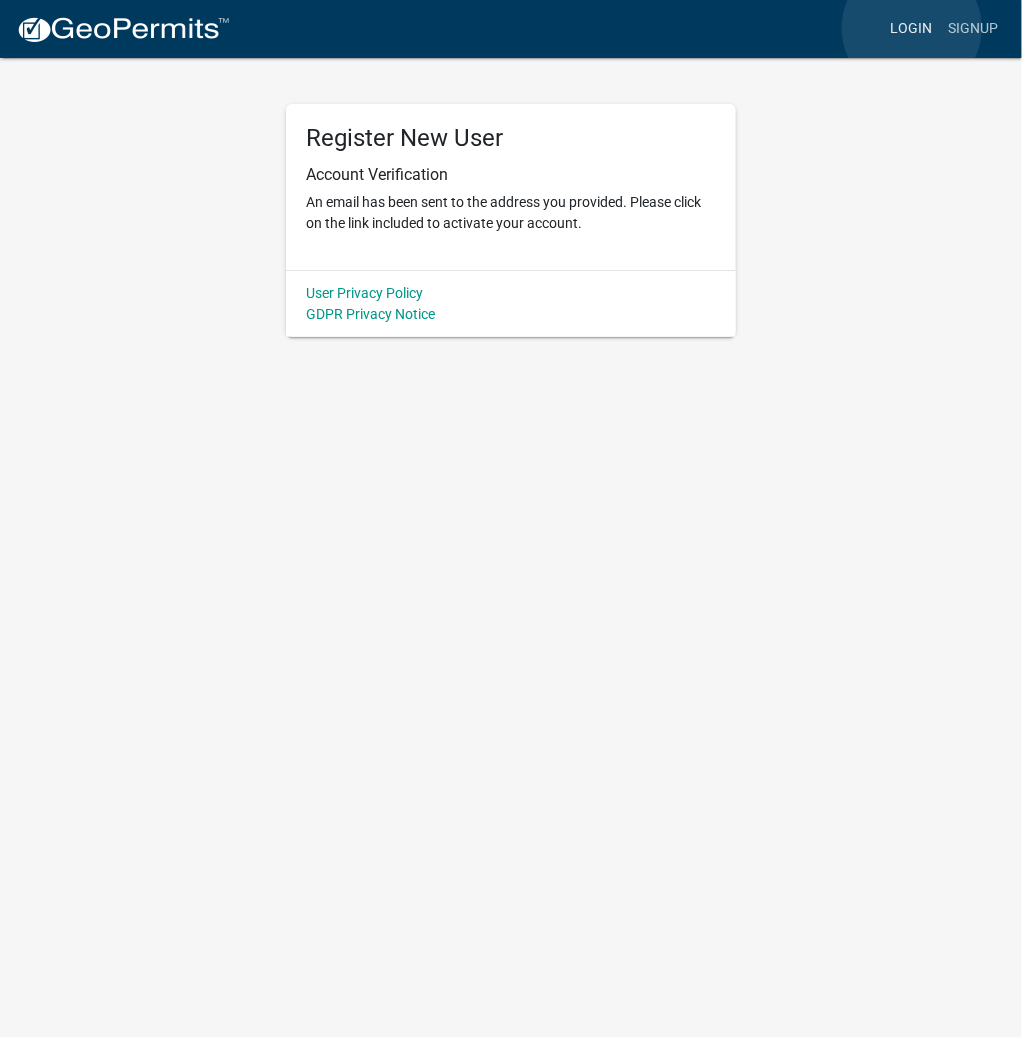 click on "Login" at bounding box center [911, 29] 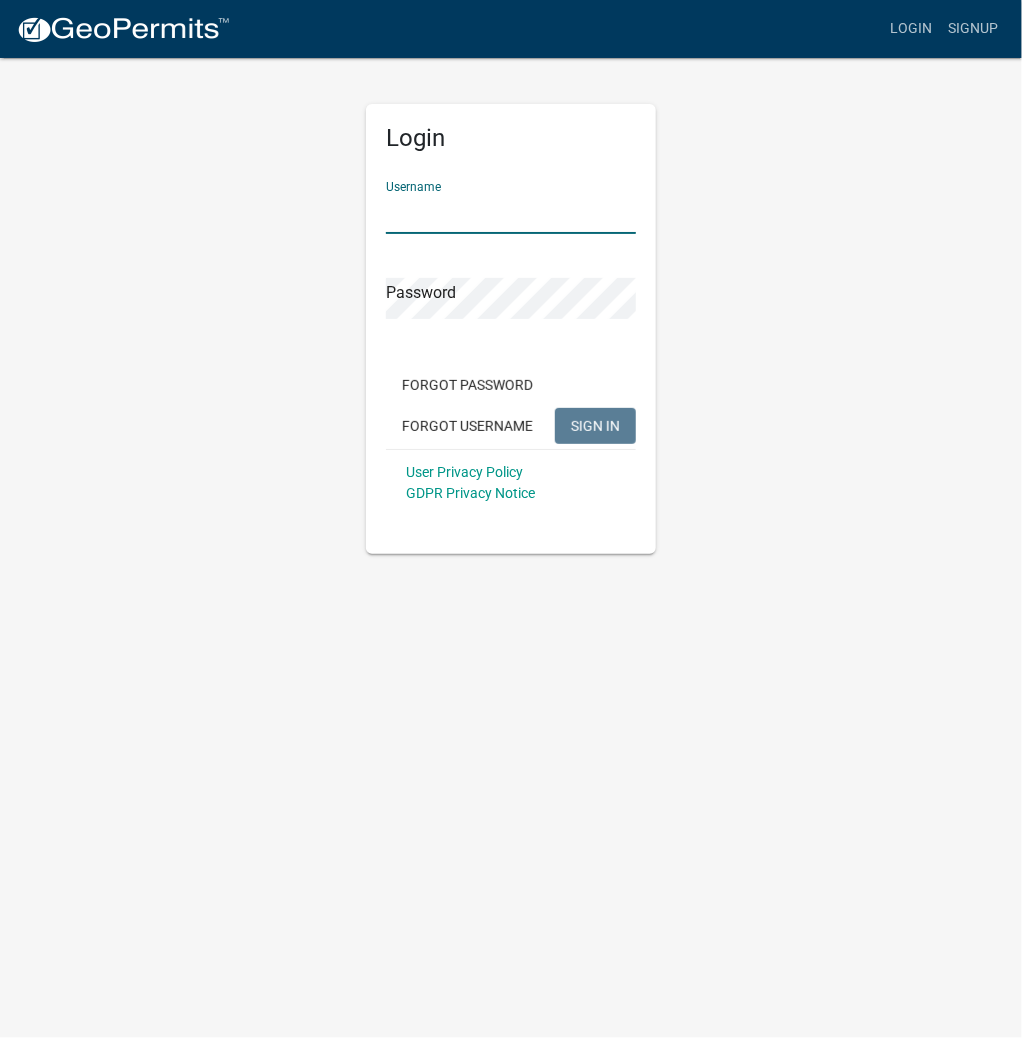 click on "Username" at bounding box center (511, 213) 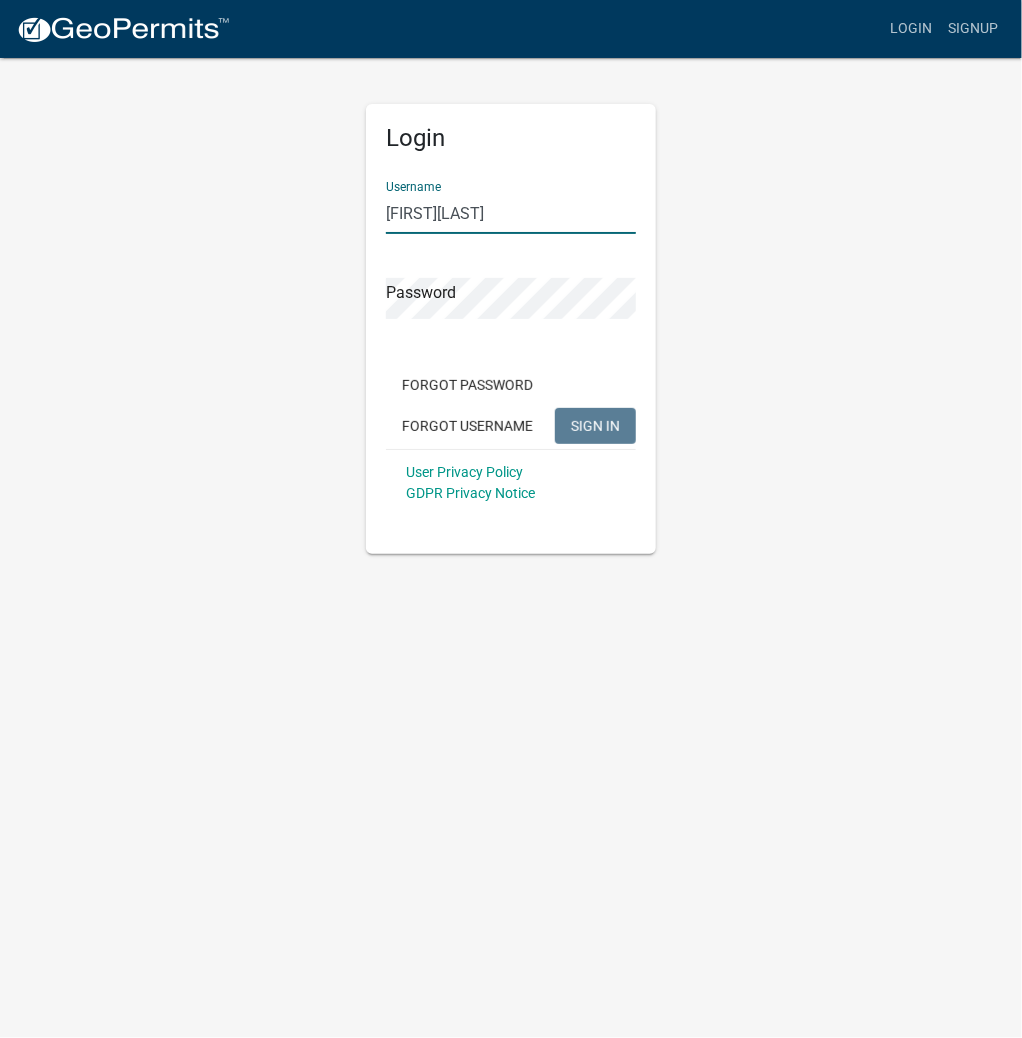 type on "[FIRST][LAST]" 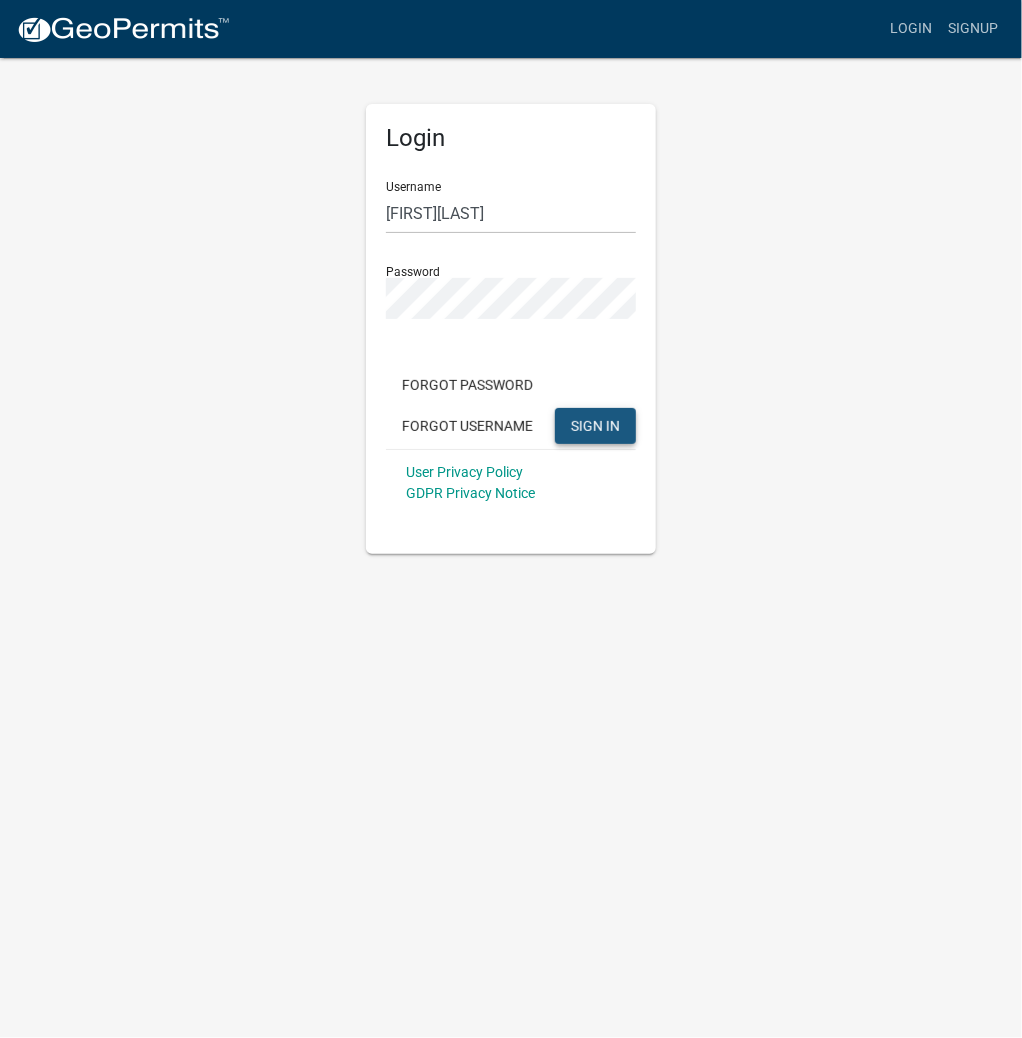 click on "SIGN IN" 